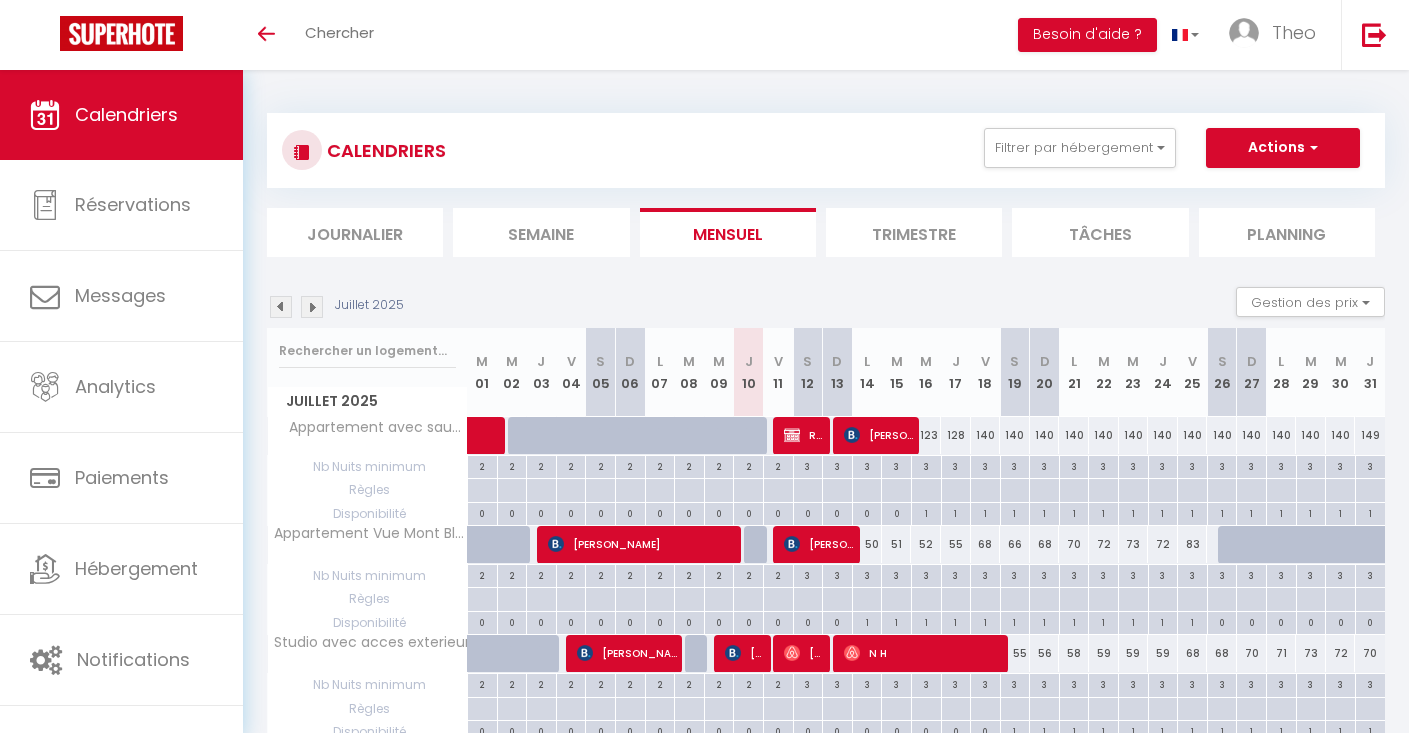 scroll, scrollTop: 0, scrollLeft: 0, axis: both 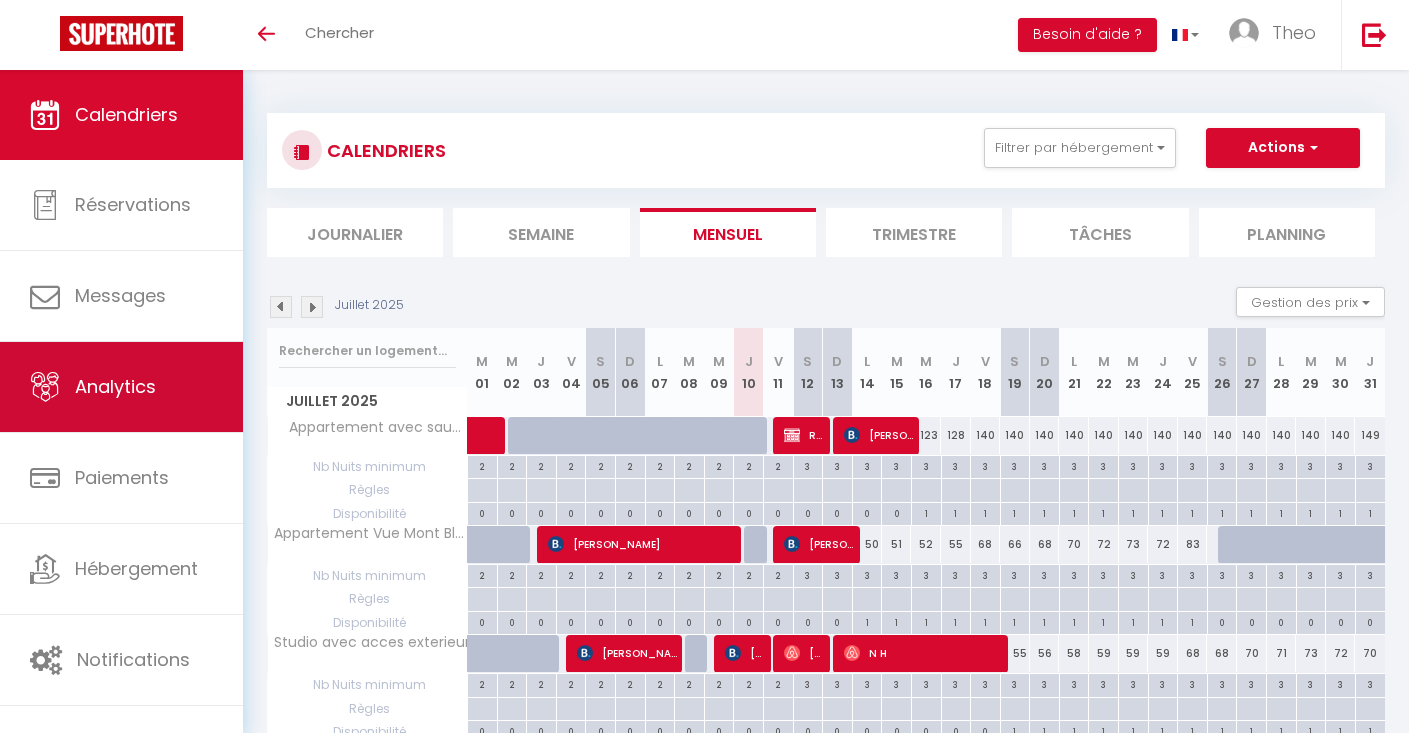 click on "Analytics" at bounding box center (121, 387) 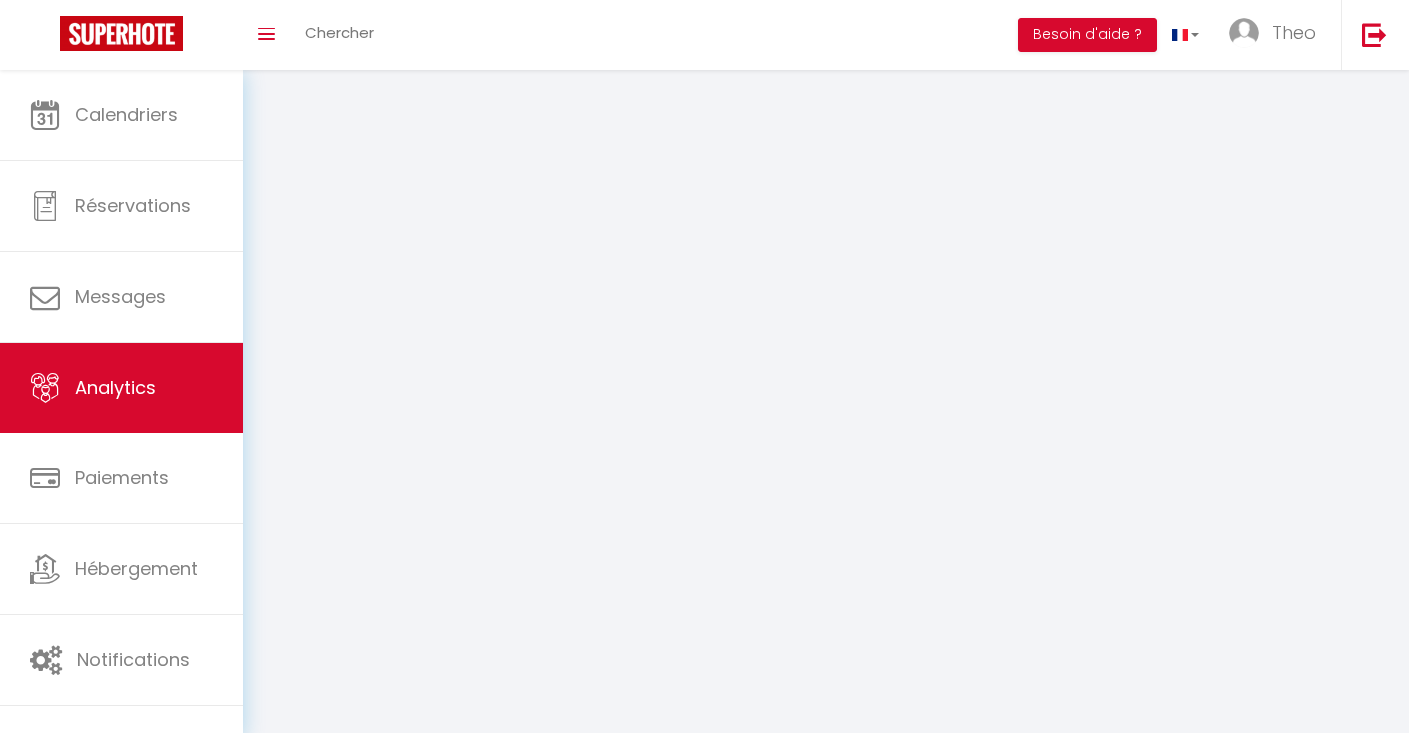 select on "2025" 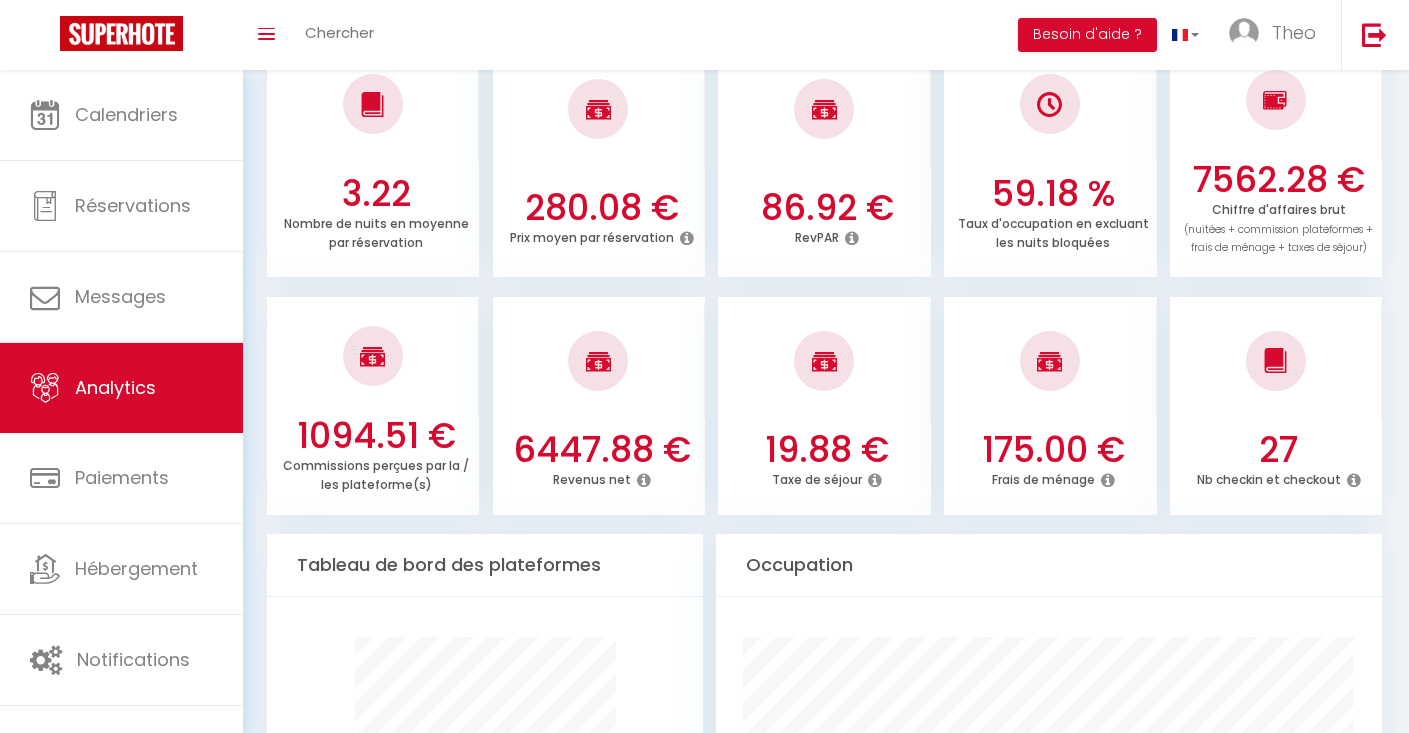 scroll, scrollTop: 589, scrollLeft: 0, axis: vertical 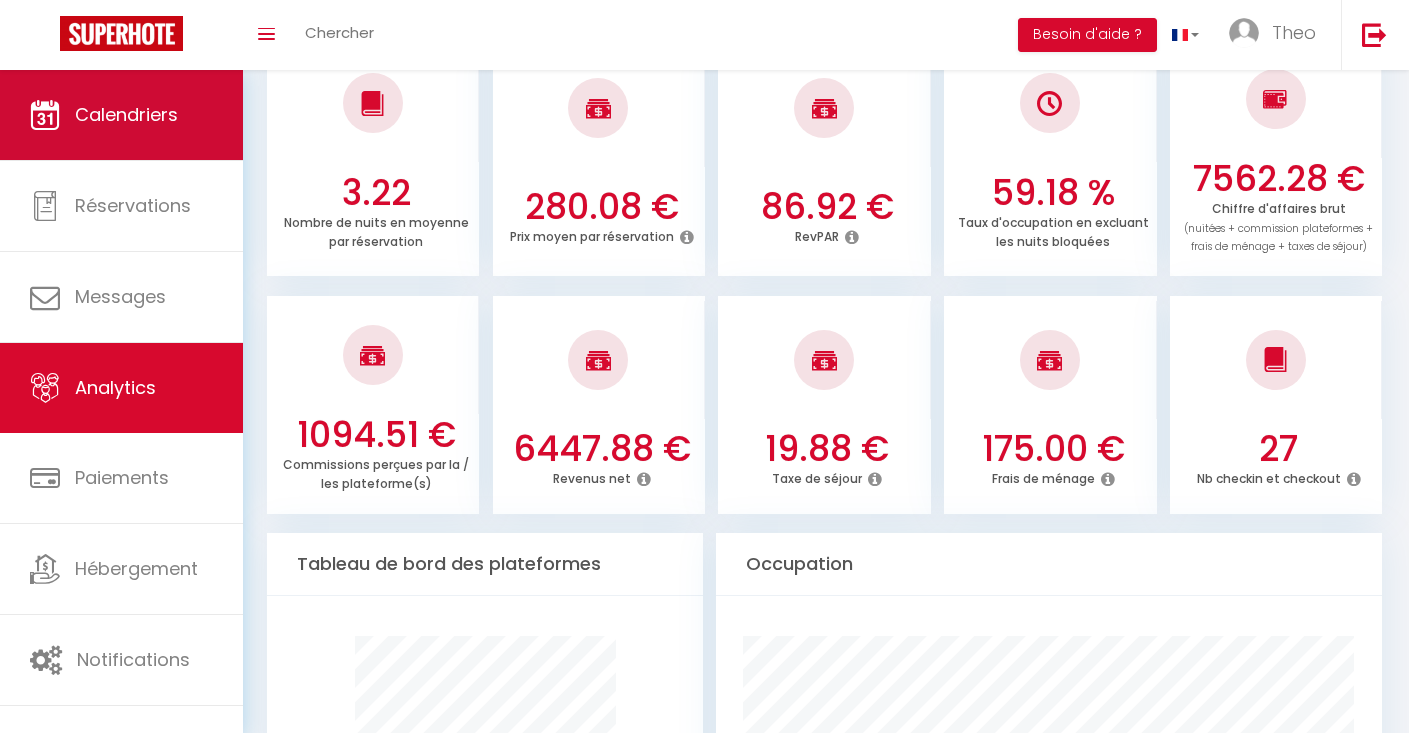 click on "Calendriers" at bounding box center (126, 114) 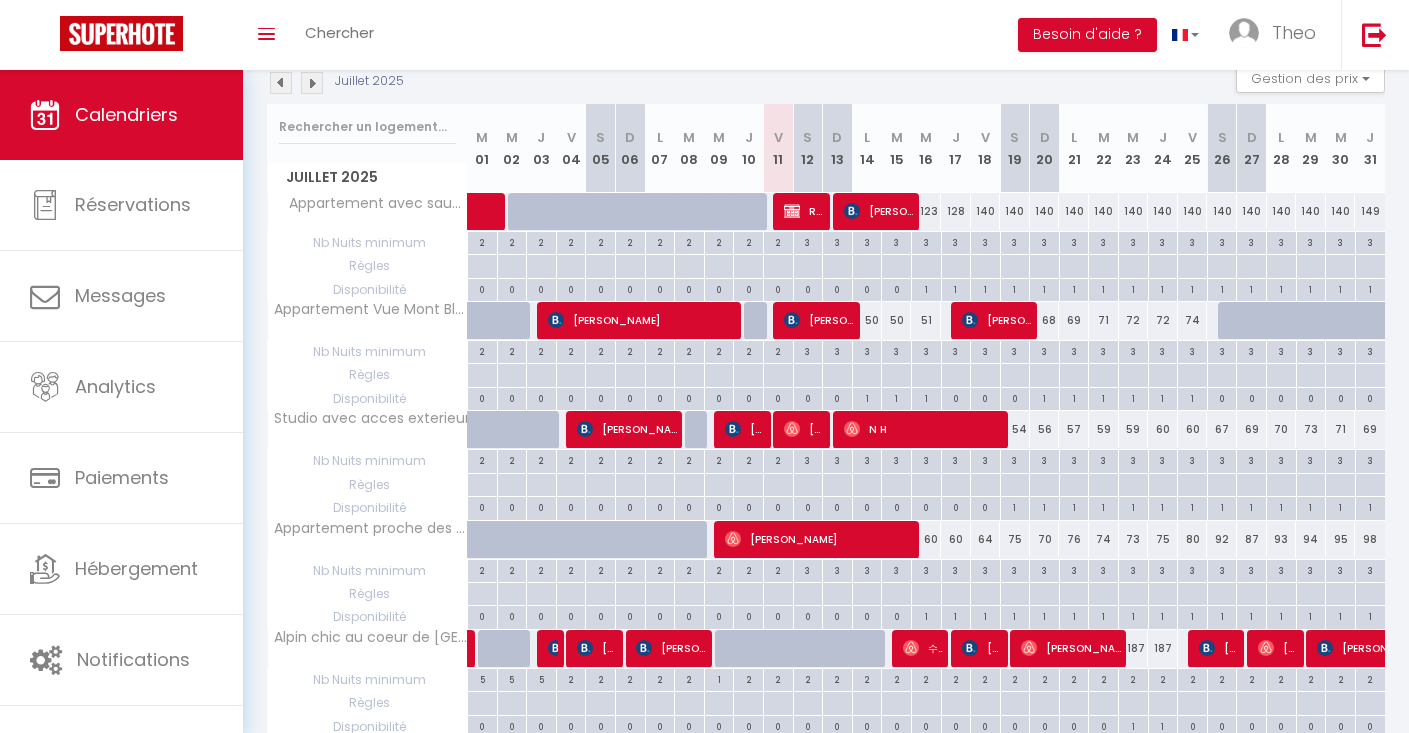 scroll, scrollTop: 168, scrollLeft: 0, axis: vertical 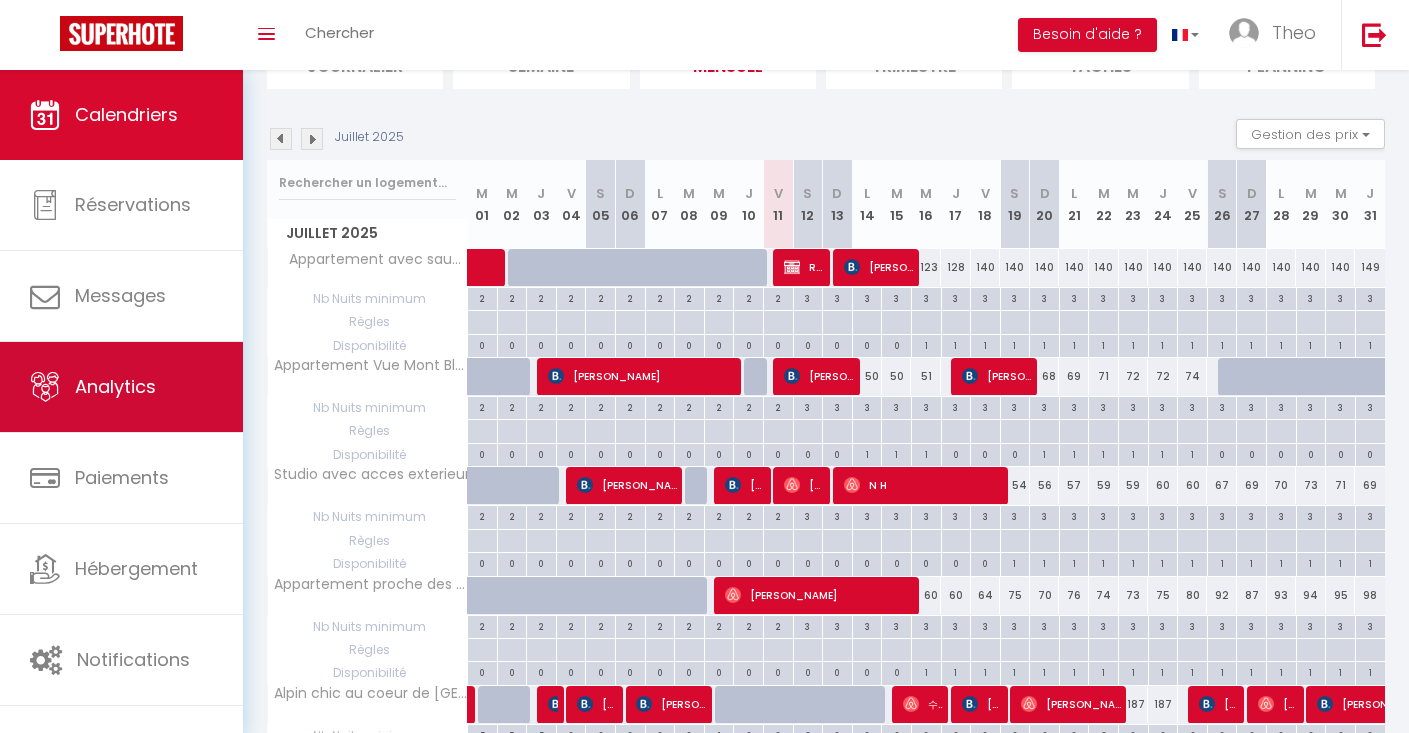 click on "Analytics" at bounding box center [121, 387] 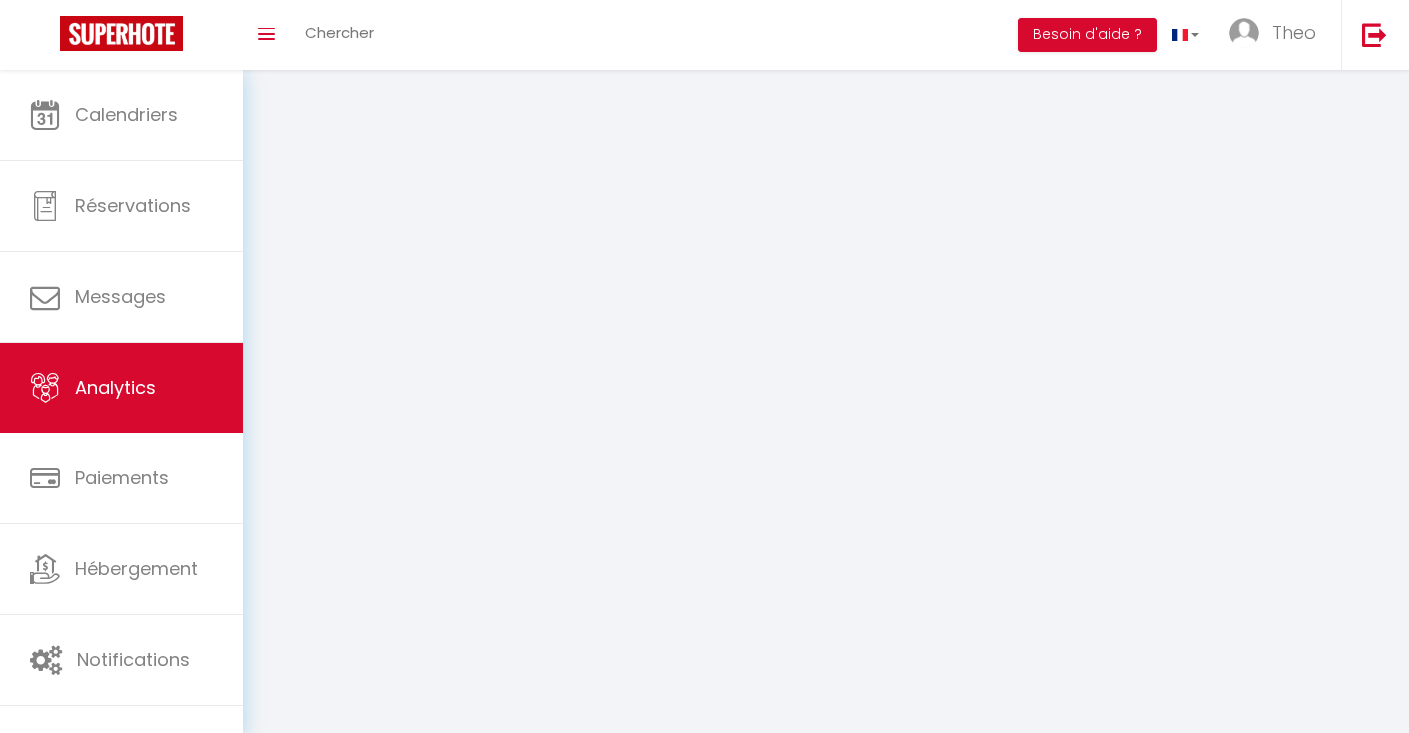 scroll, scrollTop: 0, scrollLeft: 0, axis: both 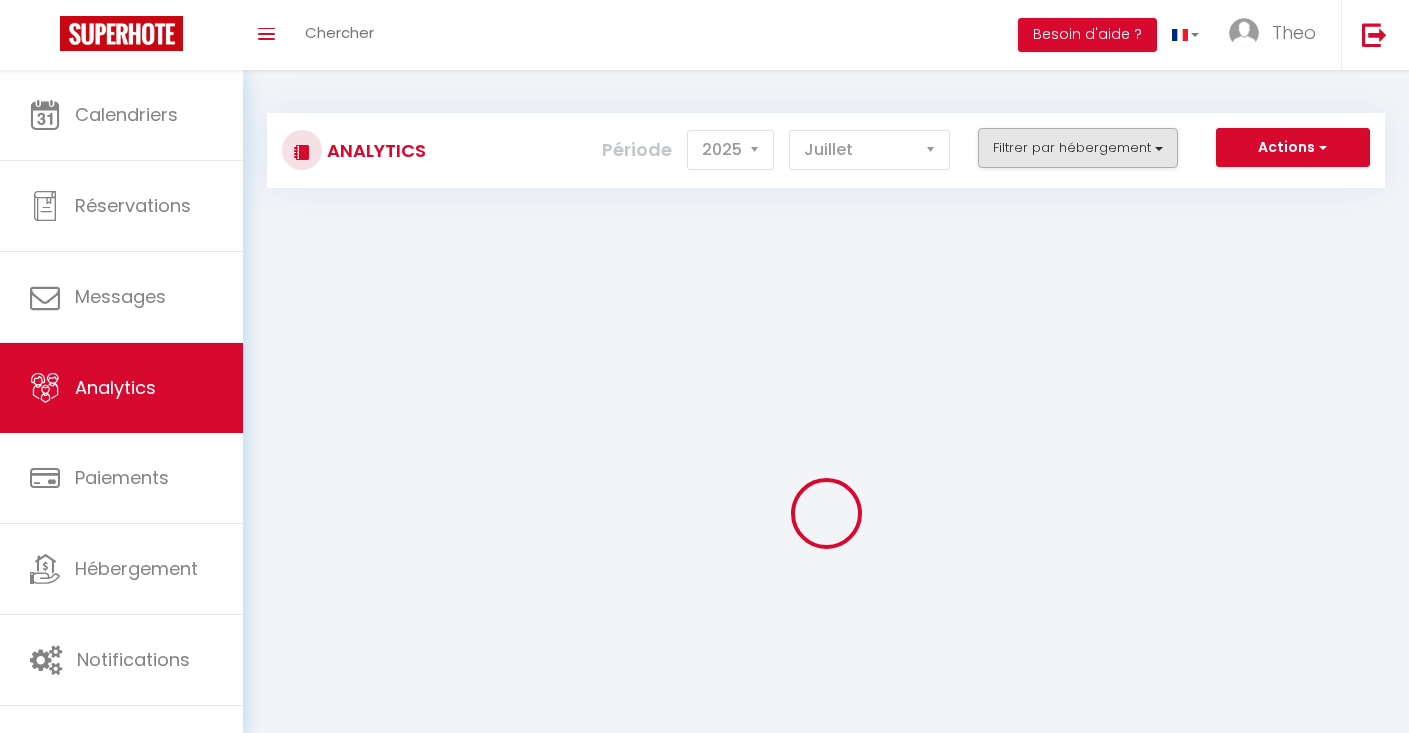 checkbox on "false" 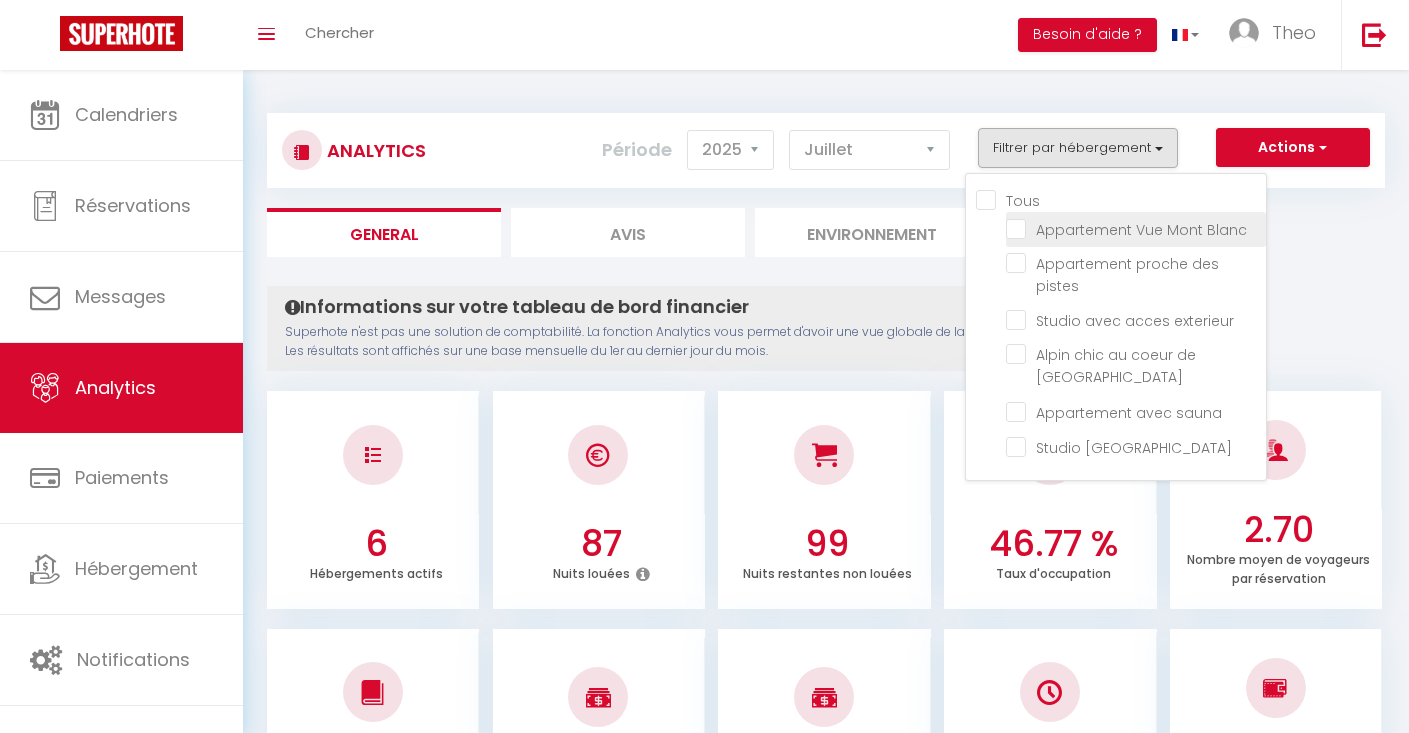 click at bounding box center [1136, 228] 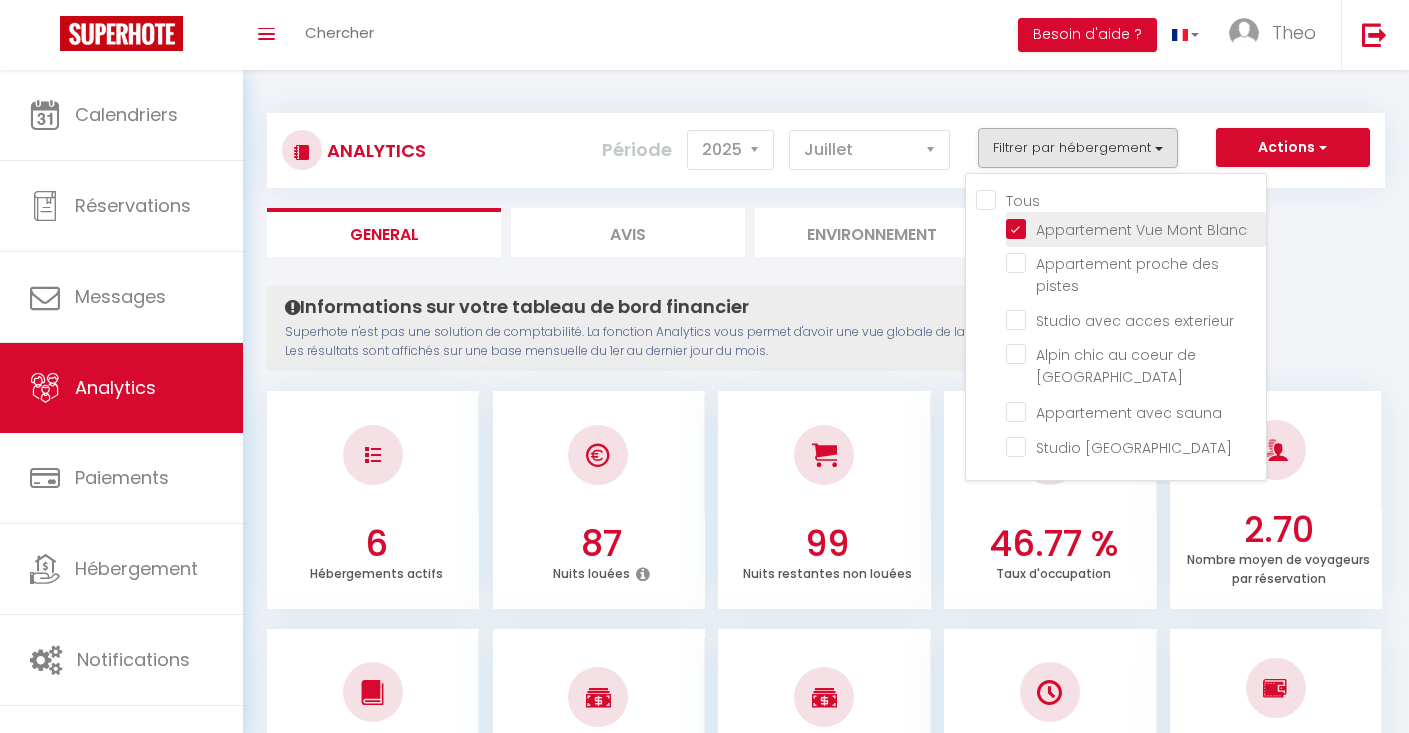 checkbox on "false" 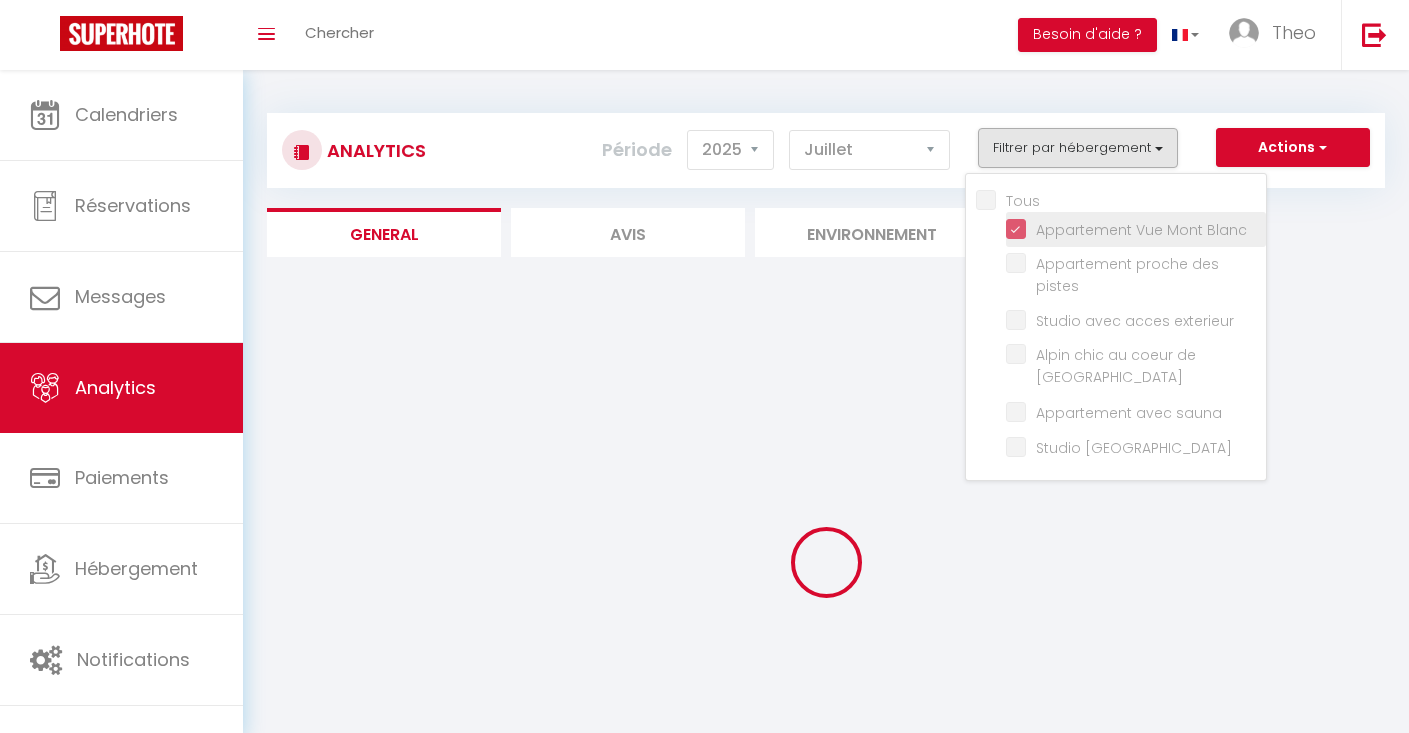 checkbox on "false" 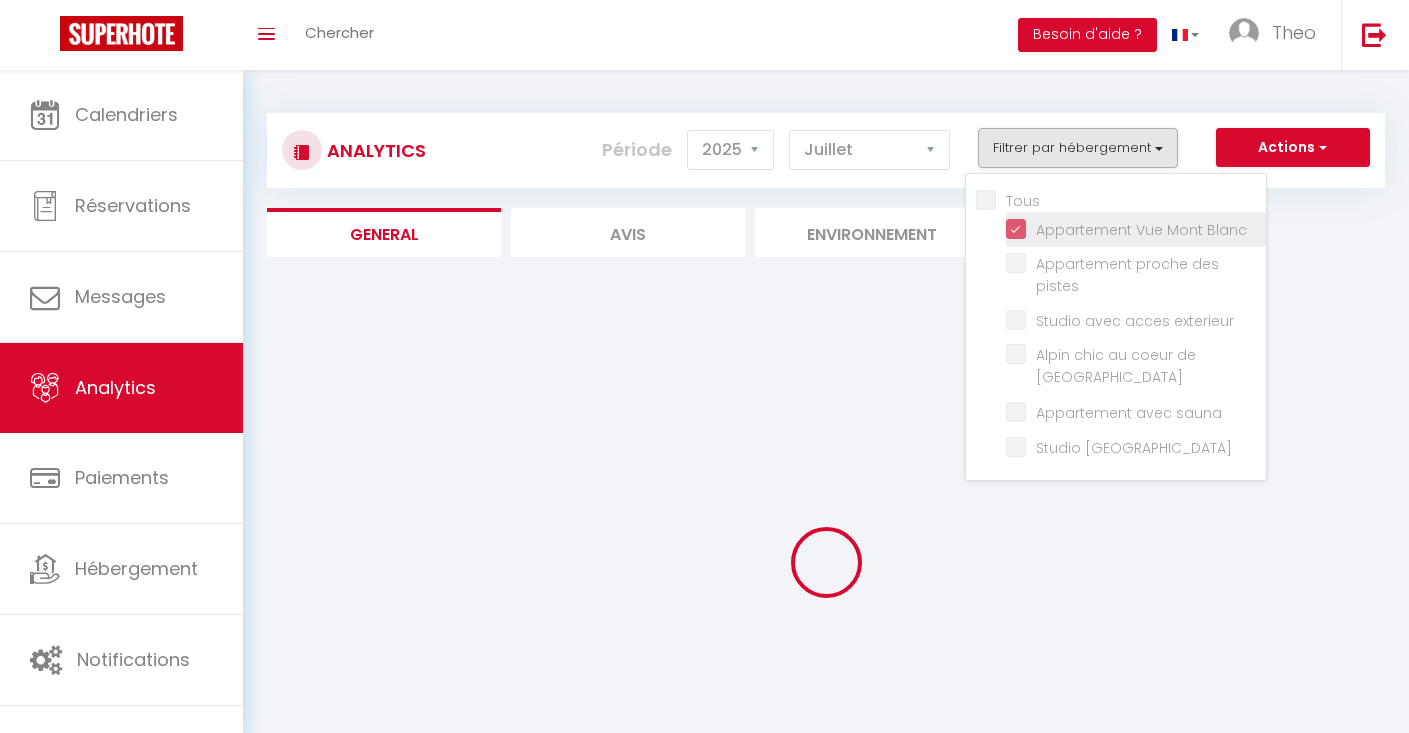 checkbox on "false" 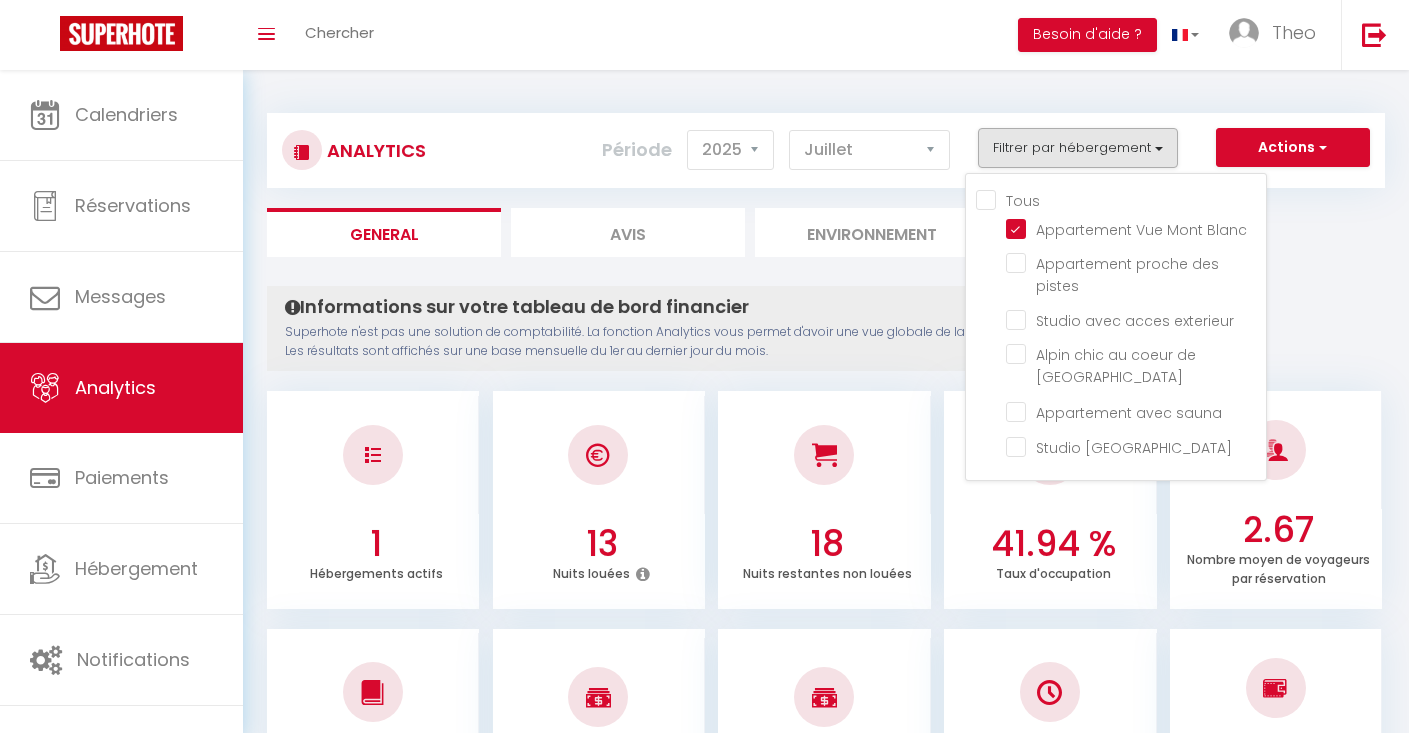 click at bounding box center [824, 455] 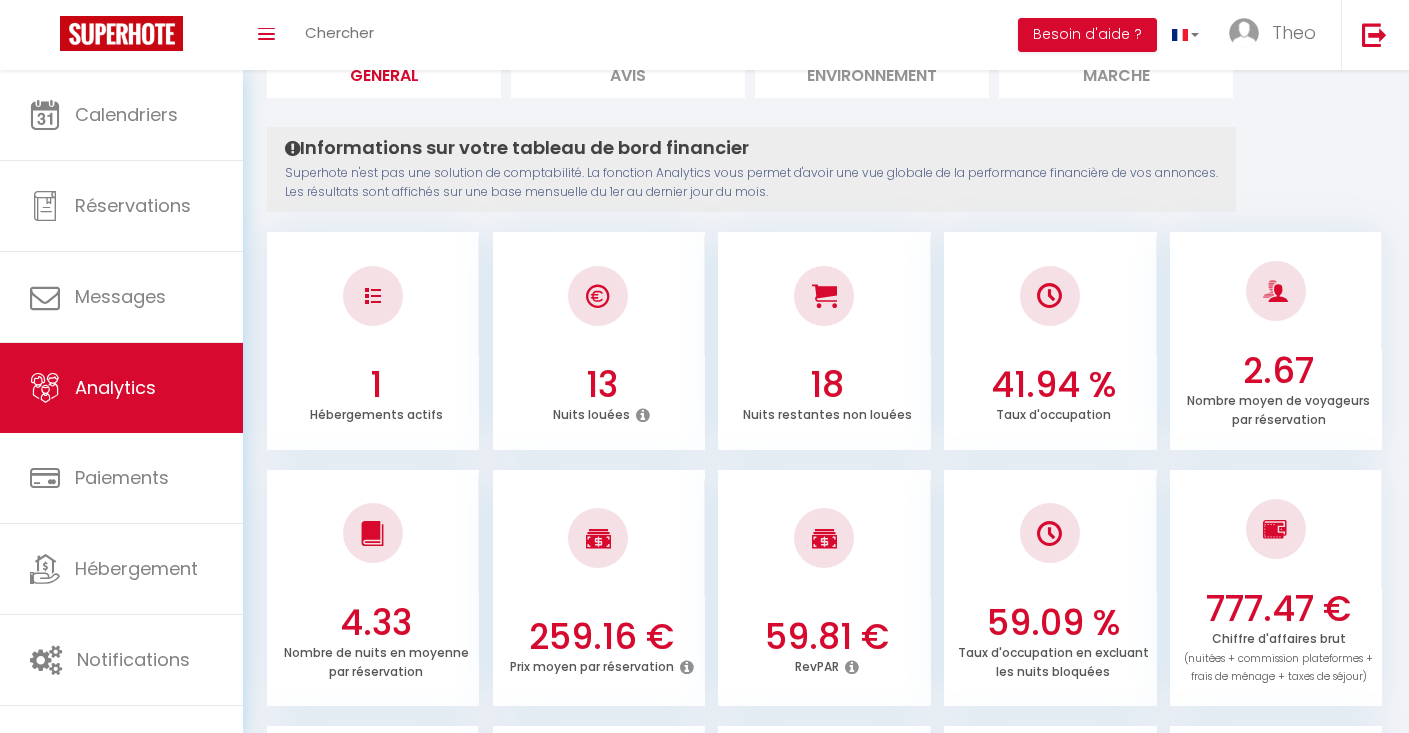 scroll, scrollTop: 72, scrollLeft: 0, axis: vertical 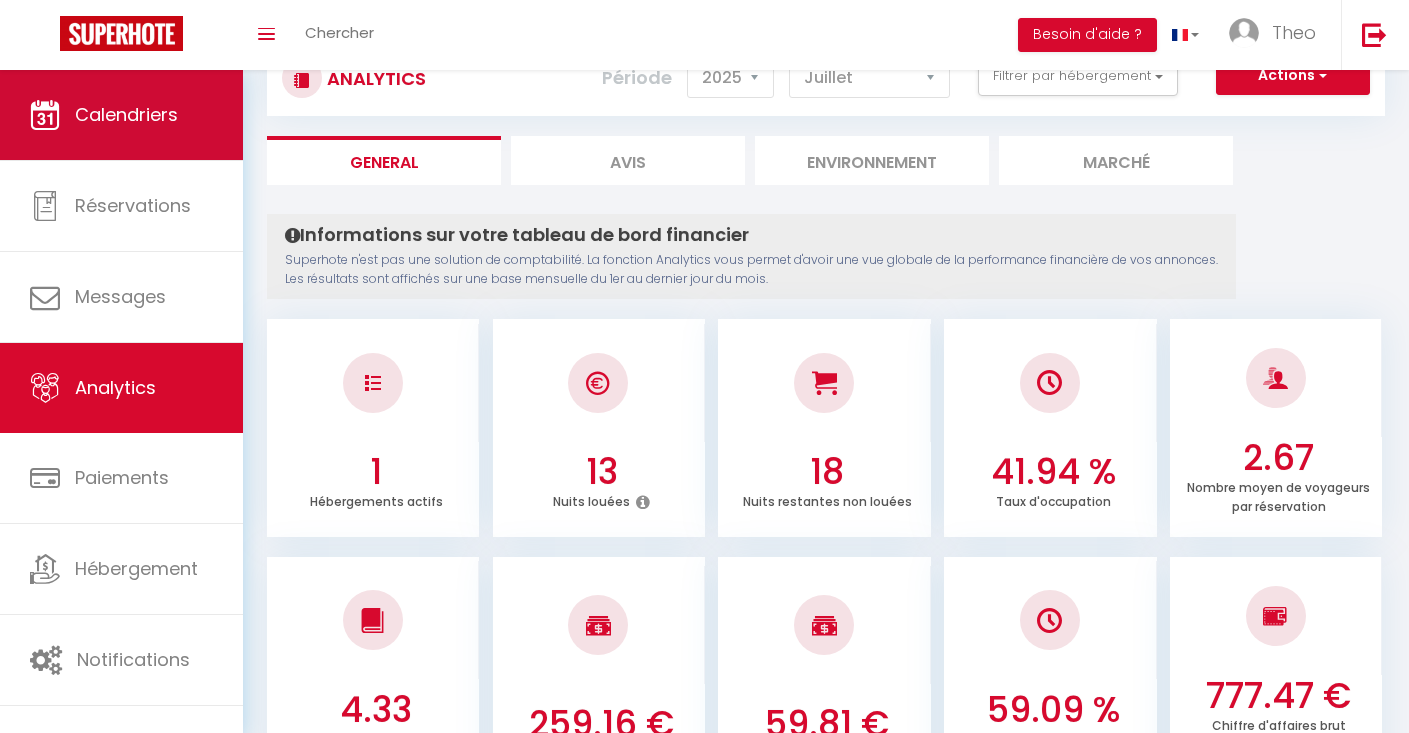click on "Calendriers" at bounding box center (126, 114) 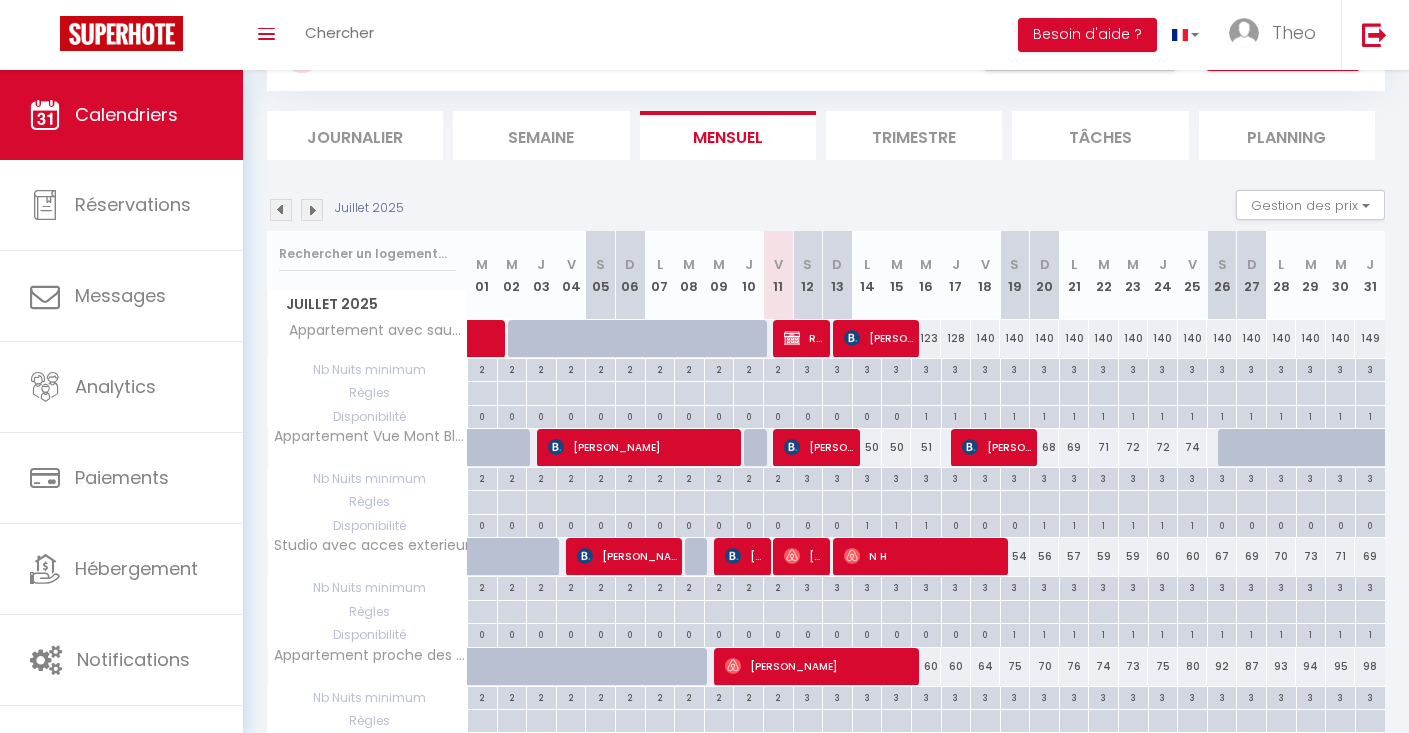 scroll, scrollTop: 117, scrollLeft: 0, axis: vertical 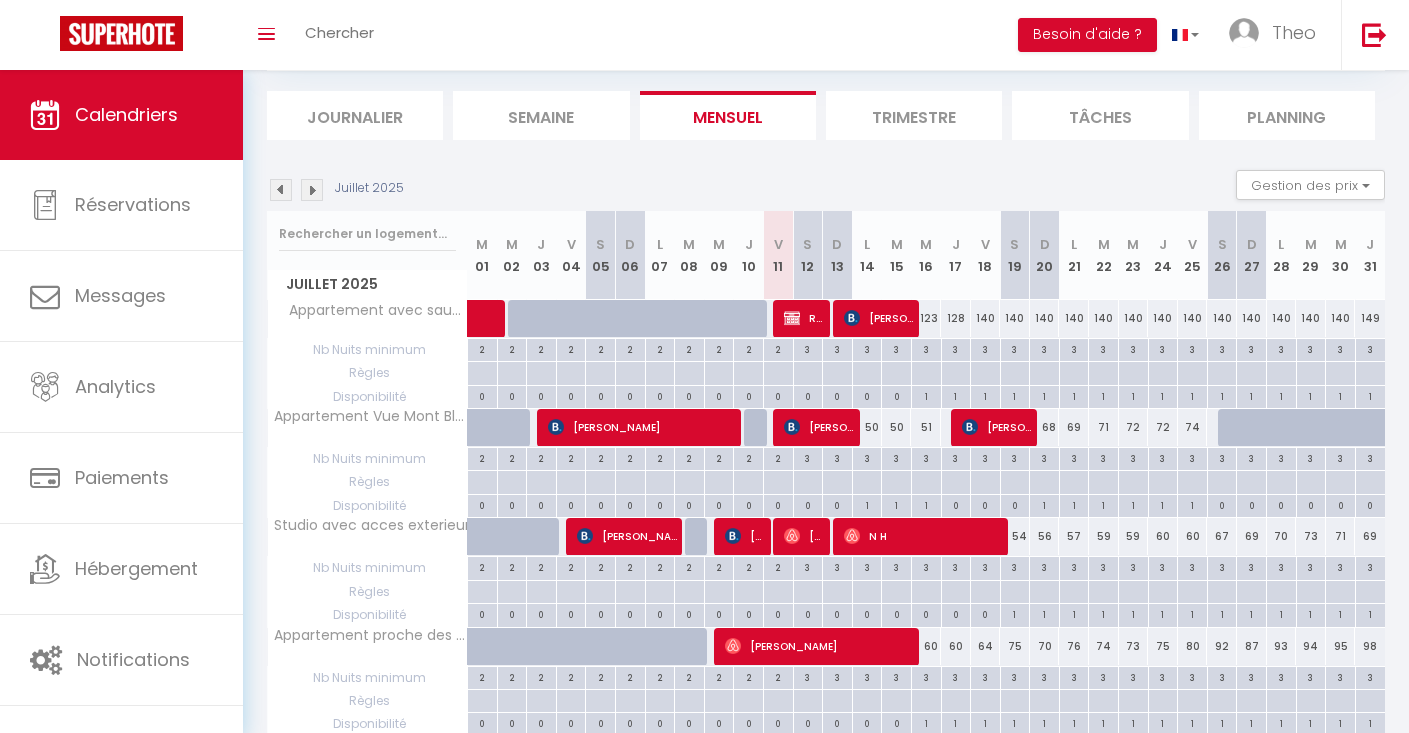 click on "[PERSON_NAME]" at bounding box center [997, 427] 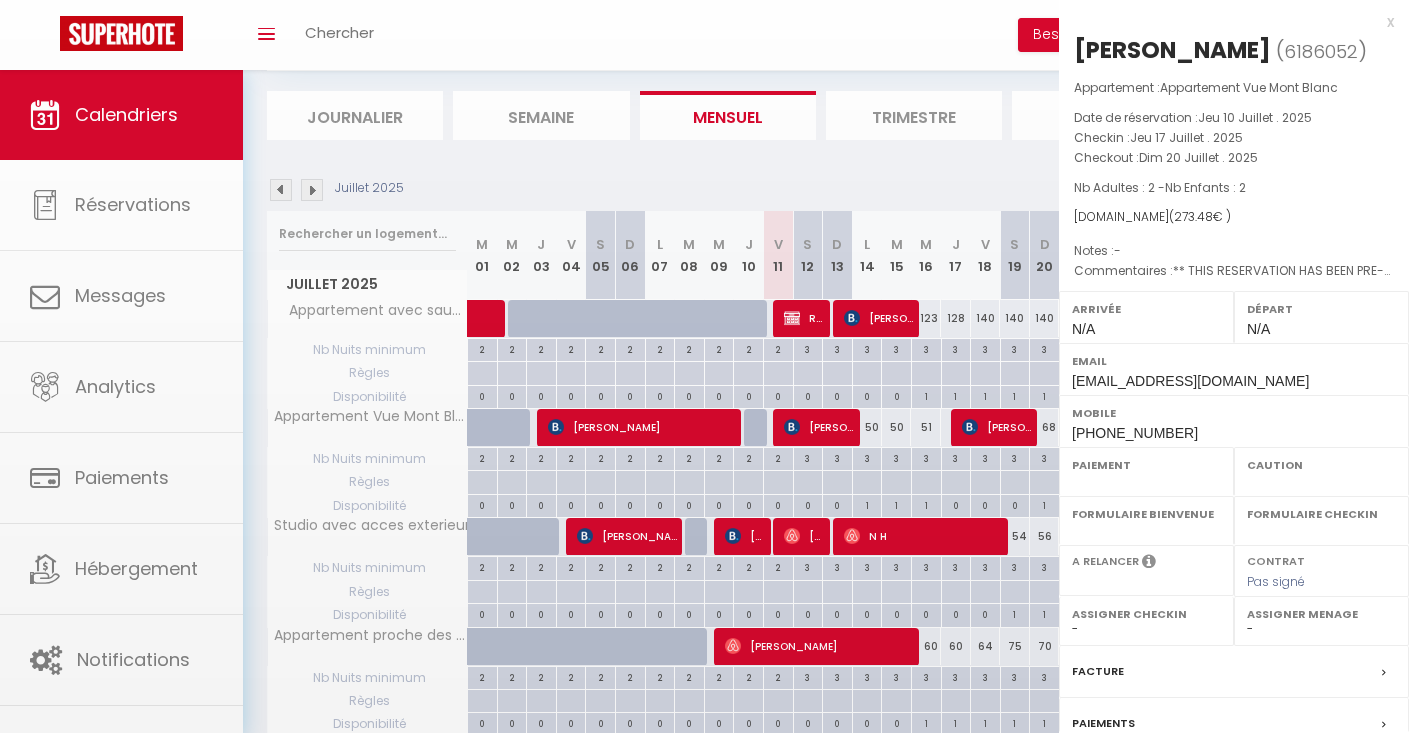 select on "OK" 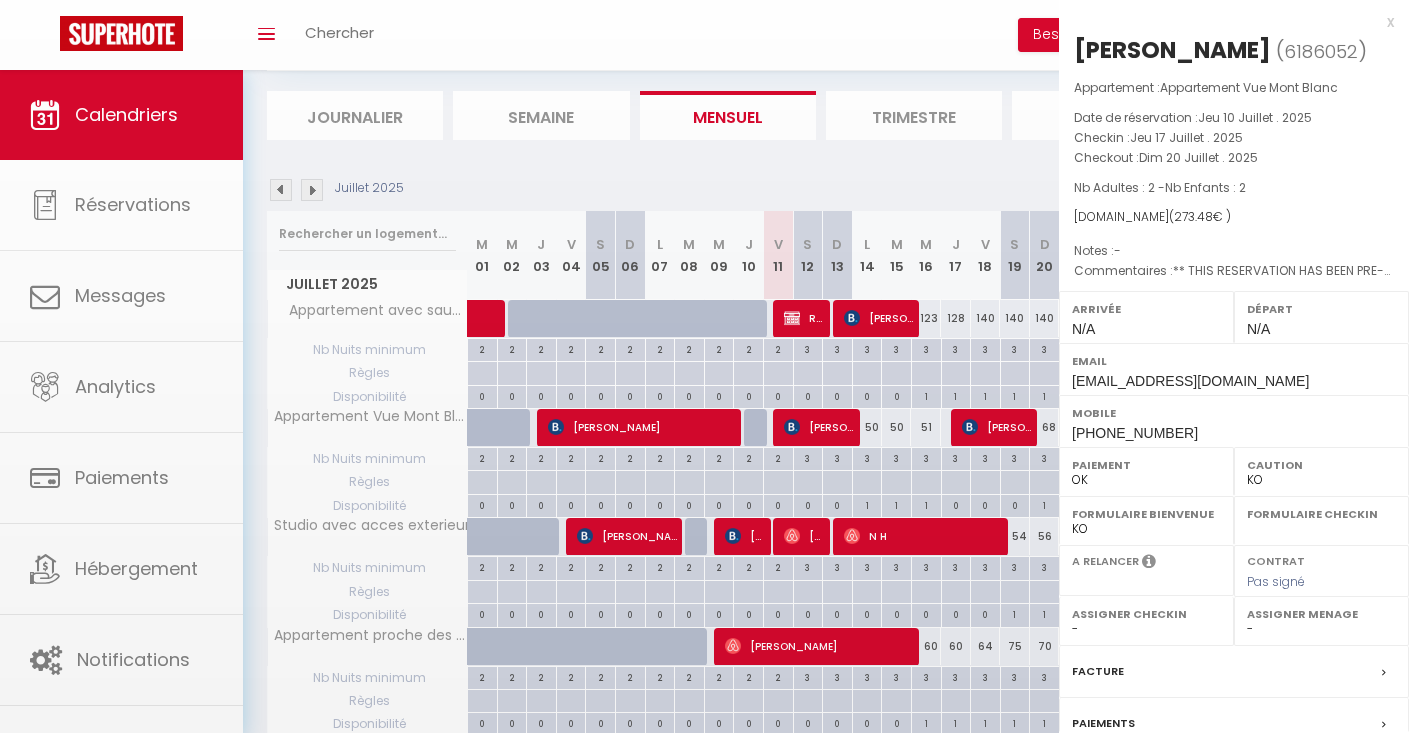 select on "0" 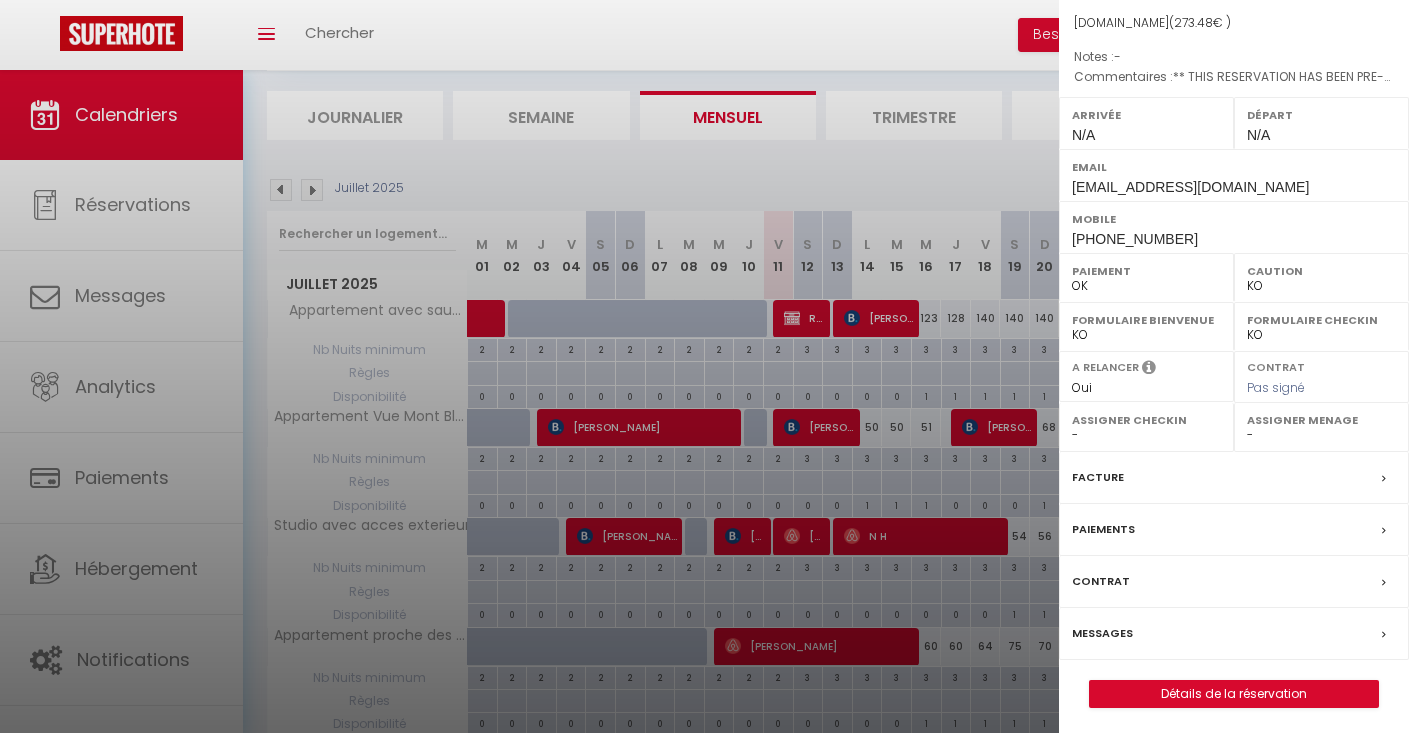 scroll, scrollTop: 193, scrollLeft: 0, axis: vertical 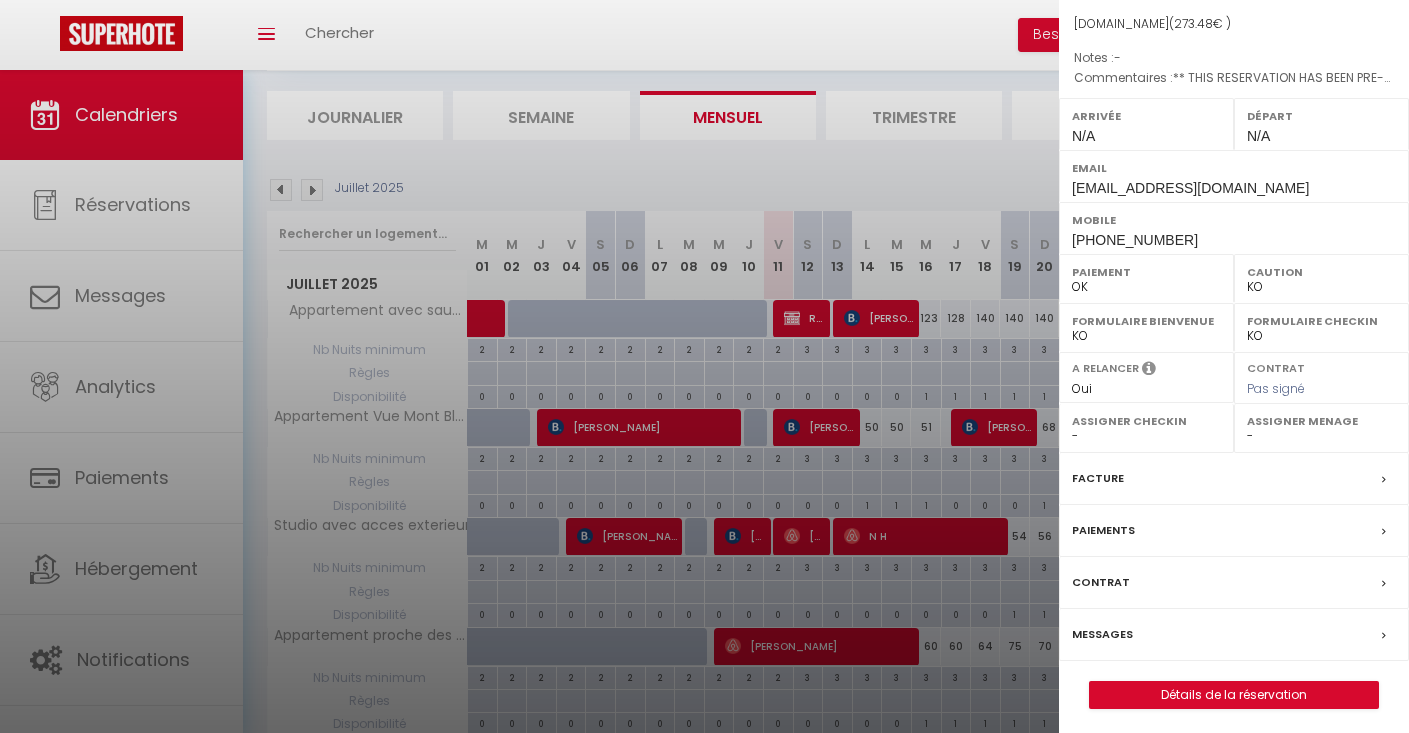 click on "Détails de la réservation" at bounding box center (1234, 695) 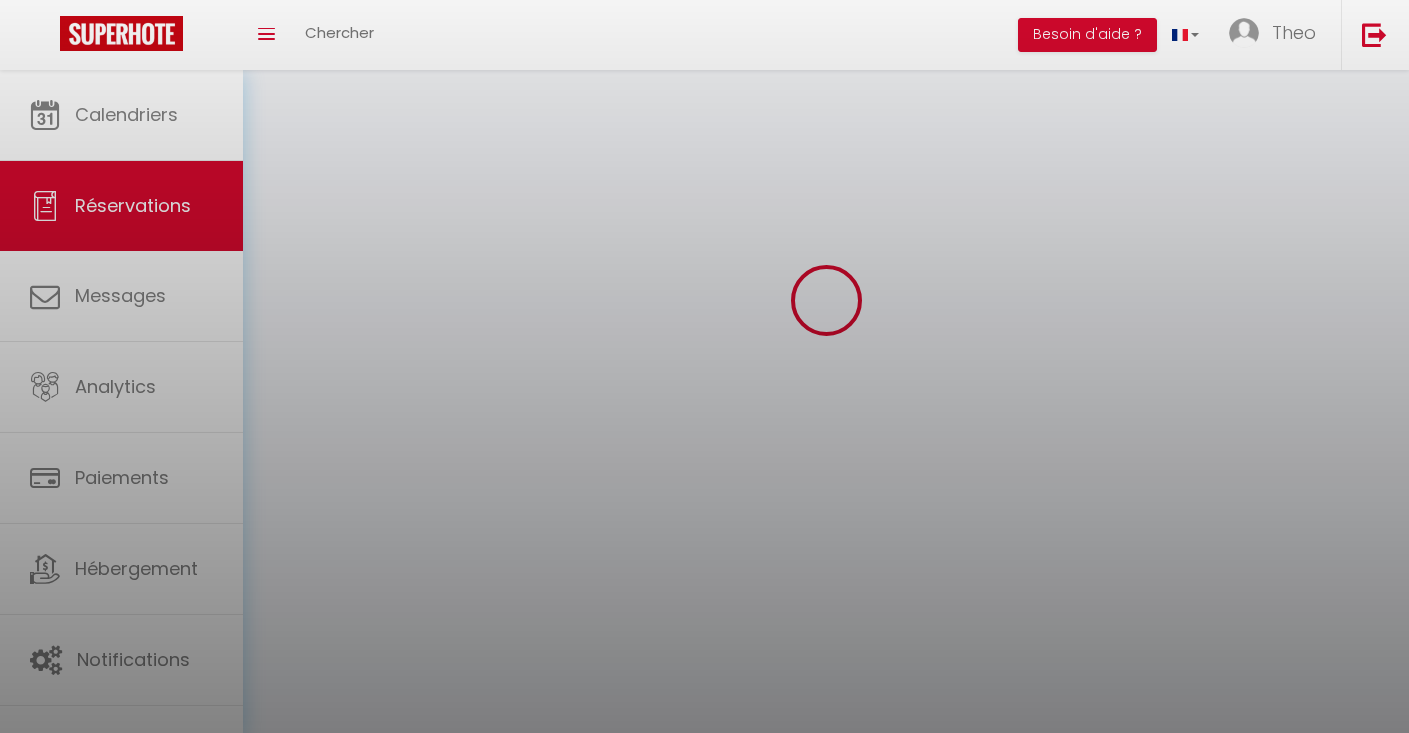 scroll, scrollTop: 0, scrollLeft: 0, axis: both 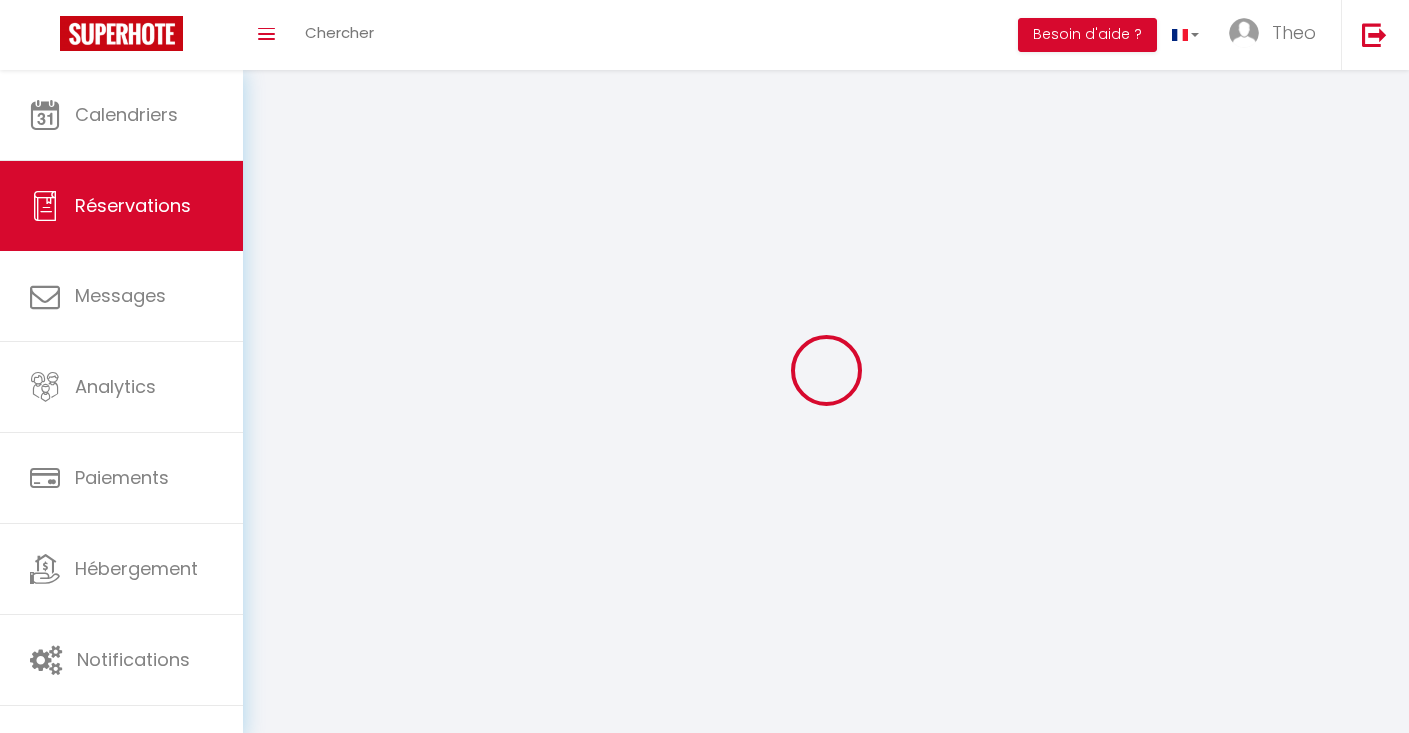 type on "[PERSON_NAME]" 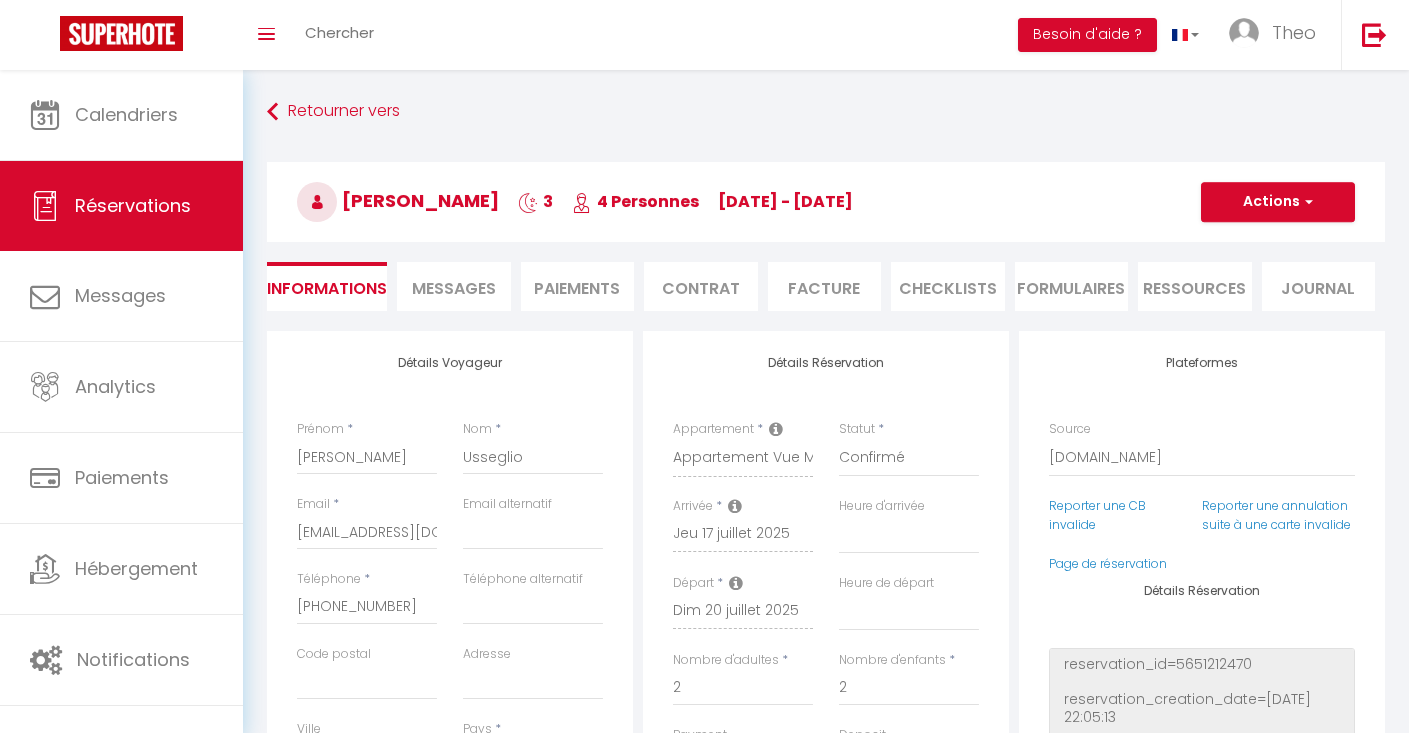 select 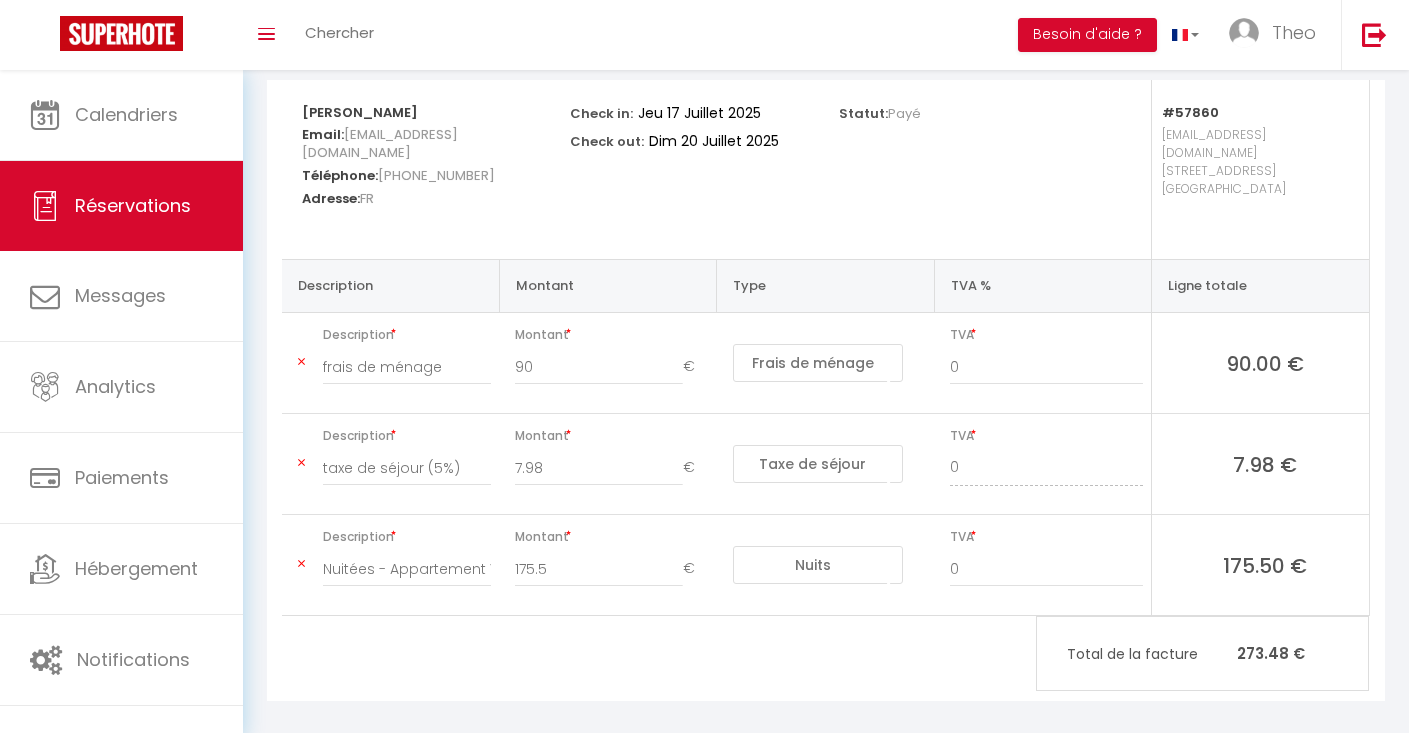 scroll, scrollTop: 249, scrollLeft: 0, axis: vertical 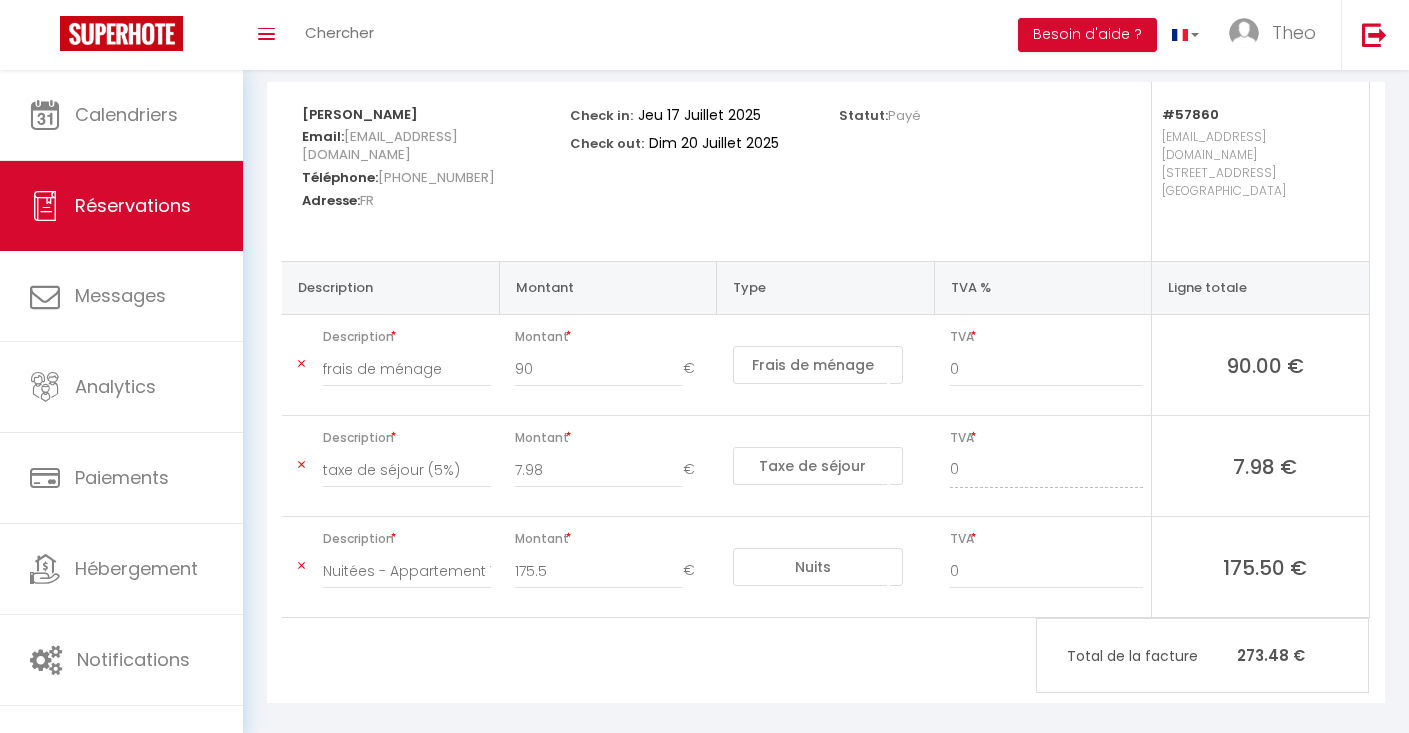 click on "Description    frais de ménage" at bounding box center [390, 365] 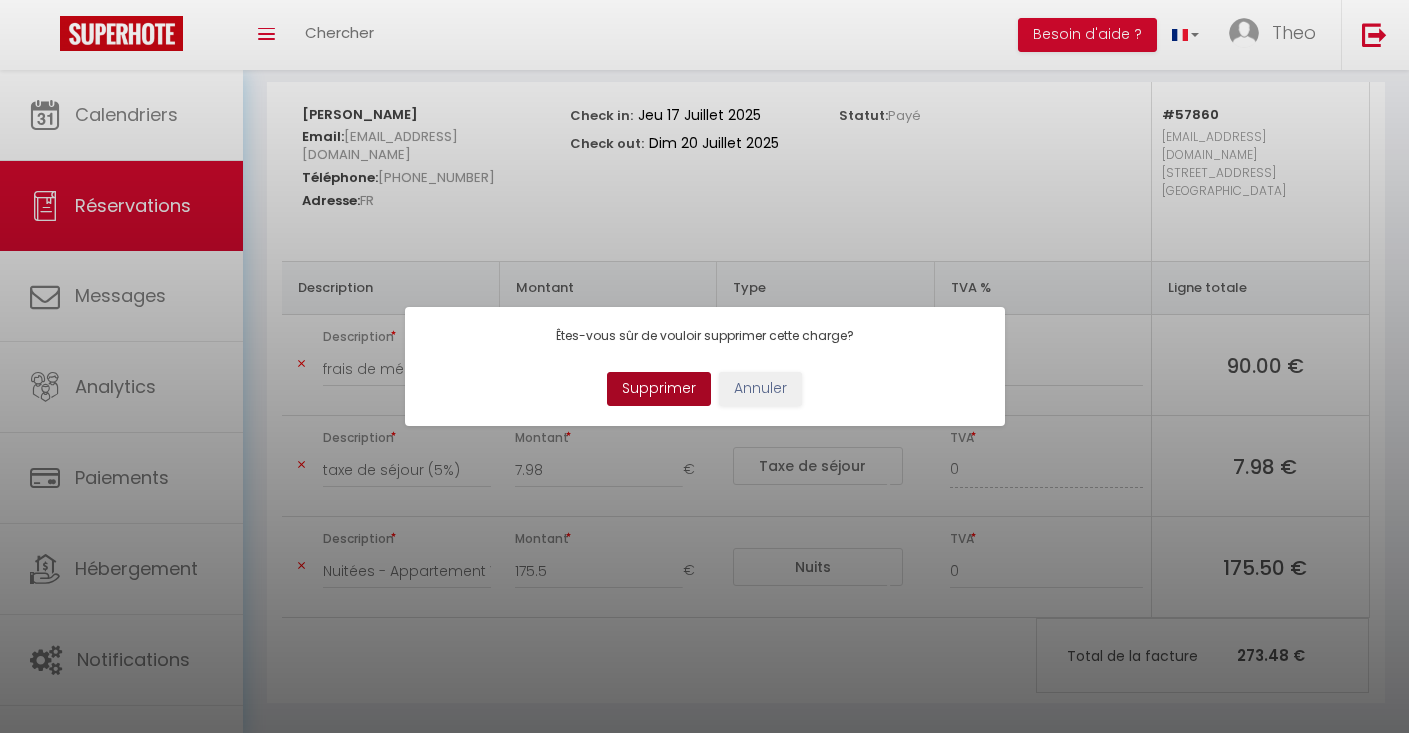 click on "Supprimer" at bounding box center [659, 389] 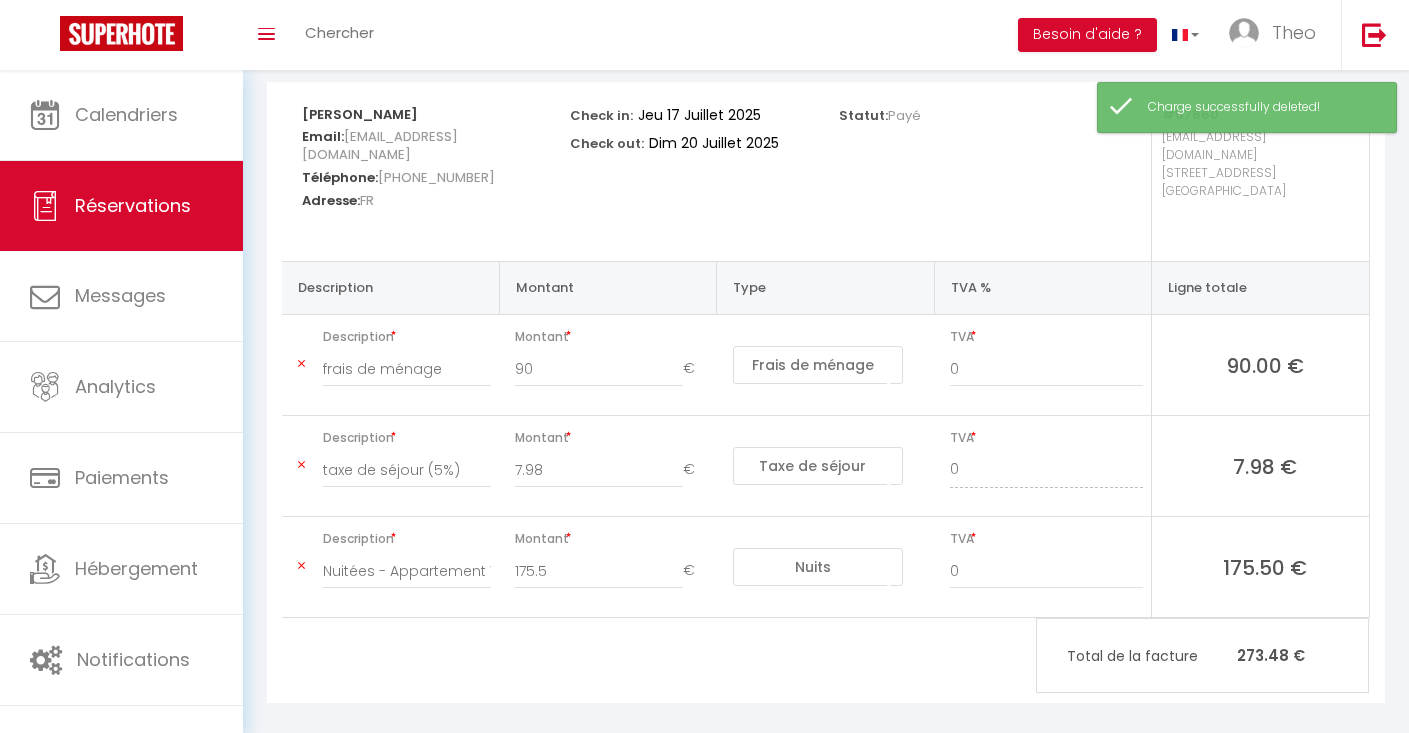 click at bounding box center (301, 465) 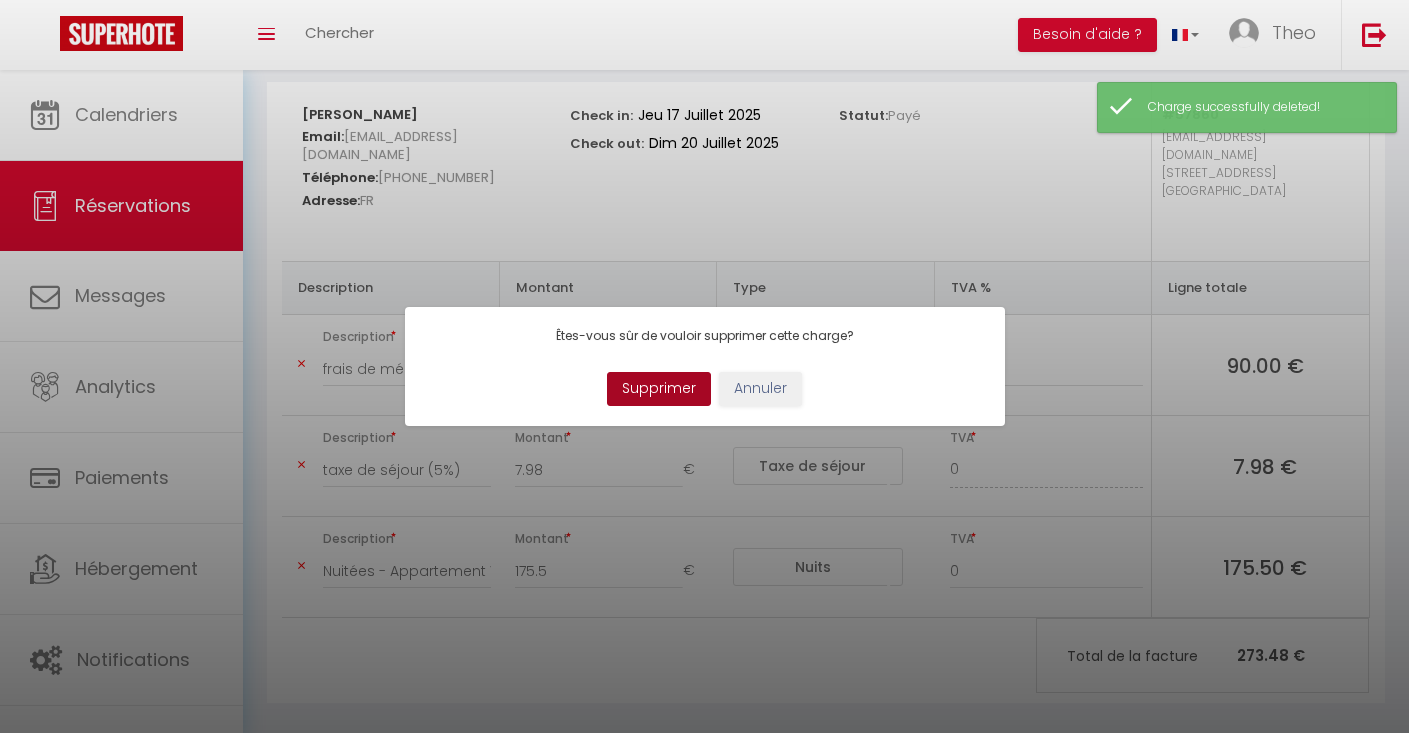 click on "Supprimer" at bounding box center (659, 389) 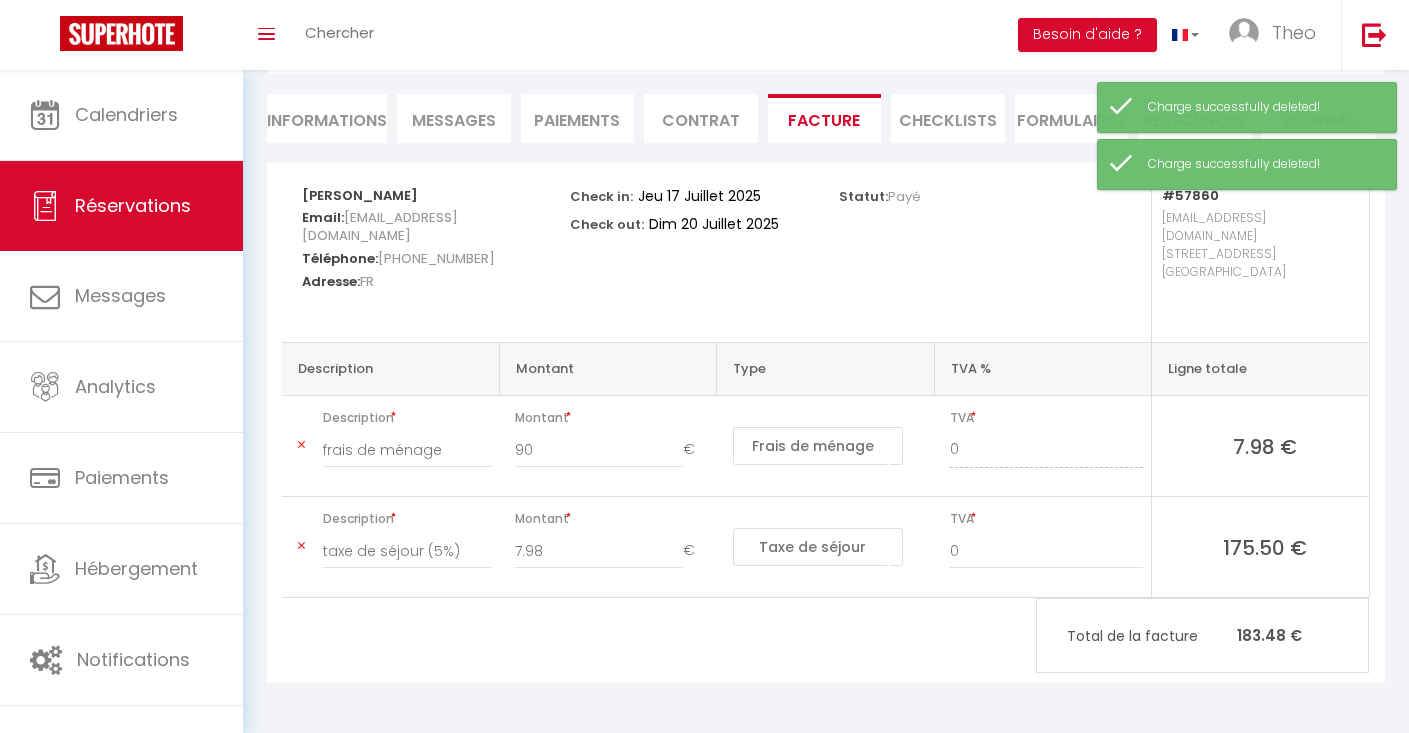 type on "taxe de séjour (5%)" 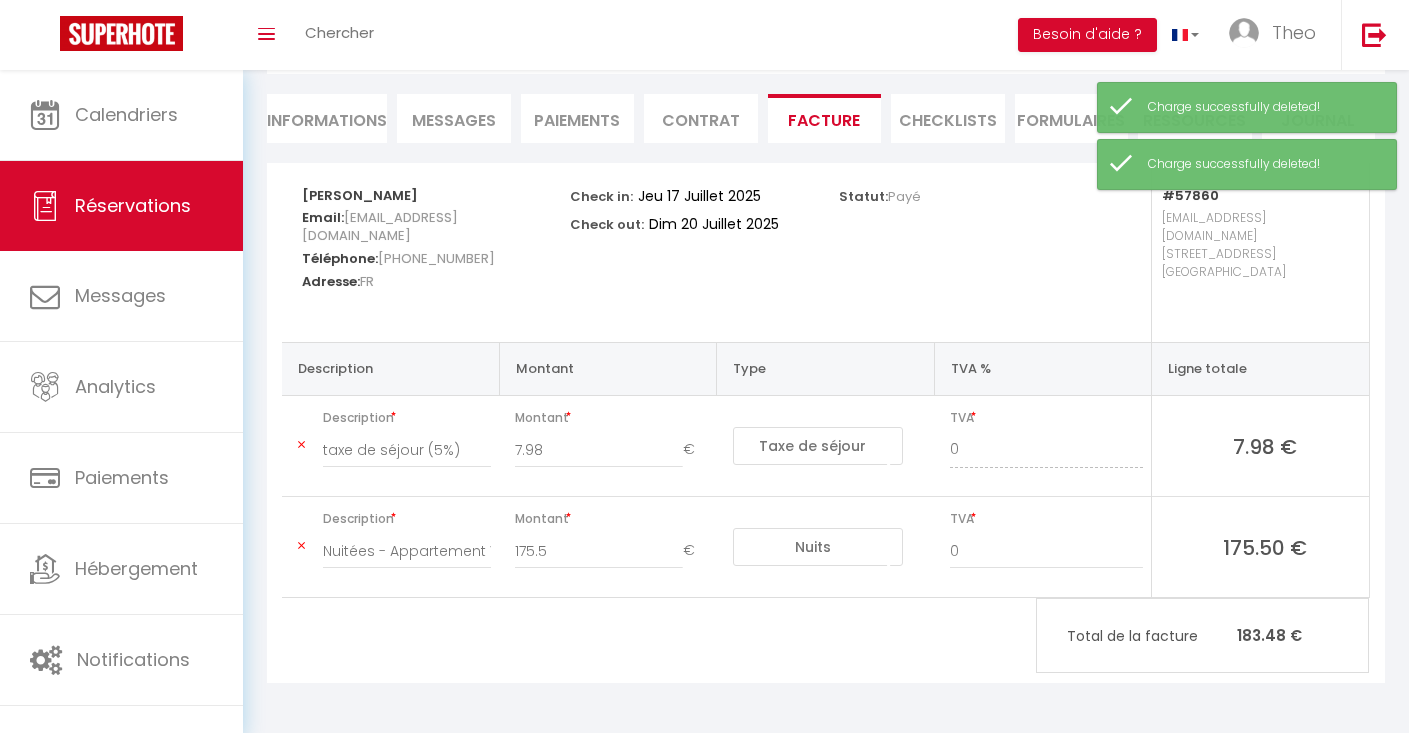 scroll, scrollTop: 148, scrollLeft: 0, axis: vertical 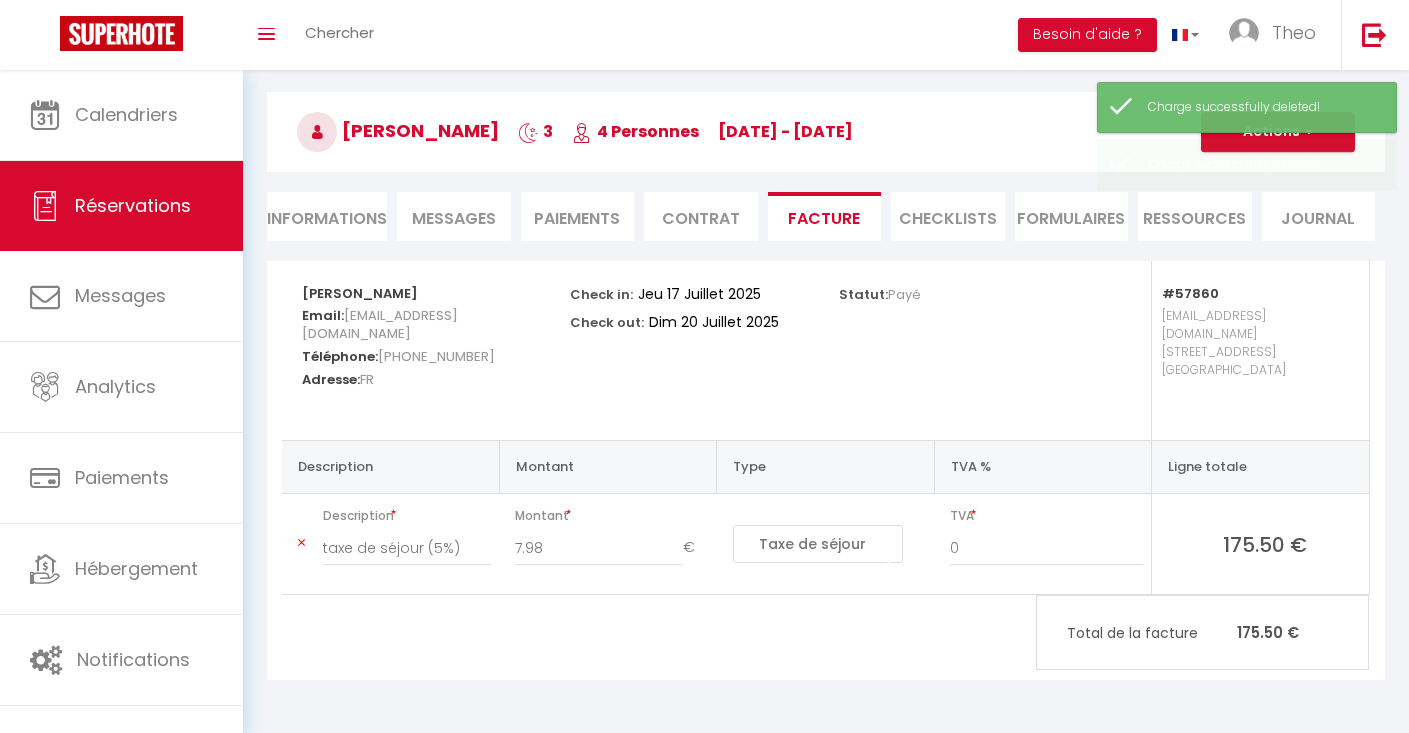 type on "Nuitées - Appartement Vue Mont Blanc - [PERSON_NAME]" 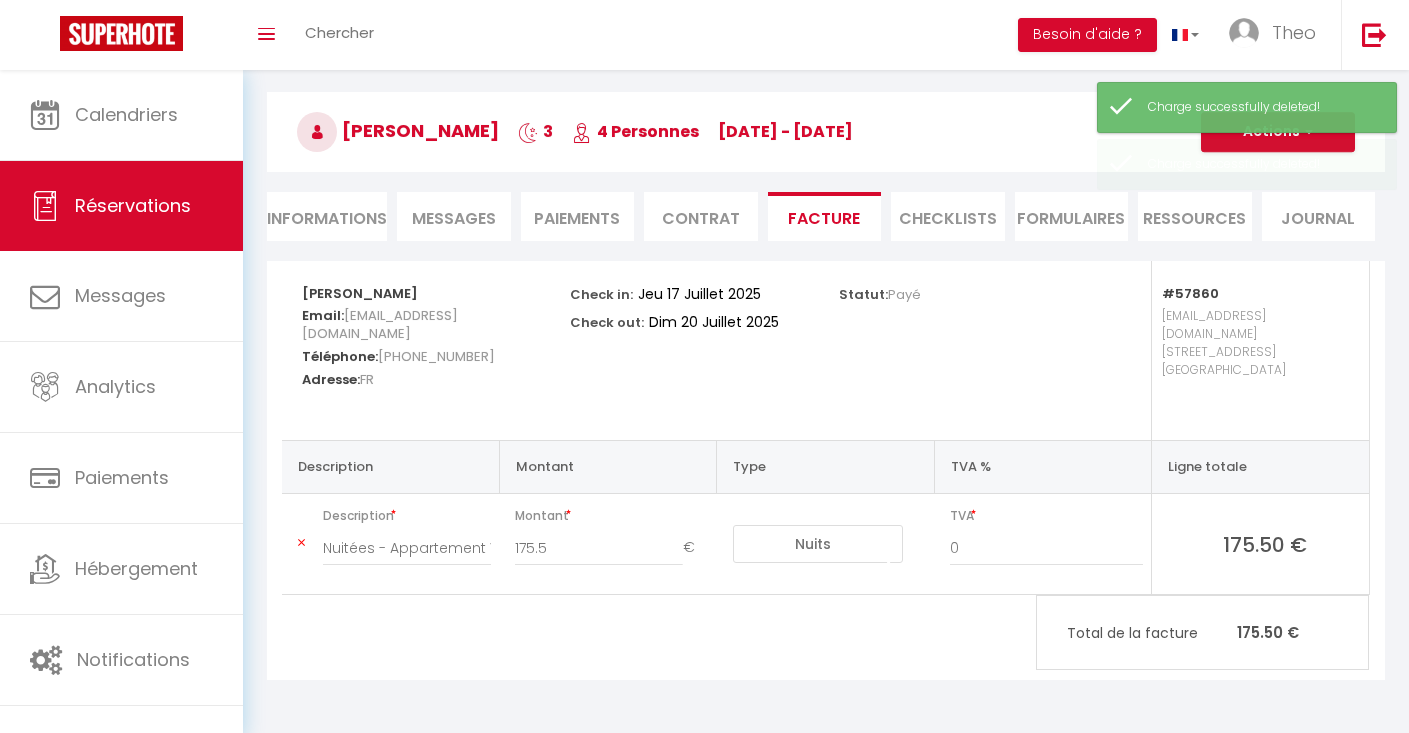 scroll, scrollTop: 70, scrollLeft: 0, axis: vertical 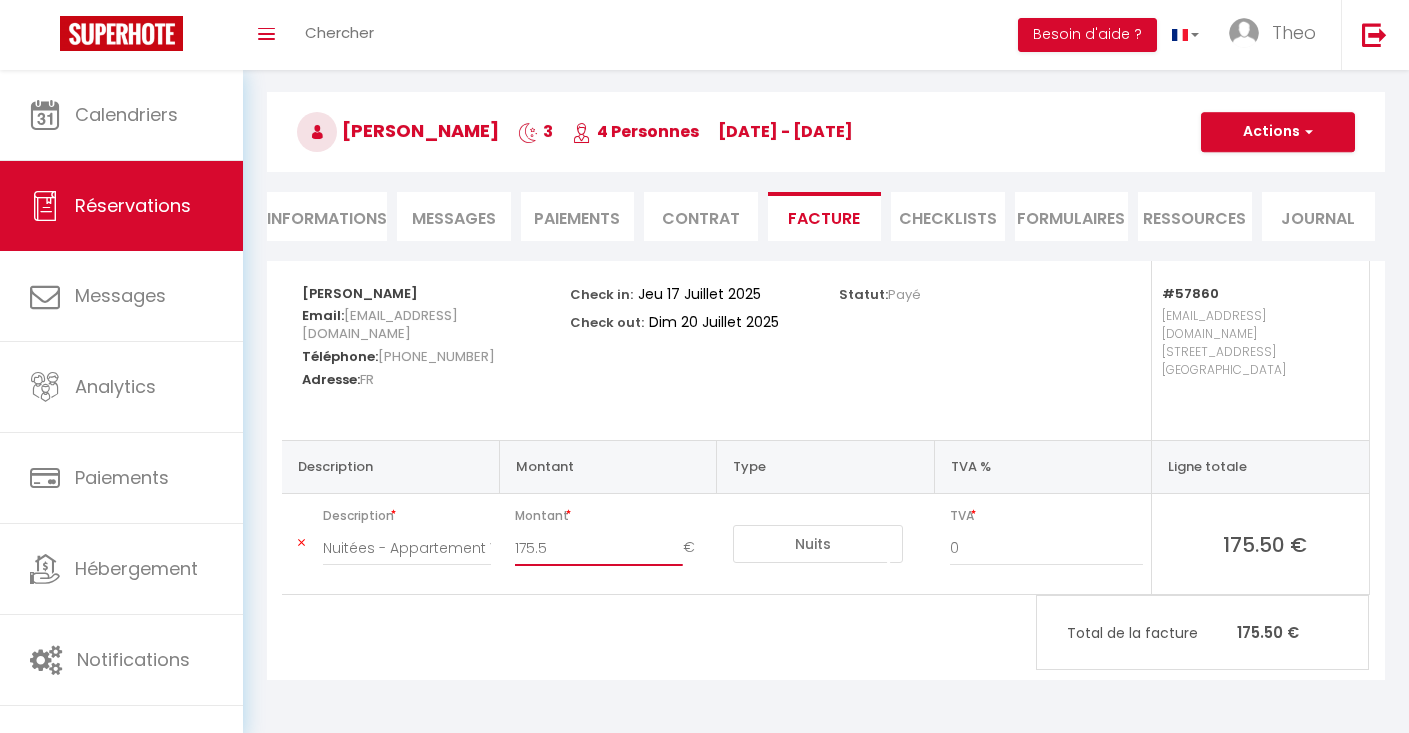 click on "175.5" at bounding box center (598, 548) 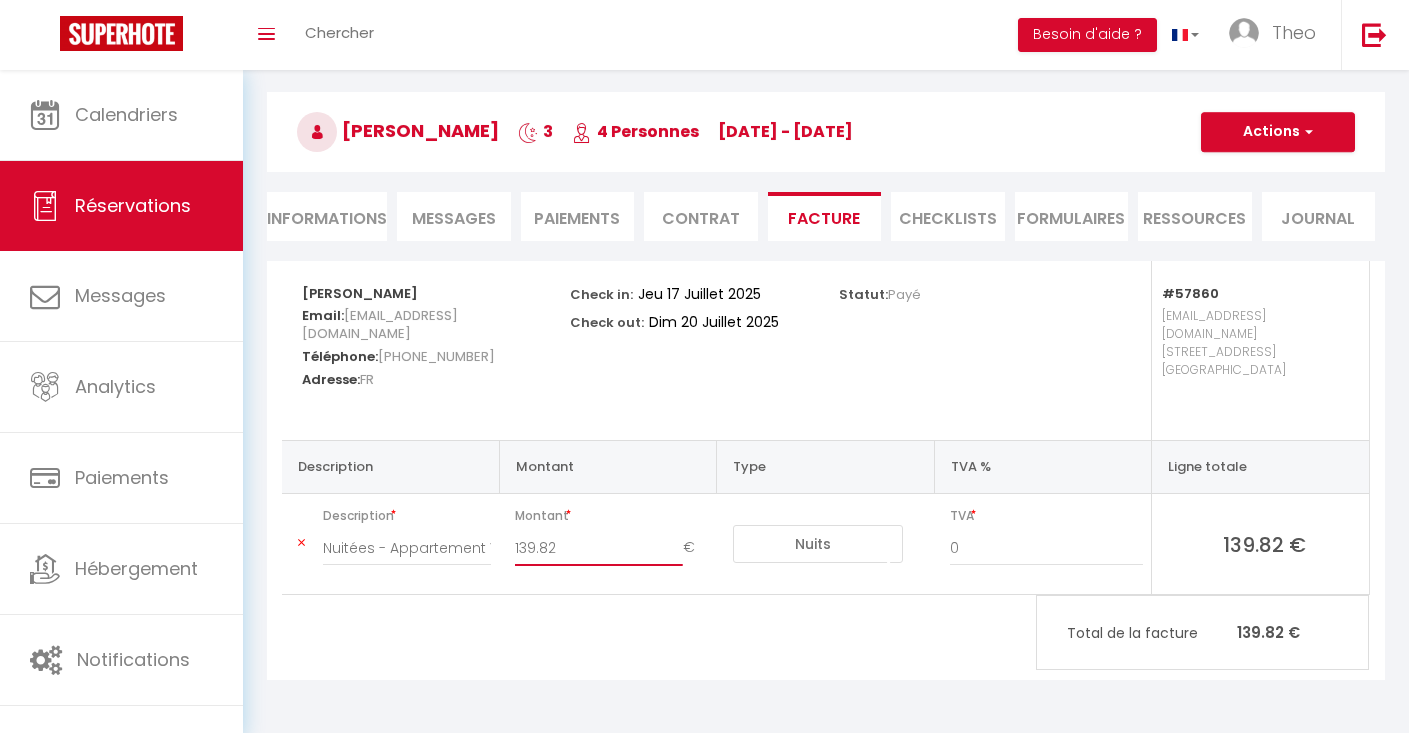 type on "139.82" 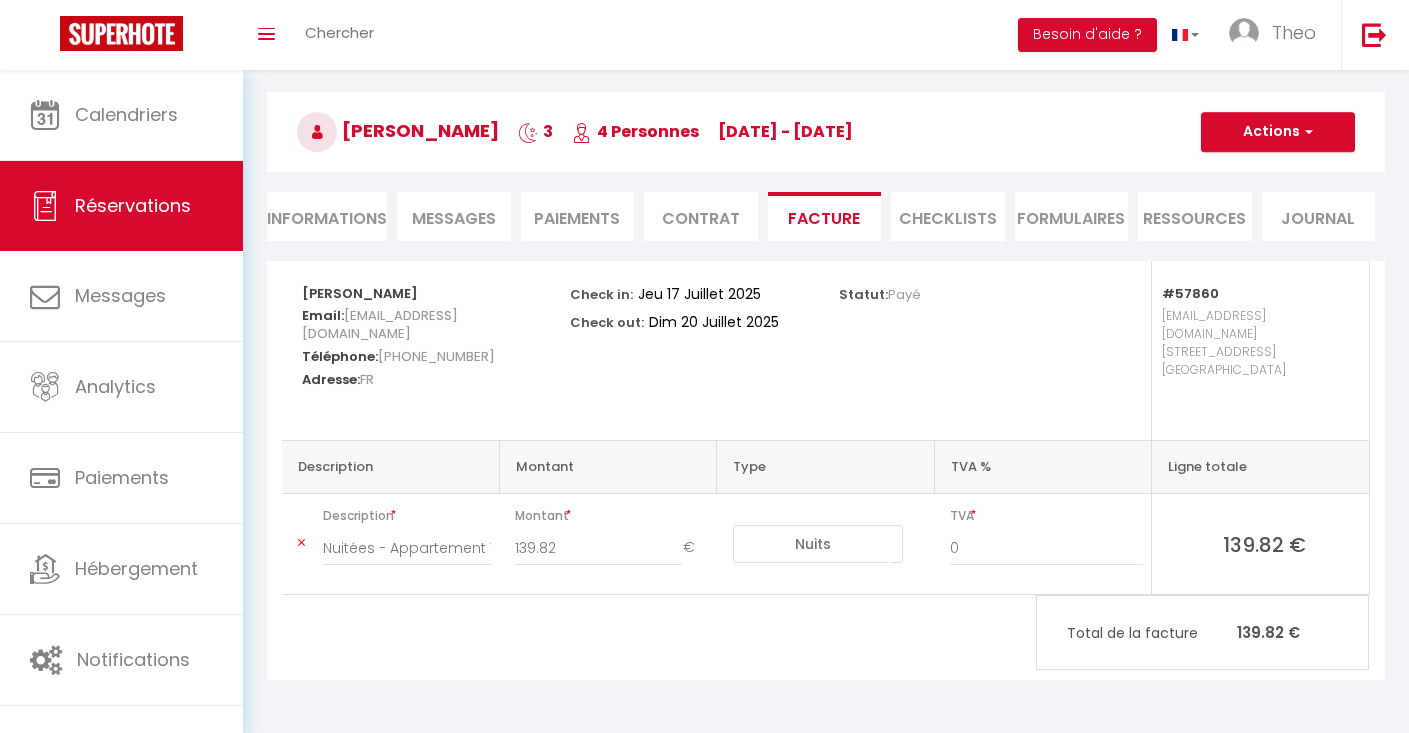 click on "Actions" at bounding box center [1278, 132] 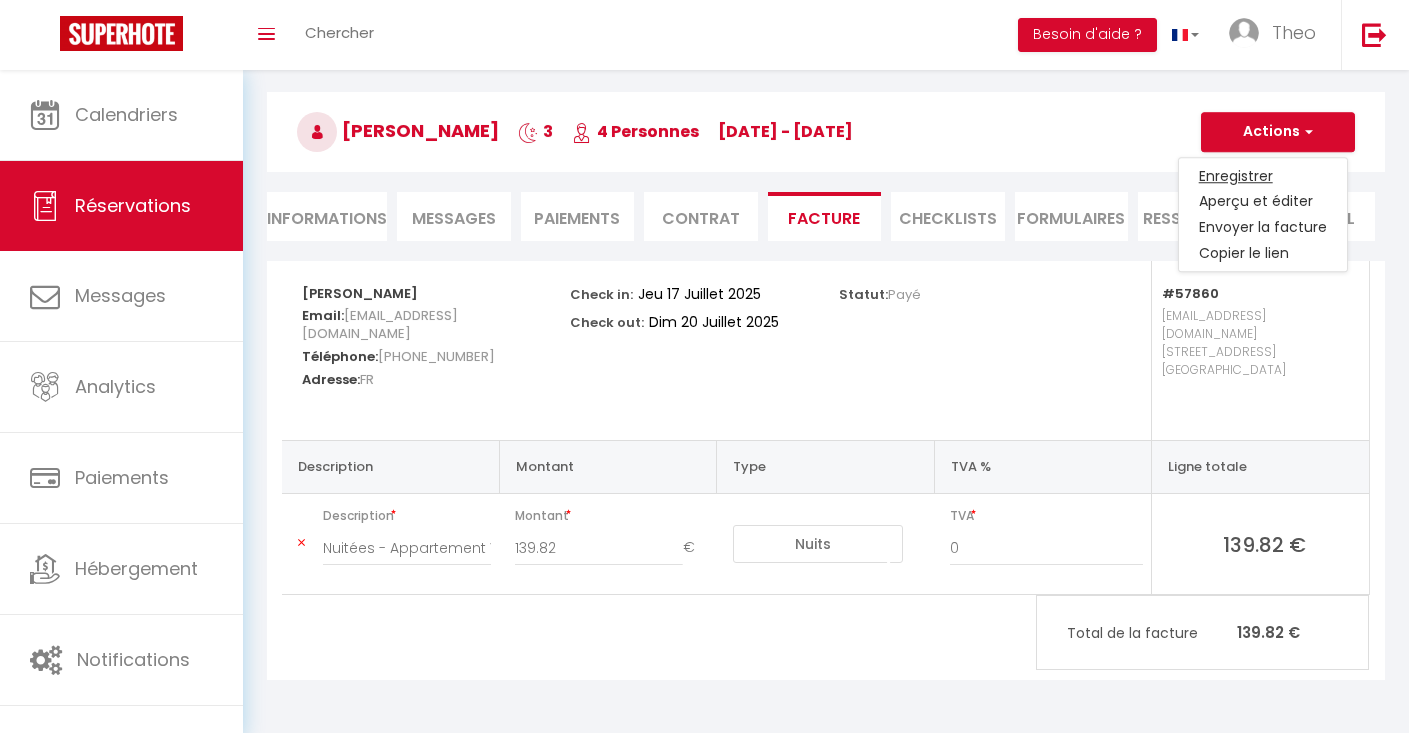 click on "Enregistrer" at bounding box center [1263, 176] 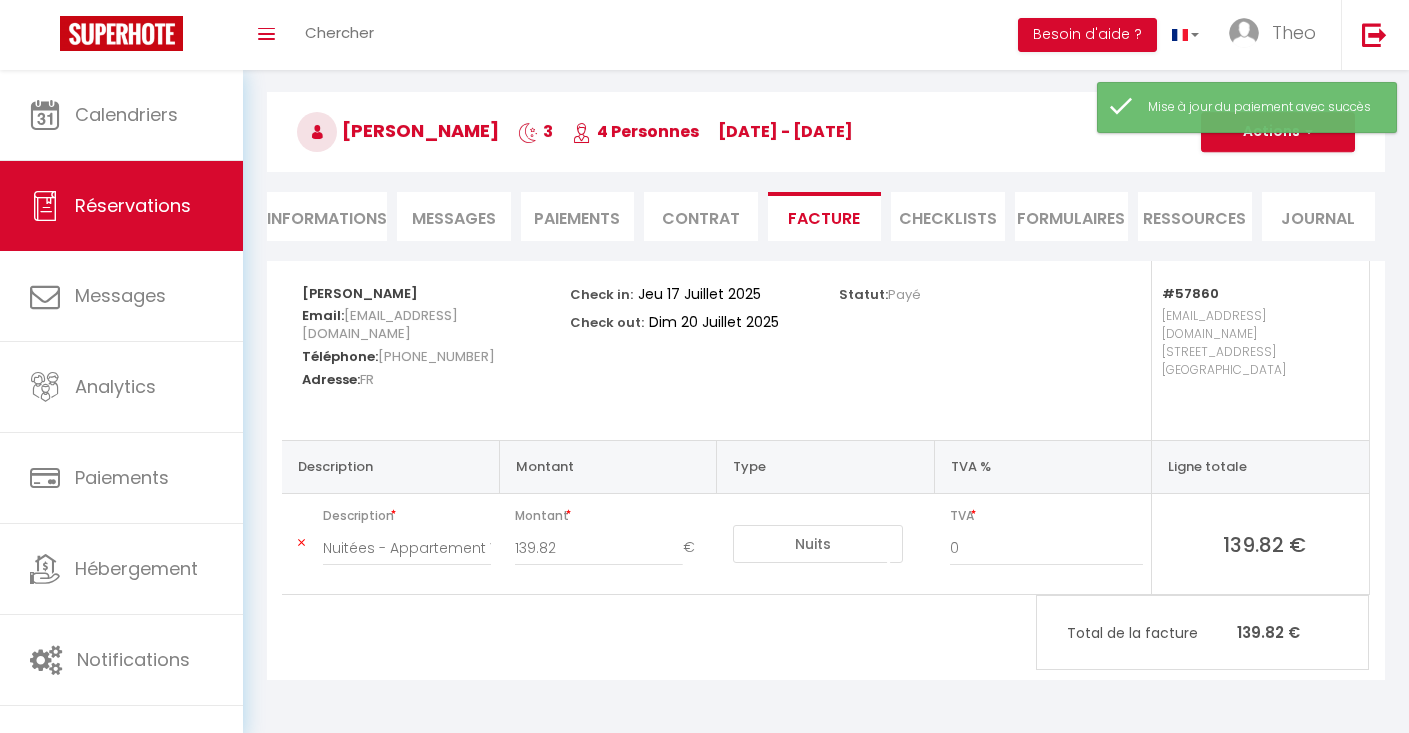 click on "Informations" at bounding box center (327, 216) 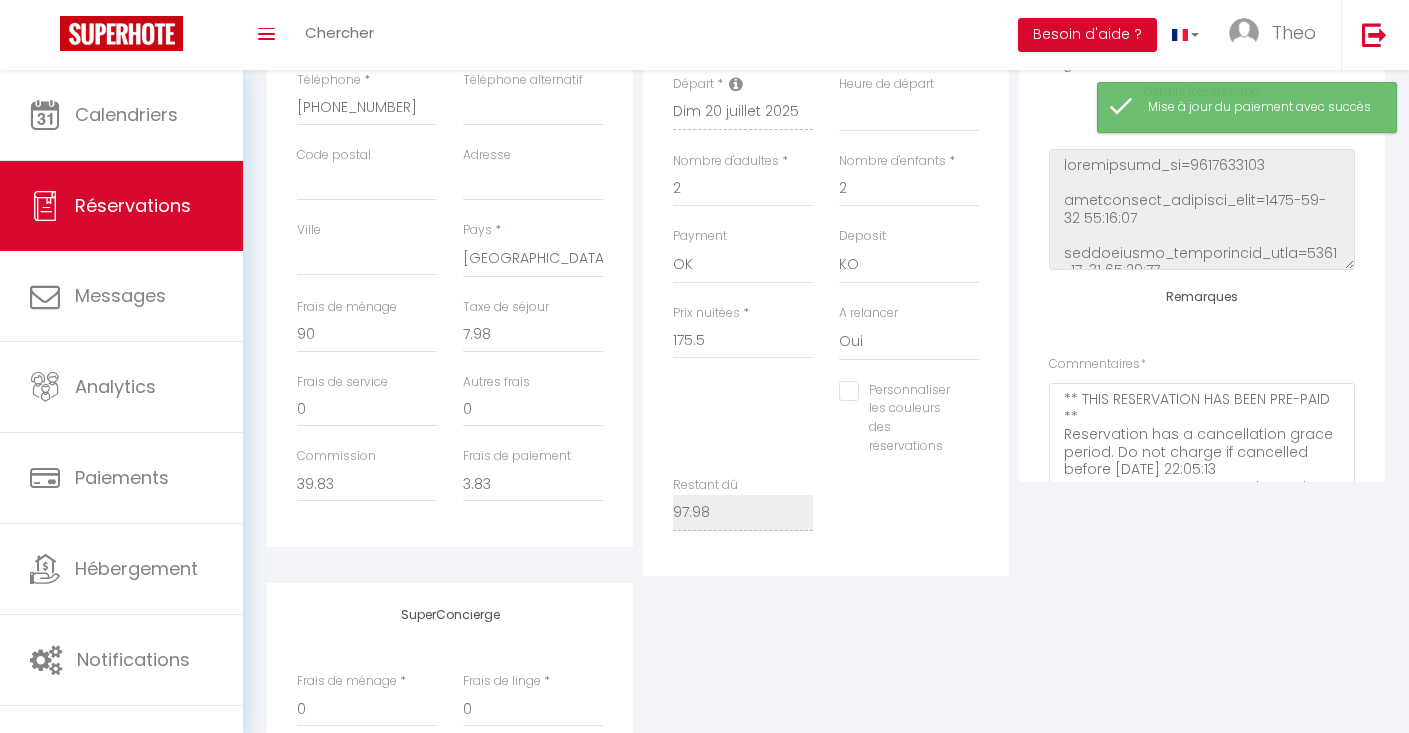 scroll, scrollTop: 741, scrollLeft: 0, axis: vertical 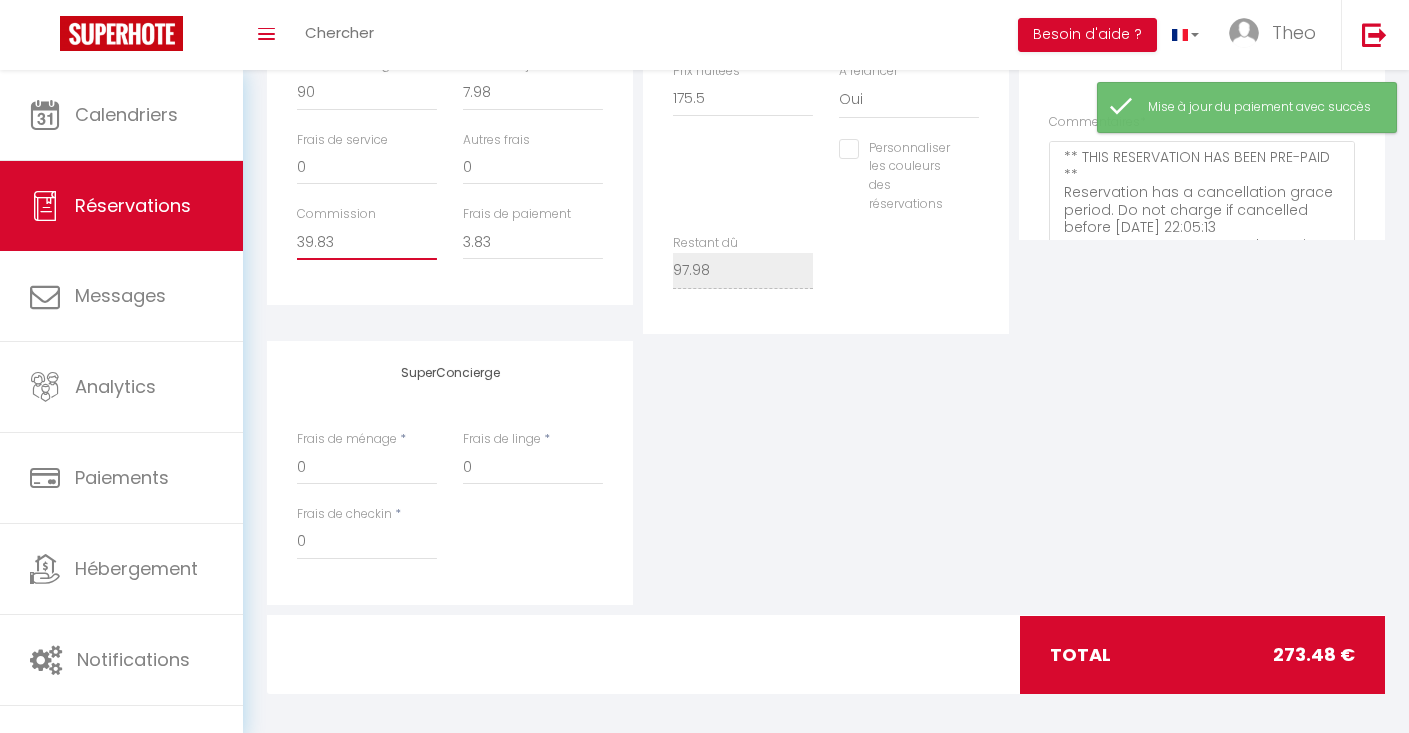 drag, startPoint x: 360, startPoint y: 247, endPoint x: 295, endPoint y: 232, distance: 66.70832 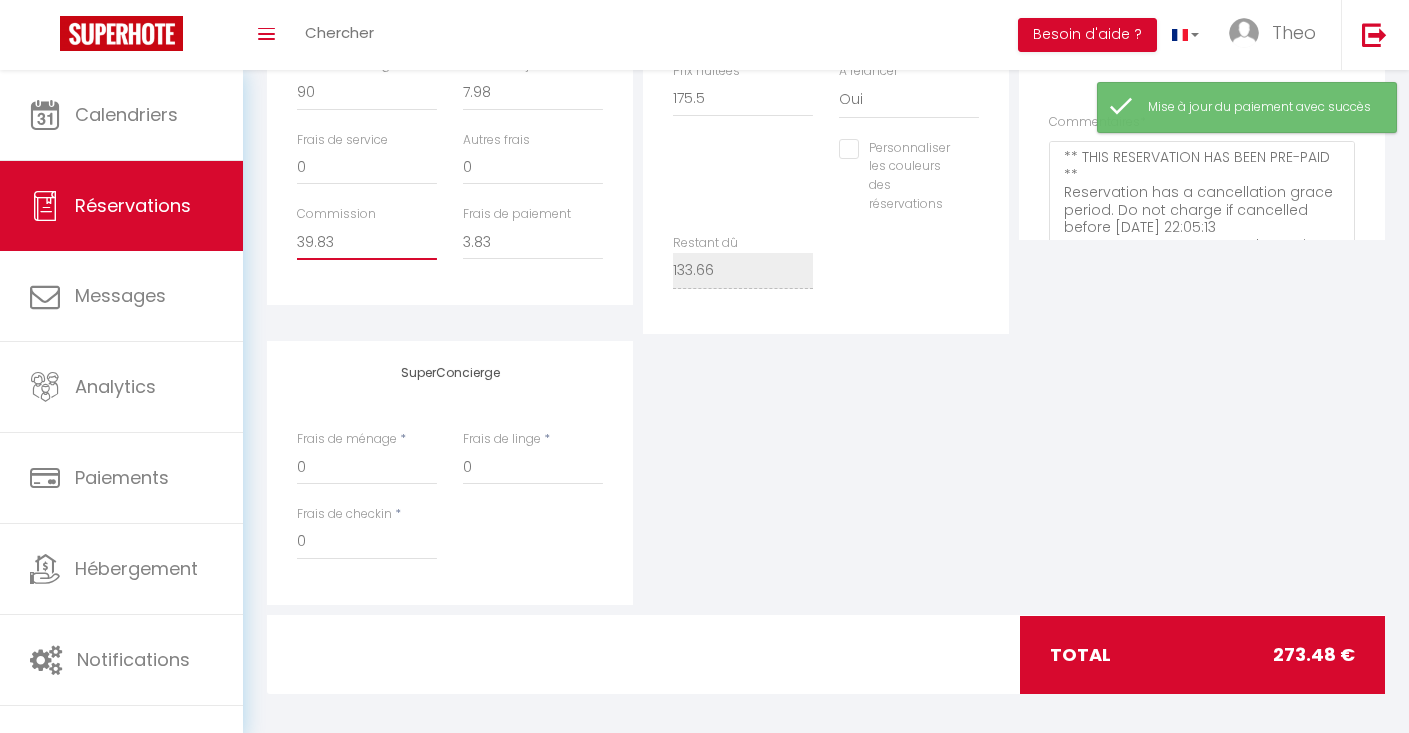 drag, startPoint x: 336, startPoint y: 242, endPoint x: 301, endPoint y: 241, distance: 35.014282 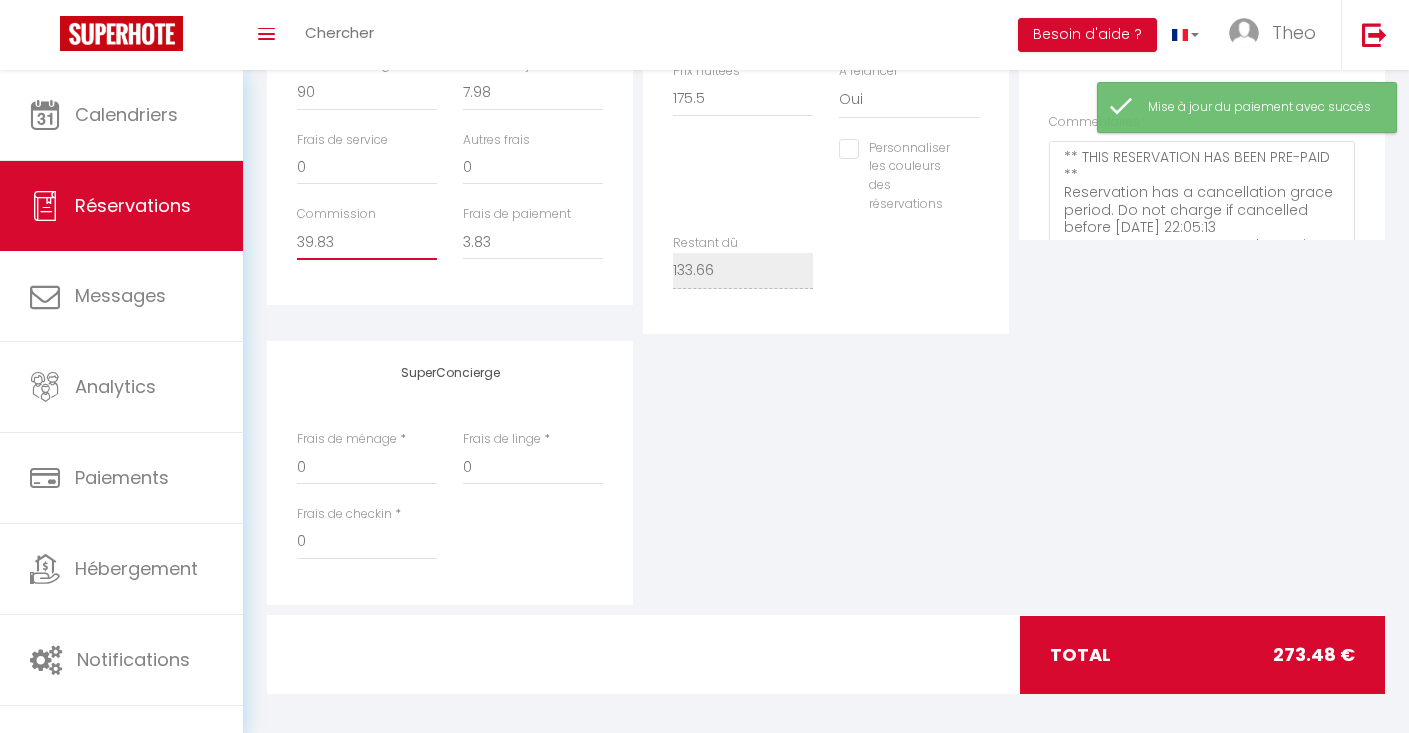 type on "39.8" 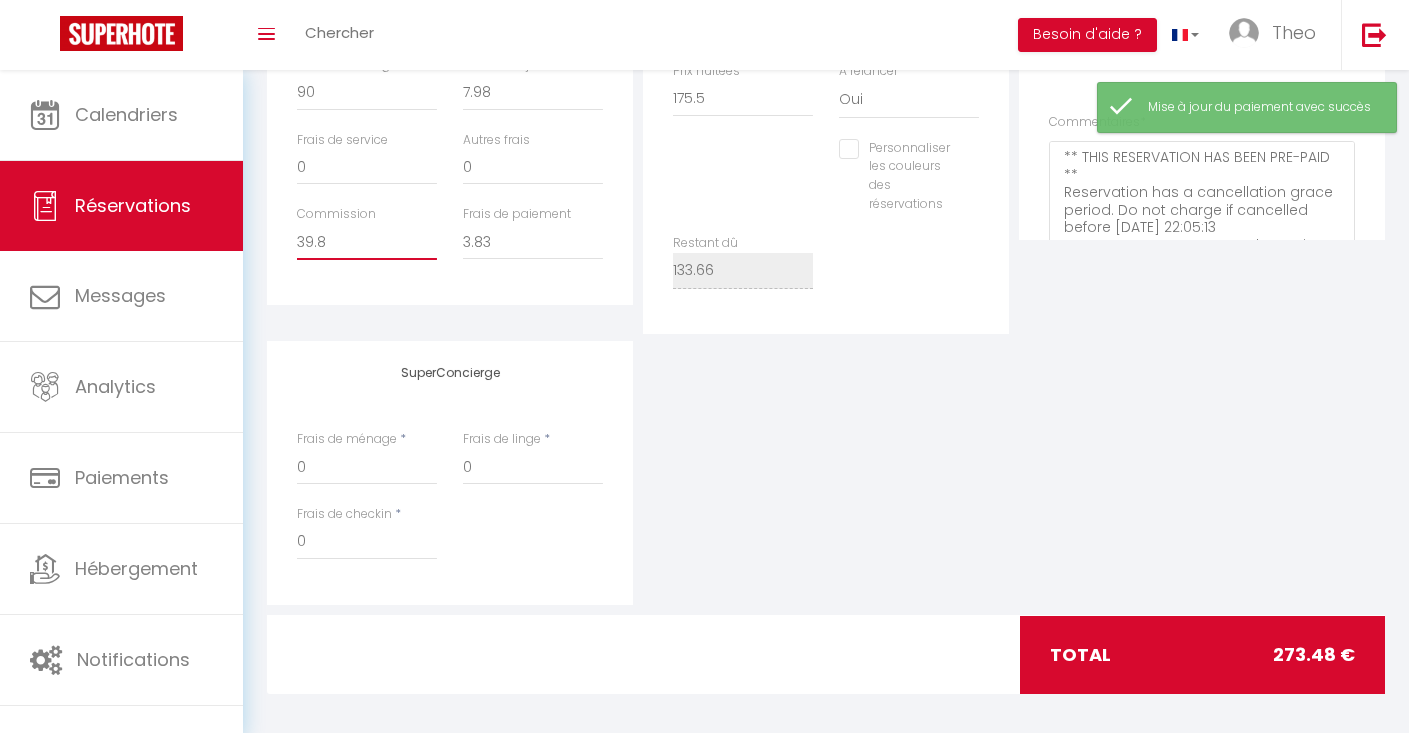 select 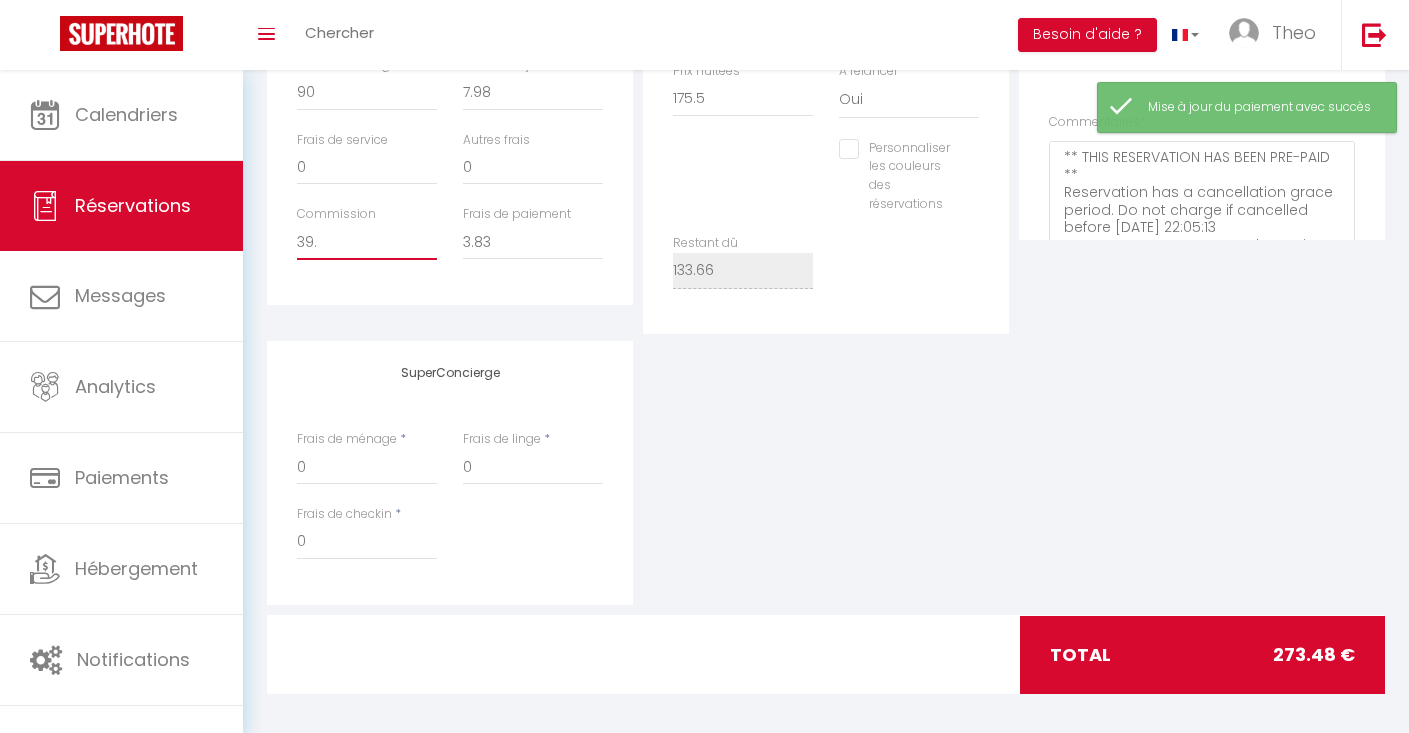 select 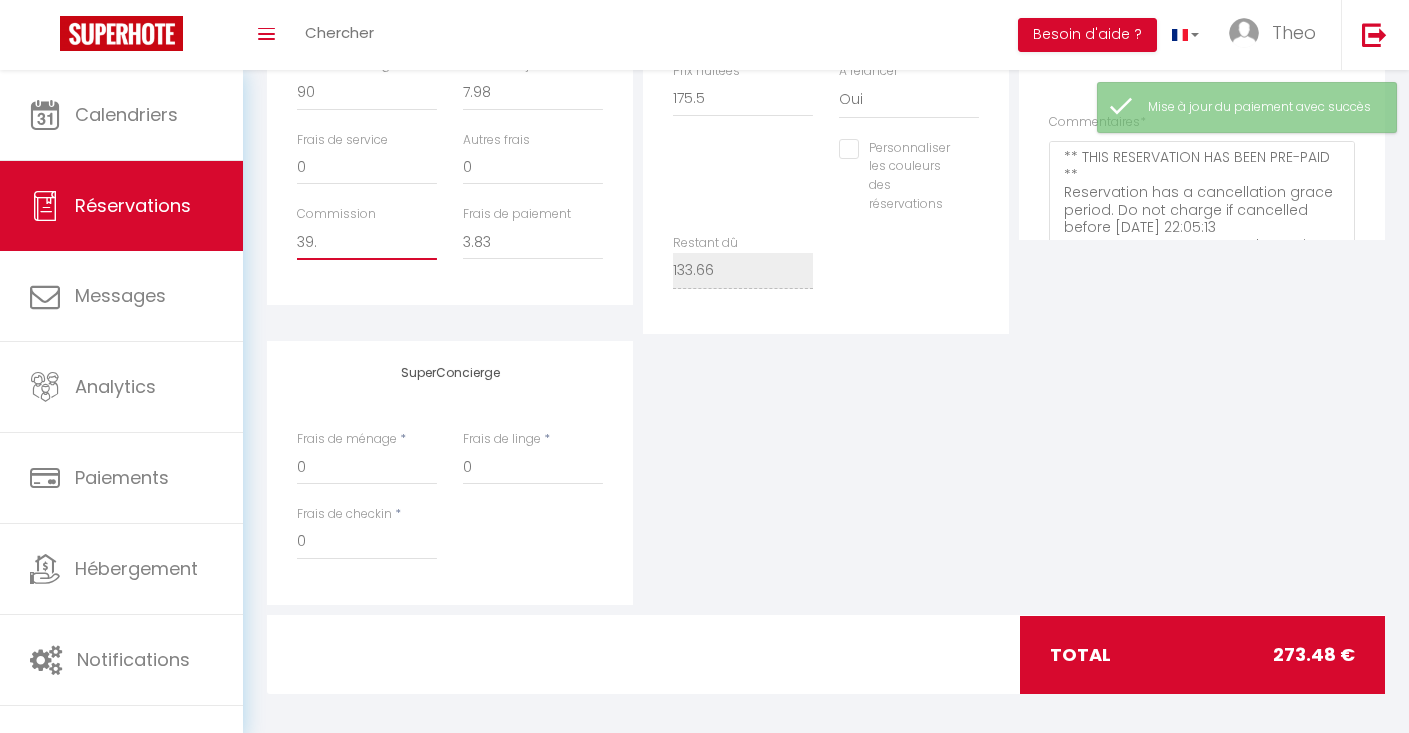 type on "39" 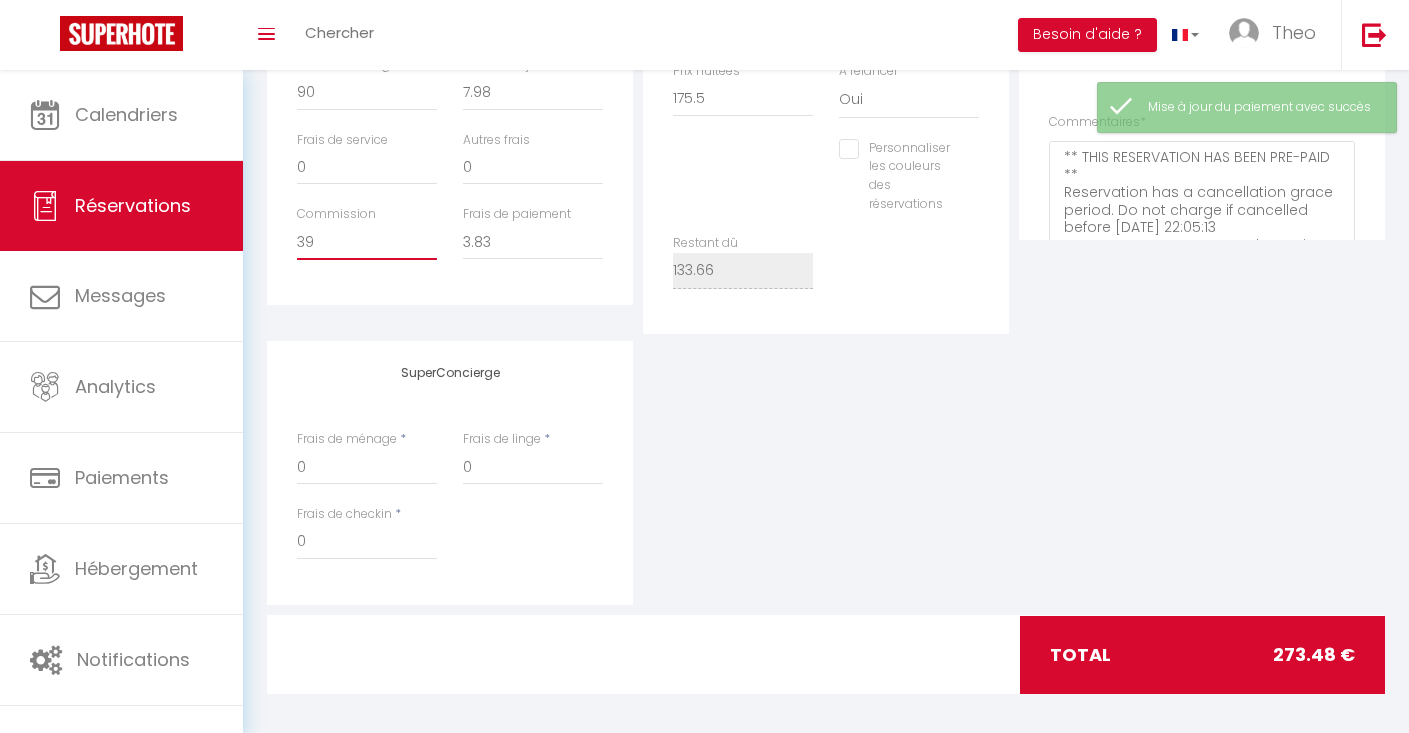 select 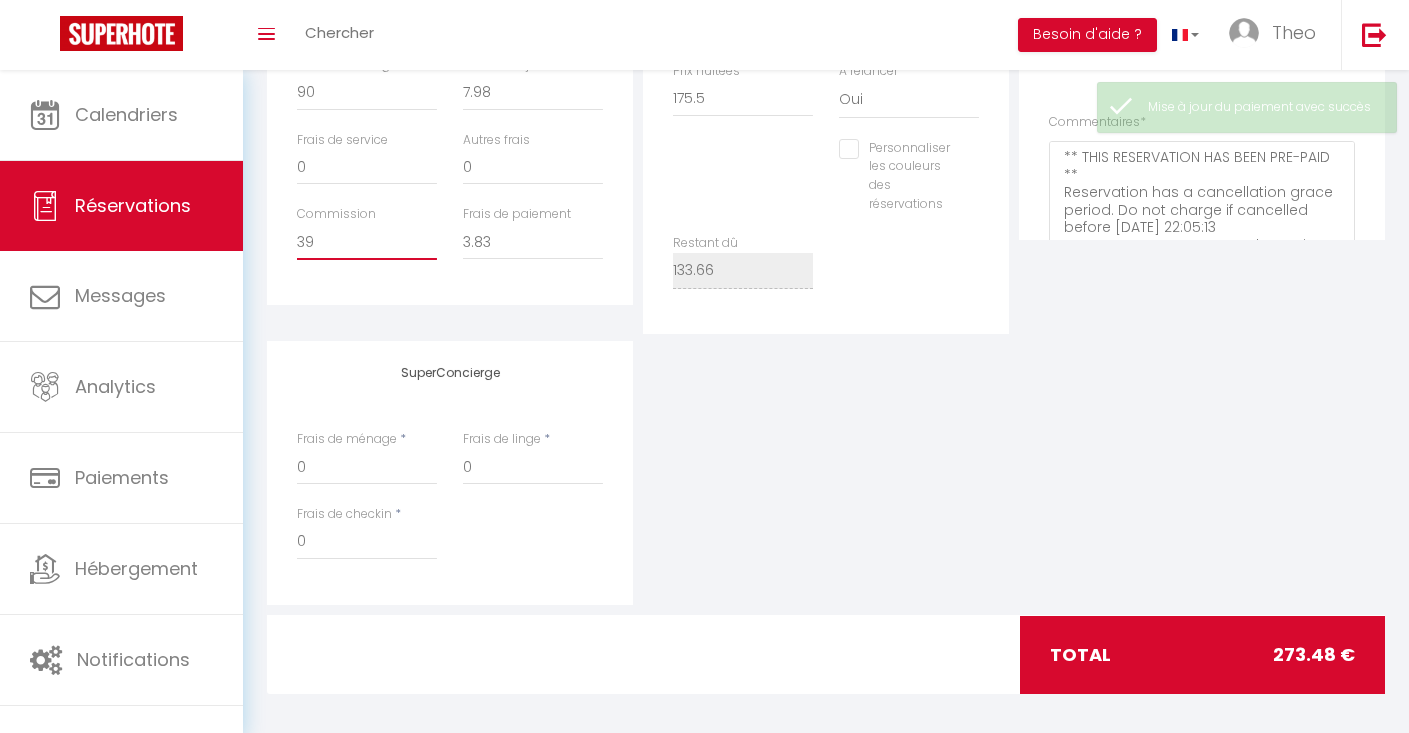 type on "3" 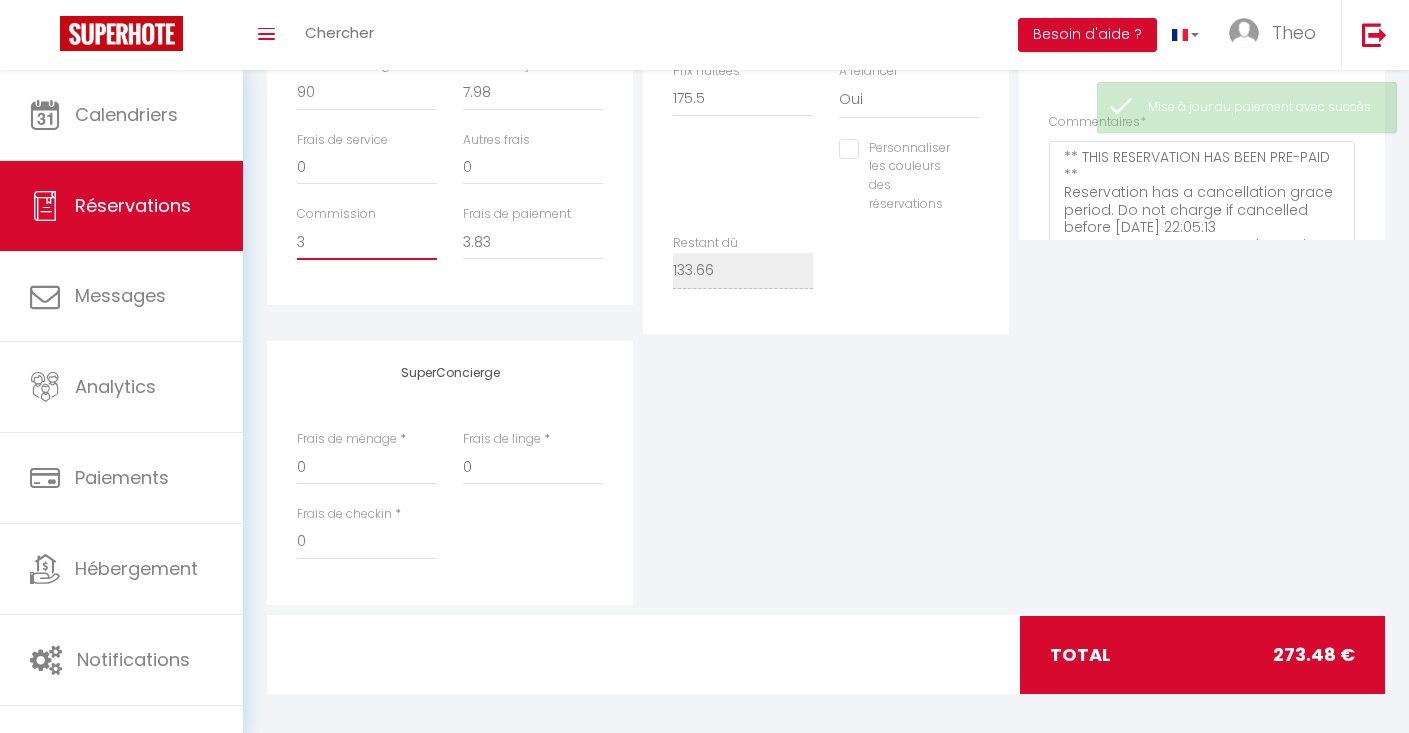 select 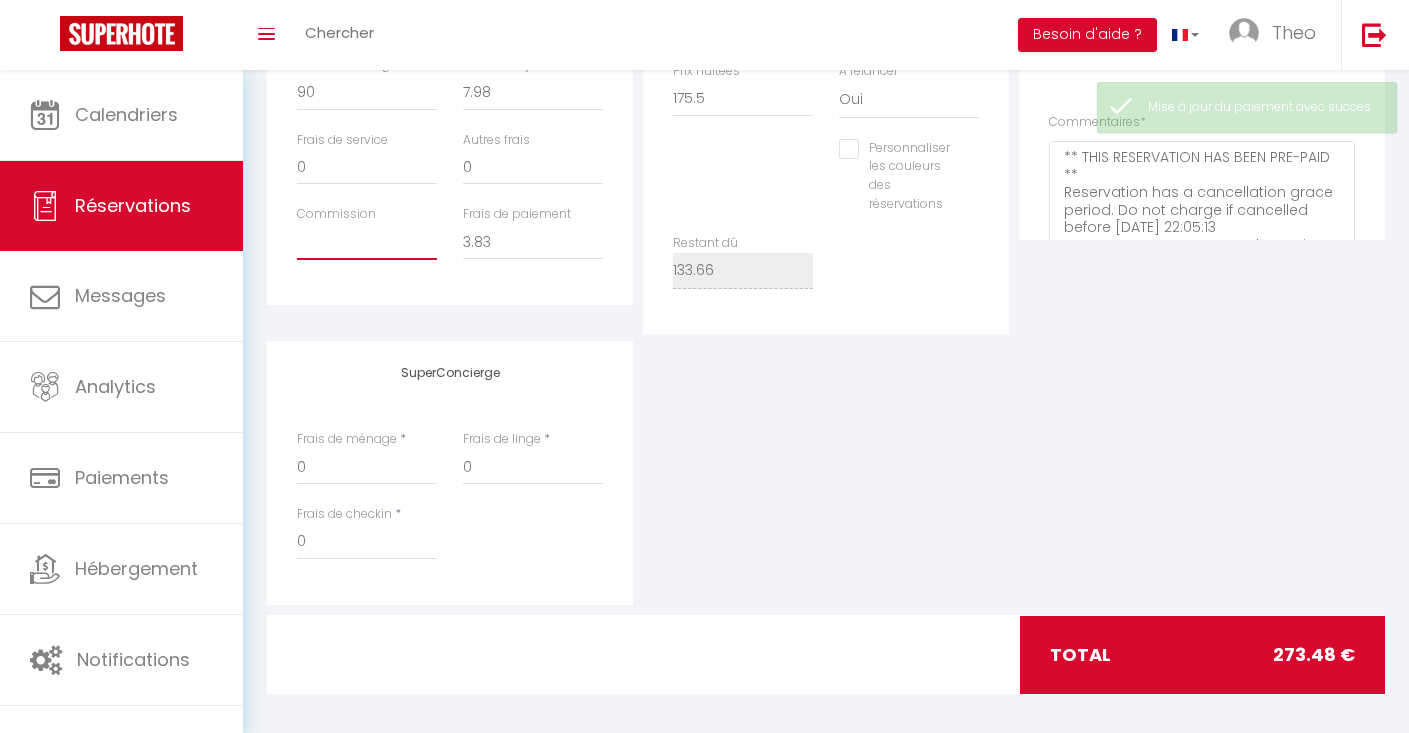 select 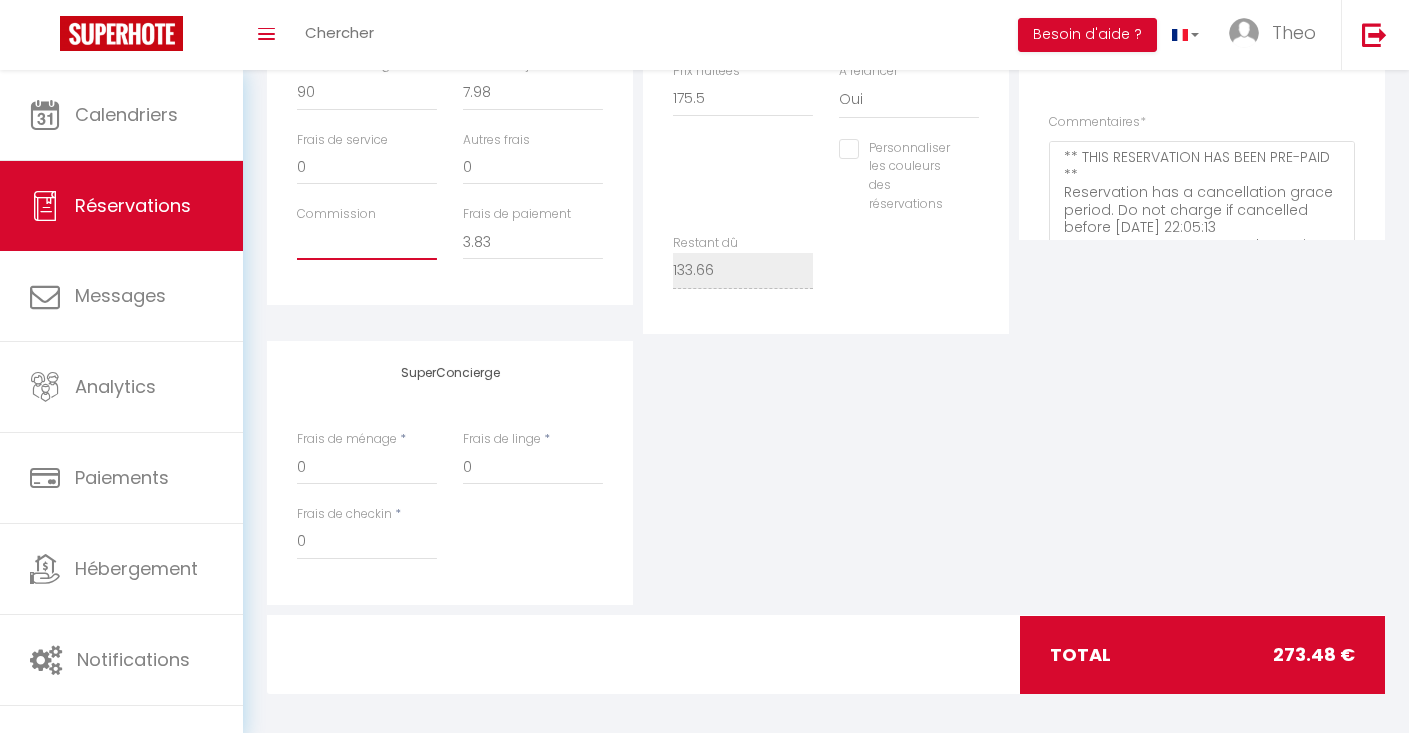 type on "2" 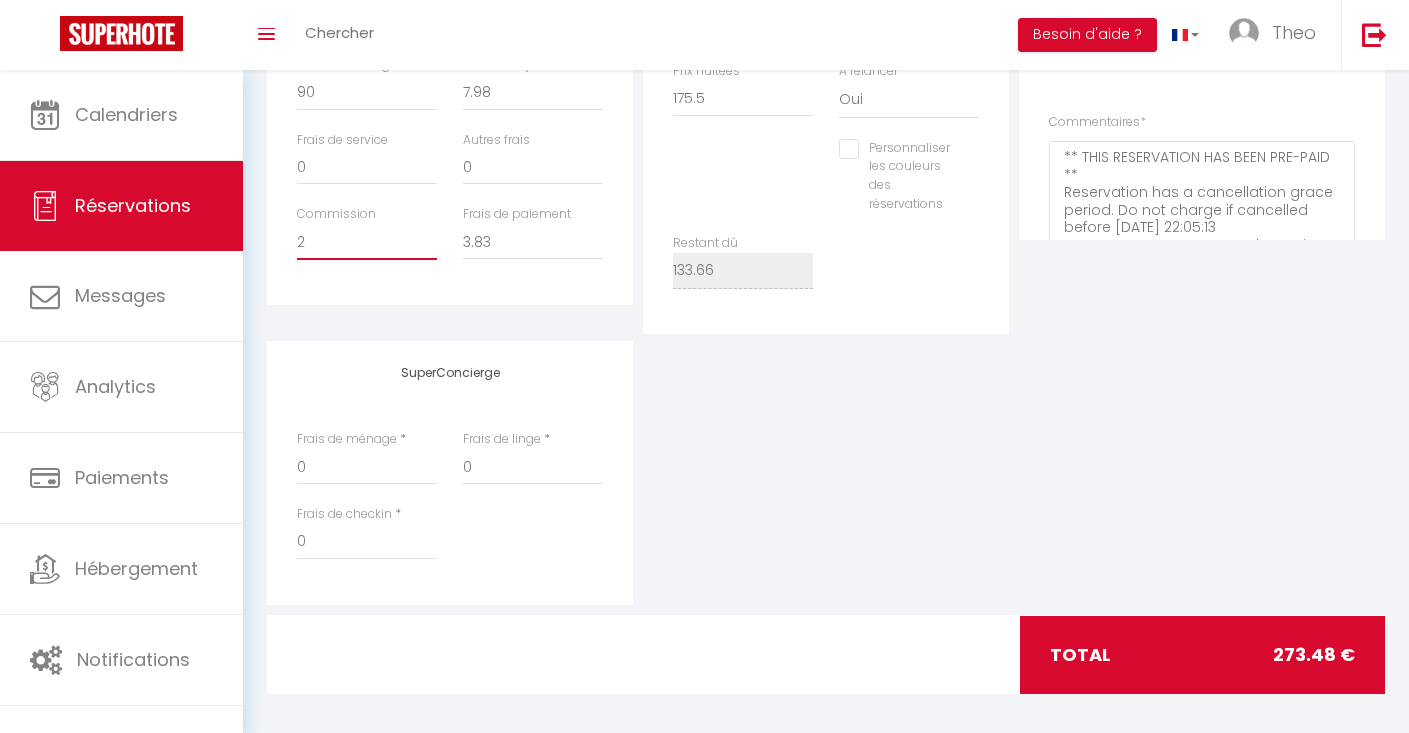select 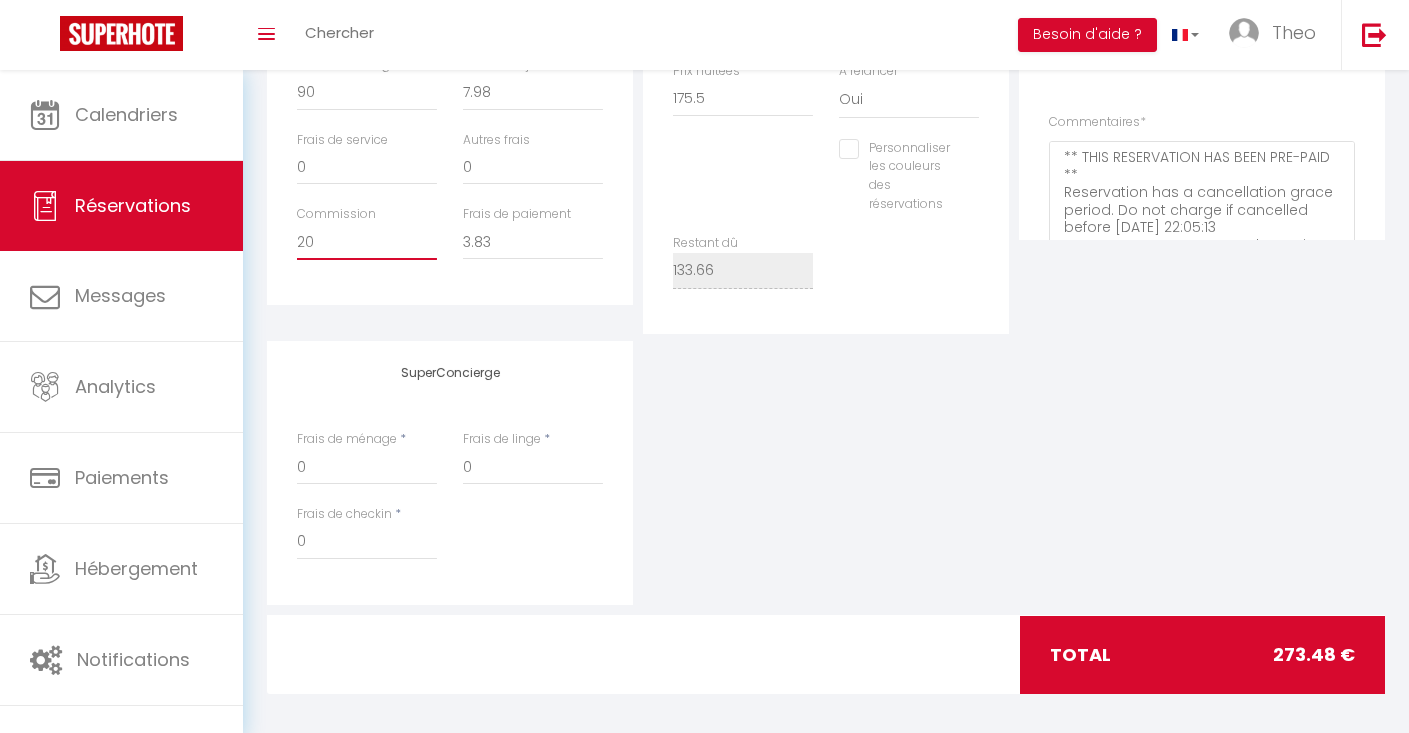 select 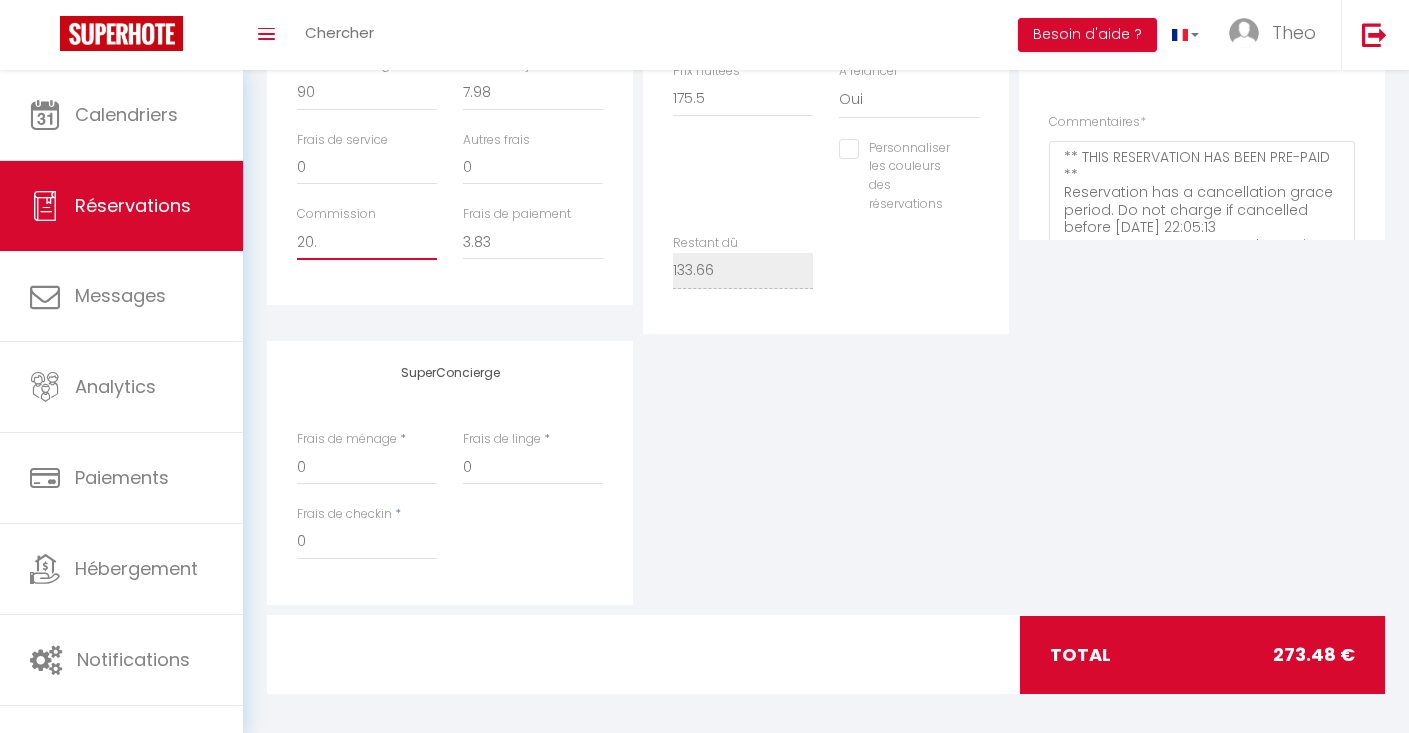 select 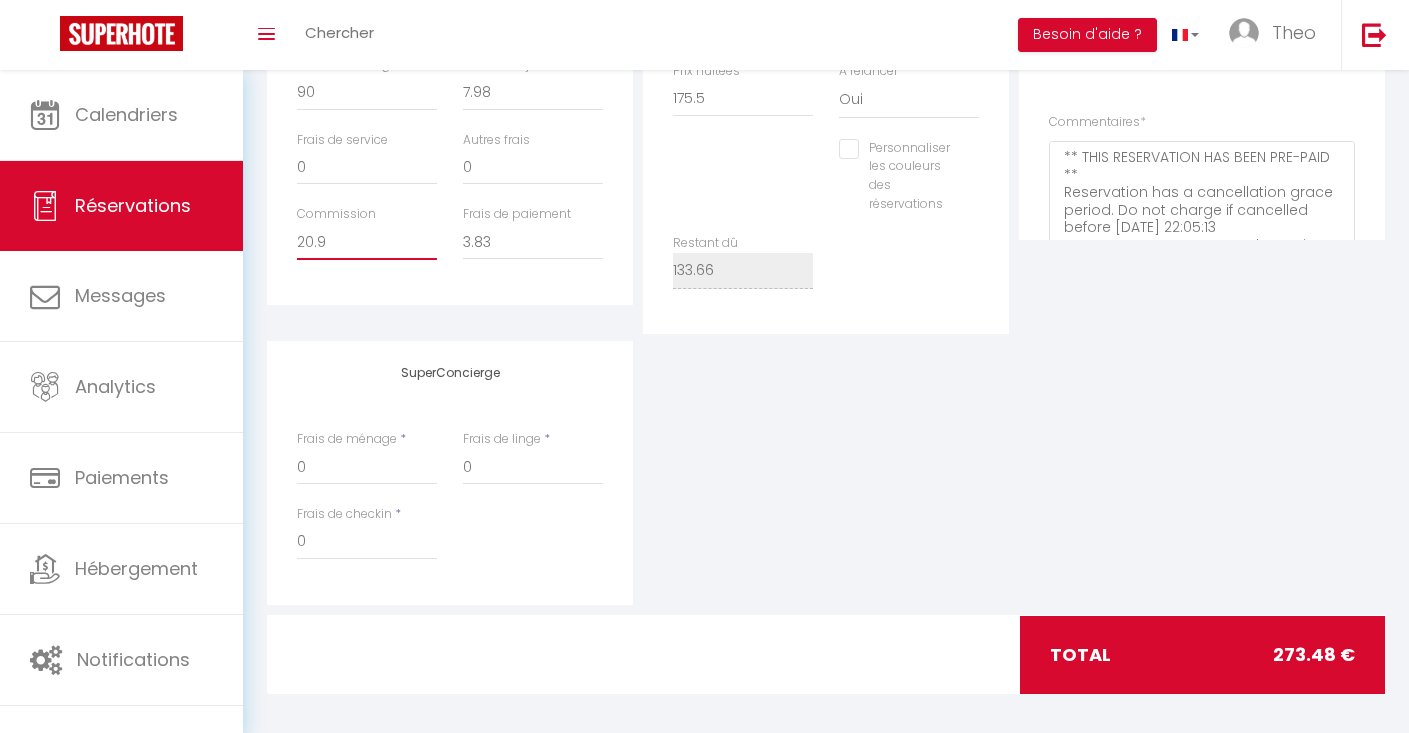 select 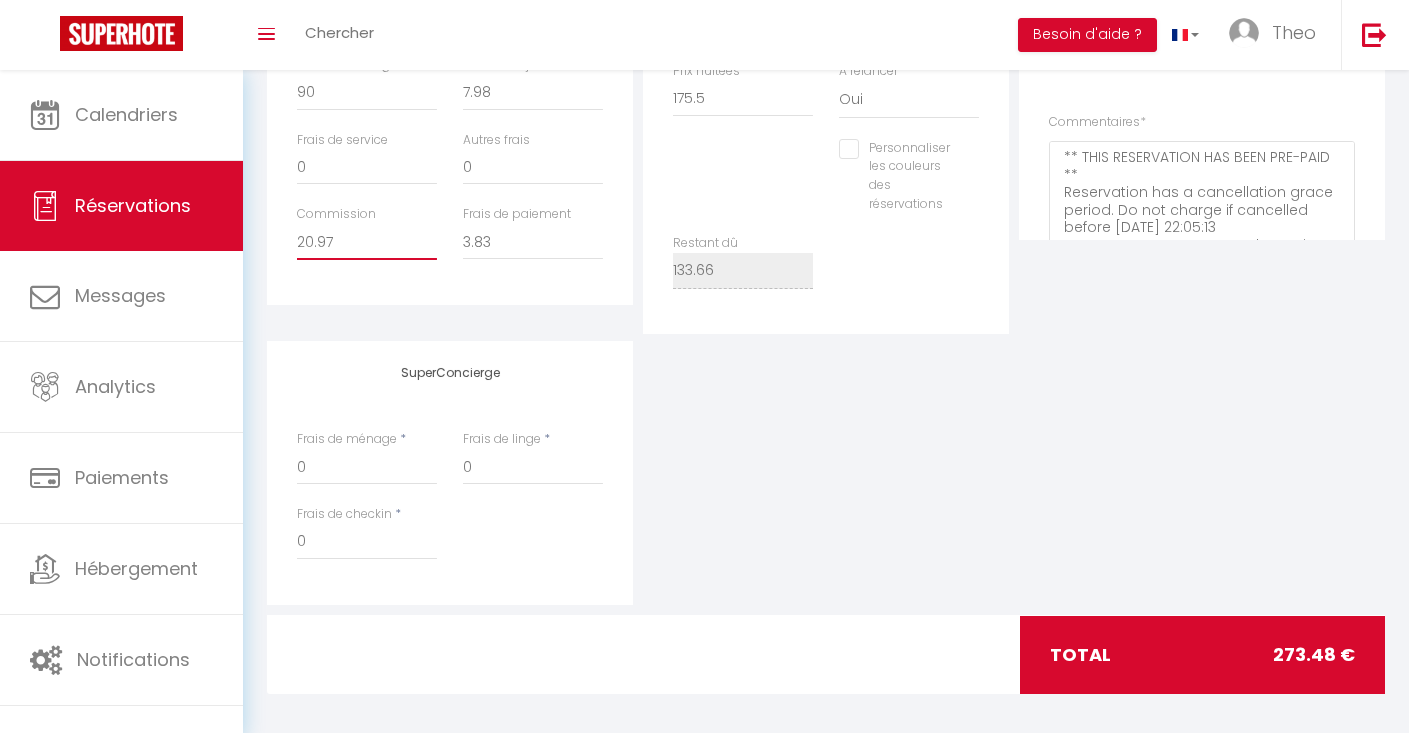 select 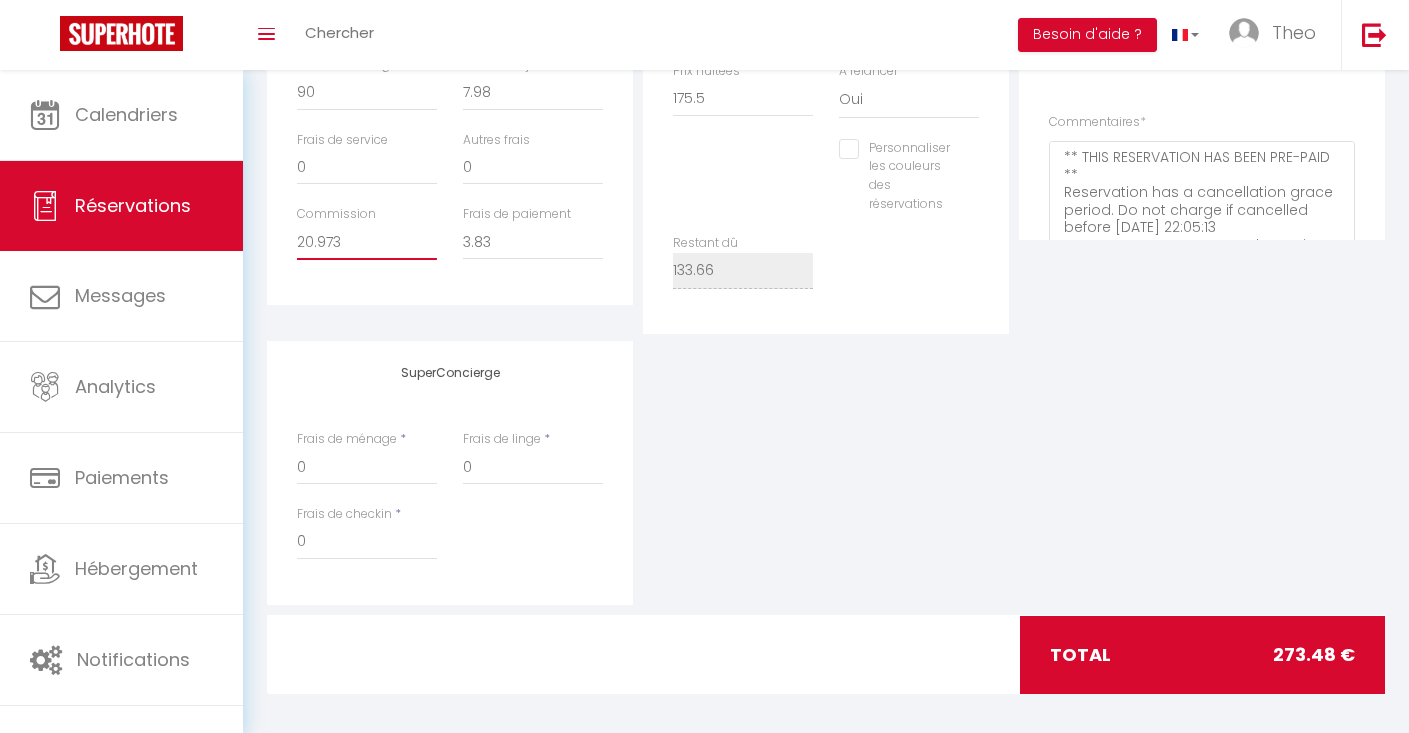 select 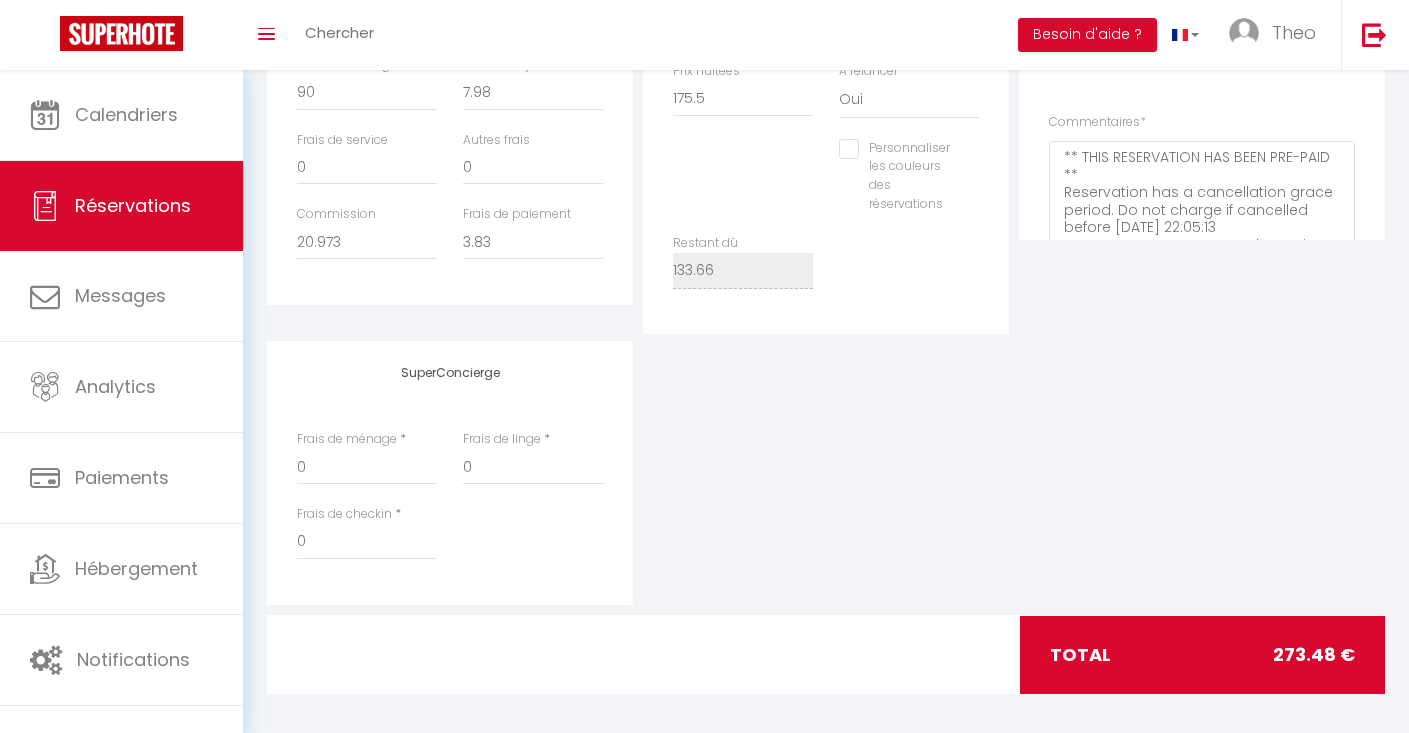 click on "Frais de paiement   3.83" at bounding box center [533, 242] 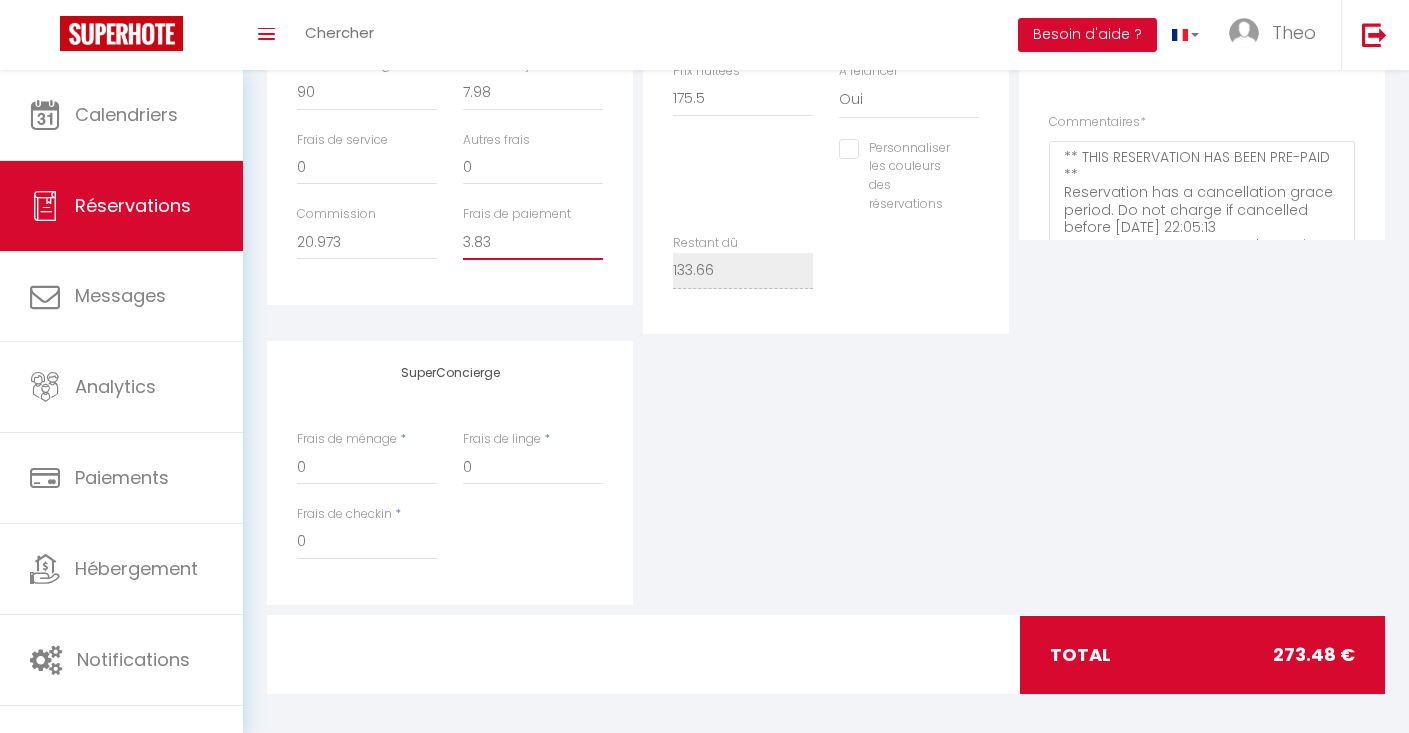click on "3.83" at bounding box center (533, 242) 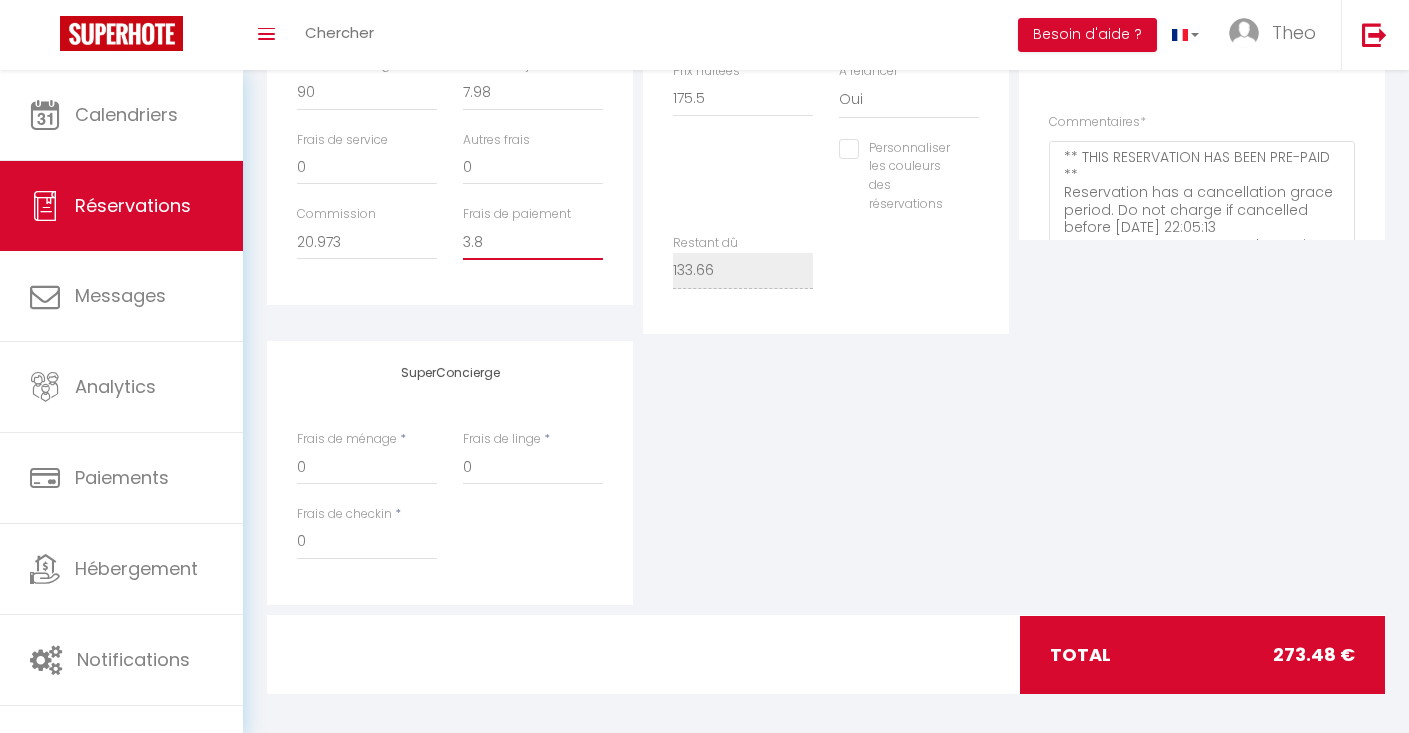 select 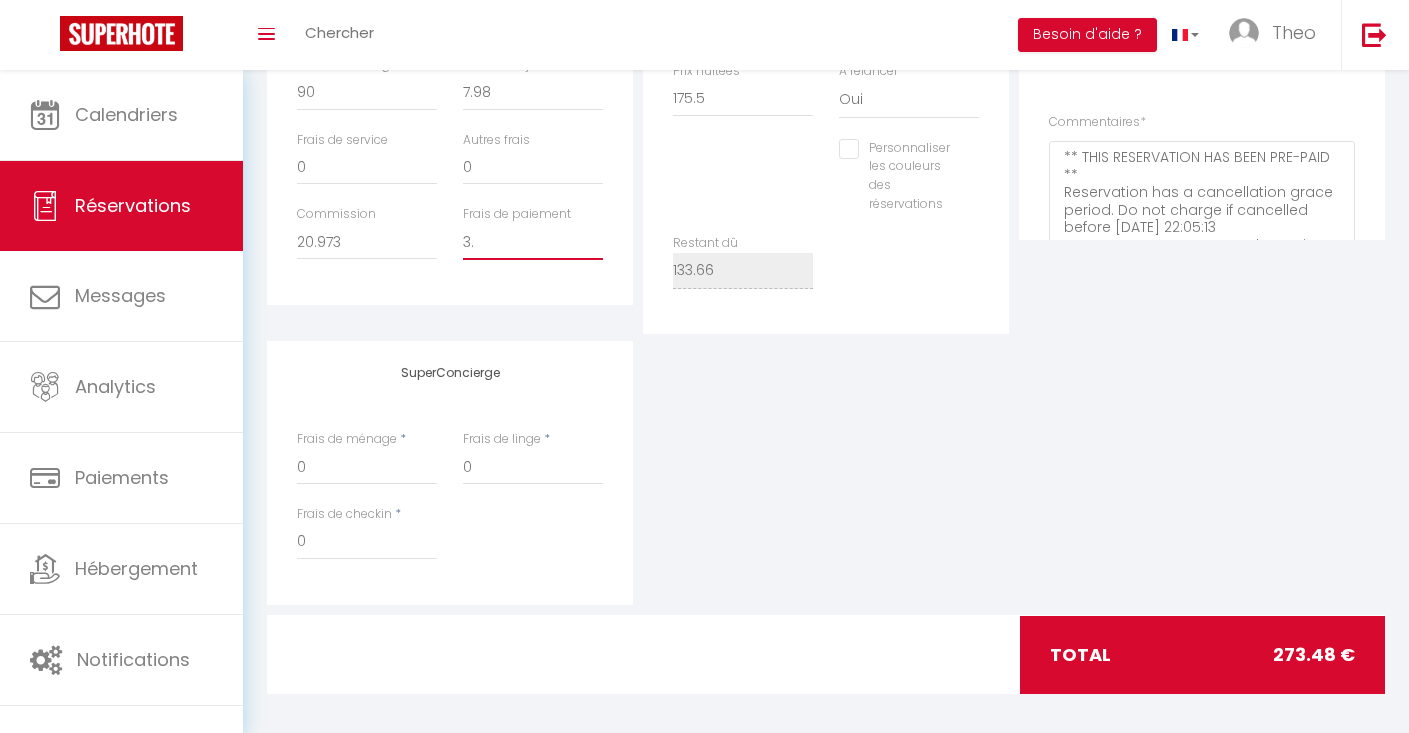 select 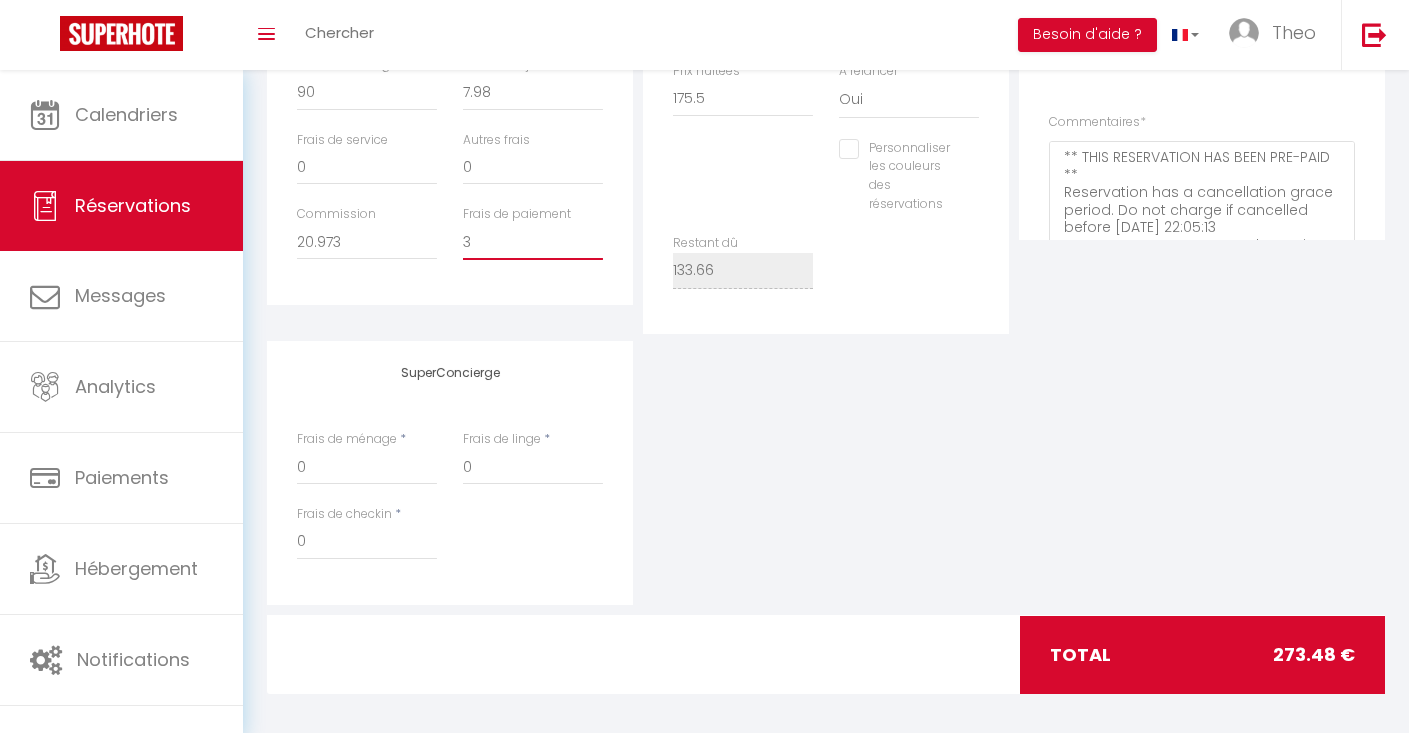 select 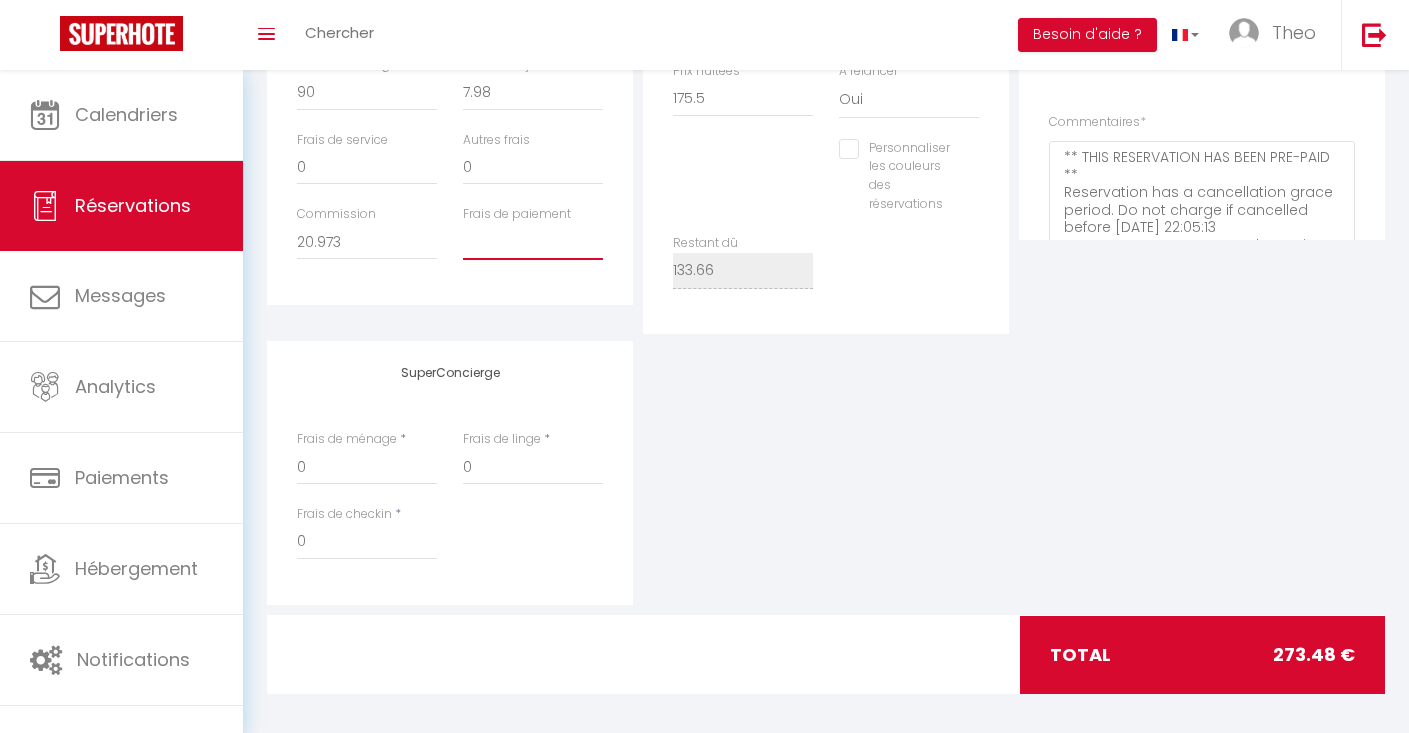 select 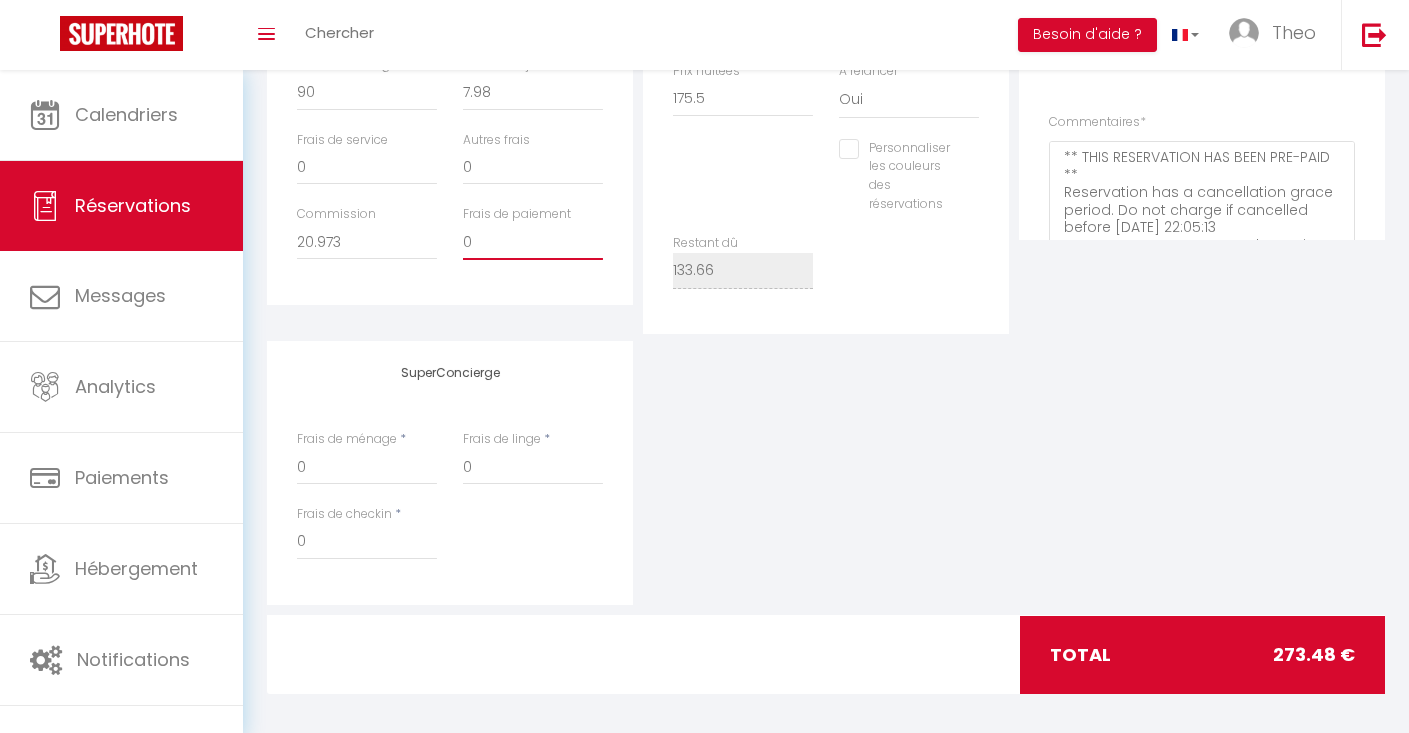 select 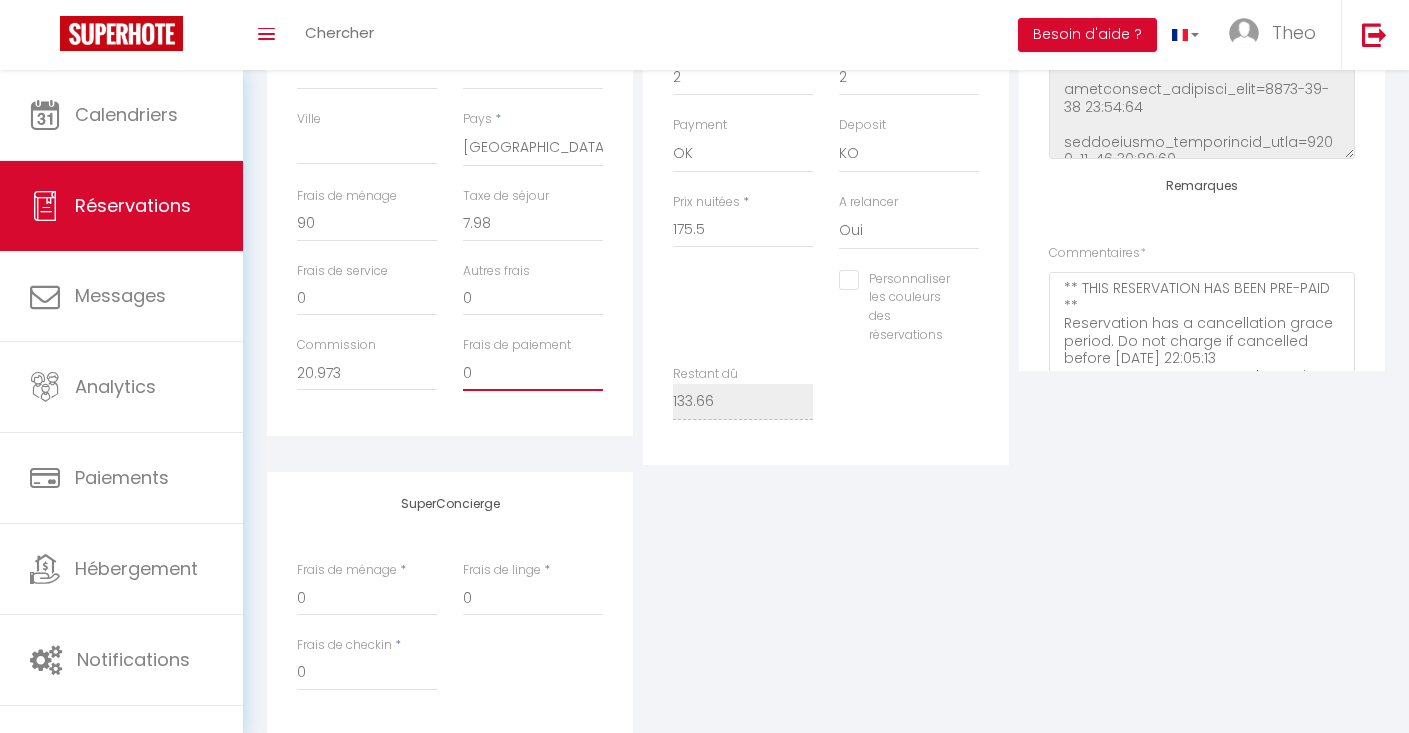 scroll, scrollTop: 597, scrollLeft: 0, axis: vertical 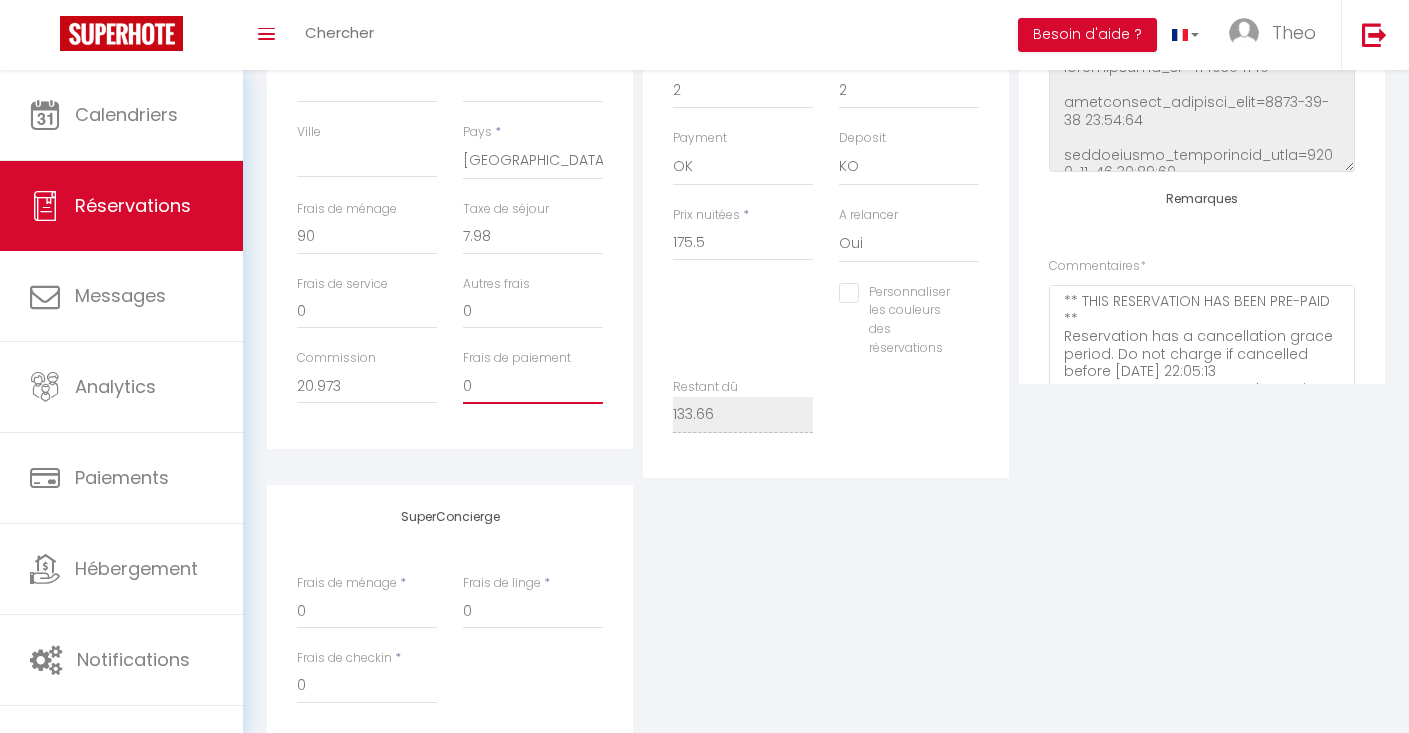 type on "0" 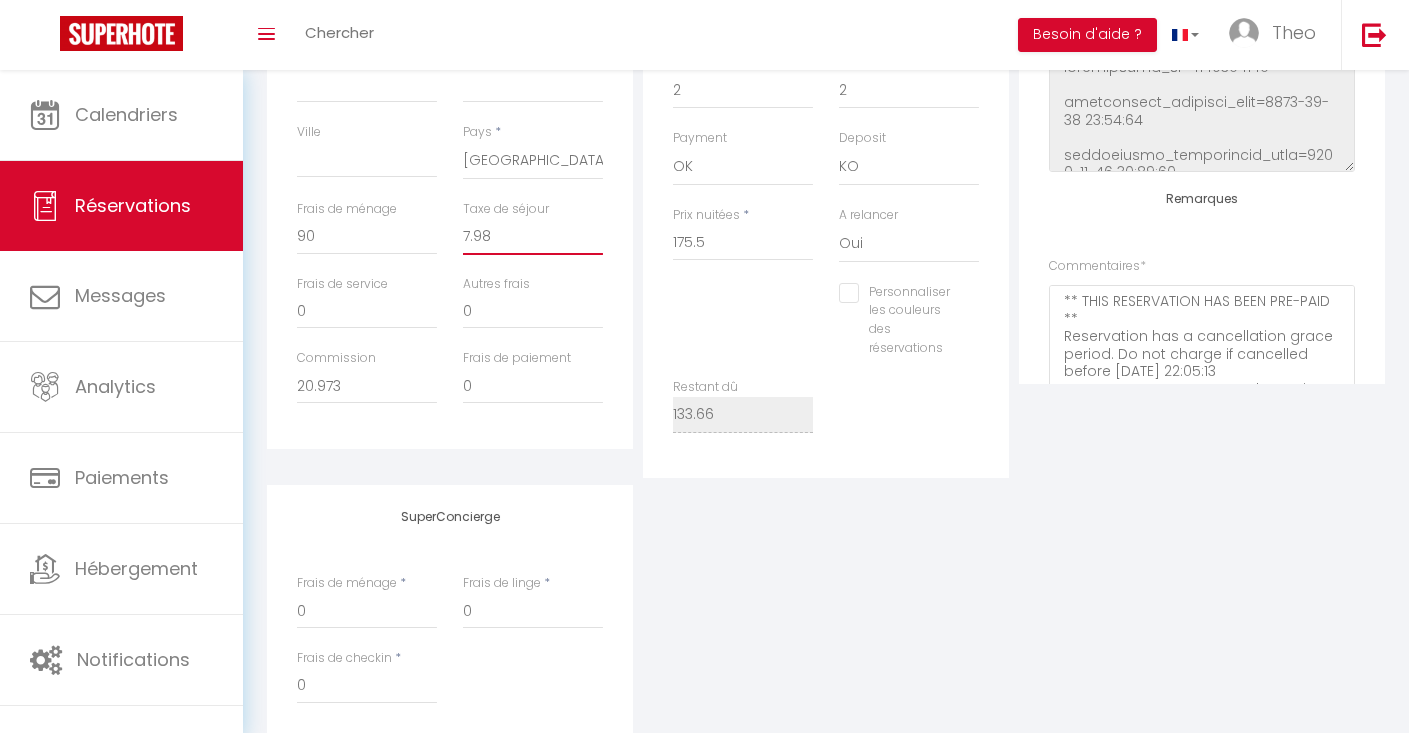 type on "7.9" 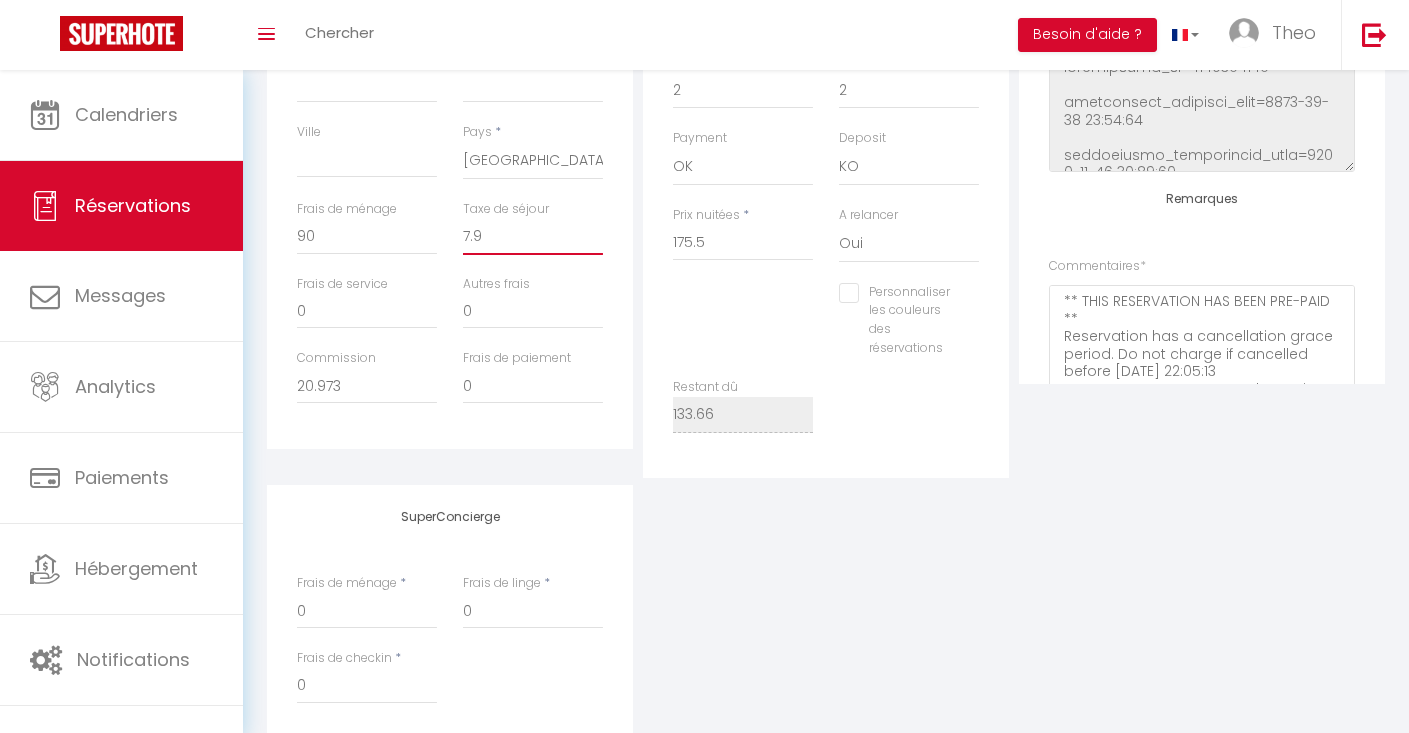 select 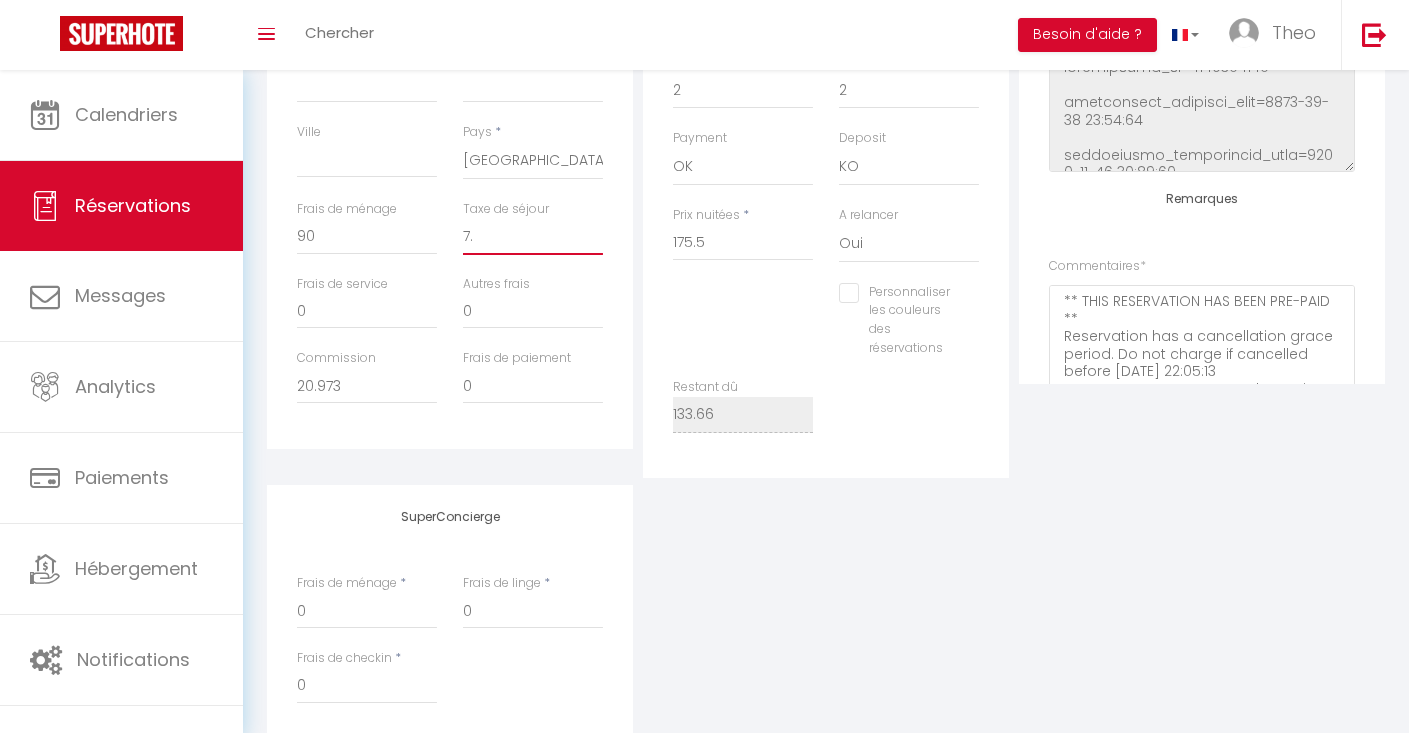 select 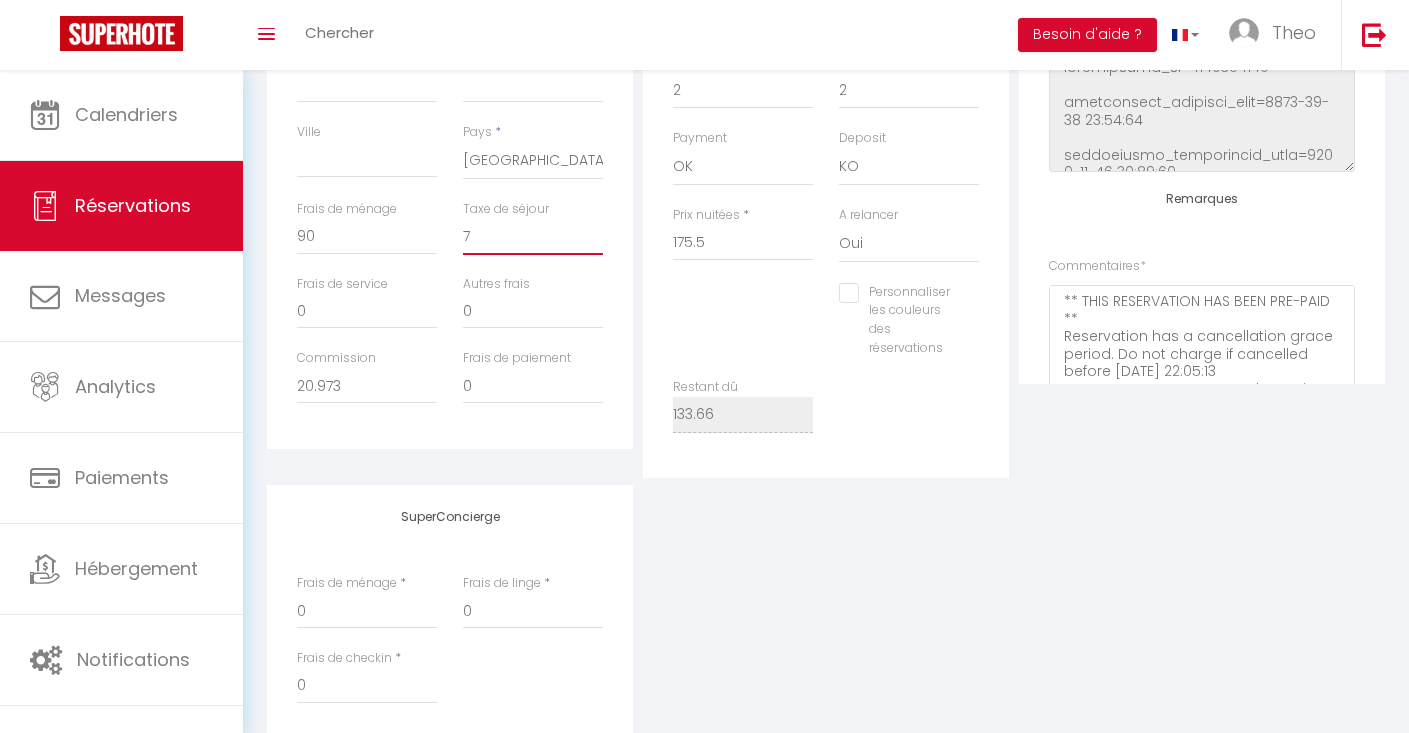 select 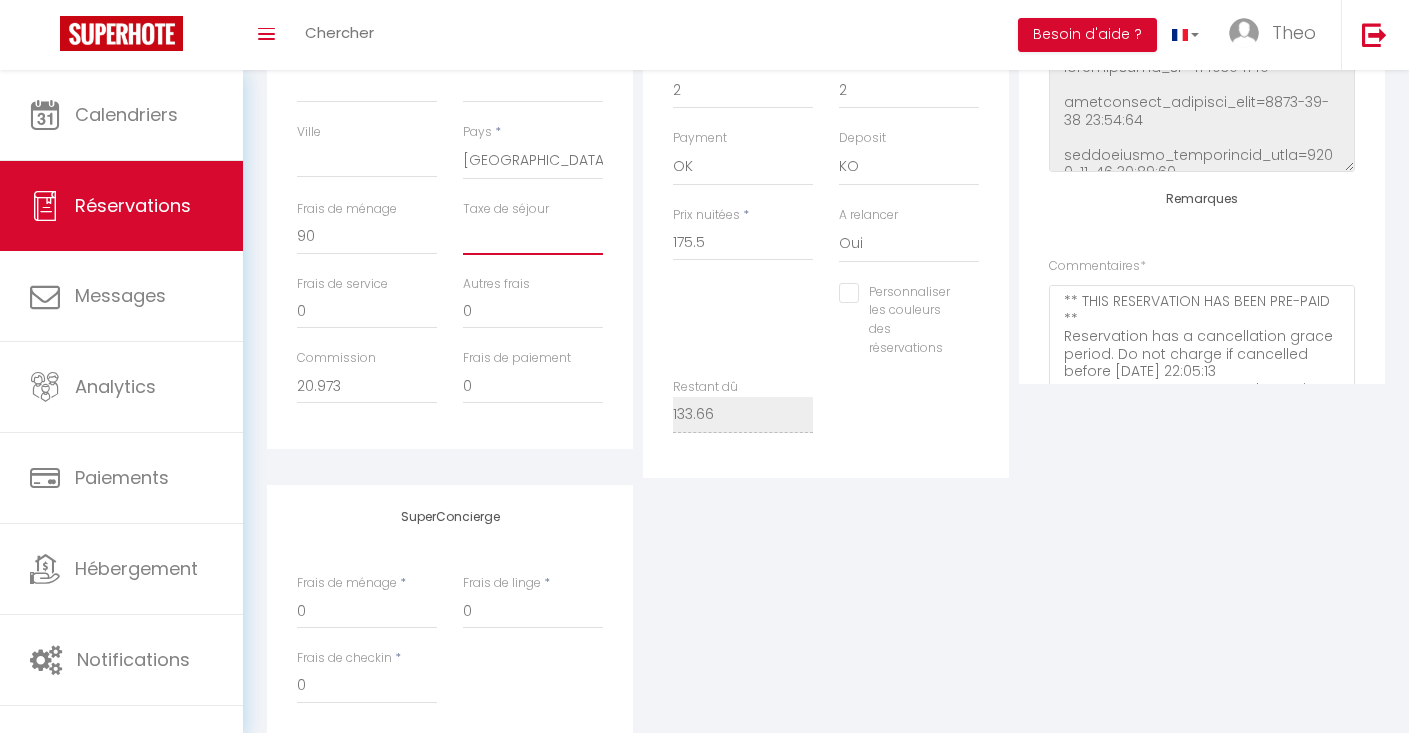 select 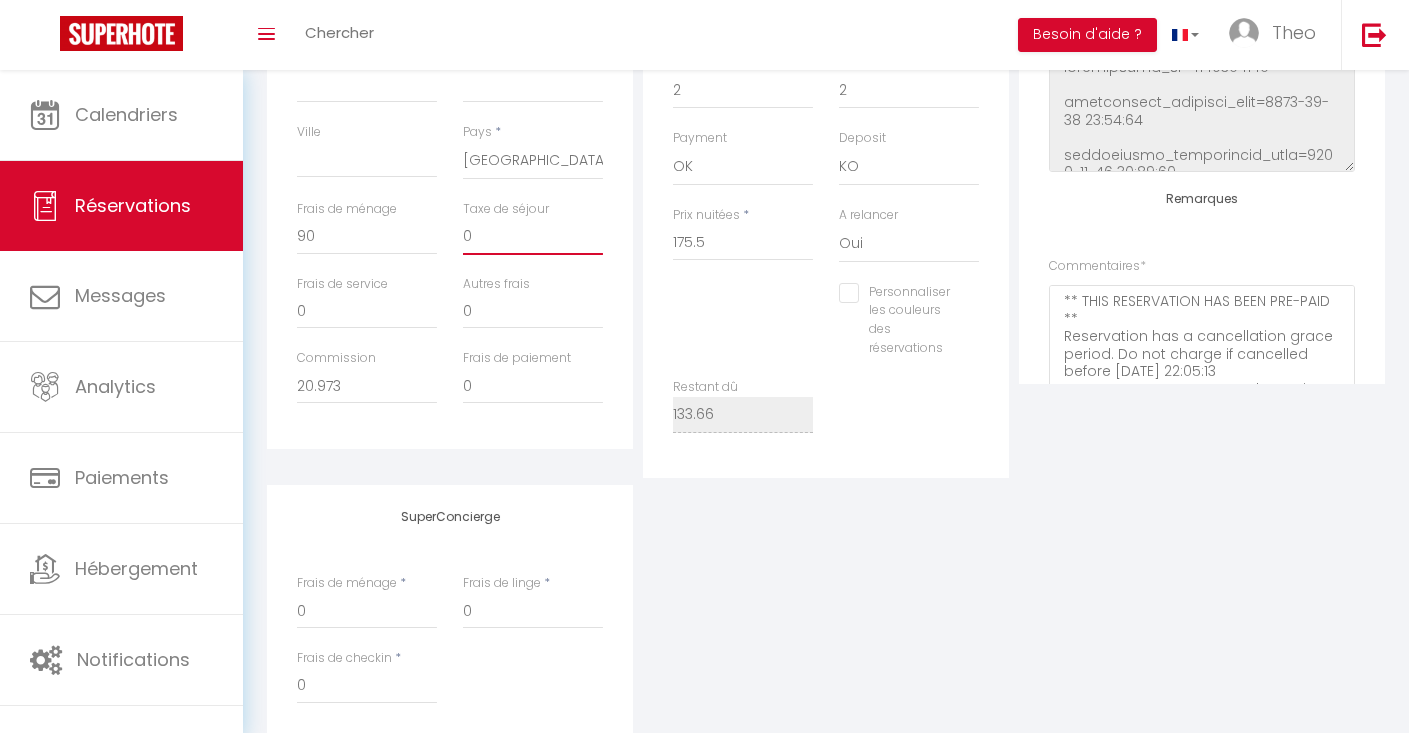 select 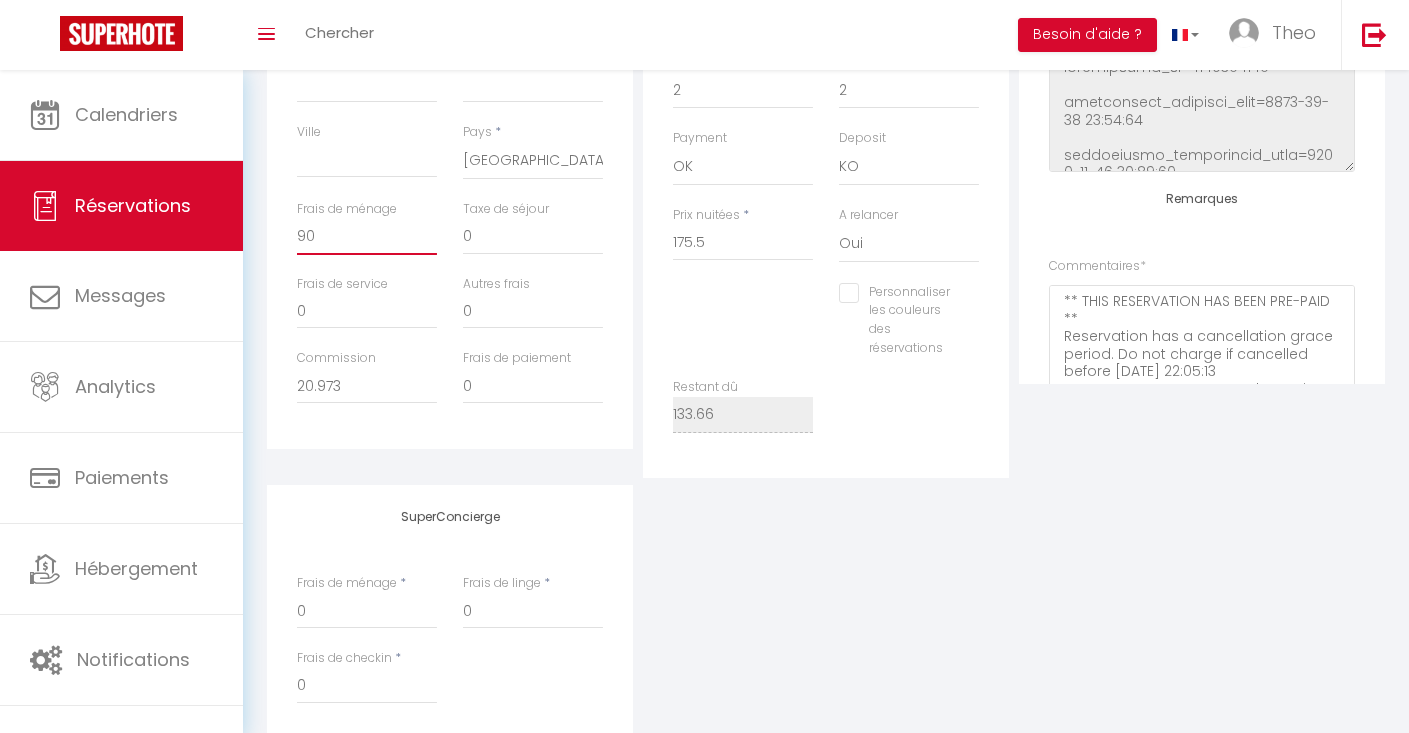 click on "90" at bounding box center (367, 237) 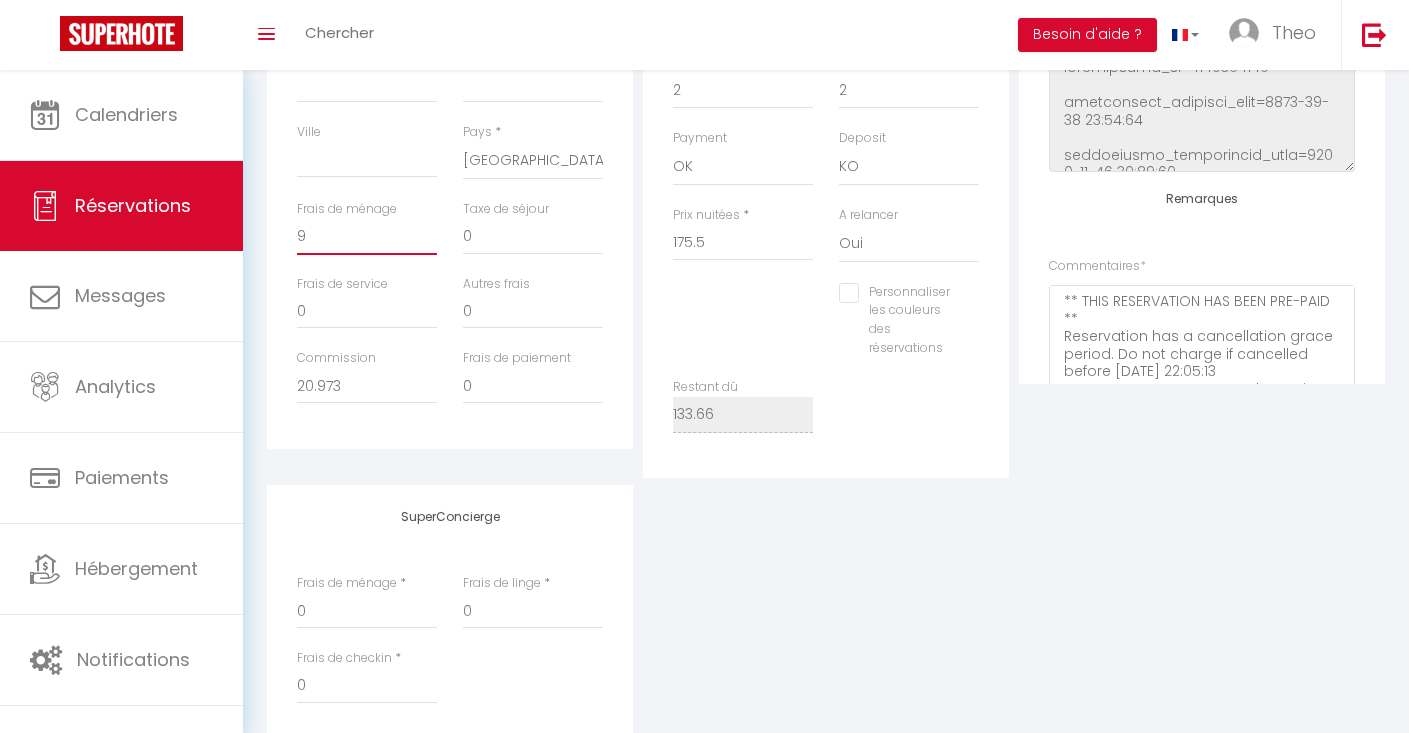 select 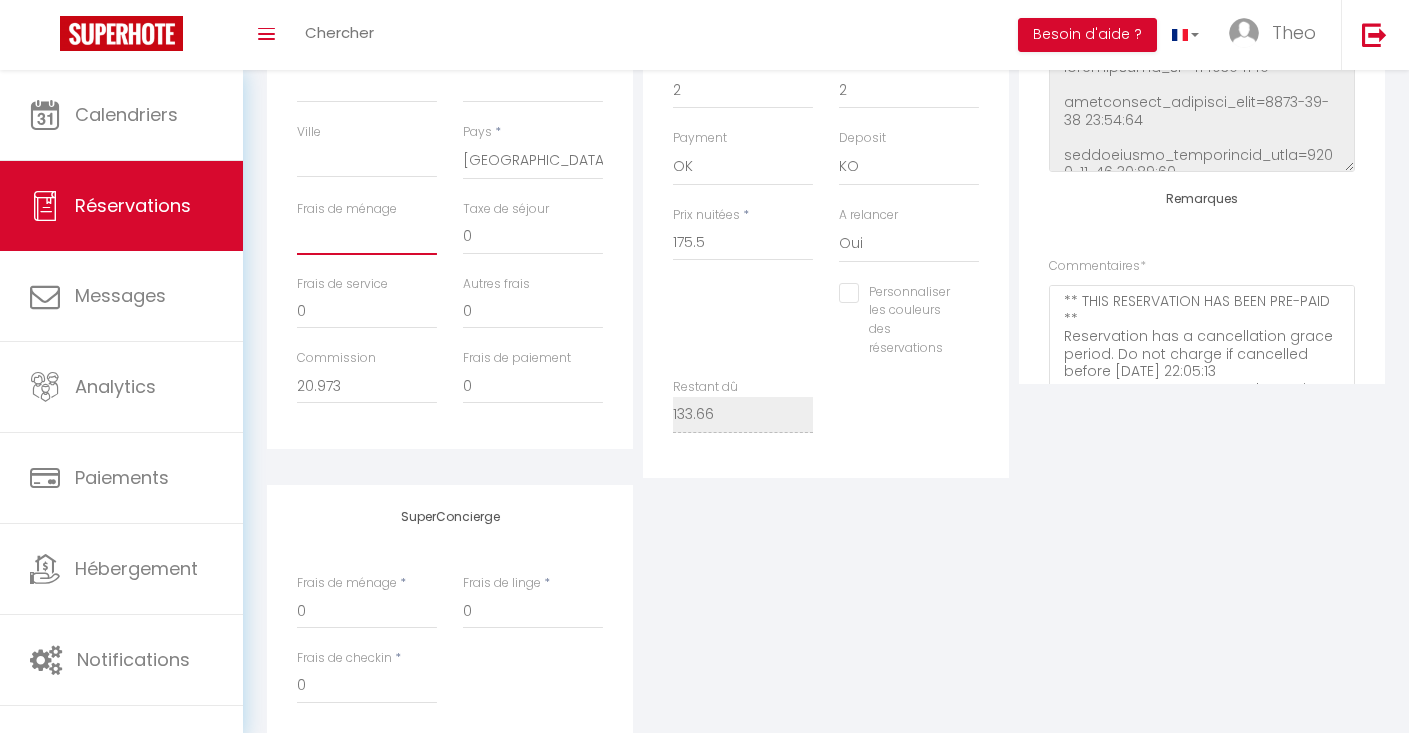 select 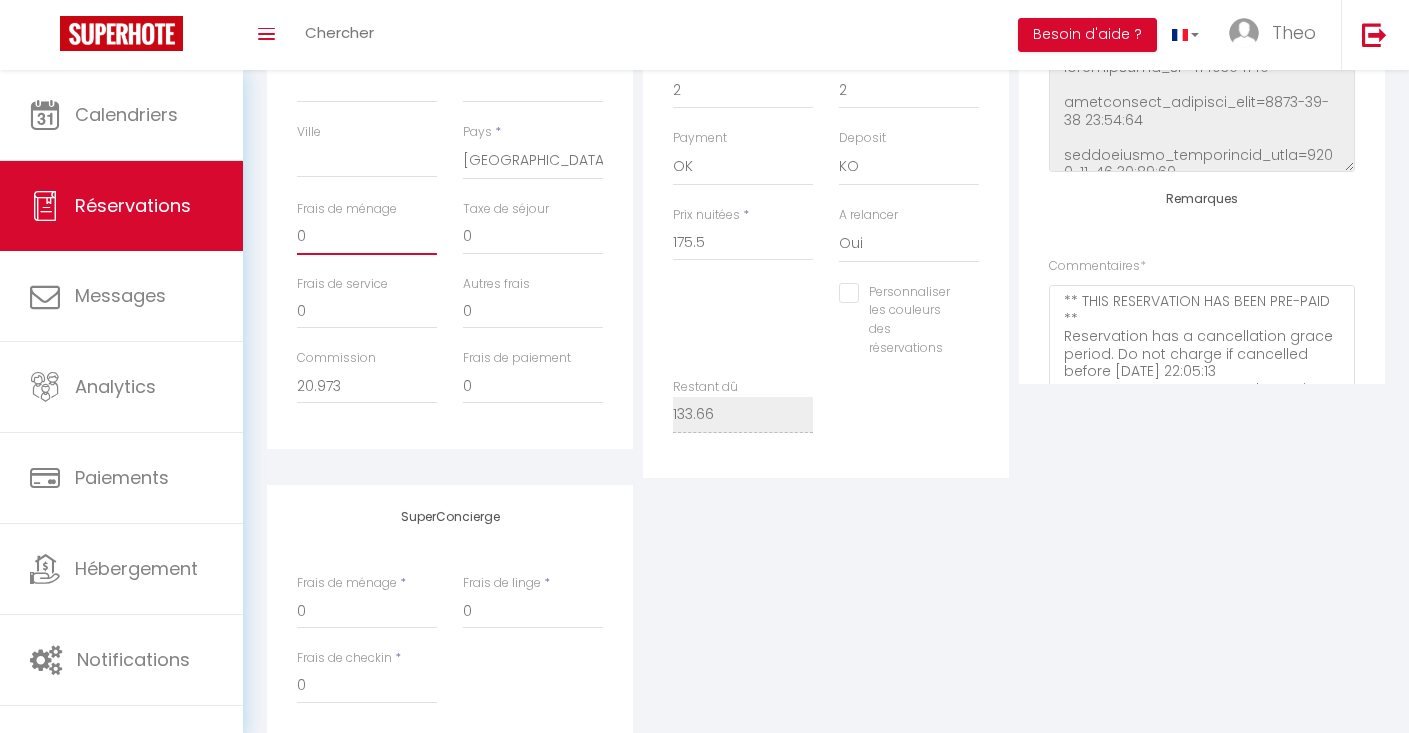 select 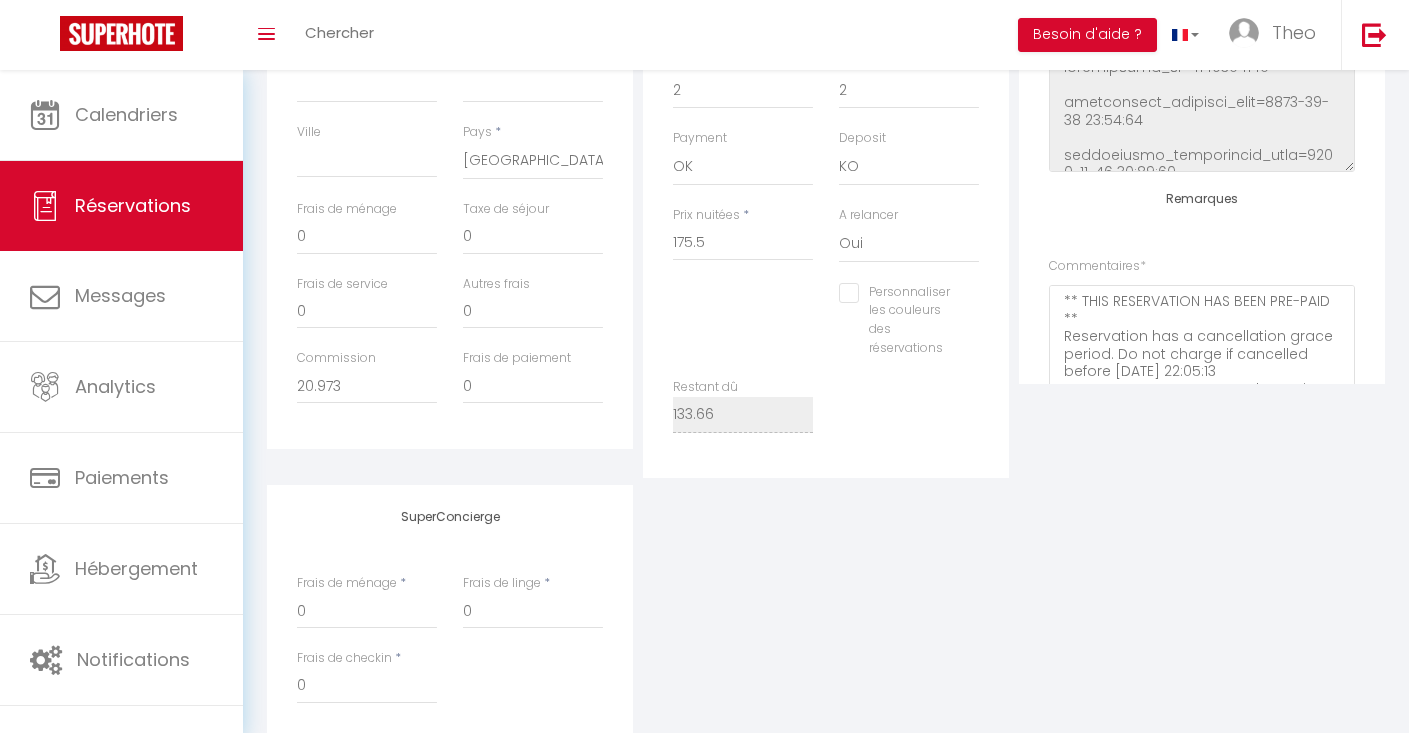 click on "Détails Voyageur   Prénom   *   [PERSON_NAME]   *   Usseglio   Email   *   [EMAIL_ADDRESS][DOMAIN_NAME]   Email alternatif       Téléphone   *   [PHONE_NUMBER]   Téléphone alternatif     Code postal     Adresse     [GEOGRAPHIC_DATA]   *   [GEOGRAPHIC_DATA]
[GEOGRAPHIC_DATA]
[GEOGRAPHIC_DATA]
[GEOGRAPHIC_DATA]
[GEOGRAPHIC_DATA]
[US_STATE]
[GEOGRAPHIC_DATA]
[GEOGRAPHIC_DATA]
[GEOGRAPHIC_DATA]
[GEOGRAPHIC_DATA]
[GEOGRAPHIC_DATA]
[GEOGRAPHIC_DATA]
[GEOGRAPHIC_DATA]
[GEOGRAPHIC_DATA]
[GEOGRAPHIC_DATA]
[GEOGRAPHIC_DATA]
[GEOGRAPHIC_DATA]
[GEOGRAPHIC_DATA]
0     0" at bounding box center (450, 91) 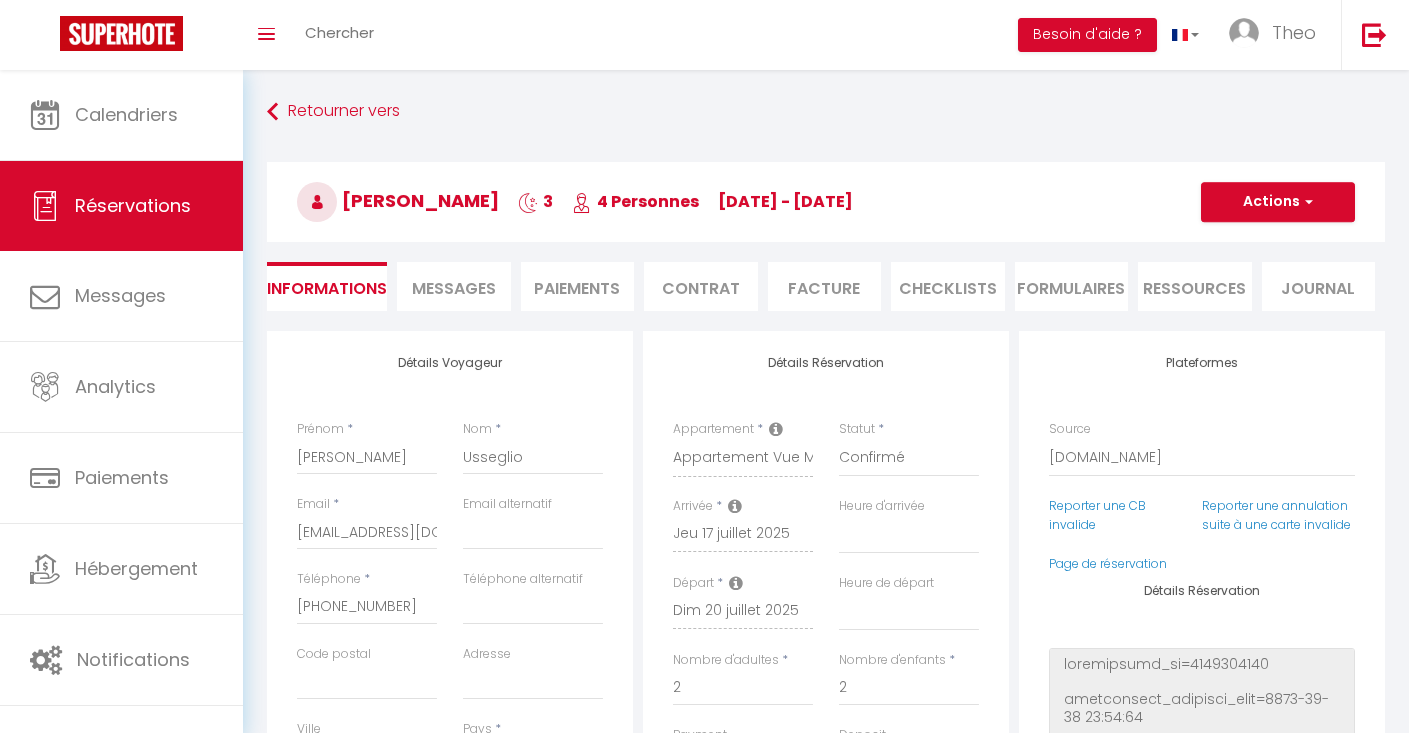 scroll, scrollTop: 0, scrollLeft: 0, axis: both 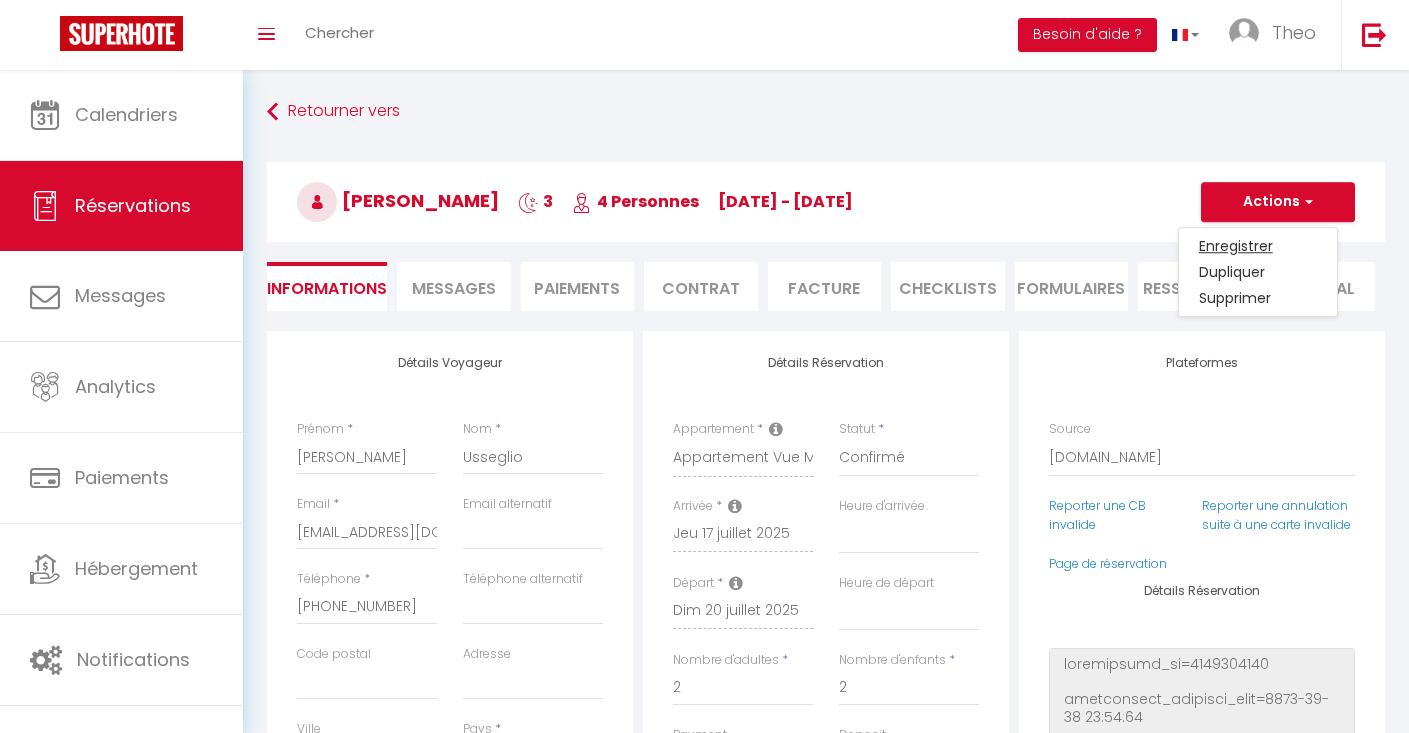 click on "Enregistrer" at bounding box center [1258, 246] 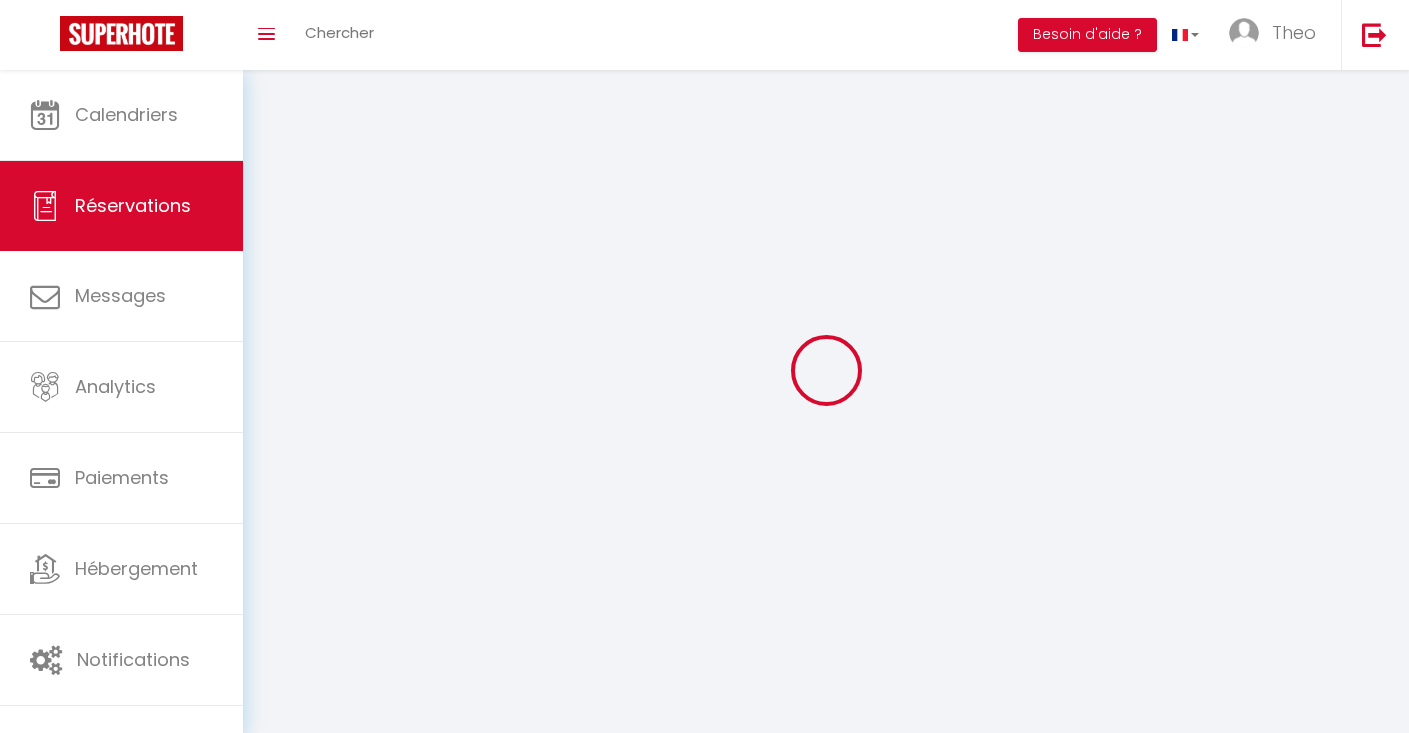 select on "not_cancelled" 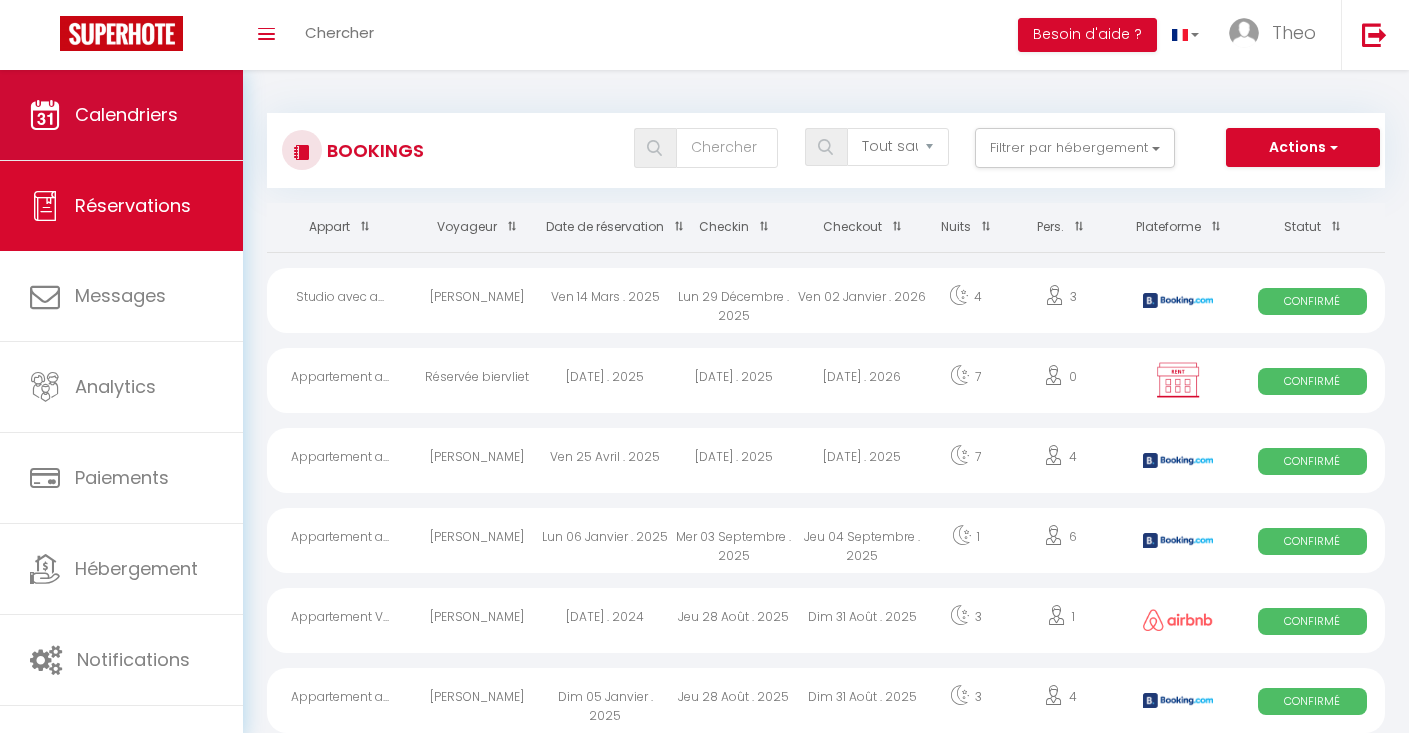 click on "Calendriers" at bounding box center [126, 114] 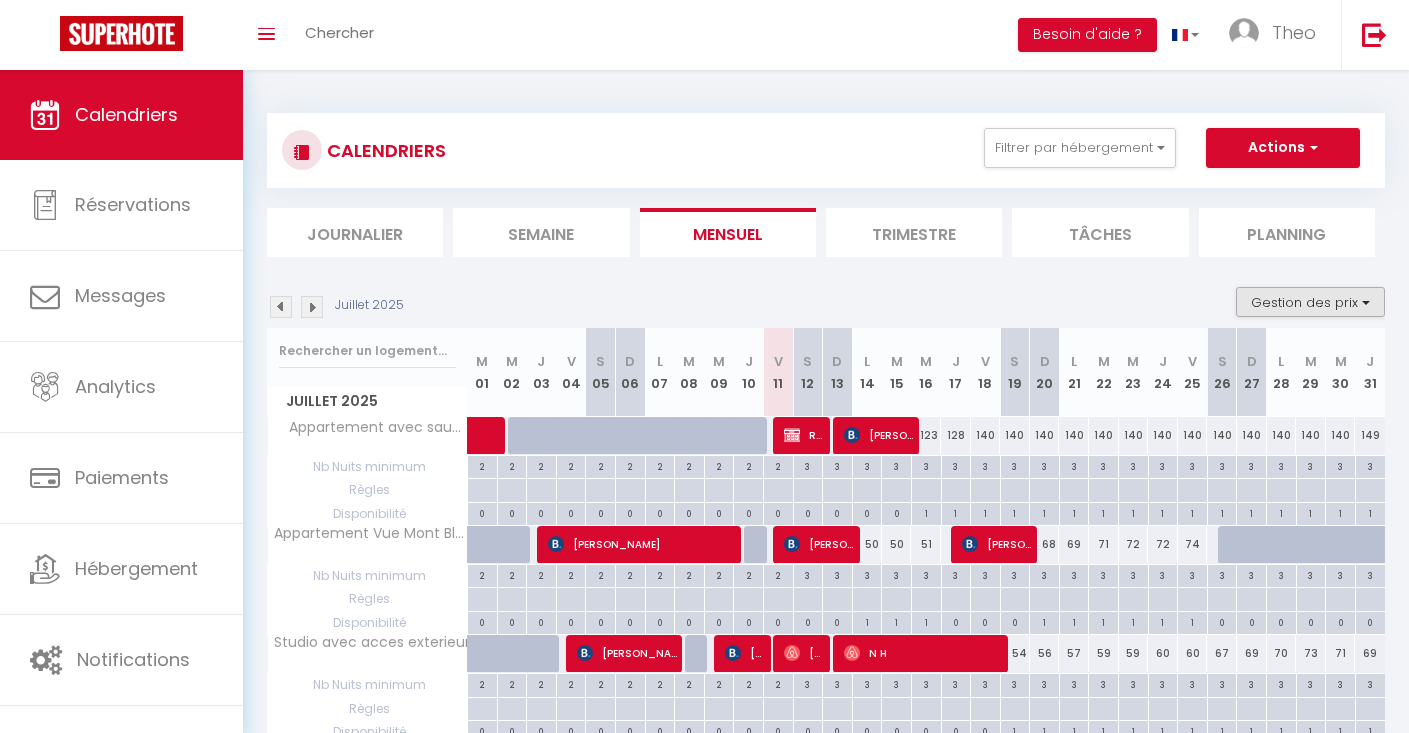 click on "Gestion des prix" at bounding box center [1310, 302] 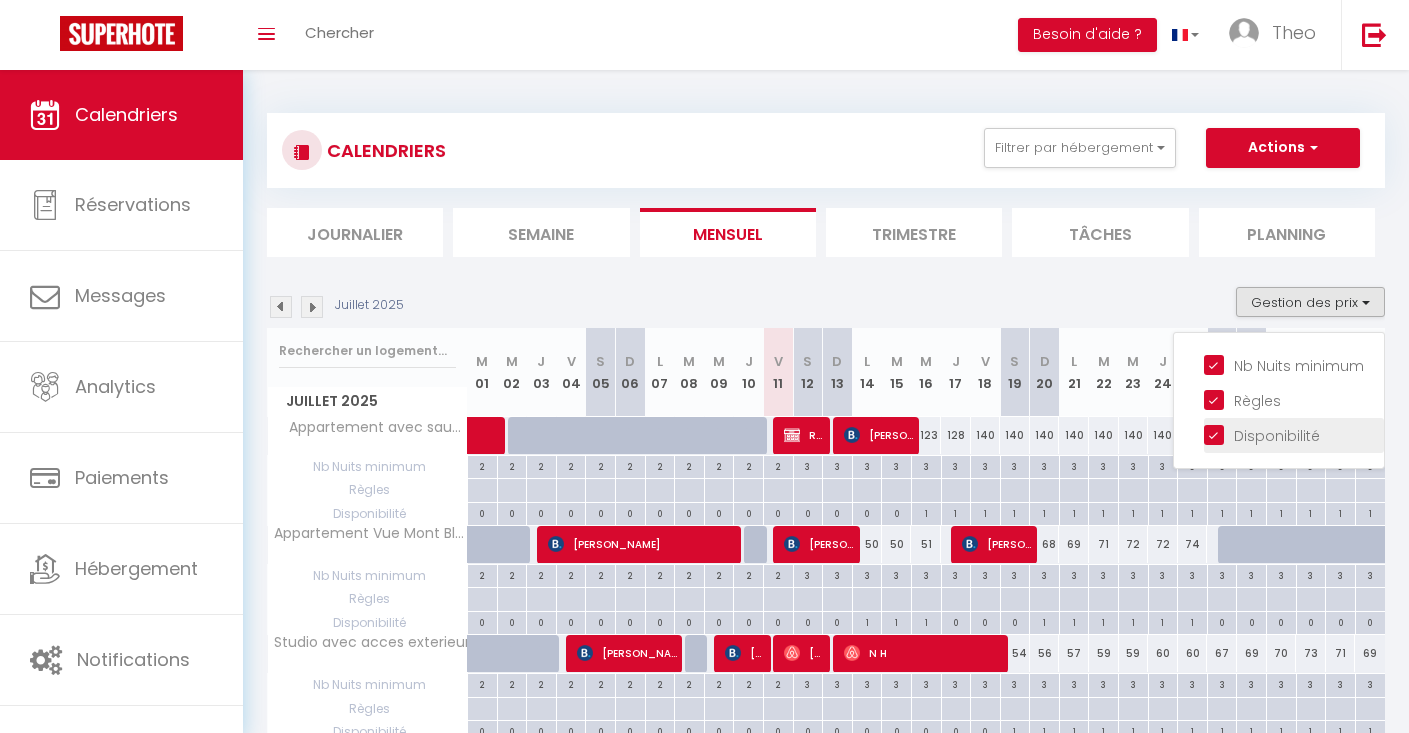 click on "Disponibilité" at bounding box center [1294, 434] 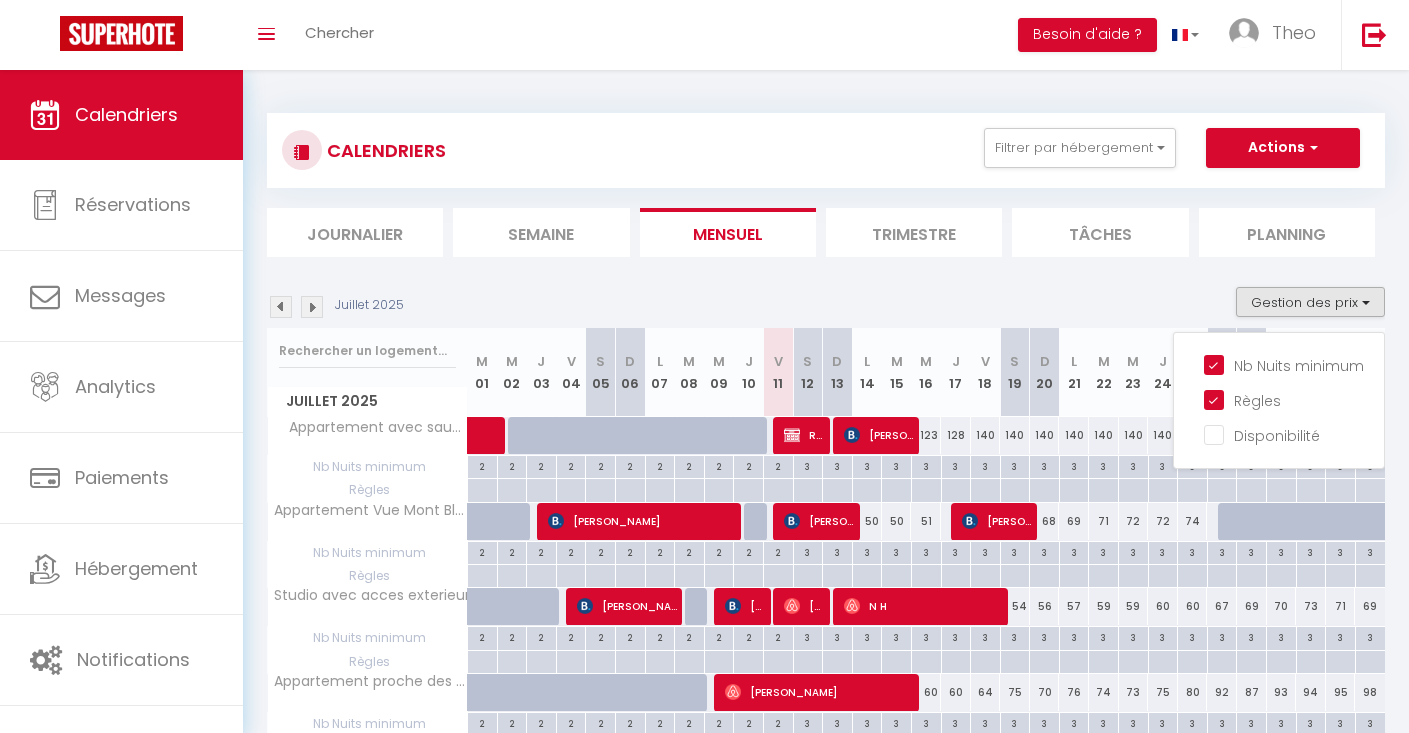 click at bounding box center (312, 307) 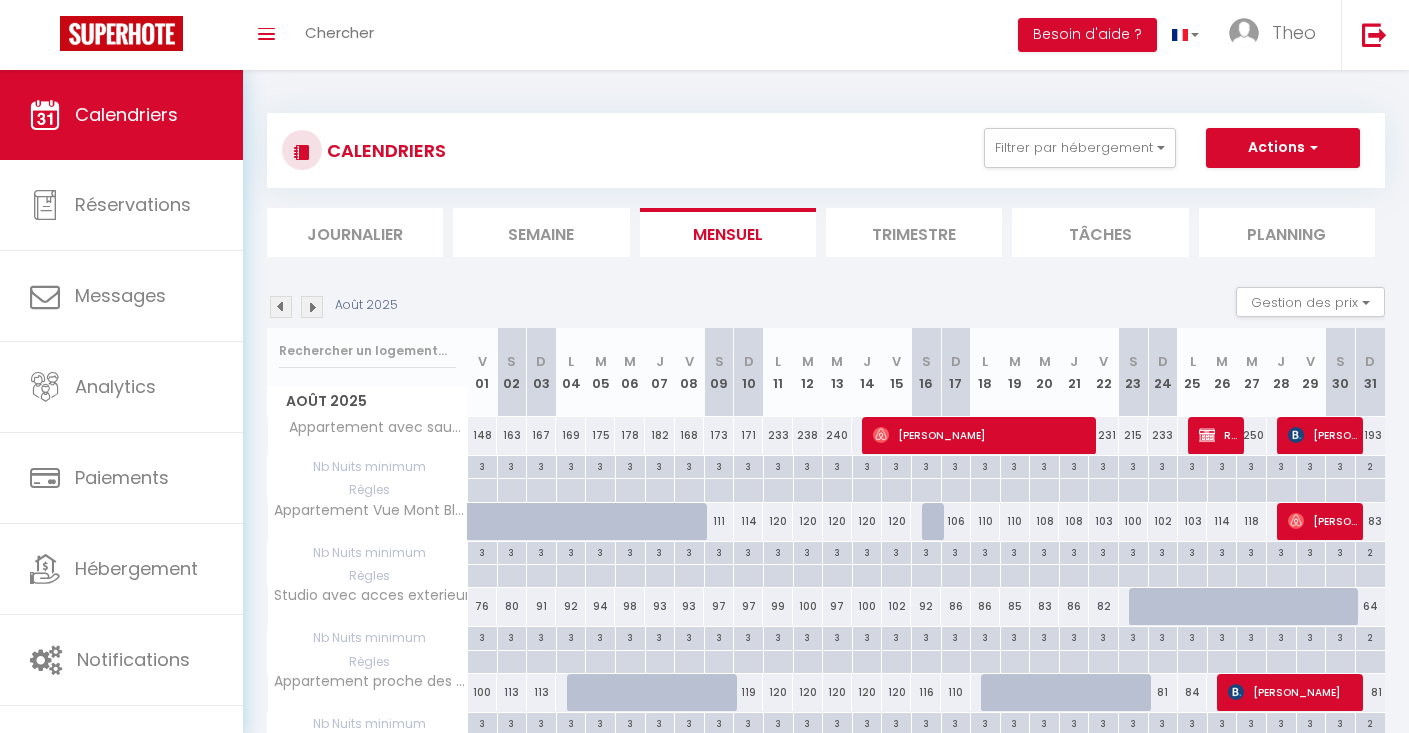 click at bounding box center [312, 307] 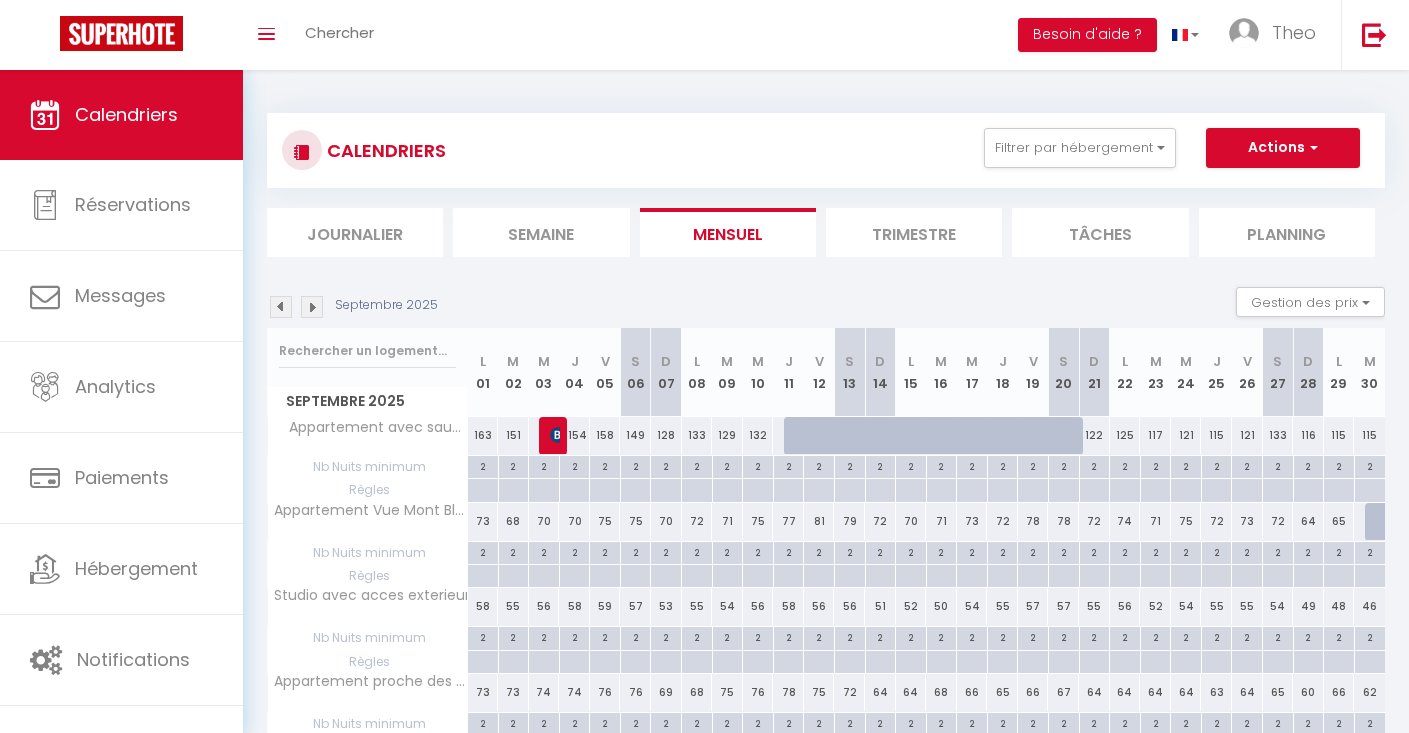 click at bounding box center [312, 307] 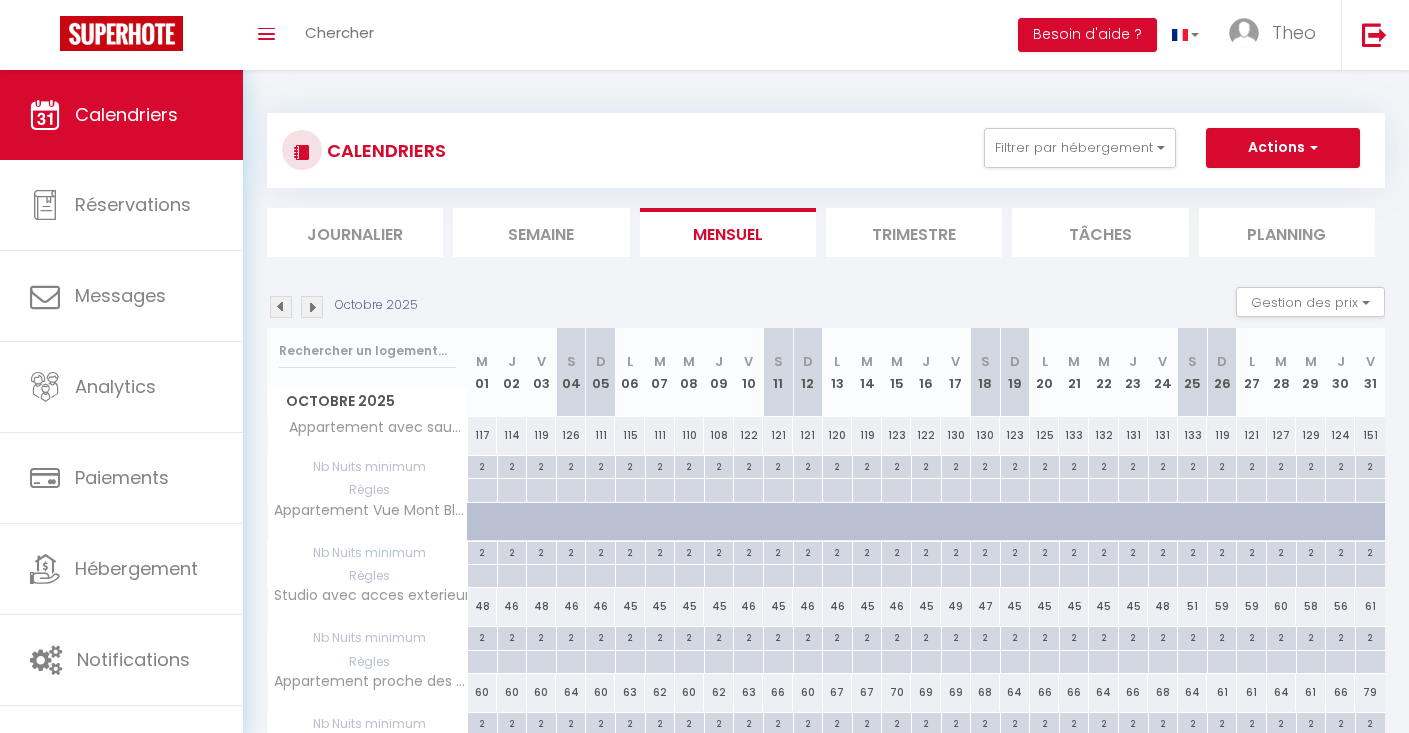 click at bounding box center [312, 307] 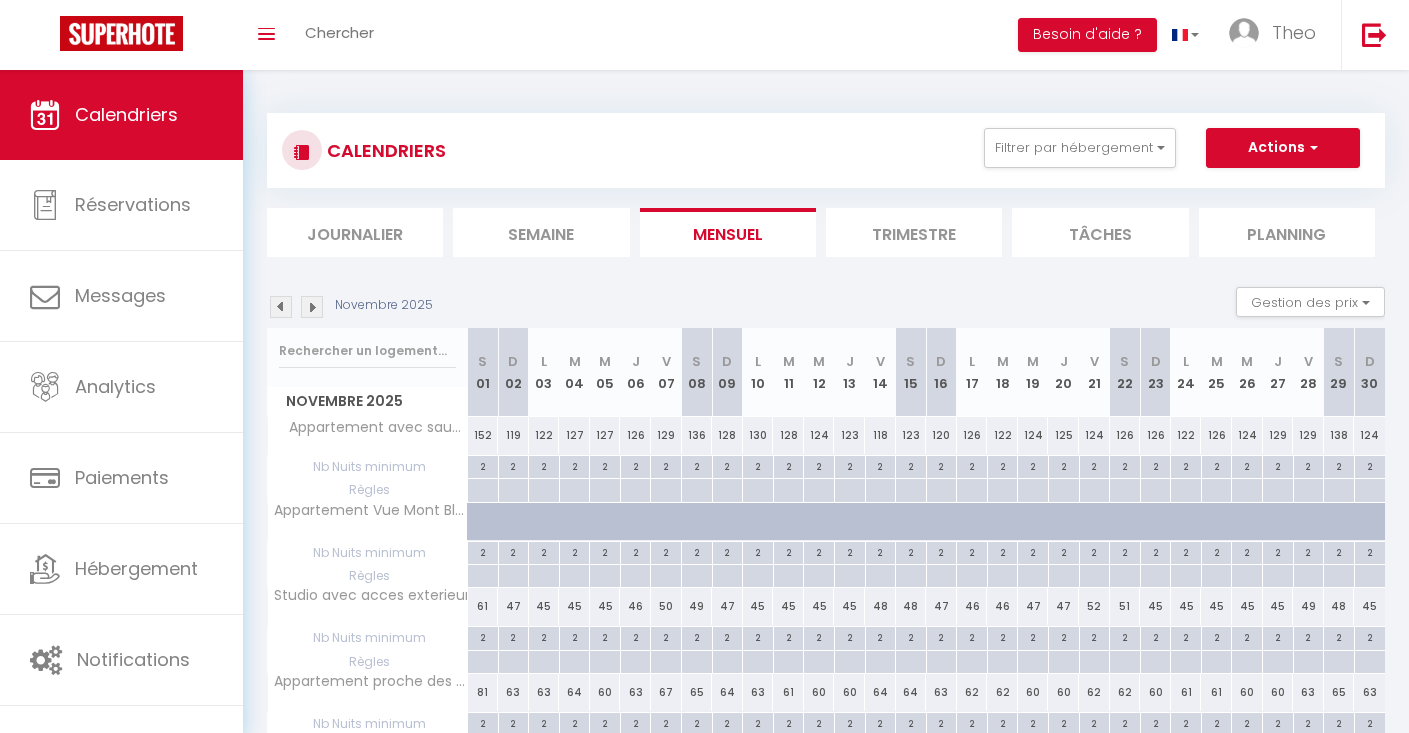 click at bounding box center [312, 307] 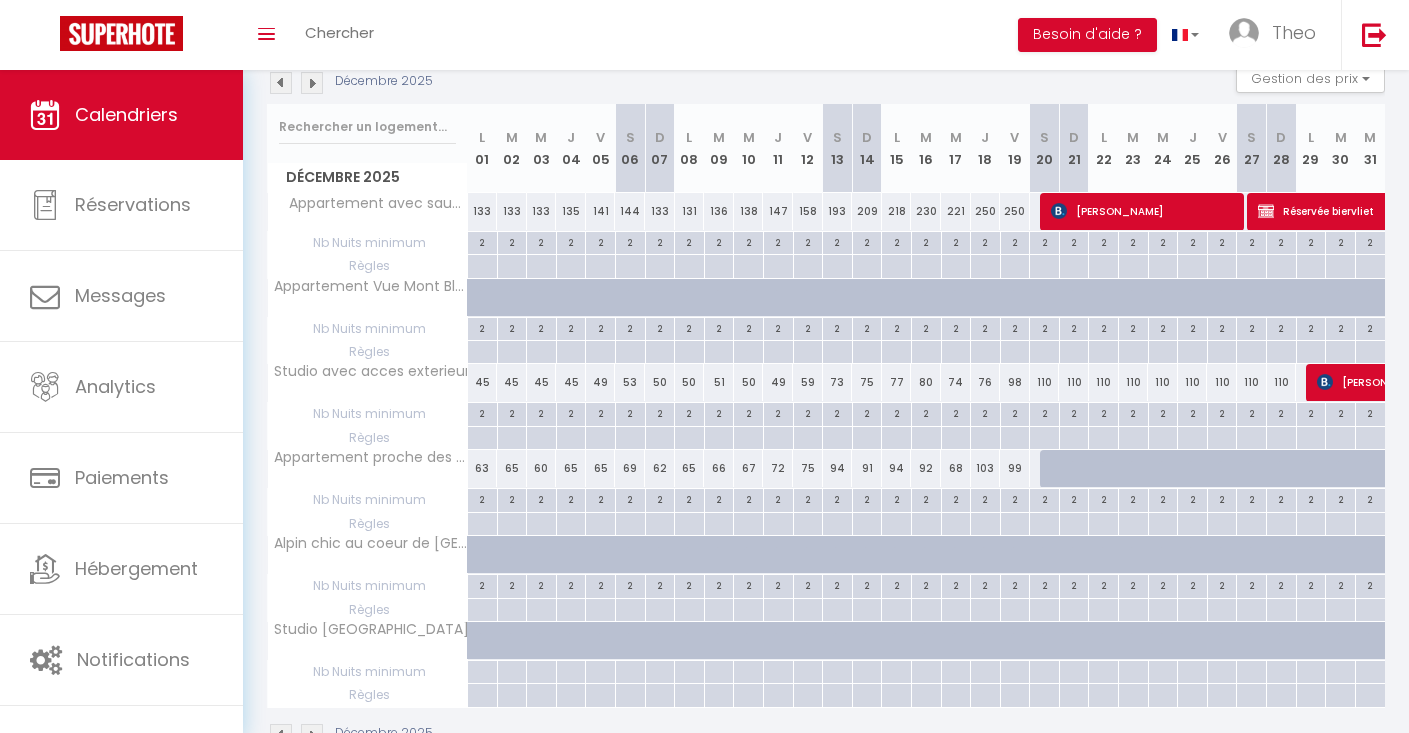 scroll, scrollTop: 226, scrollLeft: 0, axis: vertical 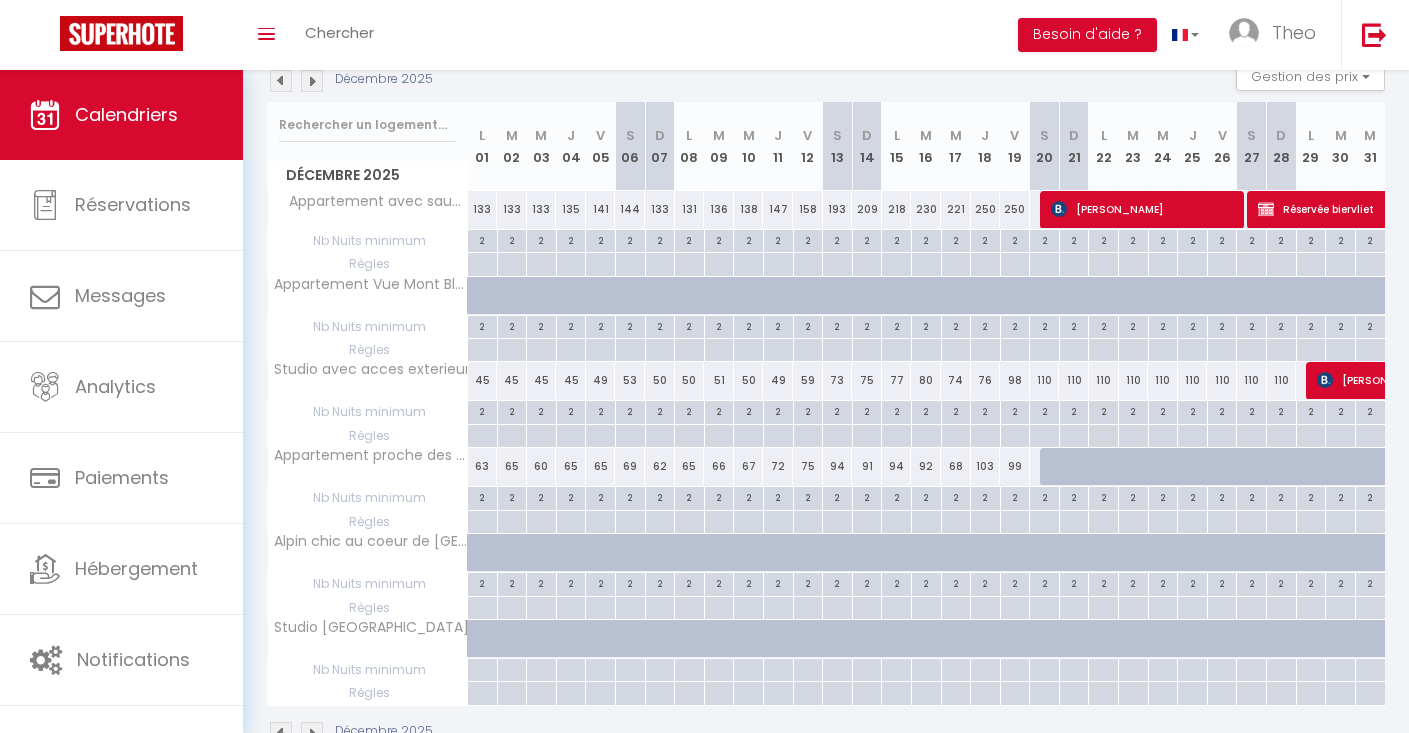 click on "2" at bounding box center (1044, 410) 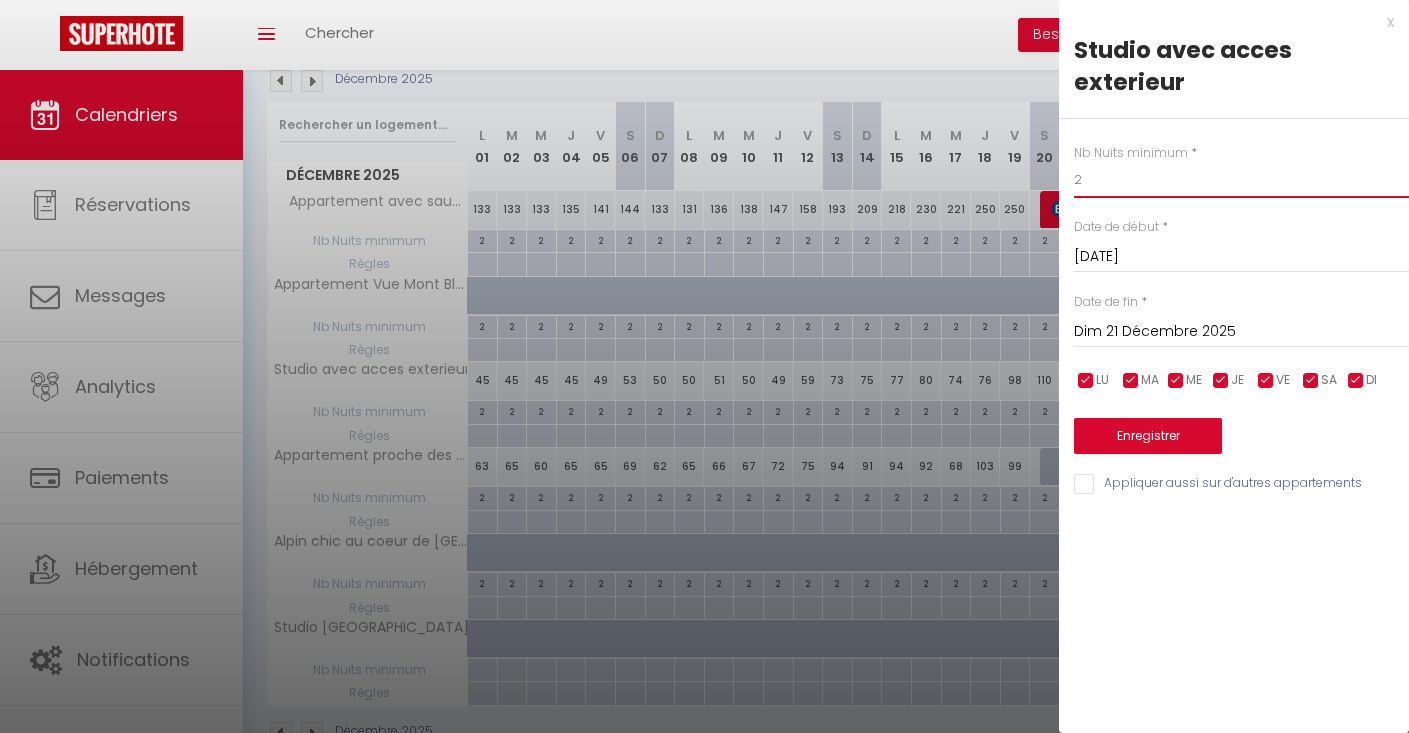 click on "2" at bounding box center [1241, 180] 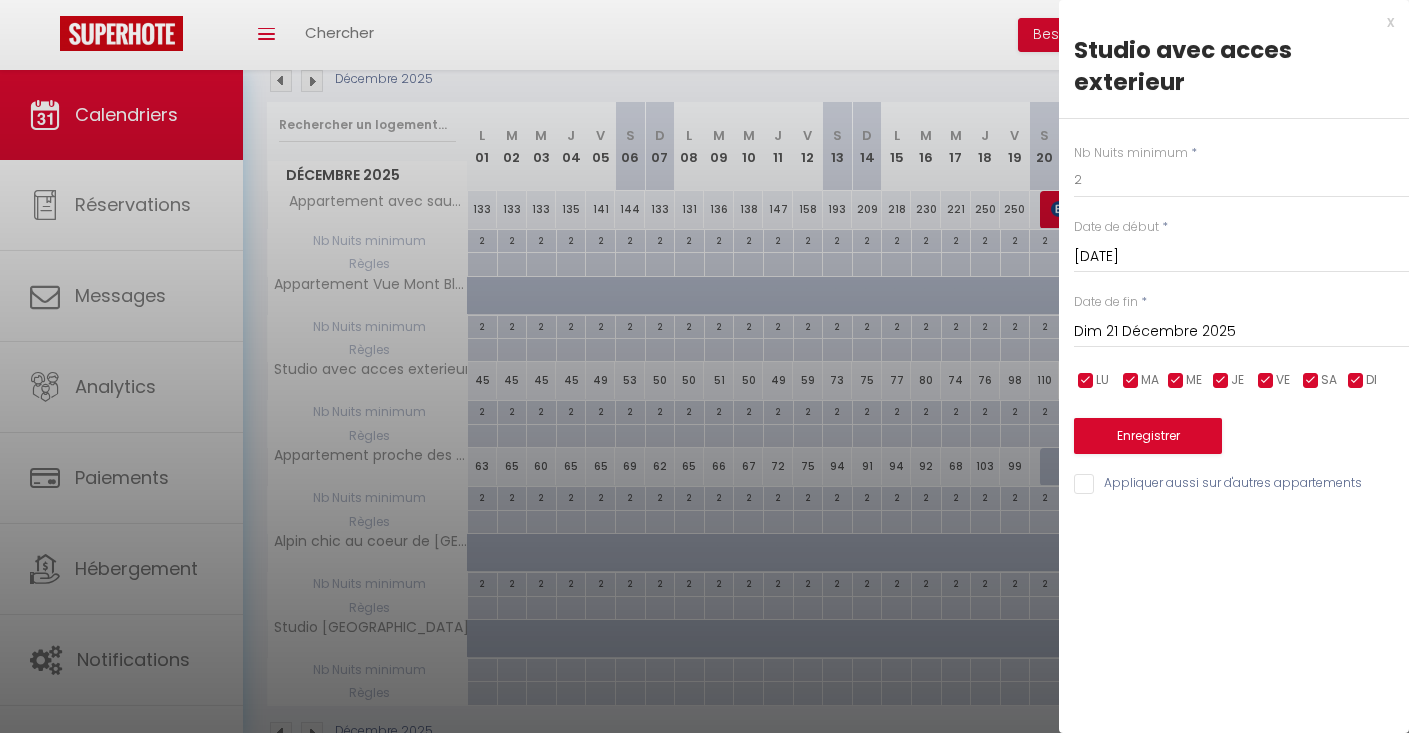 click on "Dim 21 Décembre 2025" at bounding box center (1241, 332) 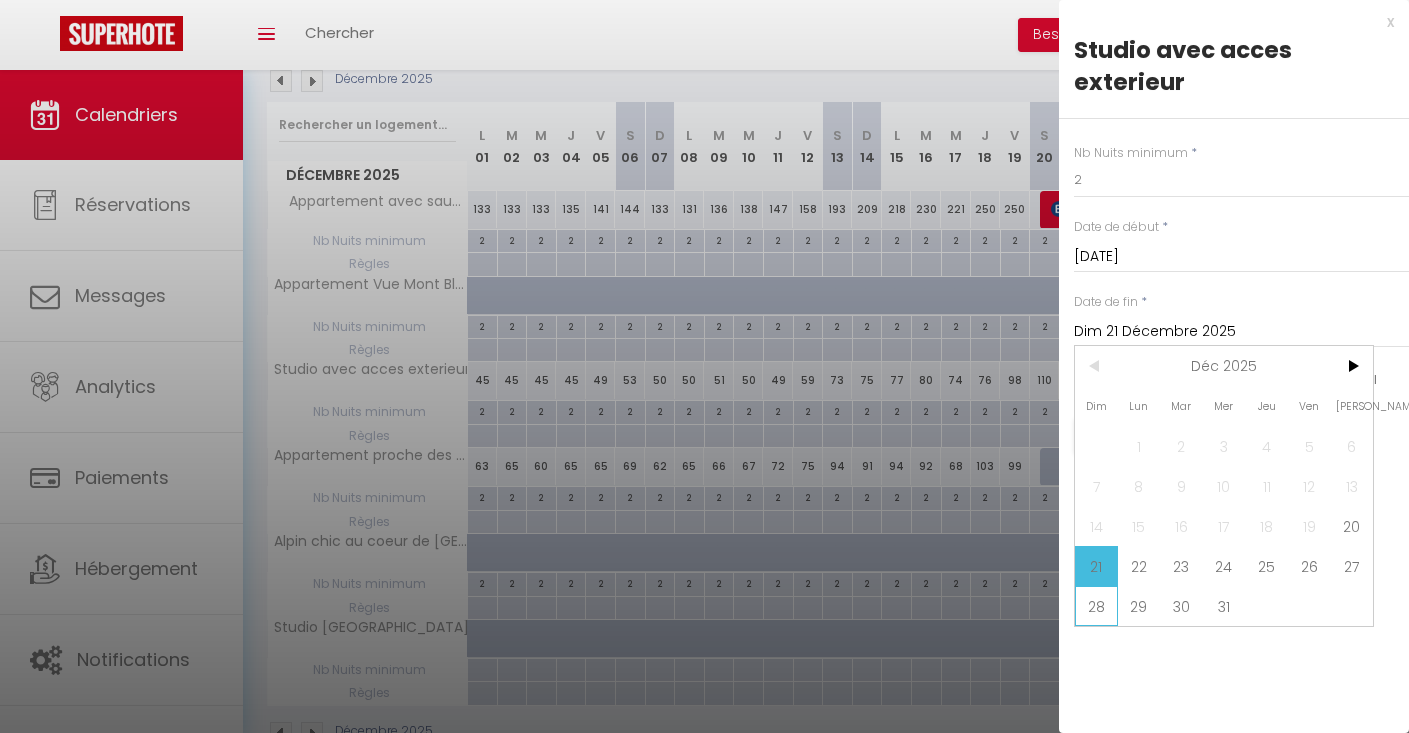 click on "28" at bounding box center (1096, 606) 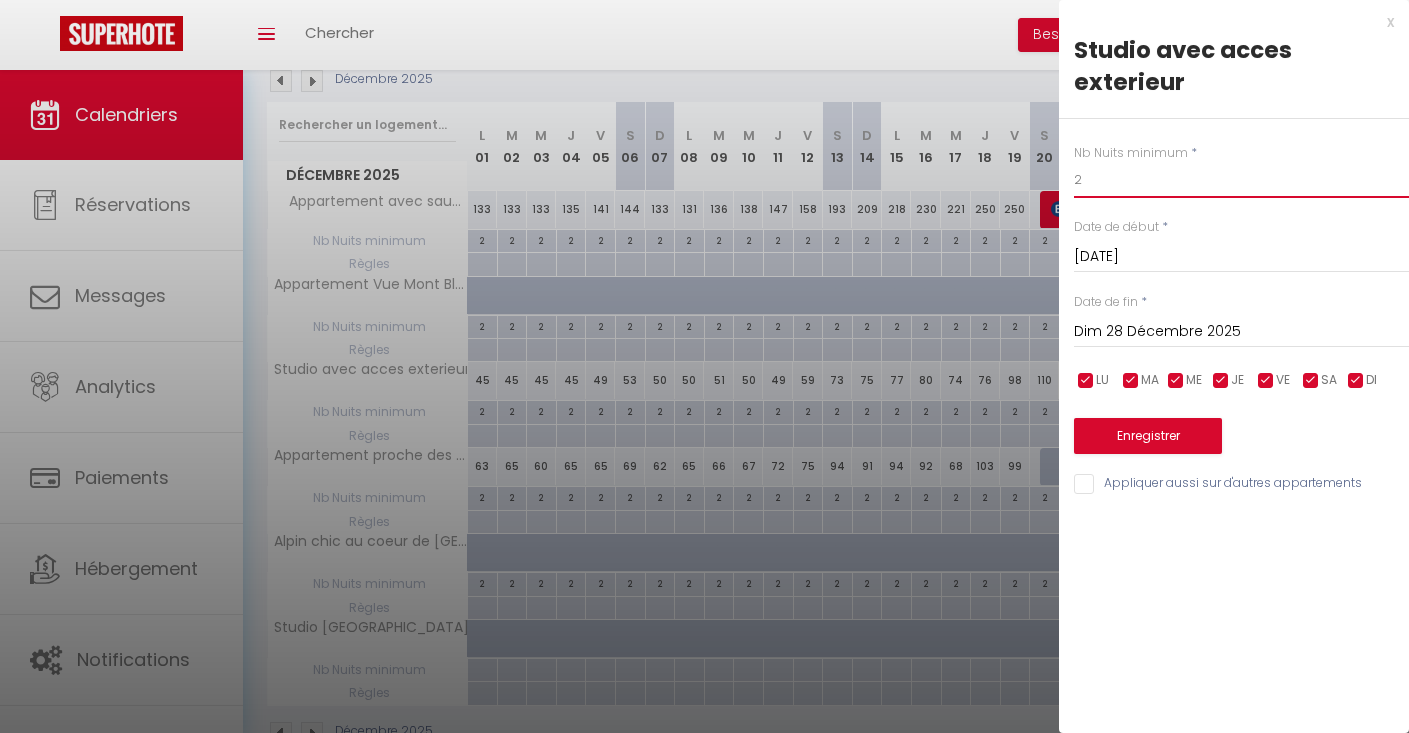 click on "2" at bounding box center (1241, 180) 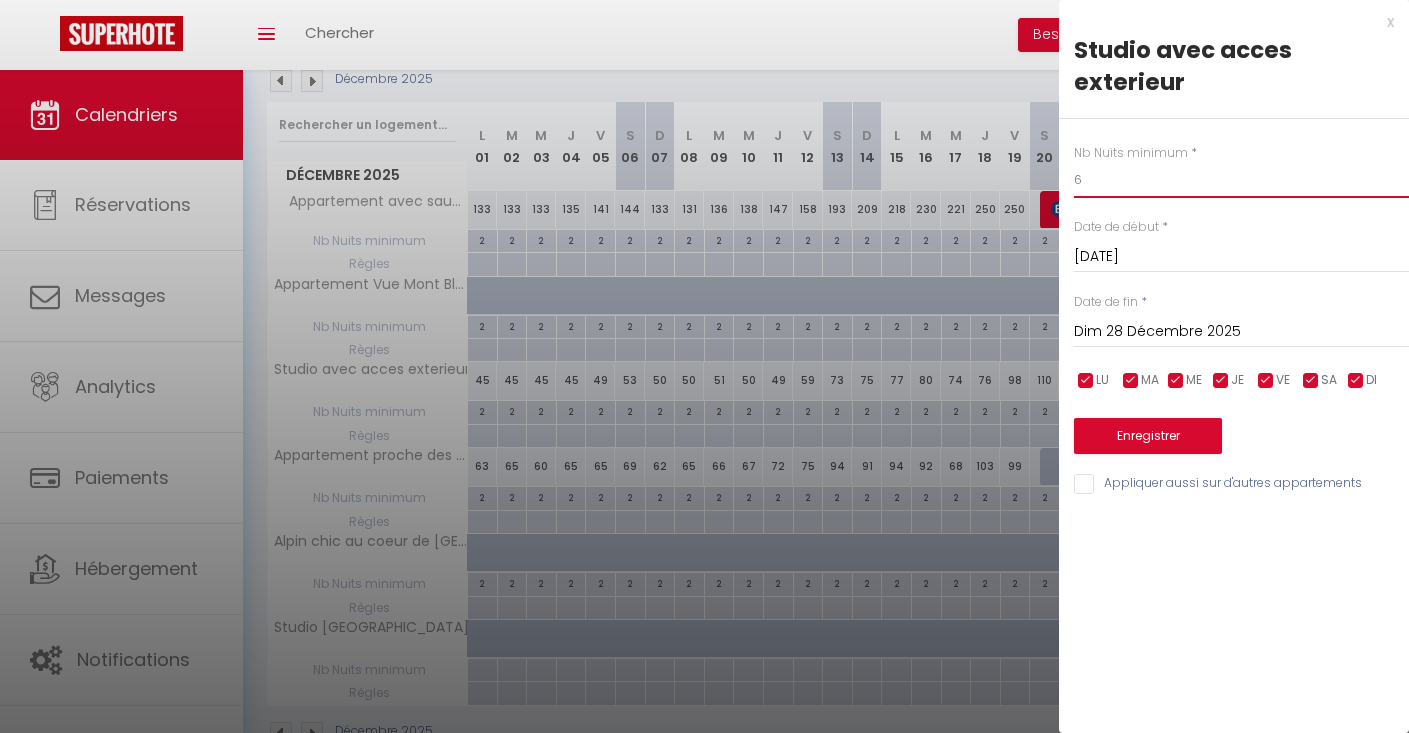 type on "6" 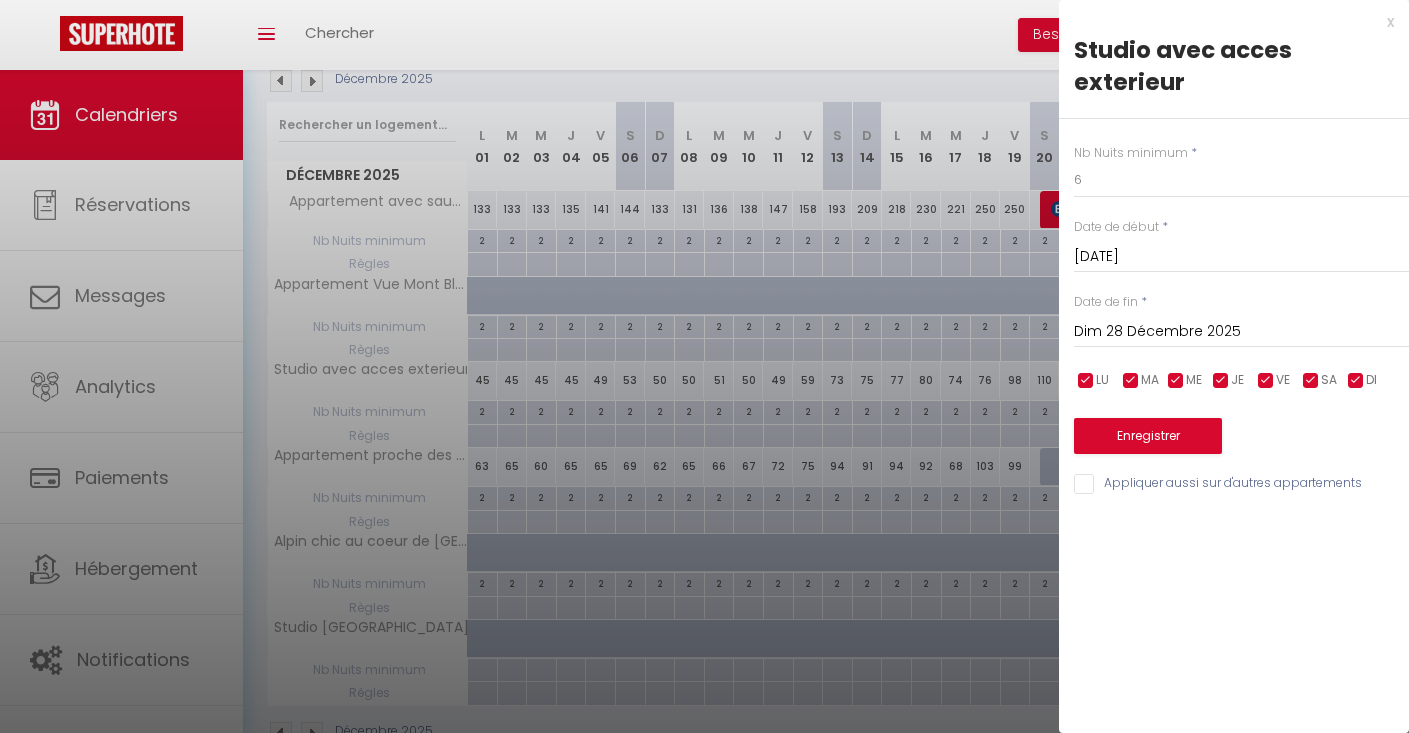 click on "Enregistrer" at bounding box center (1148, 436) 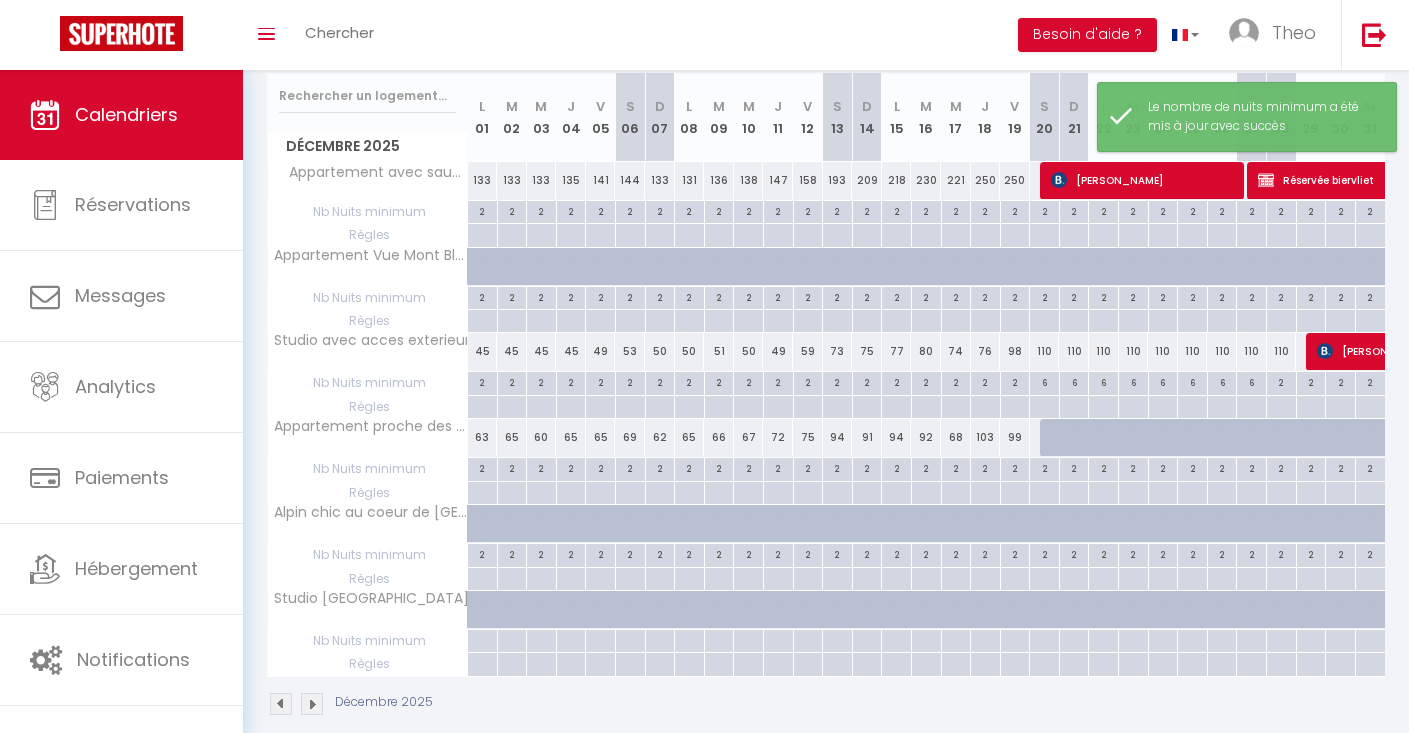 scroll, scrollTop: 251, scrollLeft: 0, axis: vertical 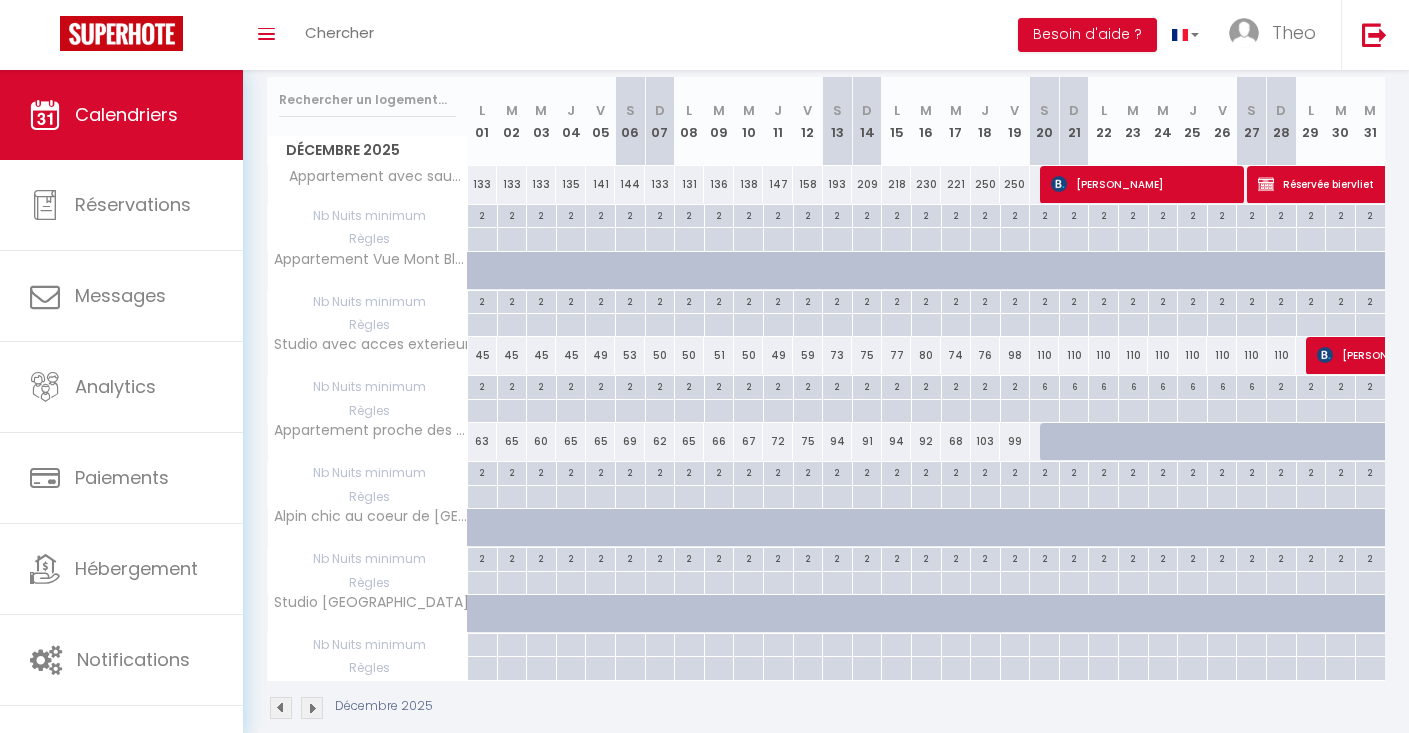 click on "2" at bounding box center [1044, 471] 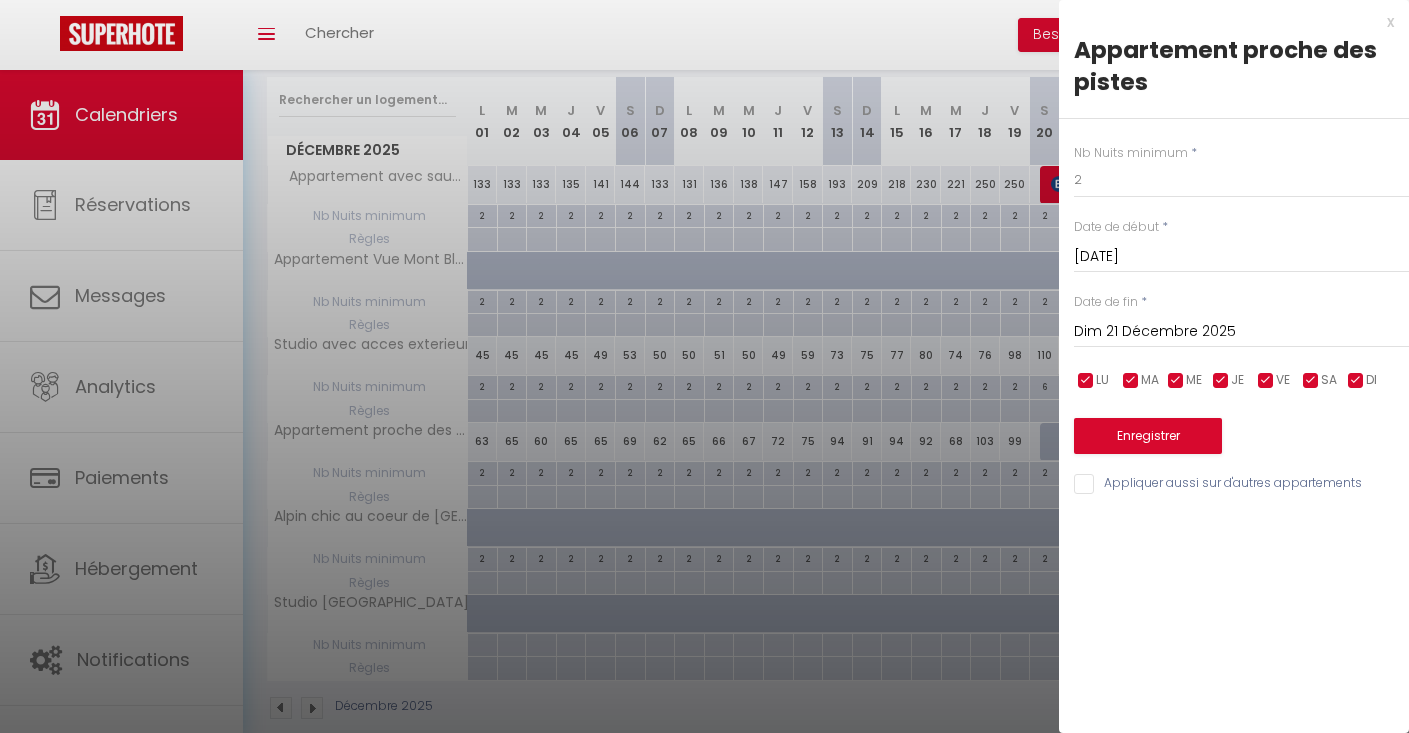 click on "Dim 21 Décembre 2025" at bounding box center [1241, 332] 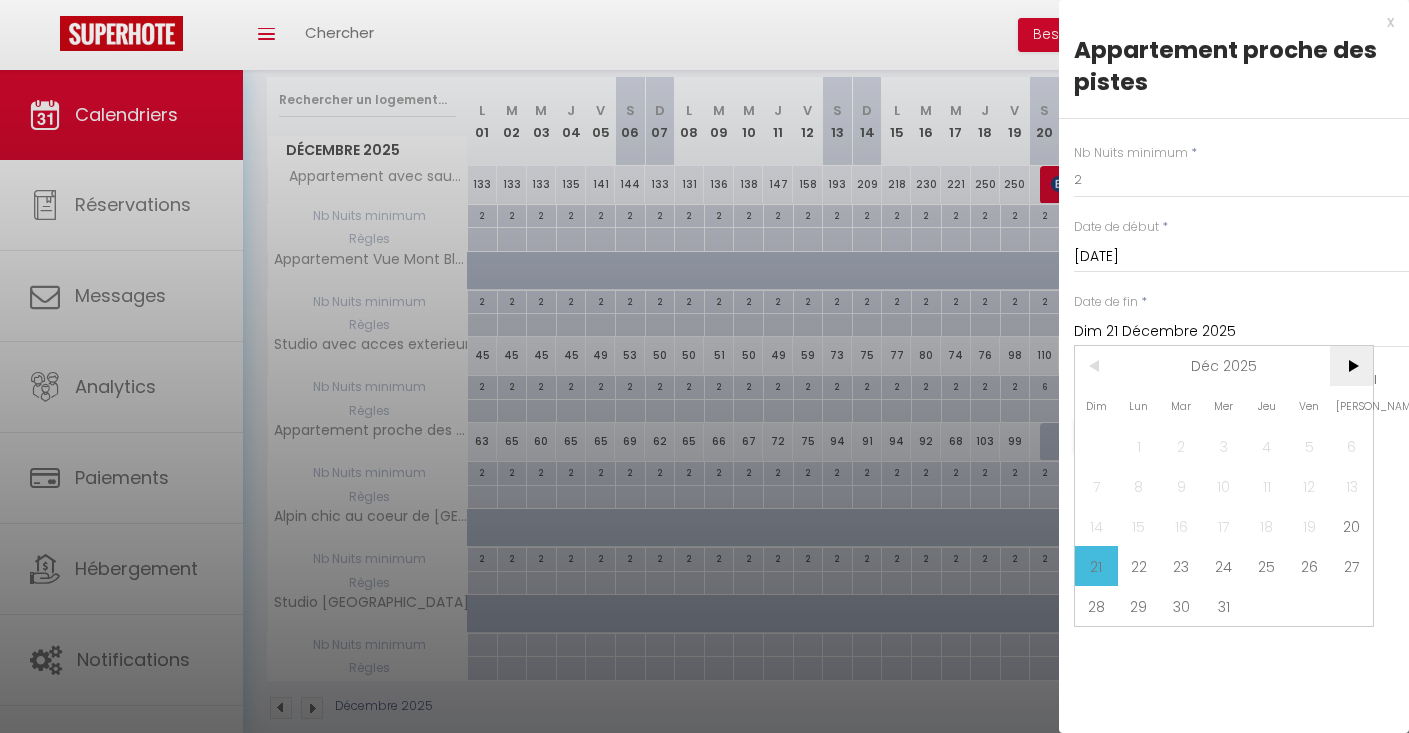 click on ">" at bounding box center [1351, 366] 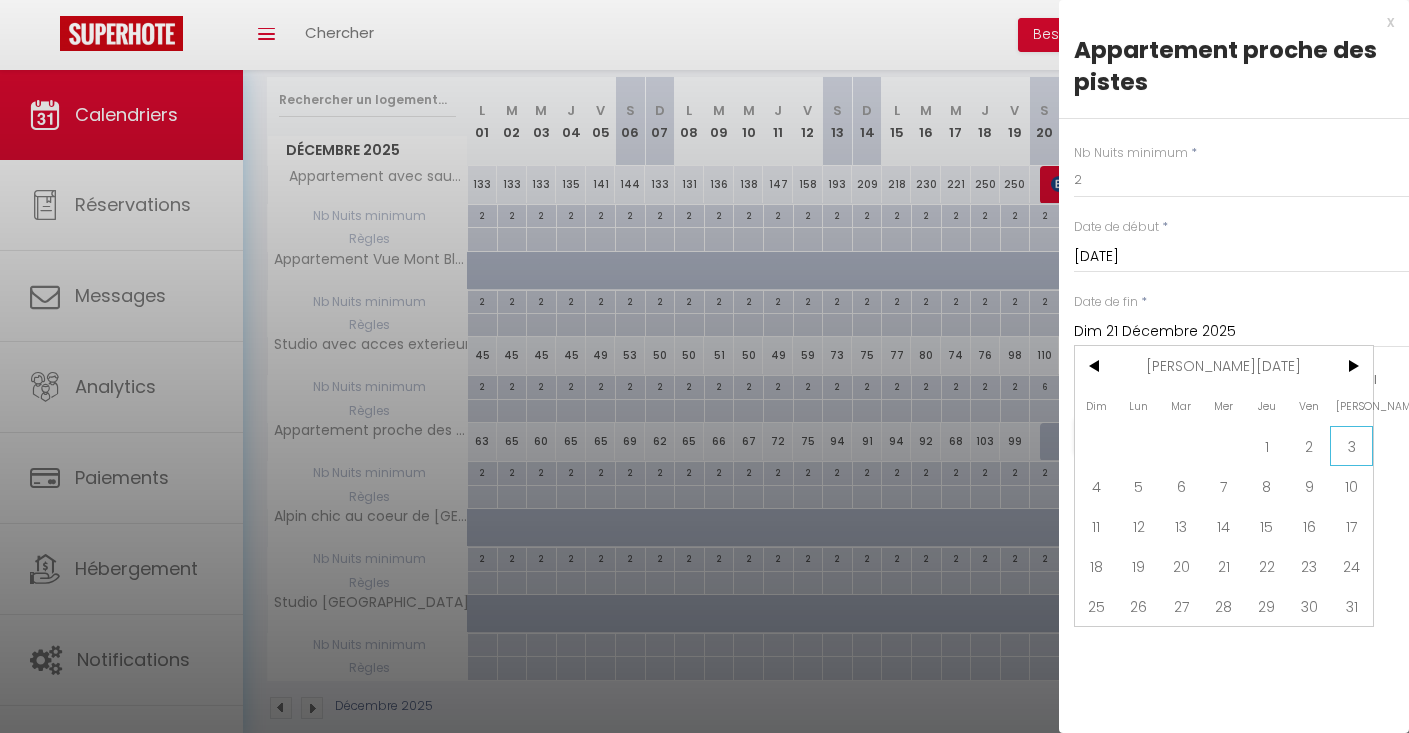click on "3" at bounding box center (1351, 446) 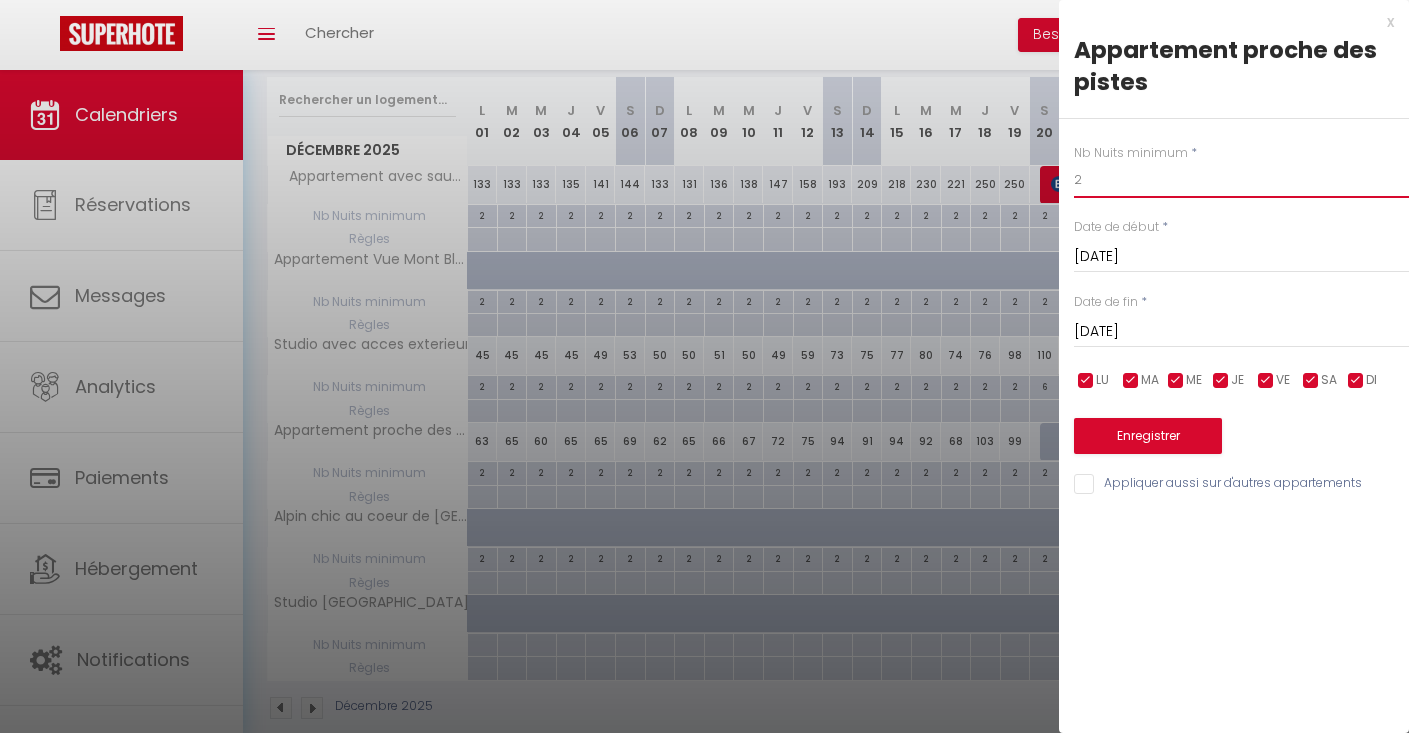 click on "2" at bounding box center (1241, 180) 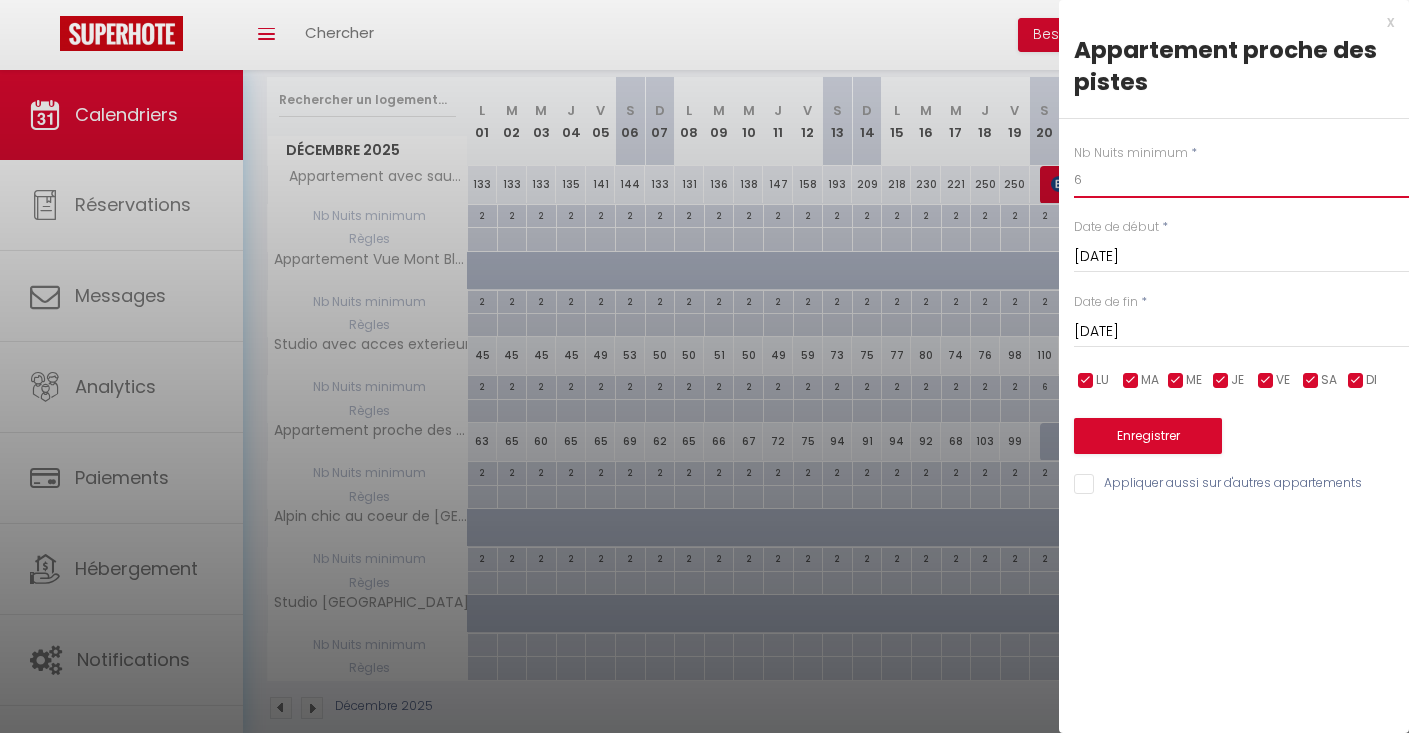 type on "6" 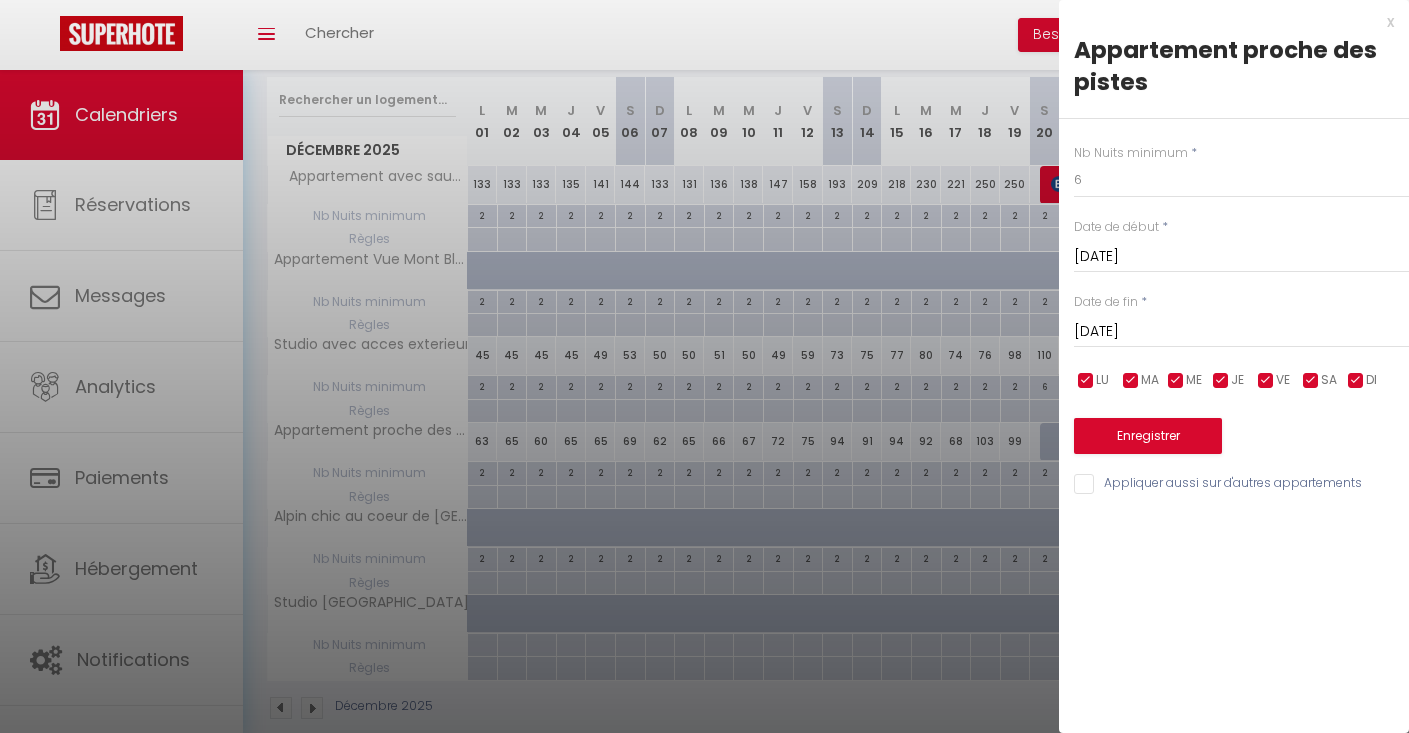 click on "Enregistrer" at bounding box center [1148, 436] 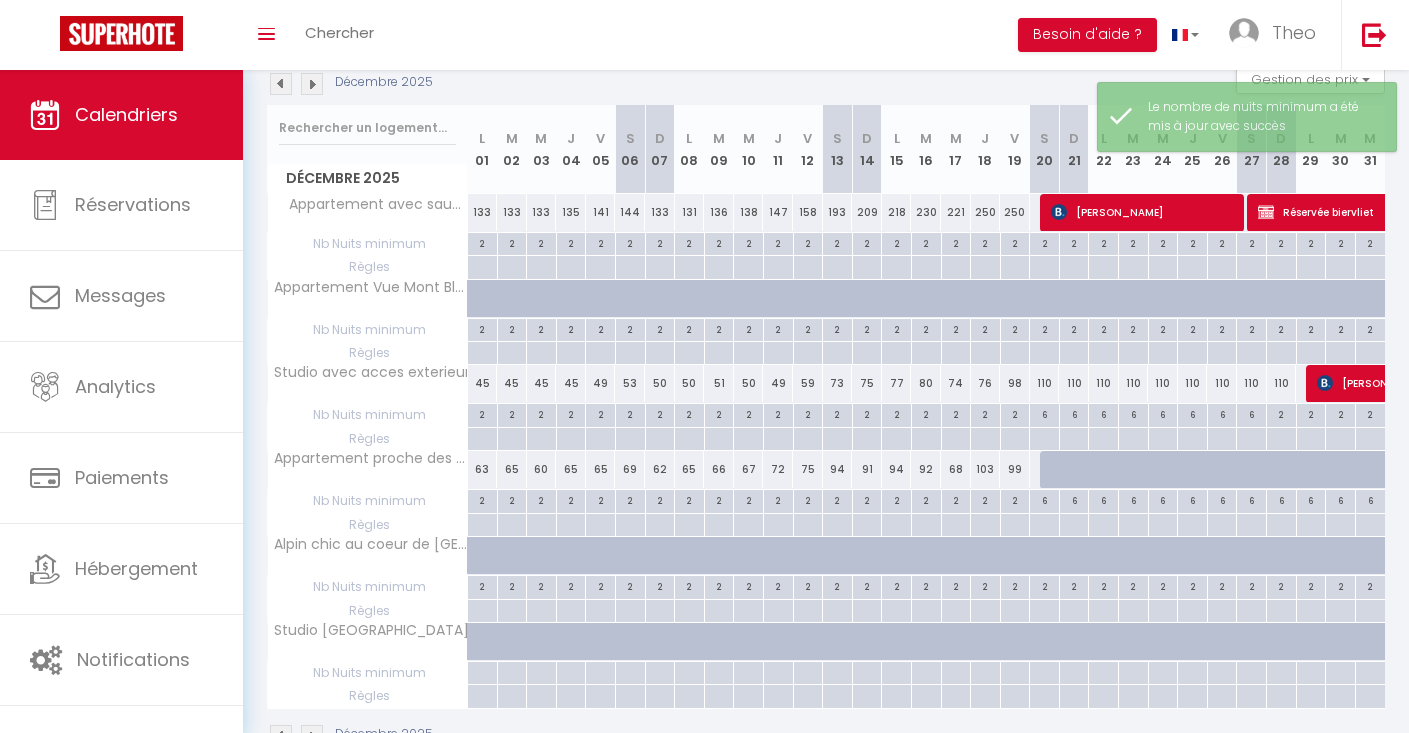 scroll, scrollTop: 208, scrollLeft: 0, axis: vertical 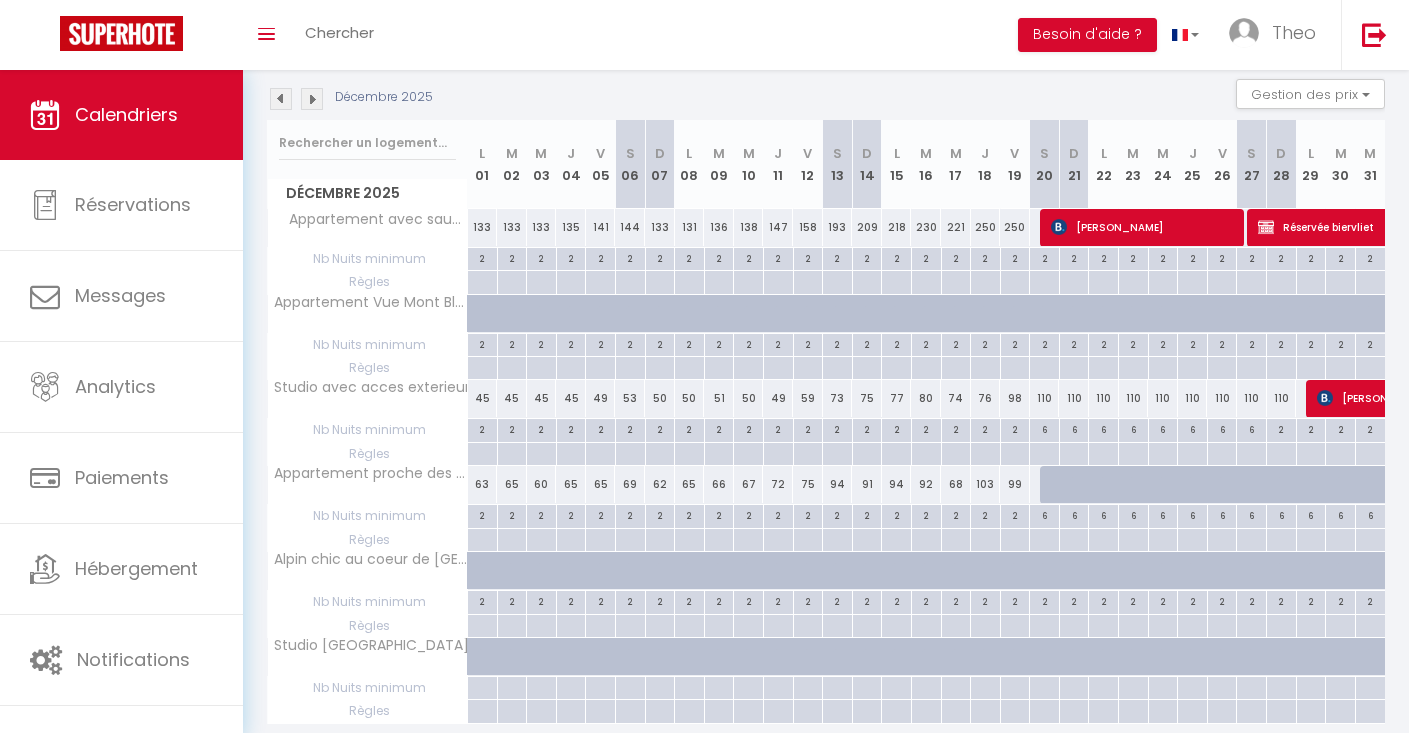 click on "2" at bounding box center [1044, 343] 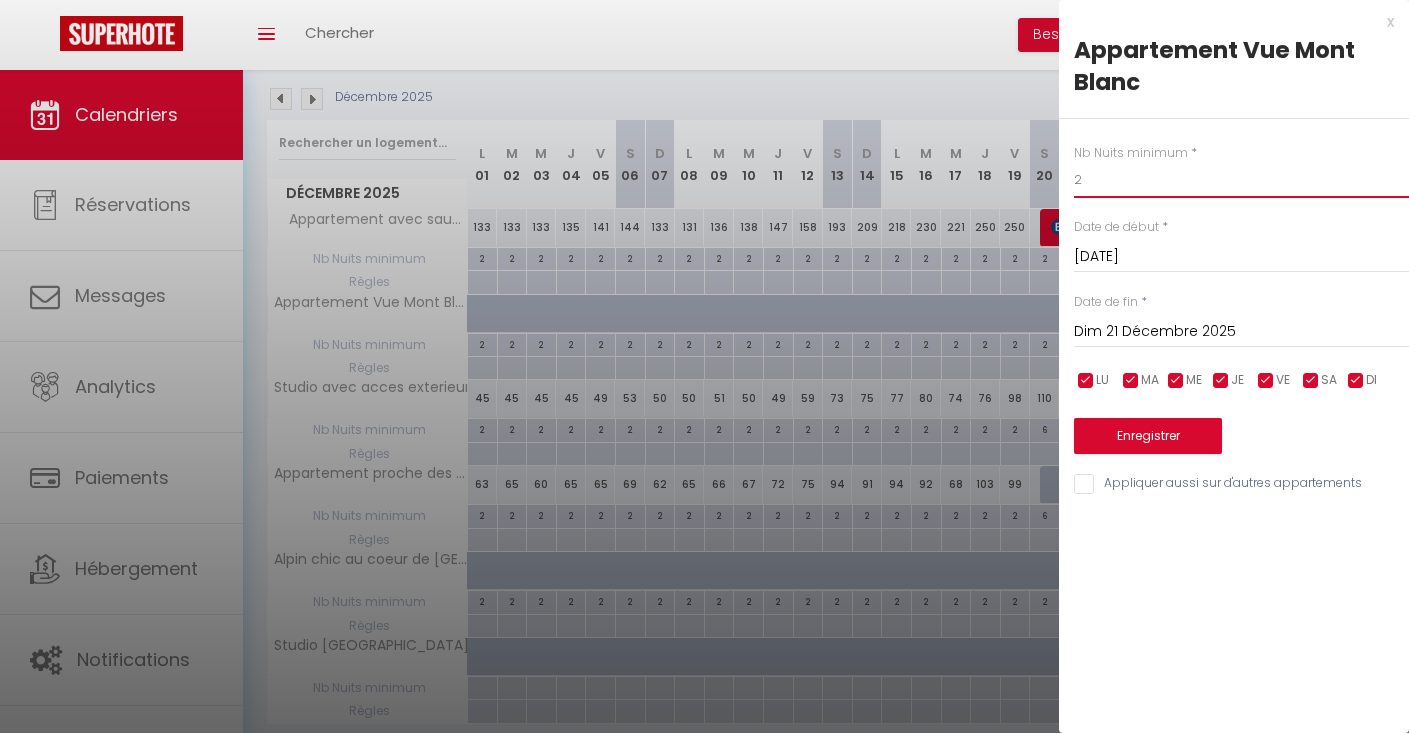 click on "2" at bounding box center [1241, 180] 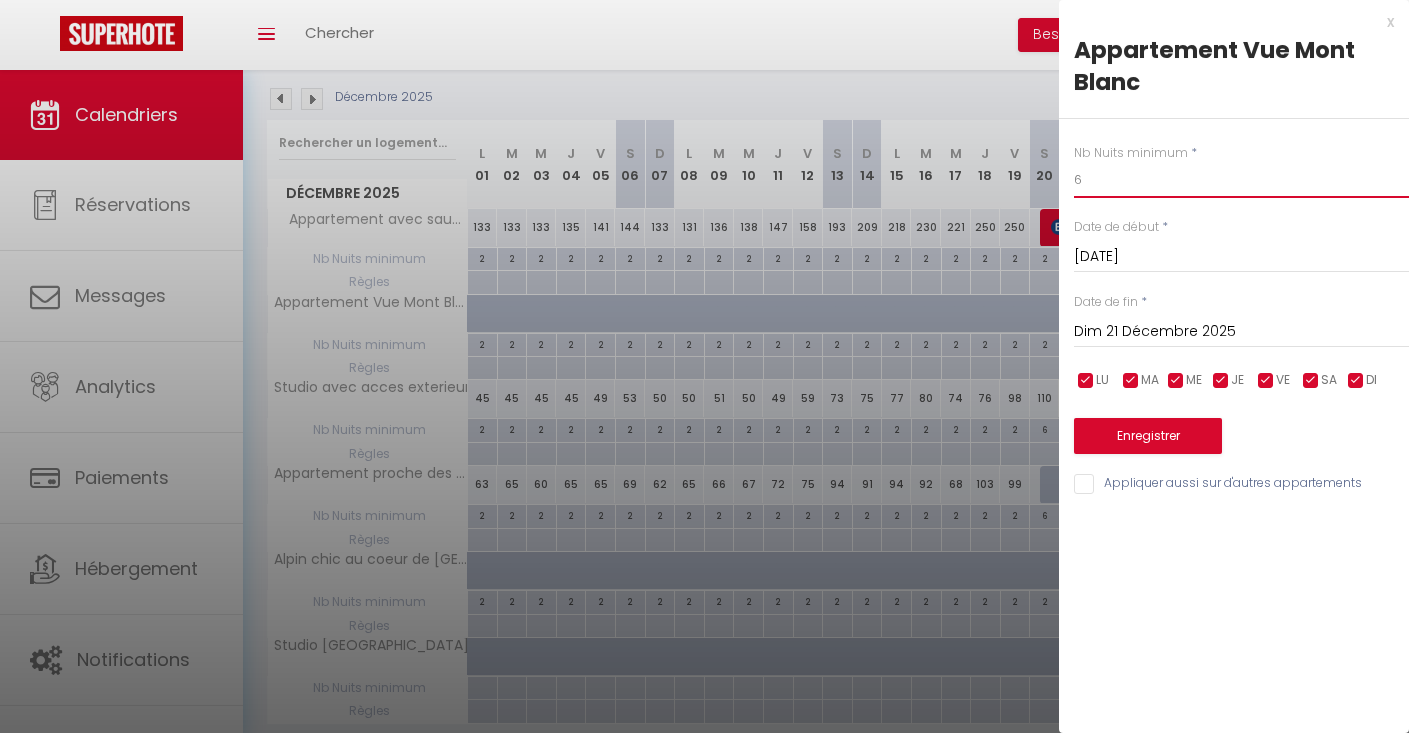 type on "6" 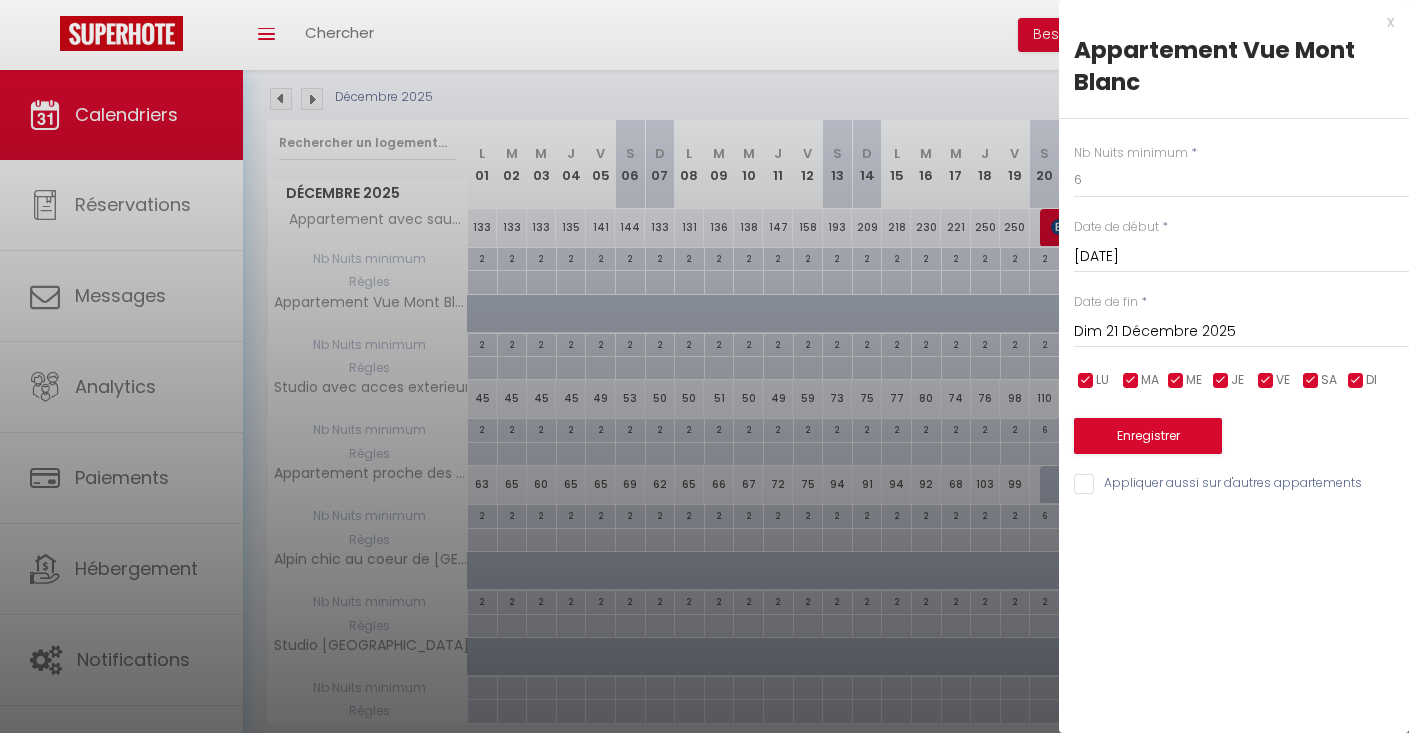 click on "Dim 21 Décembre 2025" at bounding box center [1241, 332] 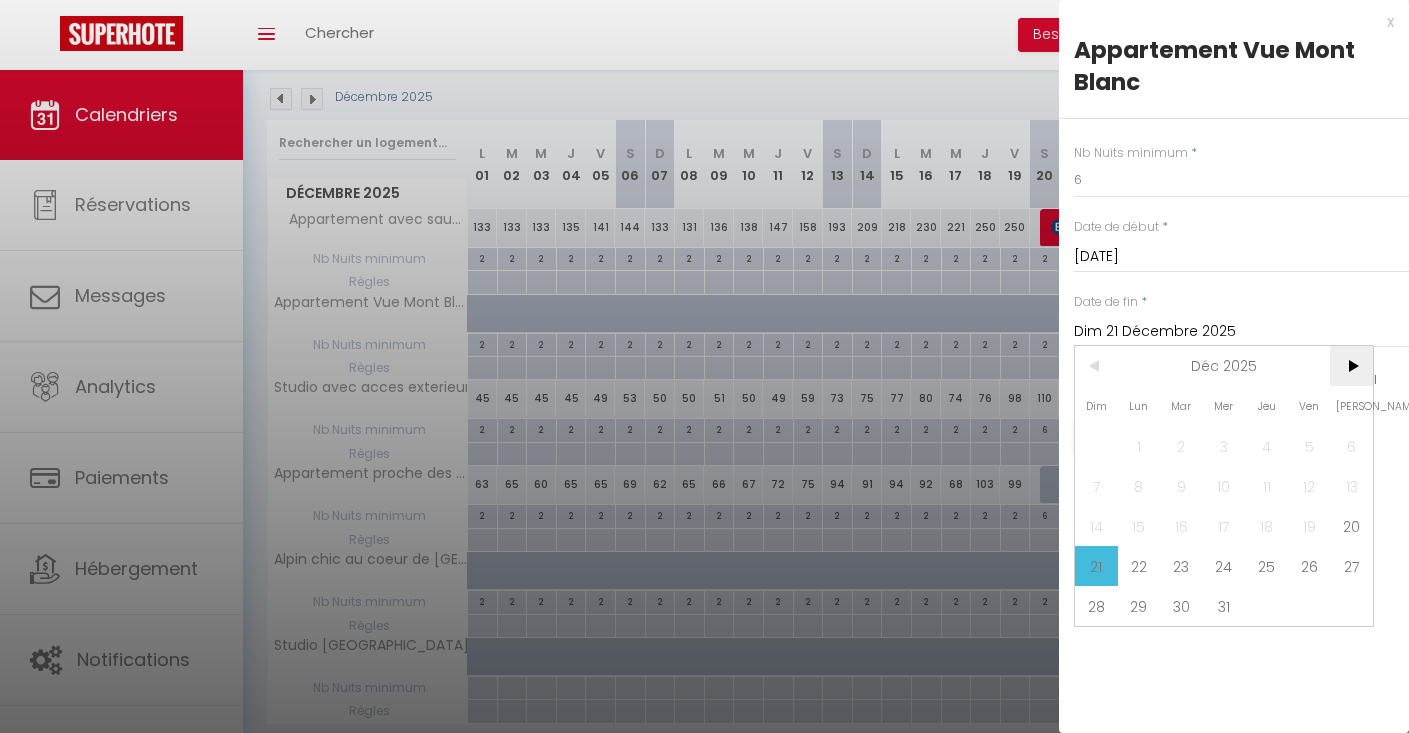 click on ">" at bounding box center (1351, 366) 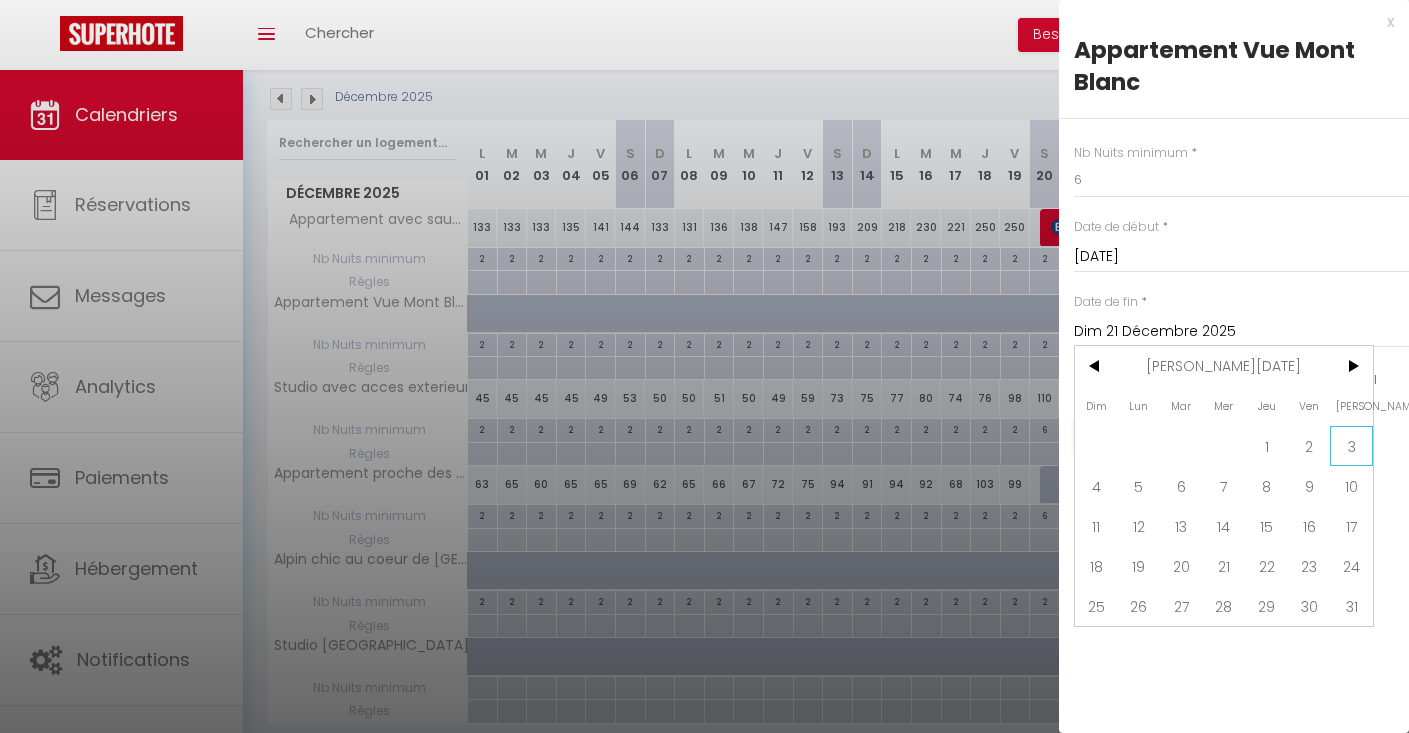 click on "3" at bounding box center (1351, 446) 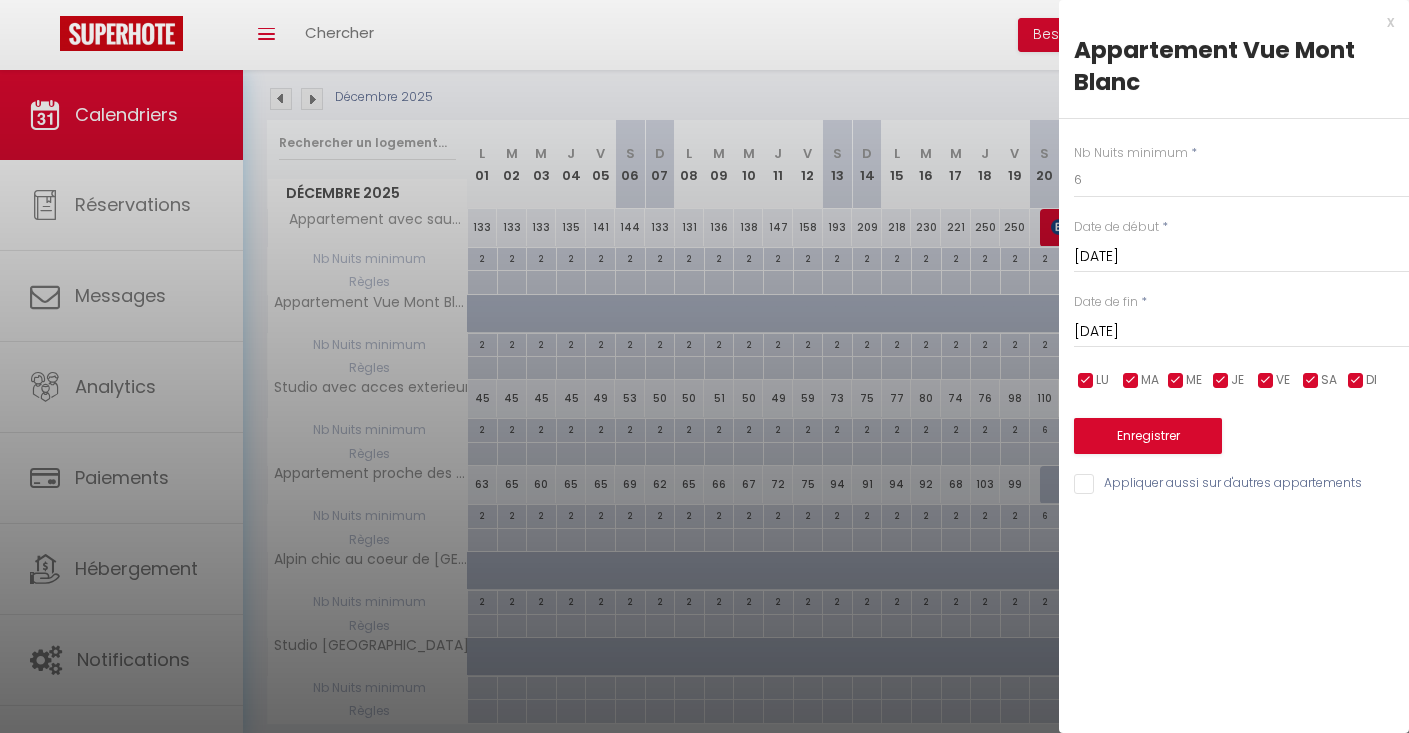 click on "Enregistrer" at bounding box center (1148, 436) 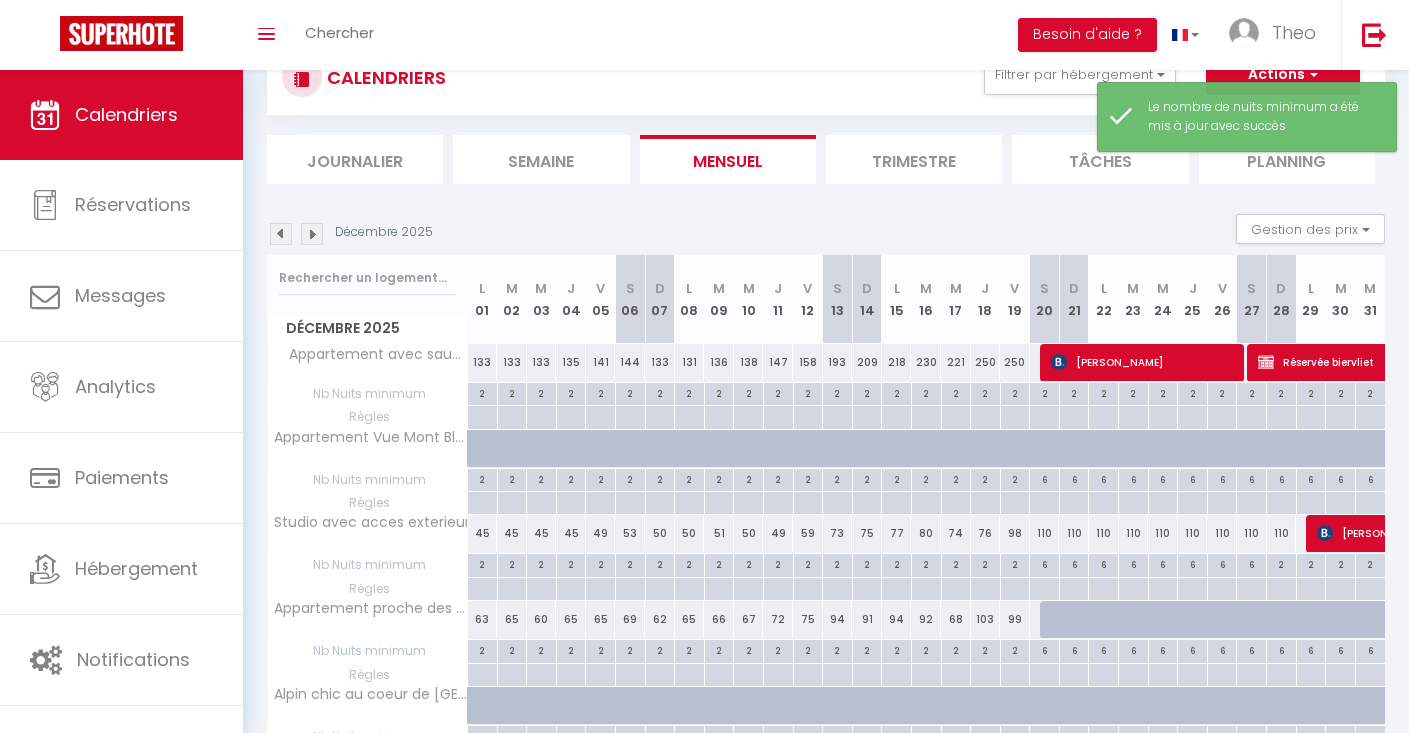 scroll, scrollTop: 57, scrollLeft: 0, axis: vertical 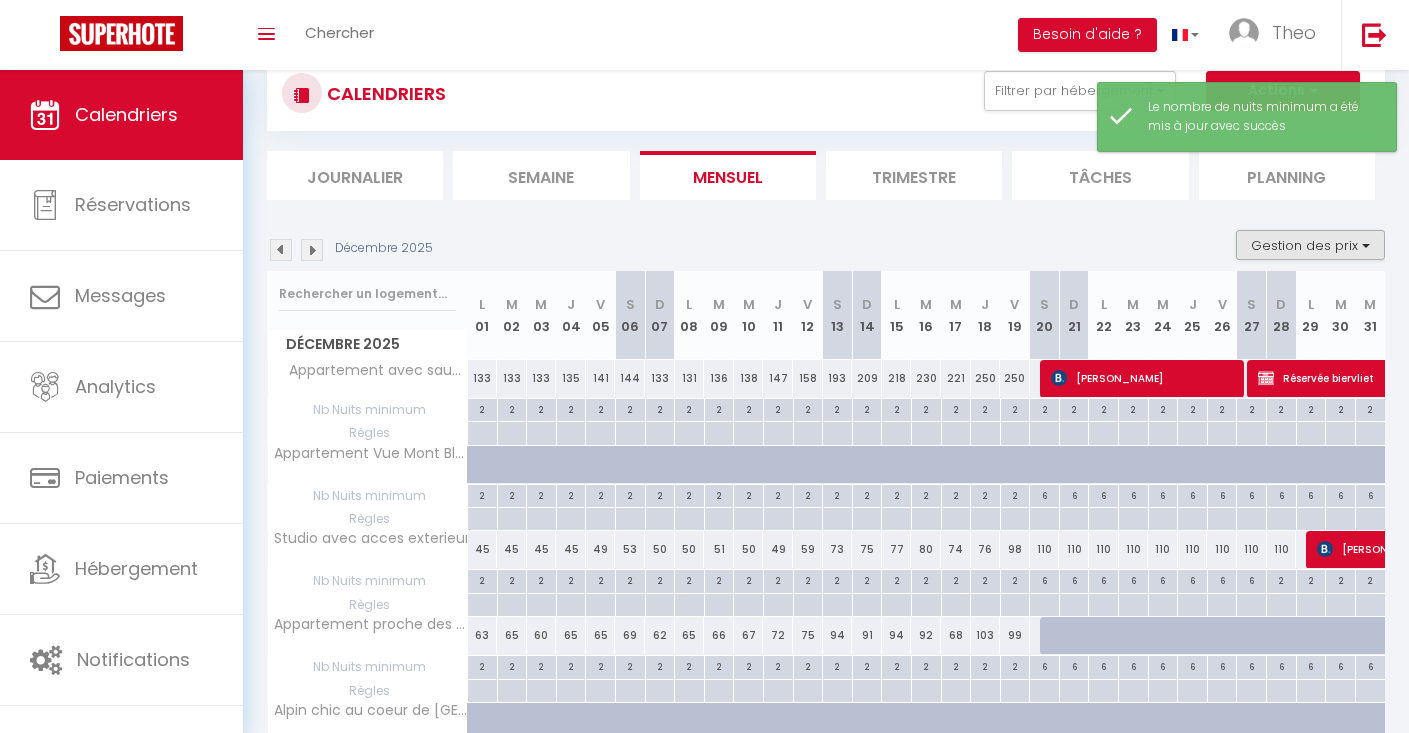 click on "Gestion des prix" at bounding box center (1310, 245) 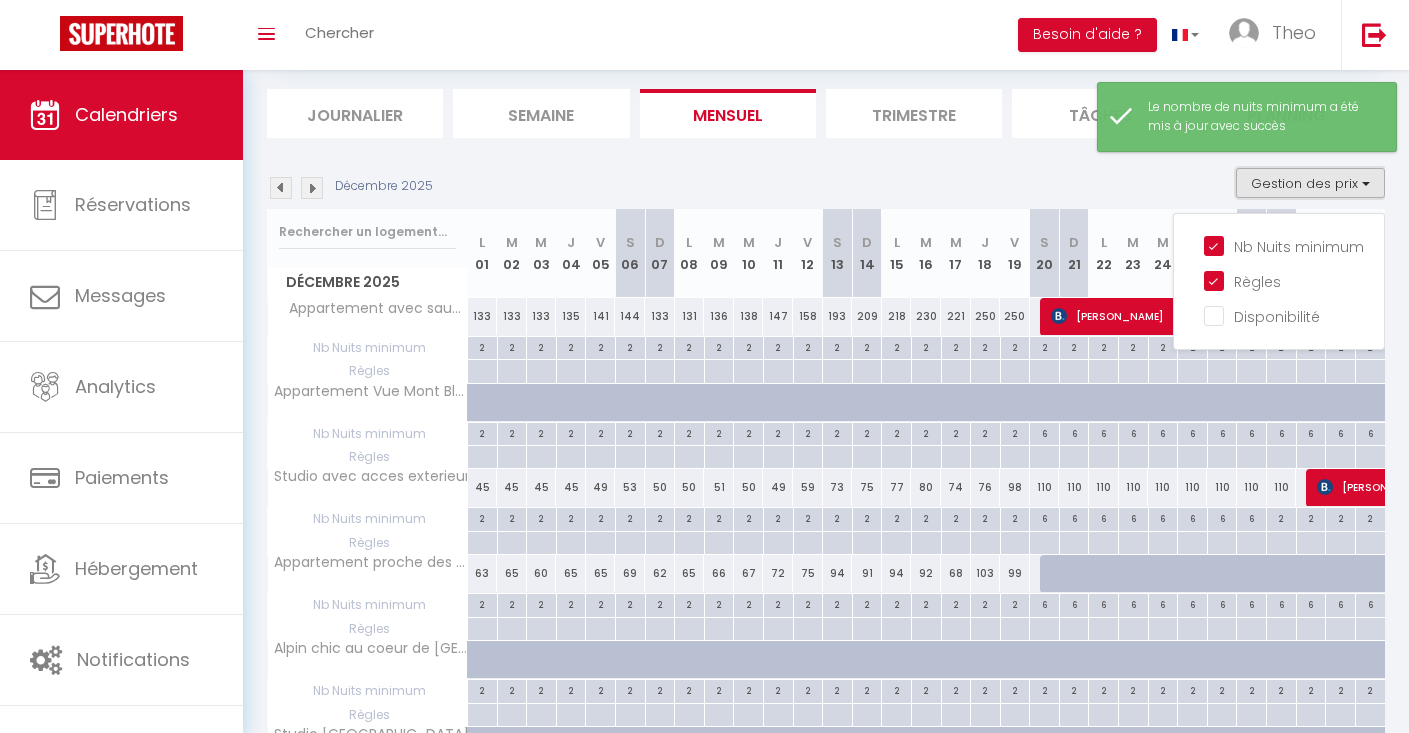 scroll, scrollTop: 120, scrollLeft: 0, axis: vertical 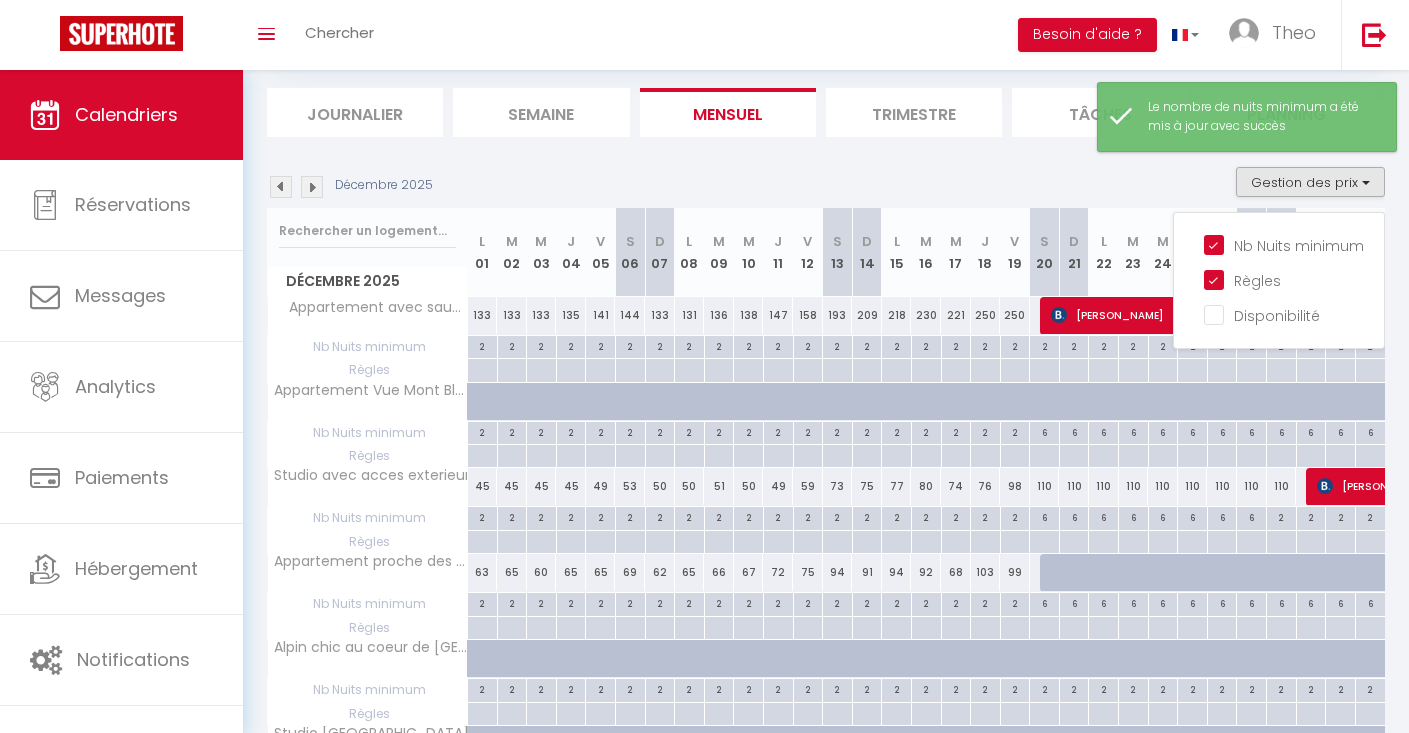 click at bounding box center (1192, 433) 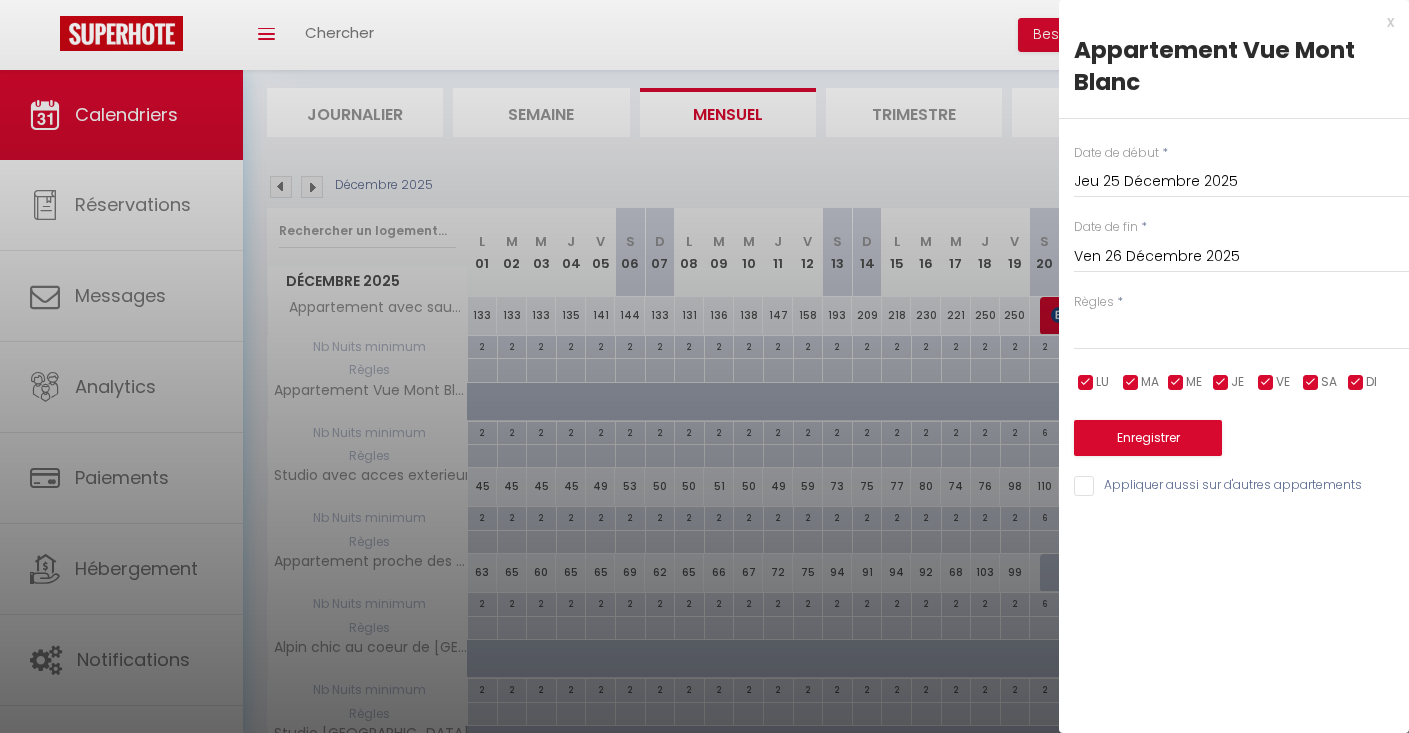 click at bounding box center (704, 366) 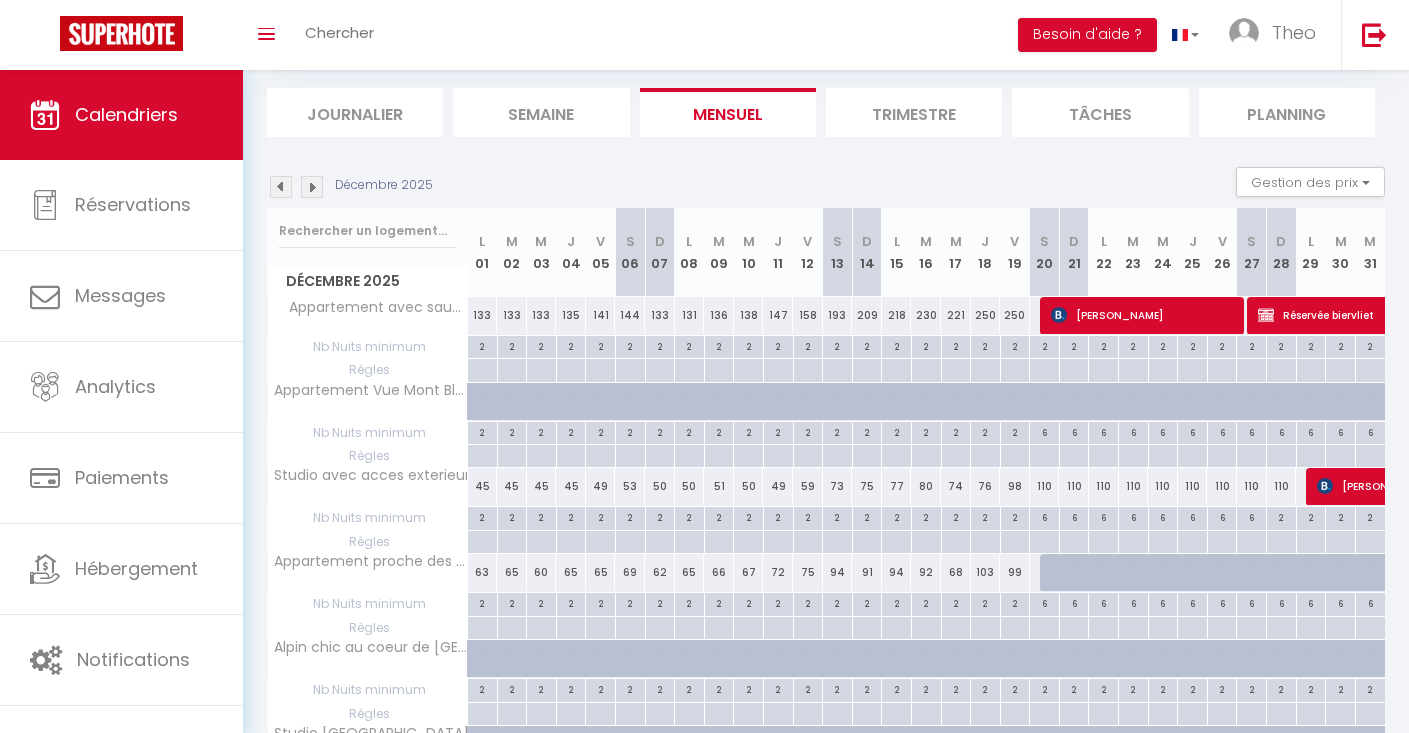 click at bounding box center (1044, 433) 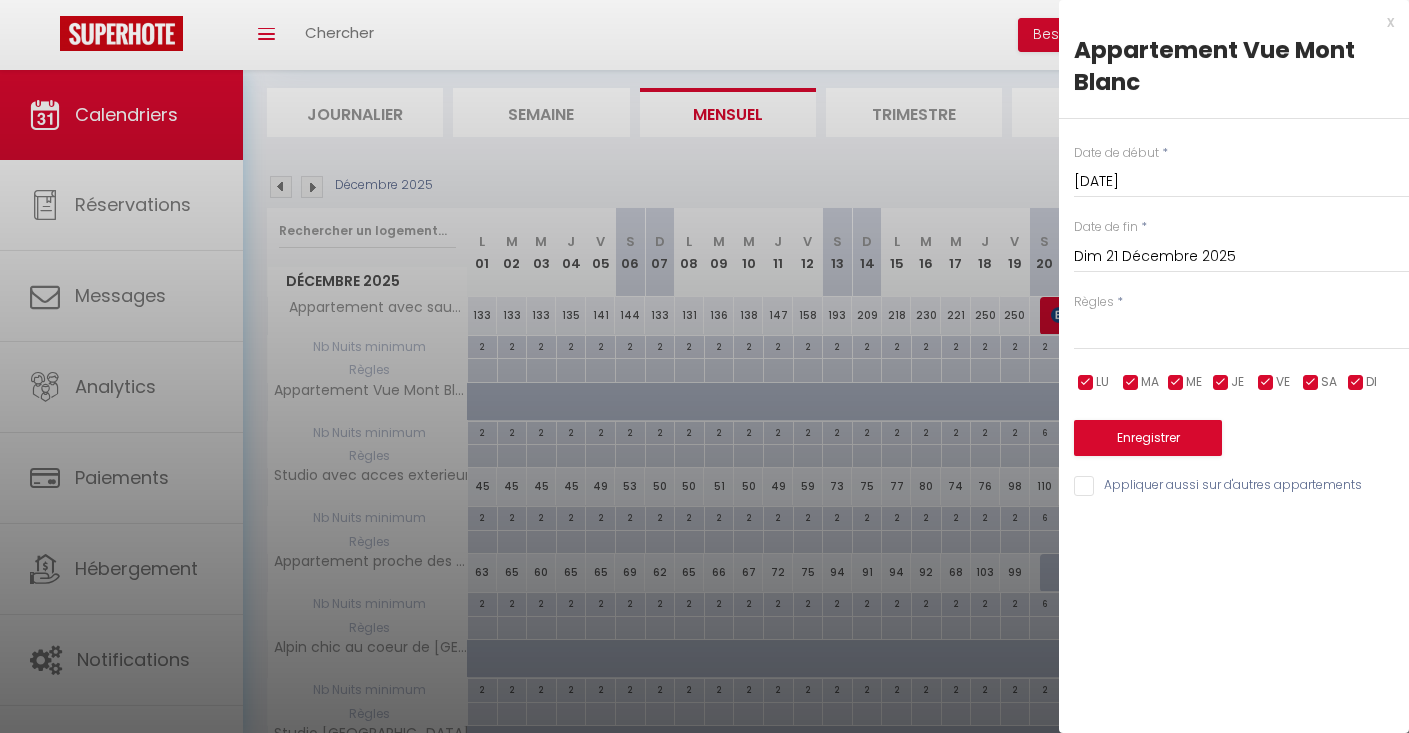 click on "Dim 21 Décembre 2025" at bounding box center [1241, 257] 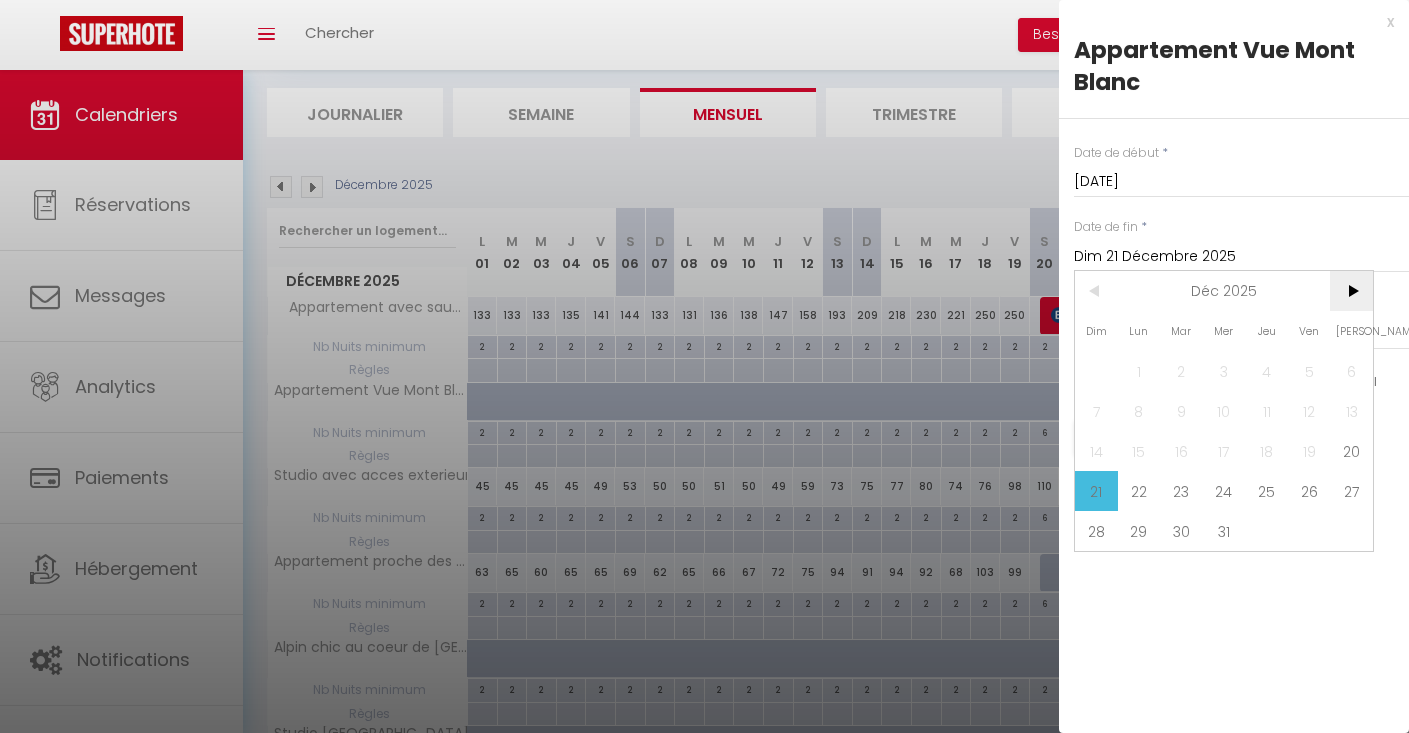 click on ">" at bounding box center (1351, 291) 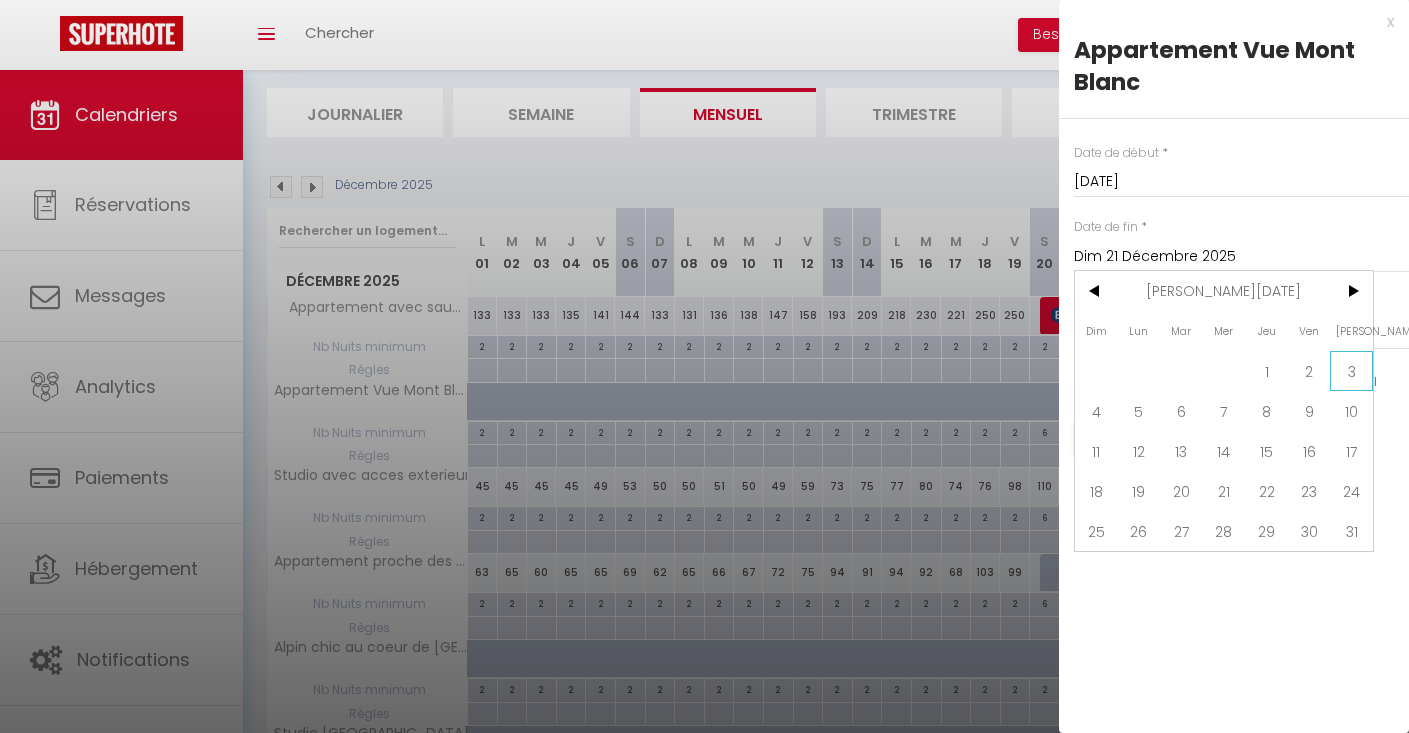 click on "3" at bounding box center (1351, 371) 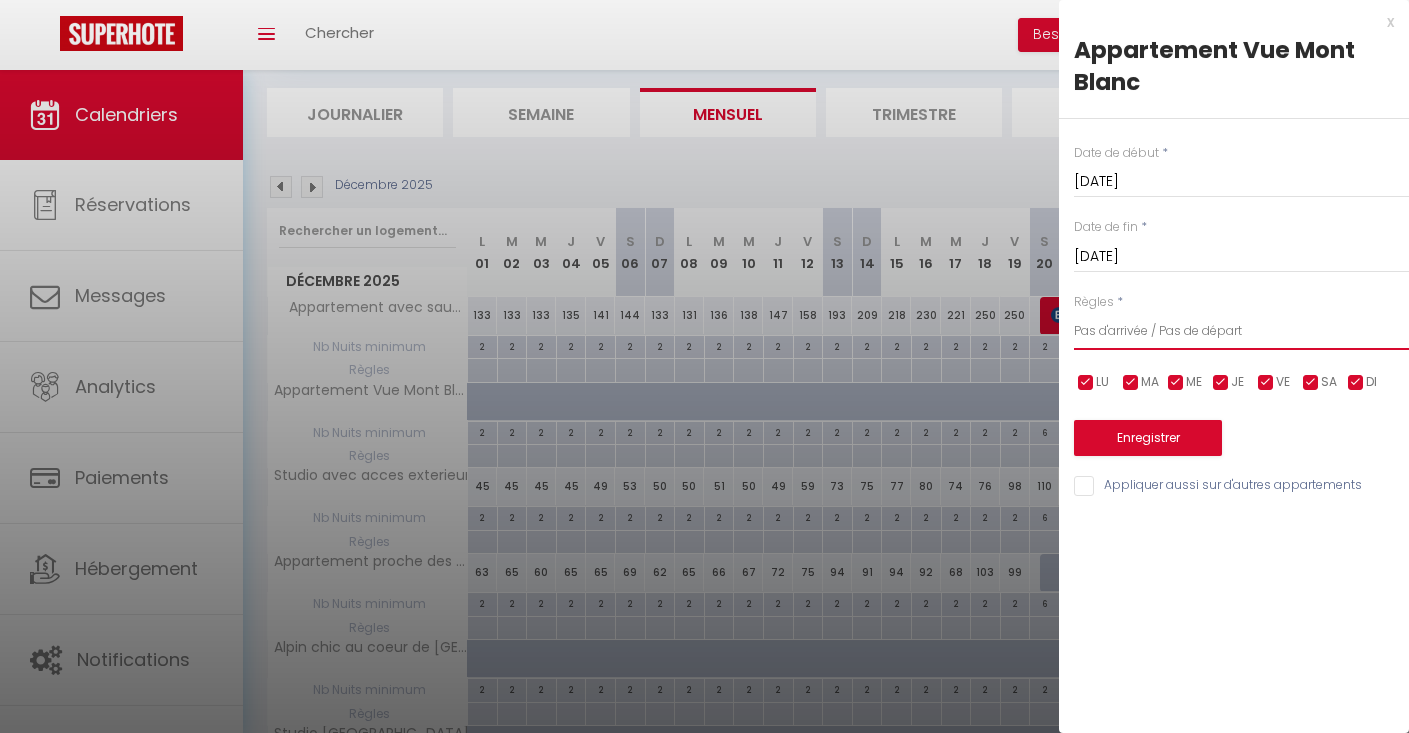 click at bounding box center [1131, 383] 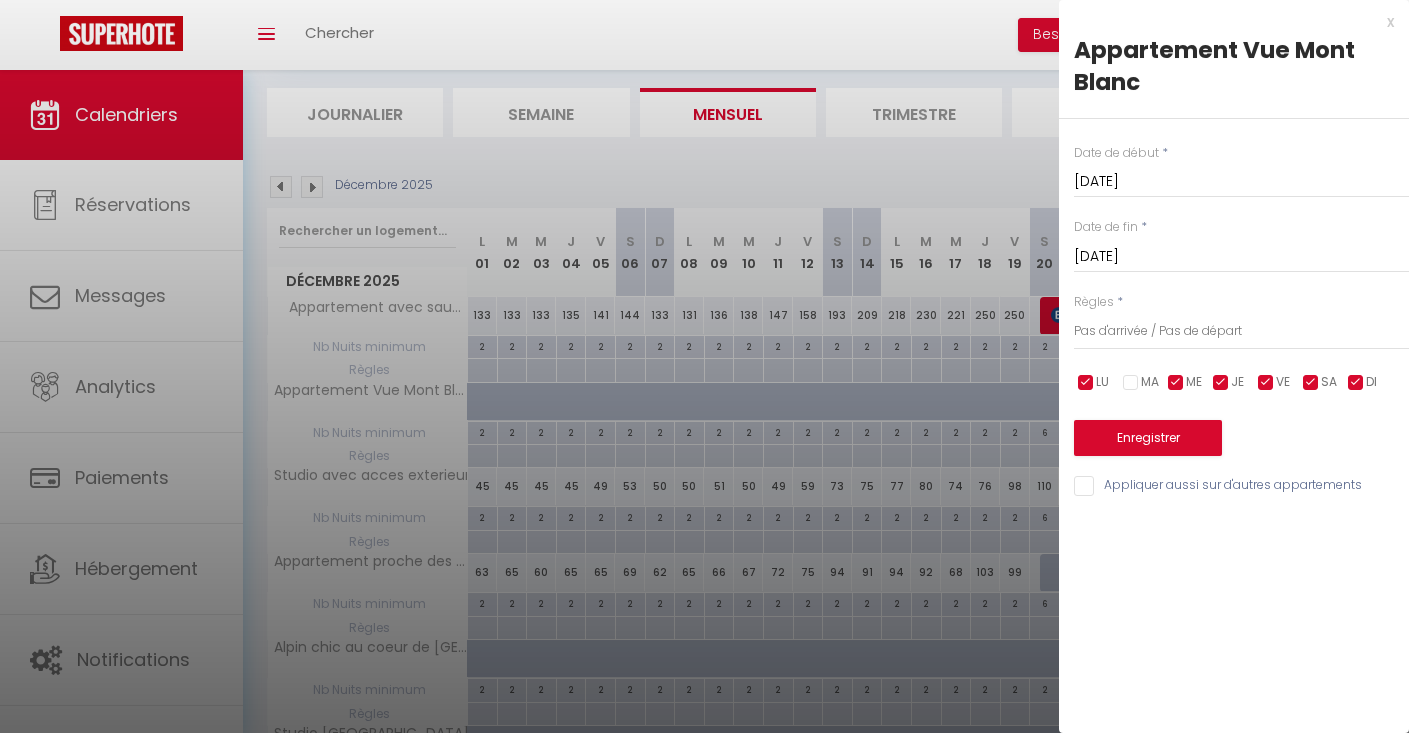 click at bounding box center [1086, 383] 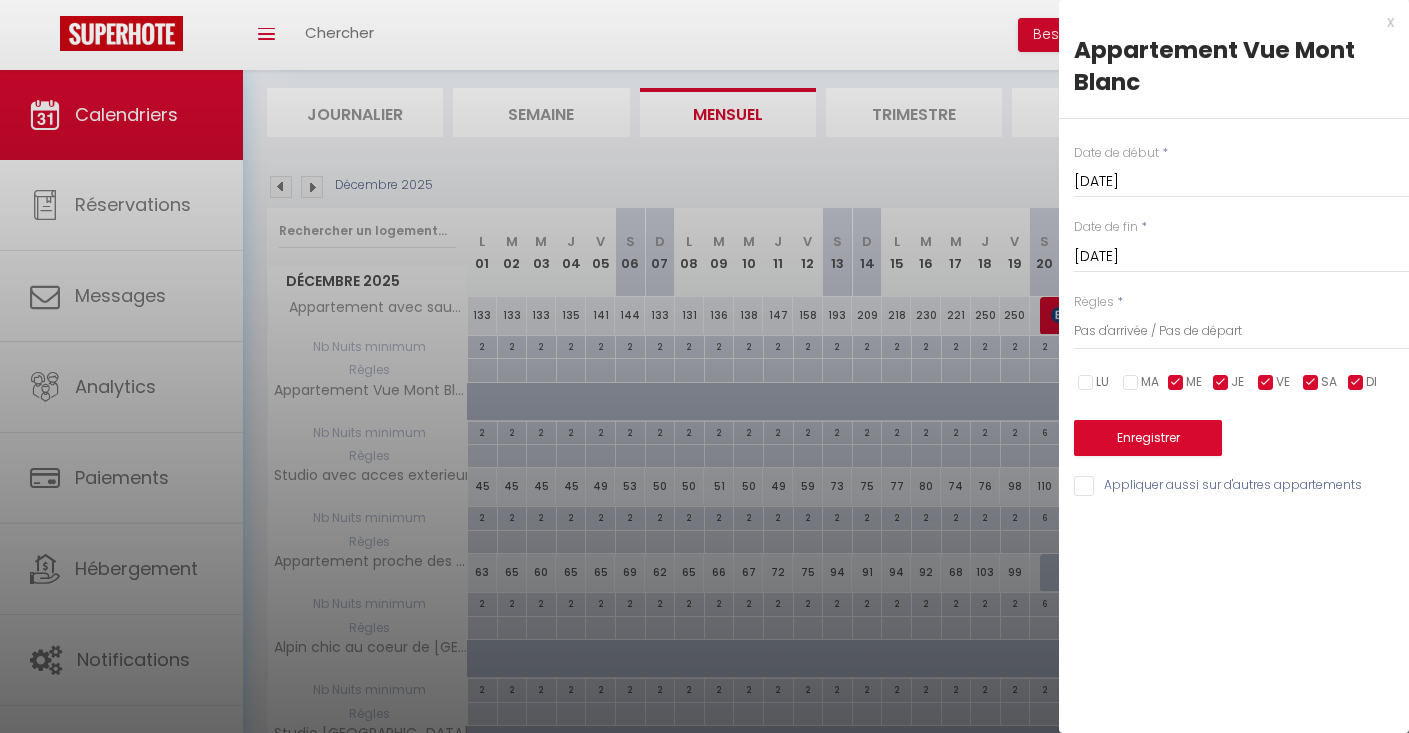 click at bounding box center [1176, 383] 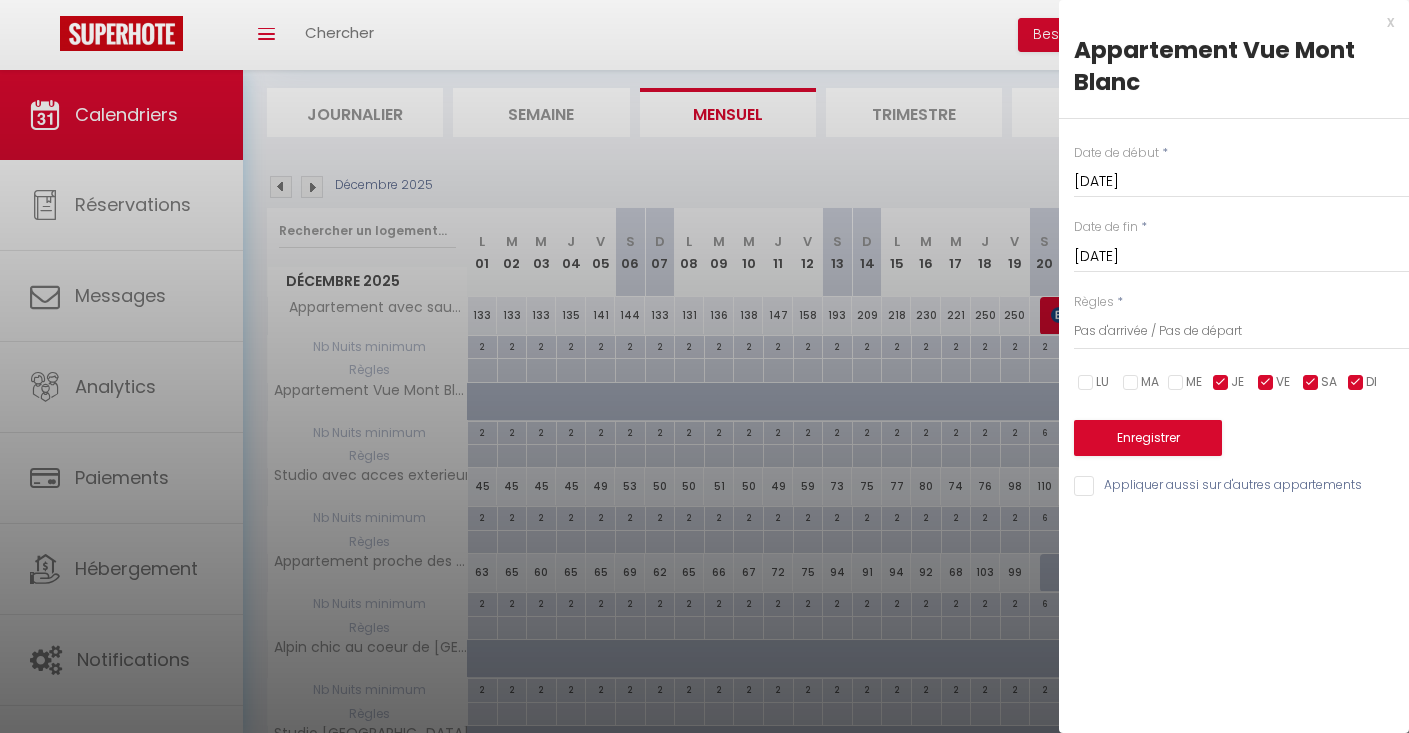 click at bounding box center (1221, 383) 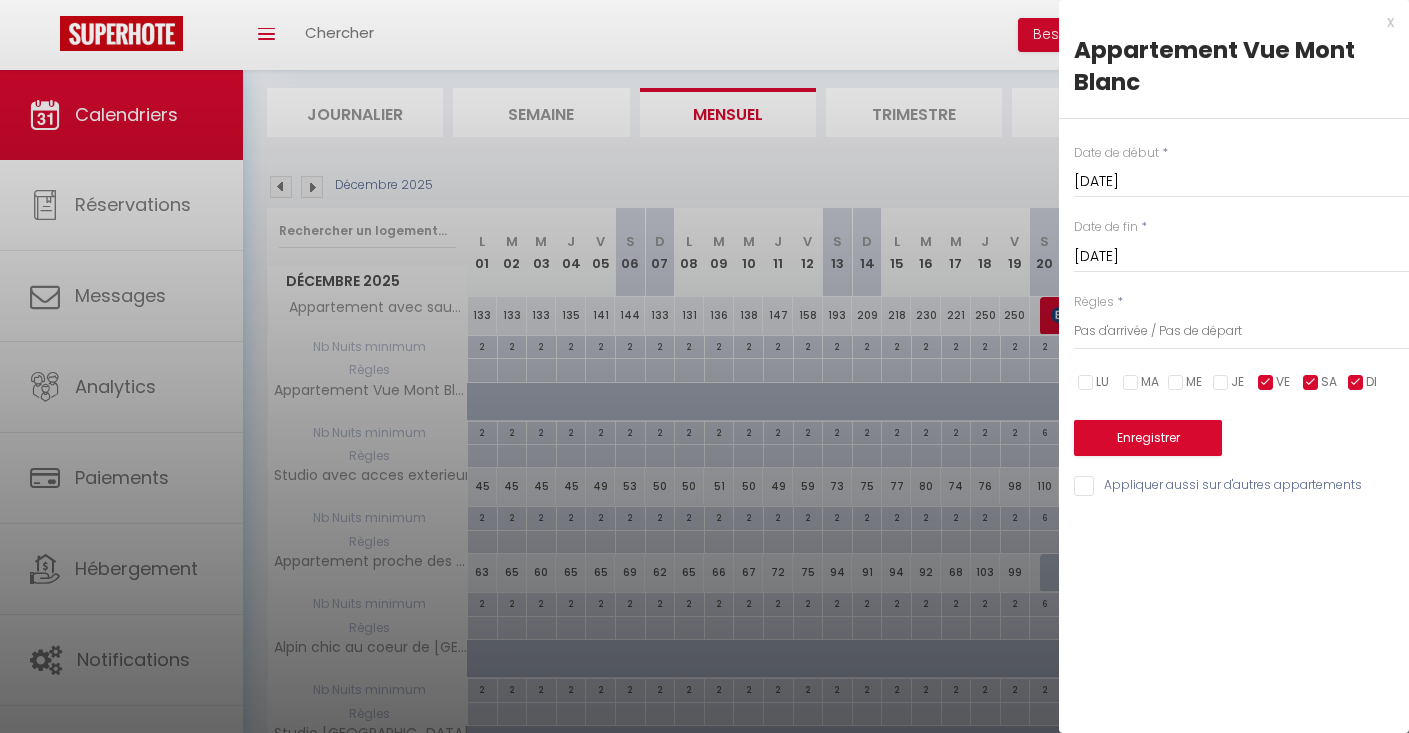 click at bounding box center [1266, 383] 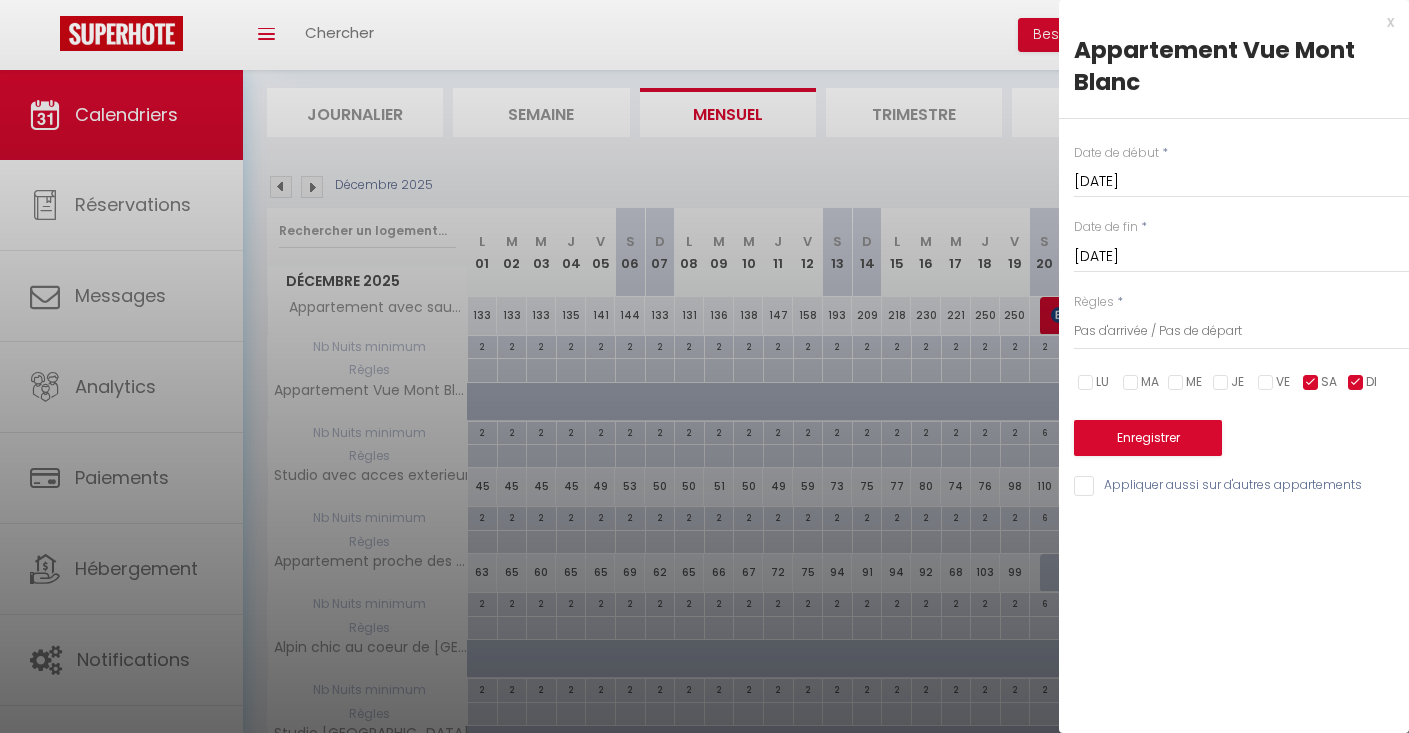 click at bounding box center [1356, 383] 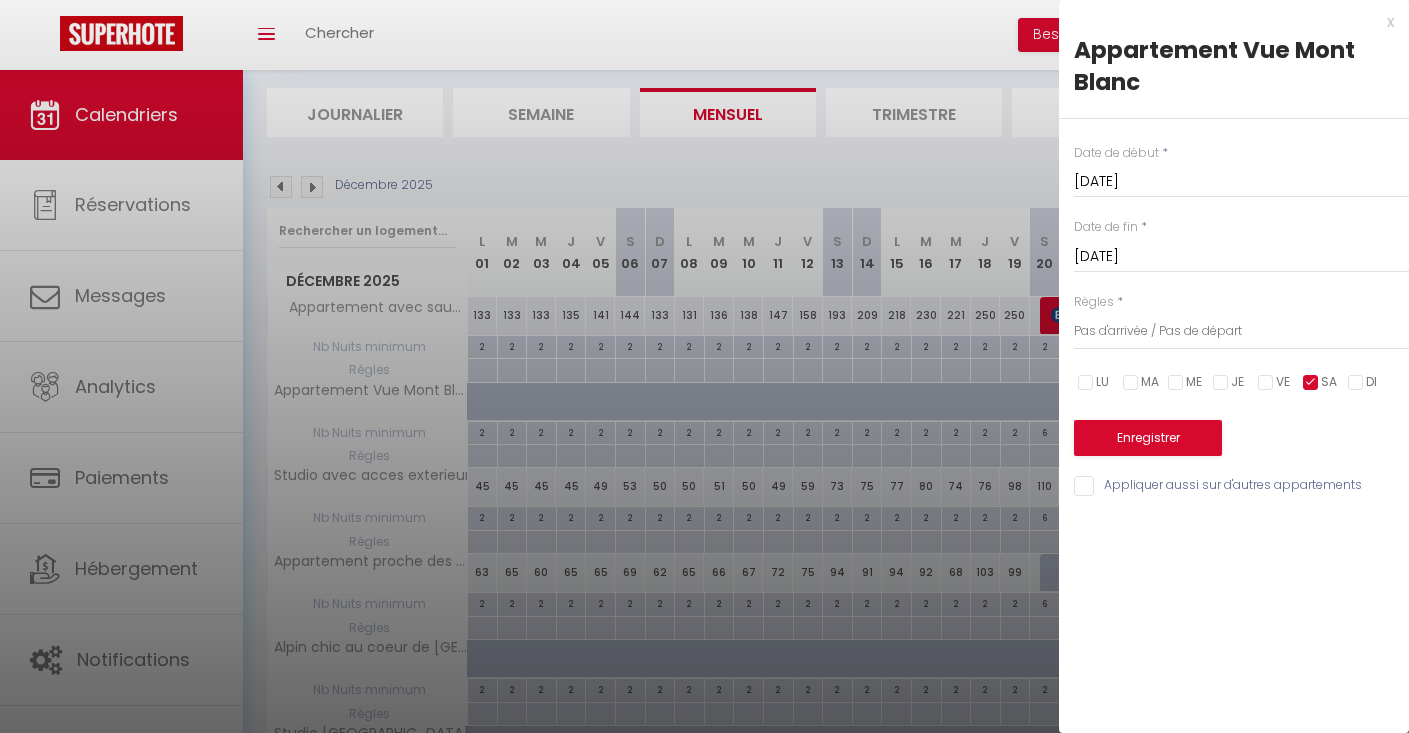 click at bounding box center (1311, 383) 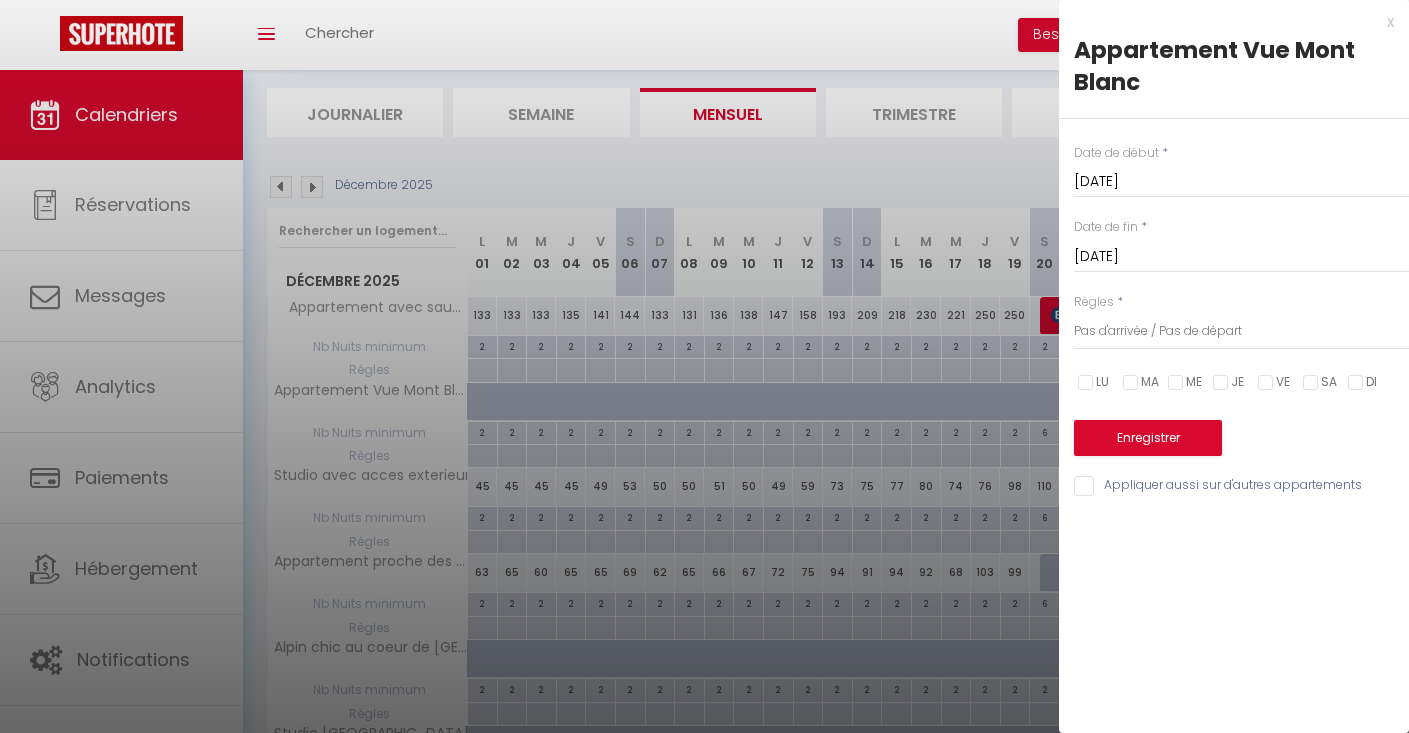 click at bounding box center (1266, 383) 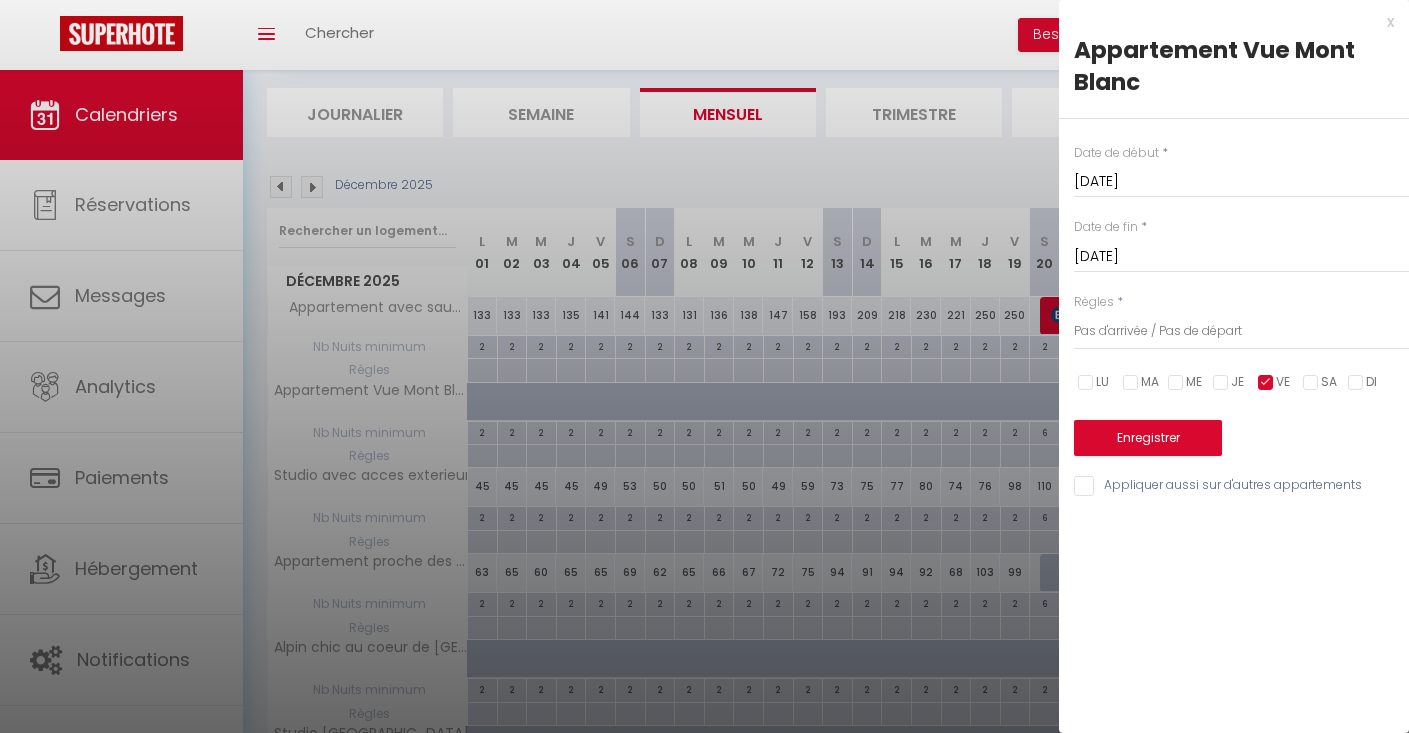 click at bounding box center (1221, 383) 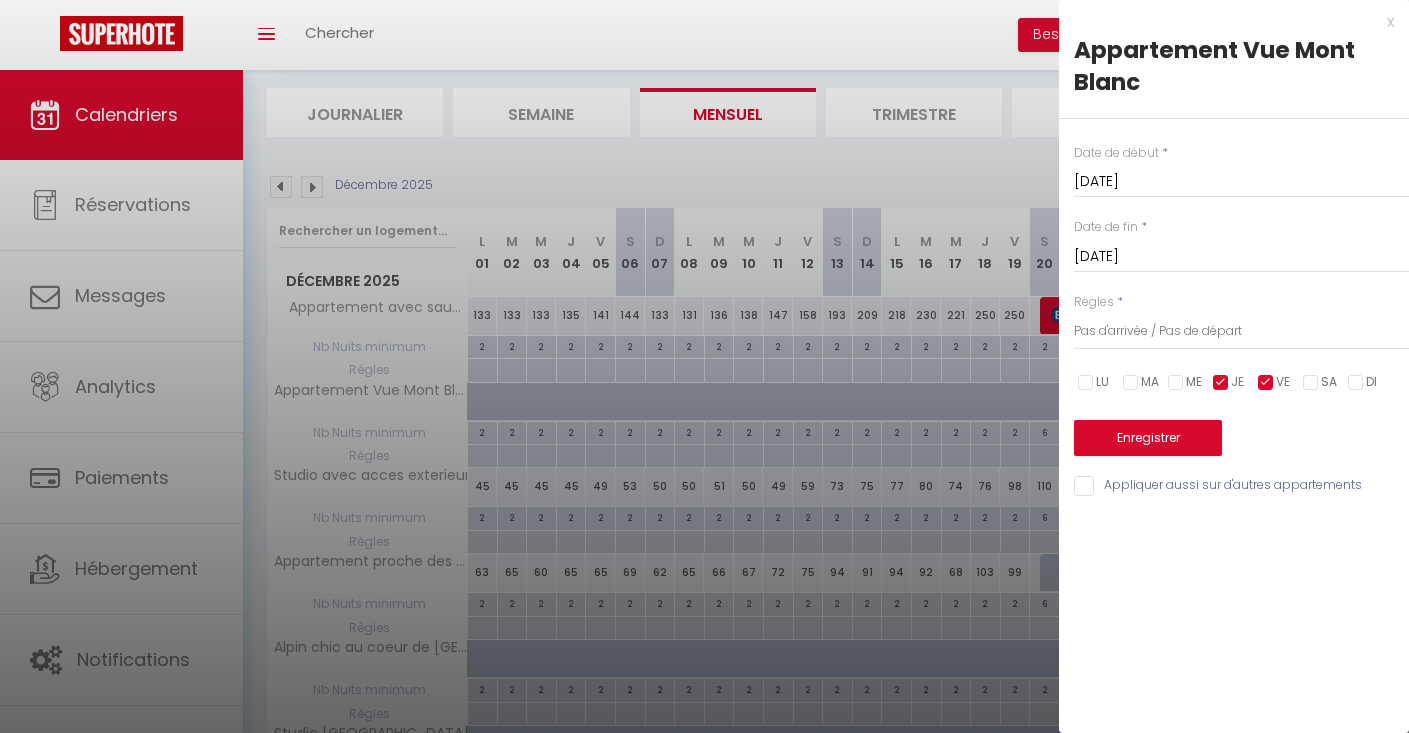 click at bounding box center (1176, 383) 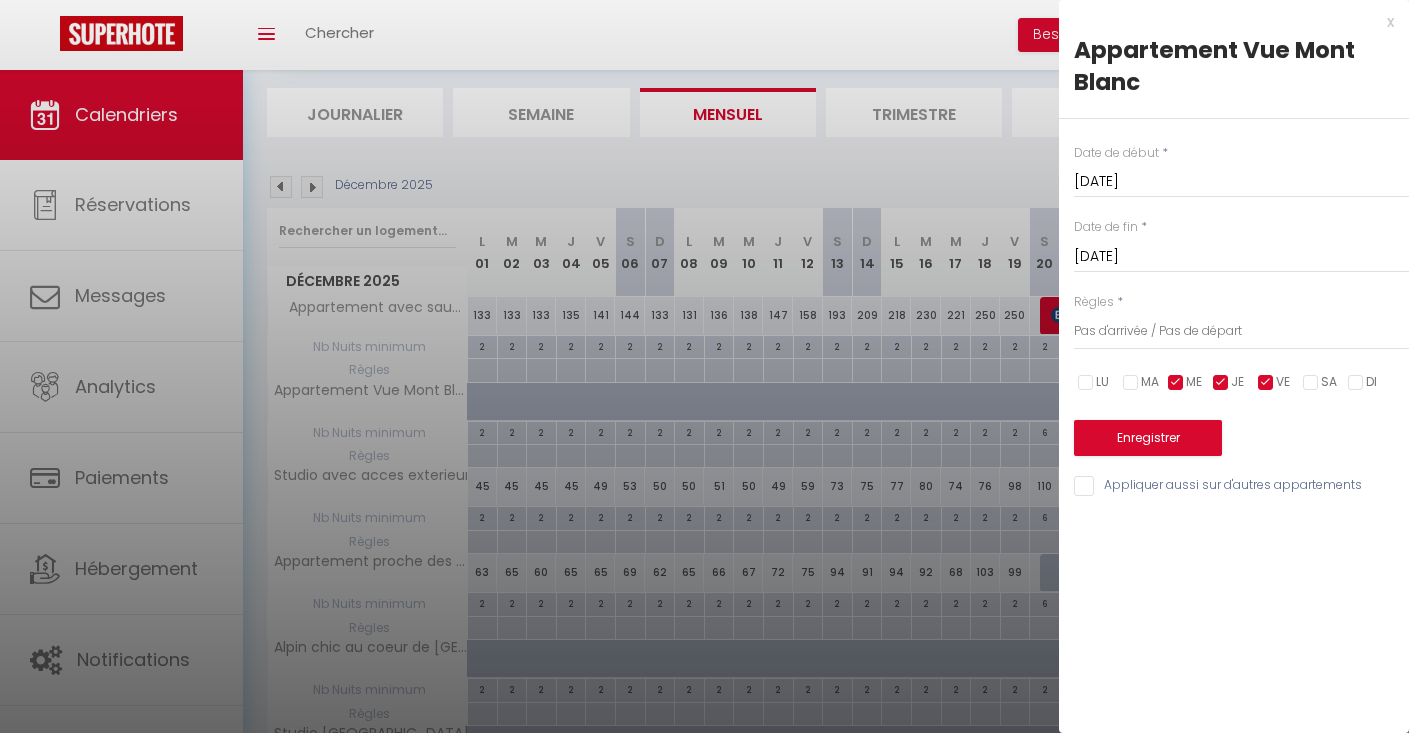 click at bounding box center (1131, 383) 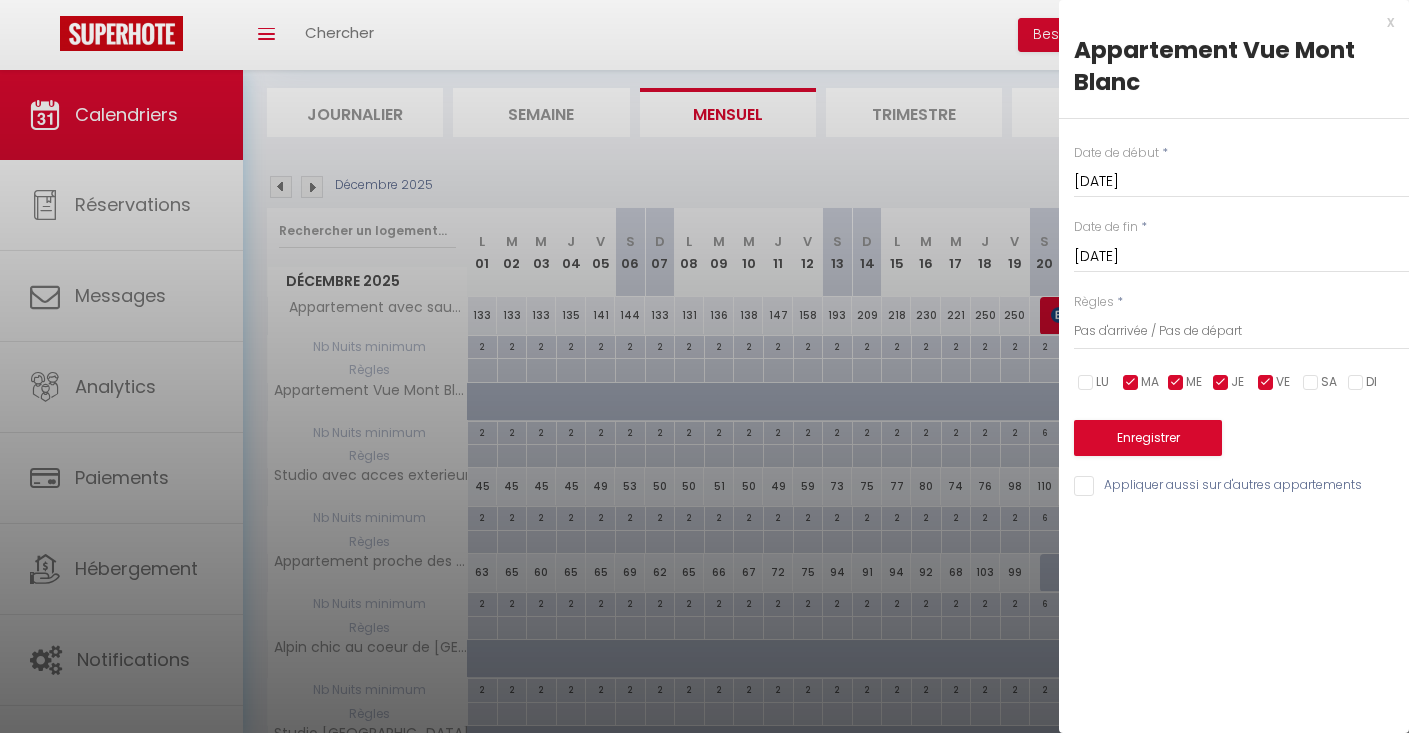 click at bounding box center [1086, 383] 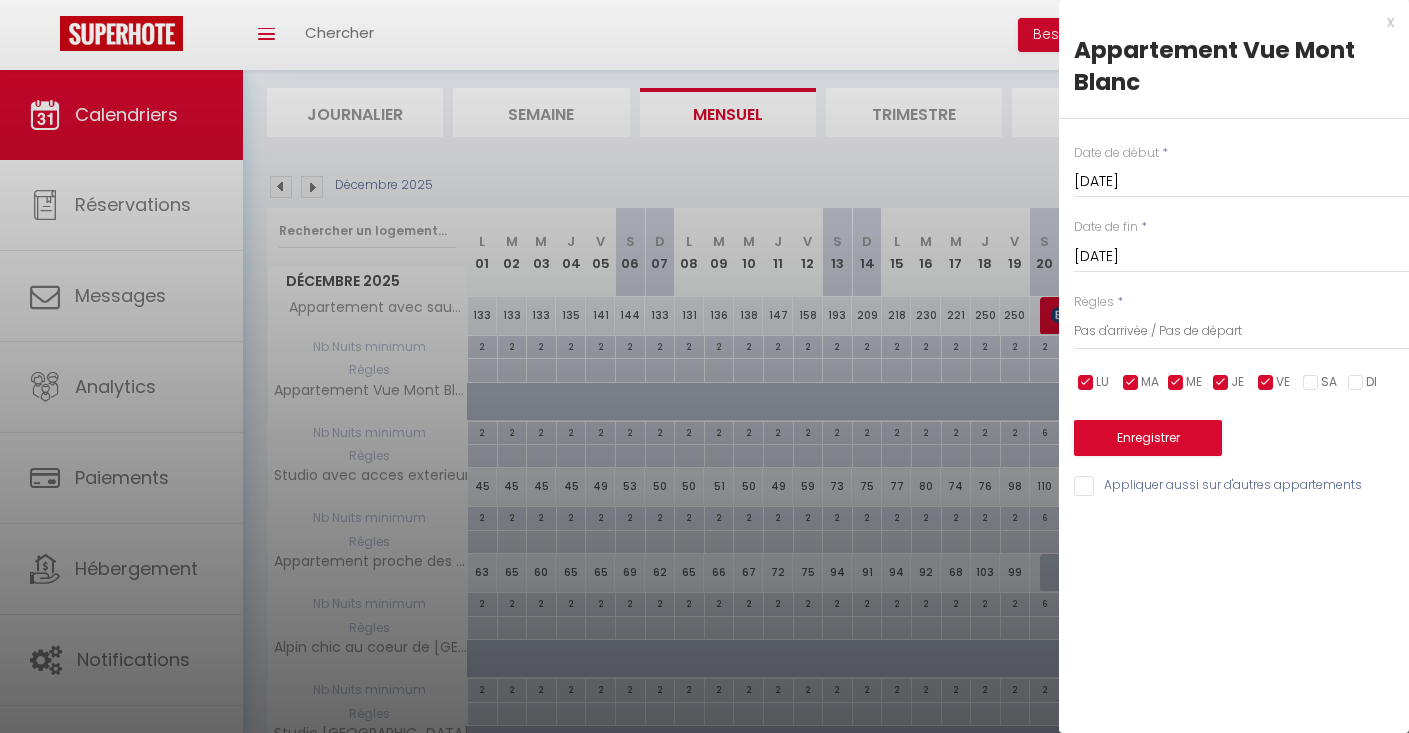 click on "Appliquer aussi sur d'autres appartements" at bounding box center (1241, 486) 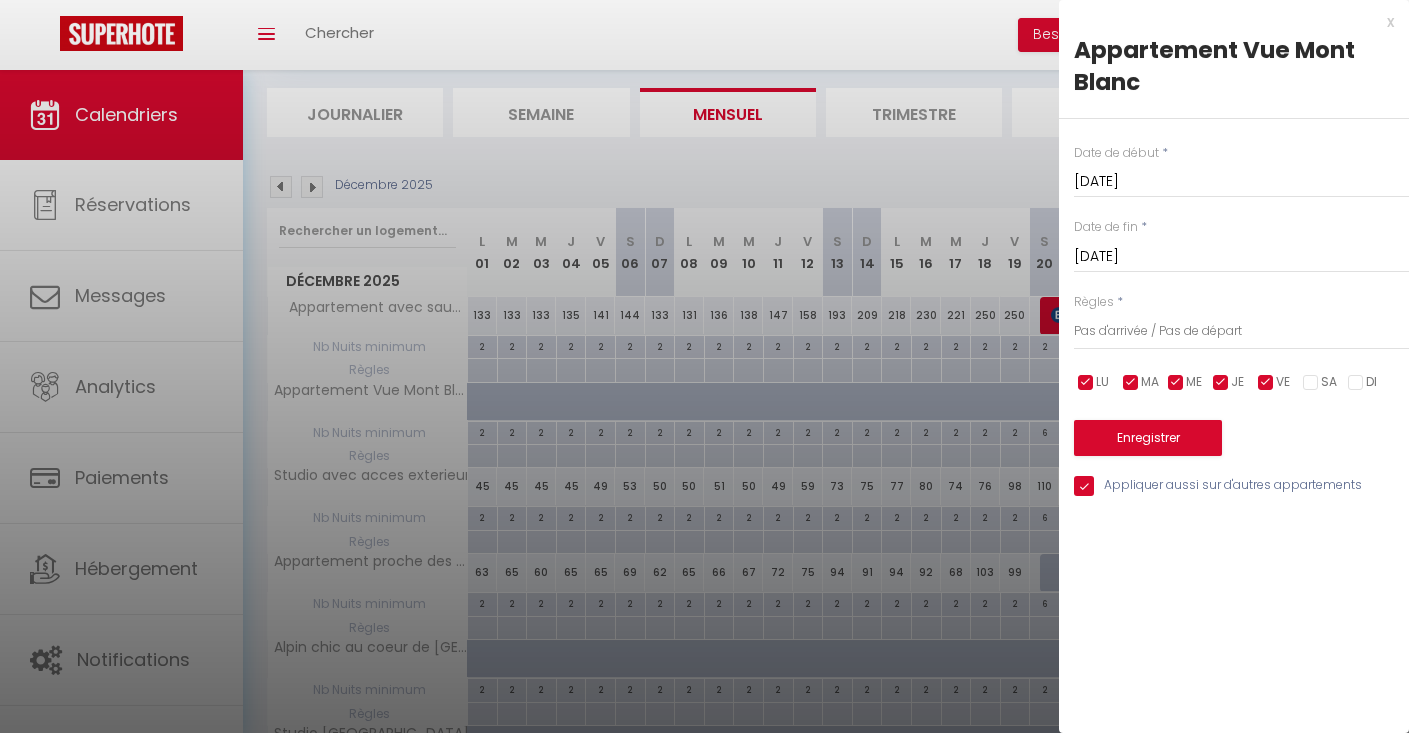 click on "Enregistrer" at bounding box center (1148, 438) 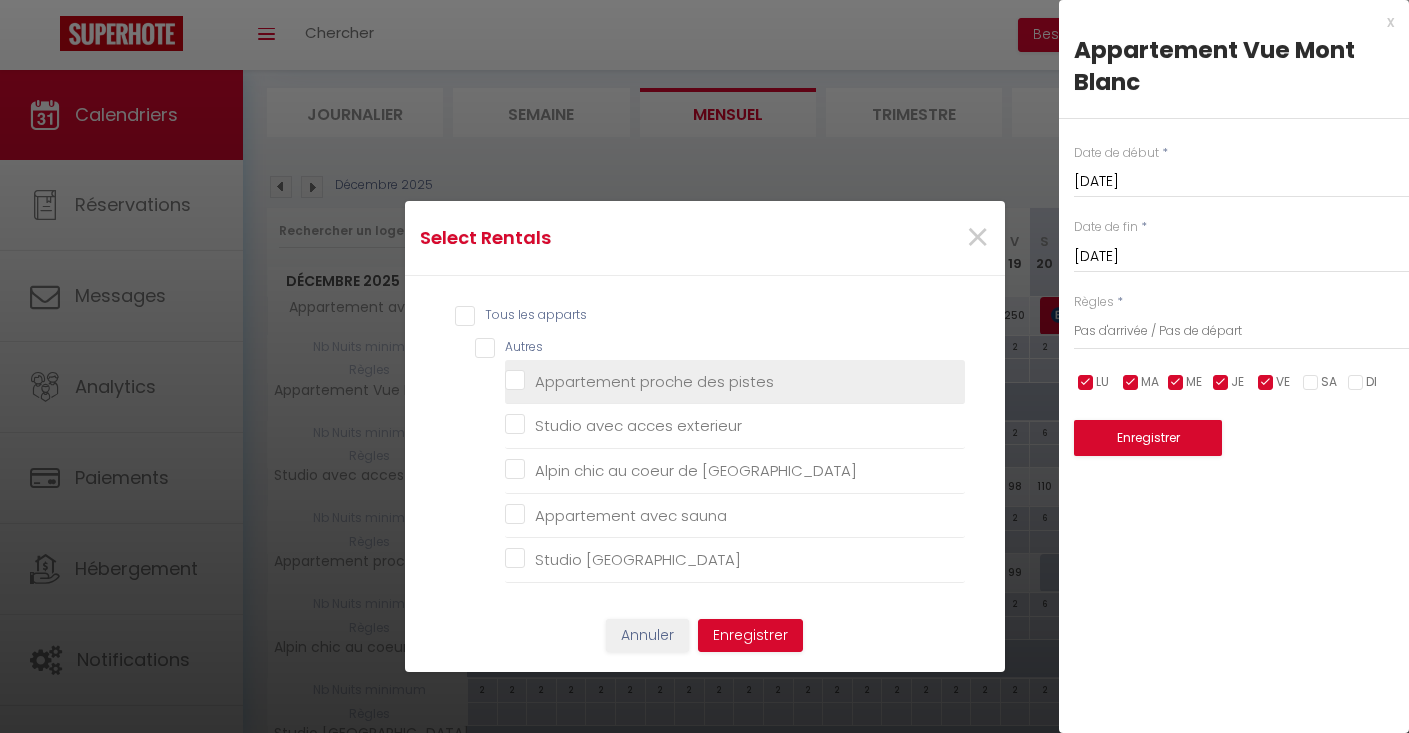 click on "Appartement proche des pistes" at bounding box center (735, 382) 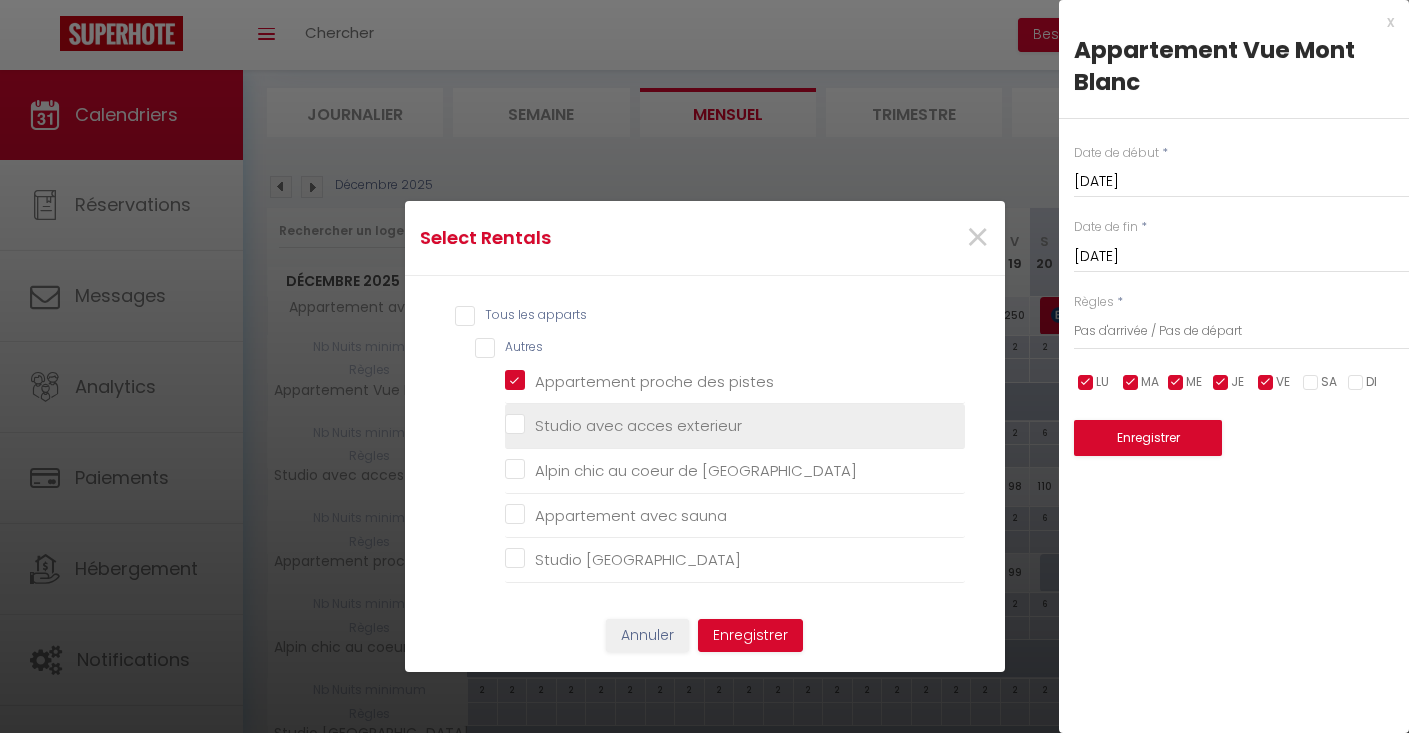 click on "Studio avec acces exterieur" at bounding box center [735, 426] 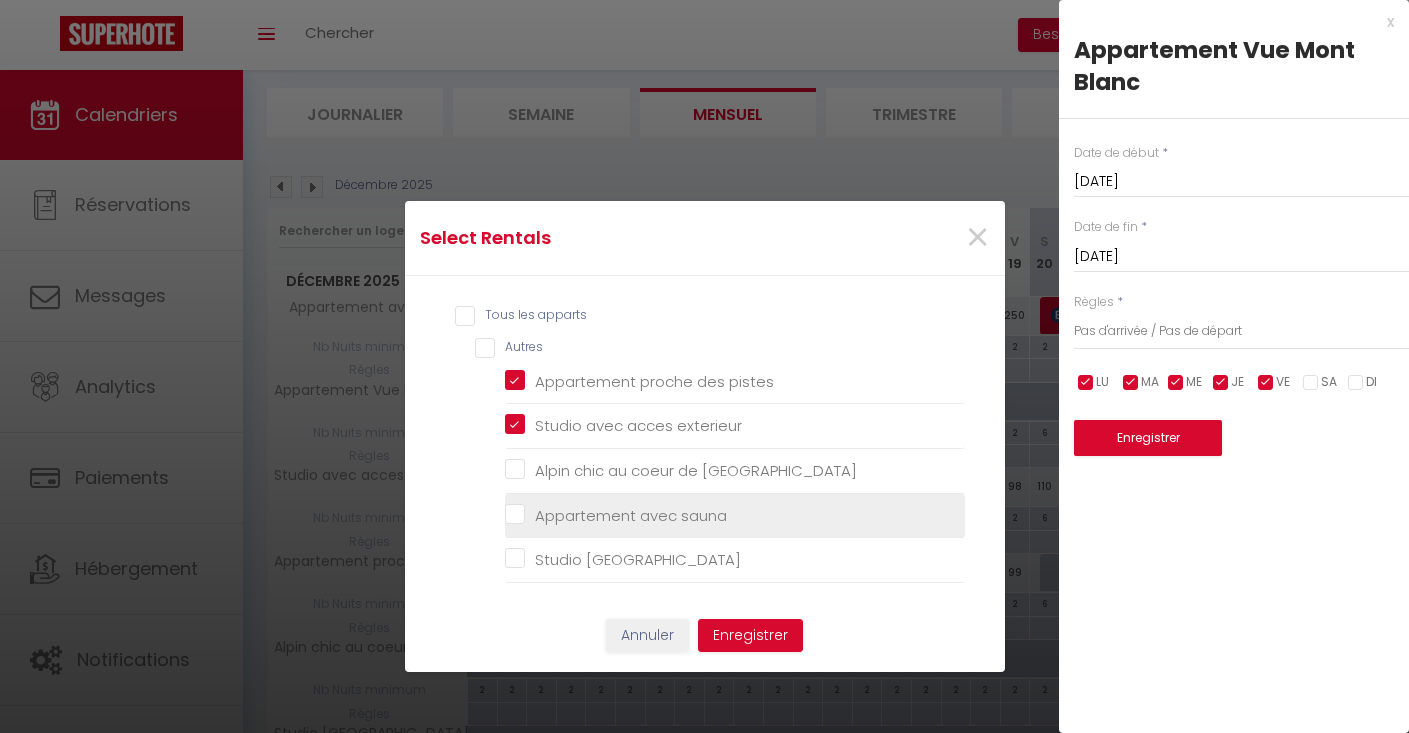 click on "Appartement avec sauna" at bounding box center (735, 515) 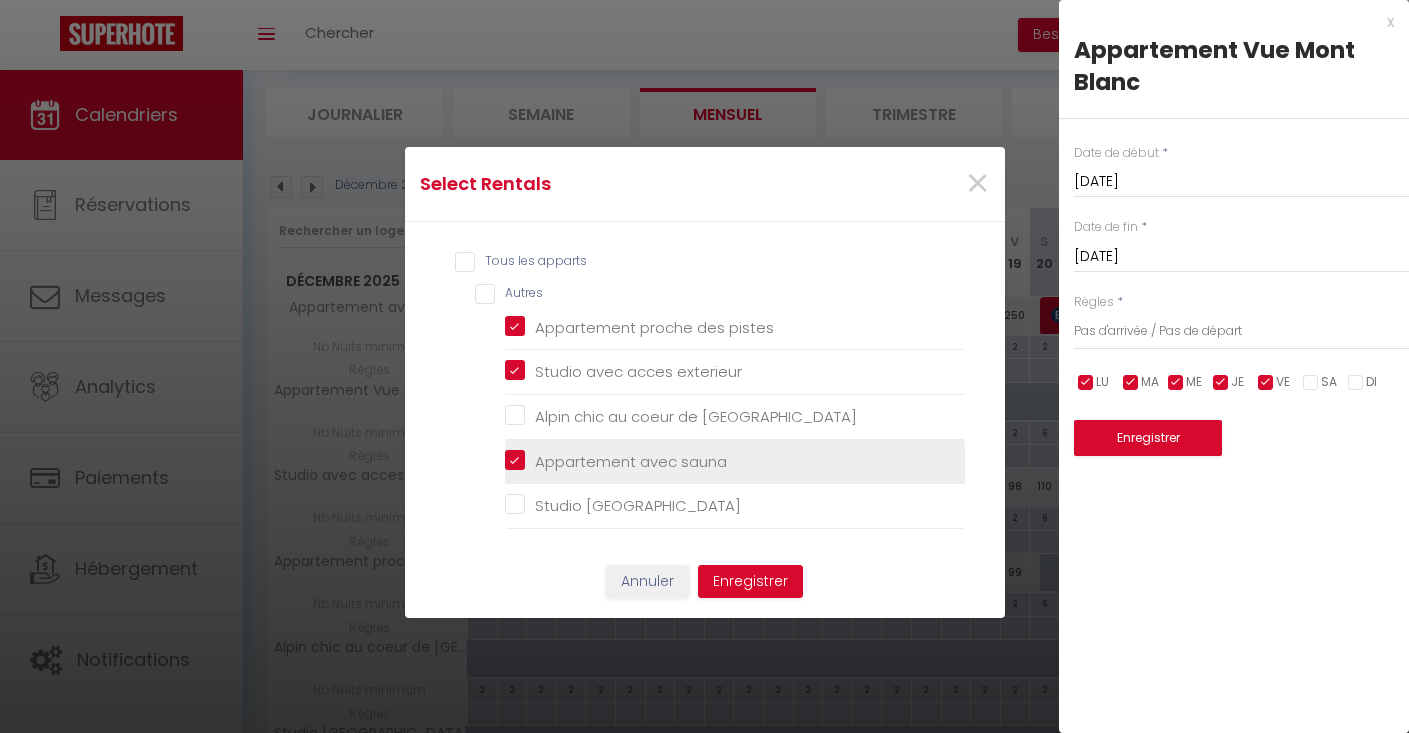 scroll, scrollTop: 69, scrollLeft: 0, axis: vertical 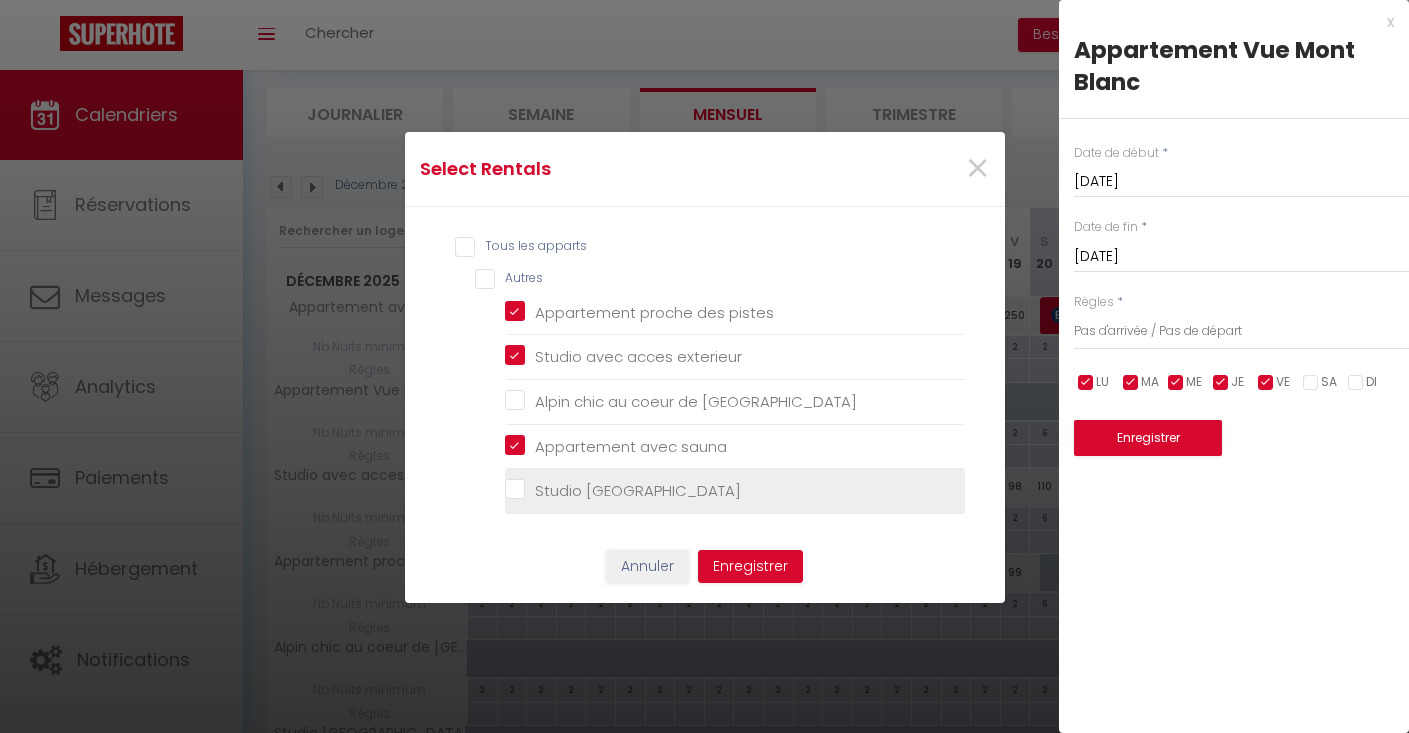 click on "Studio [GEOGRAPHIC_DATA]" at bounding box center [735, 491] 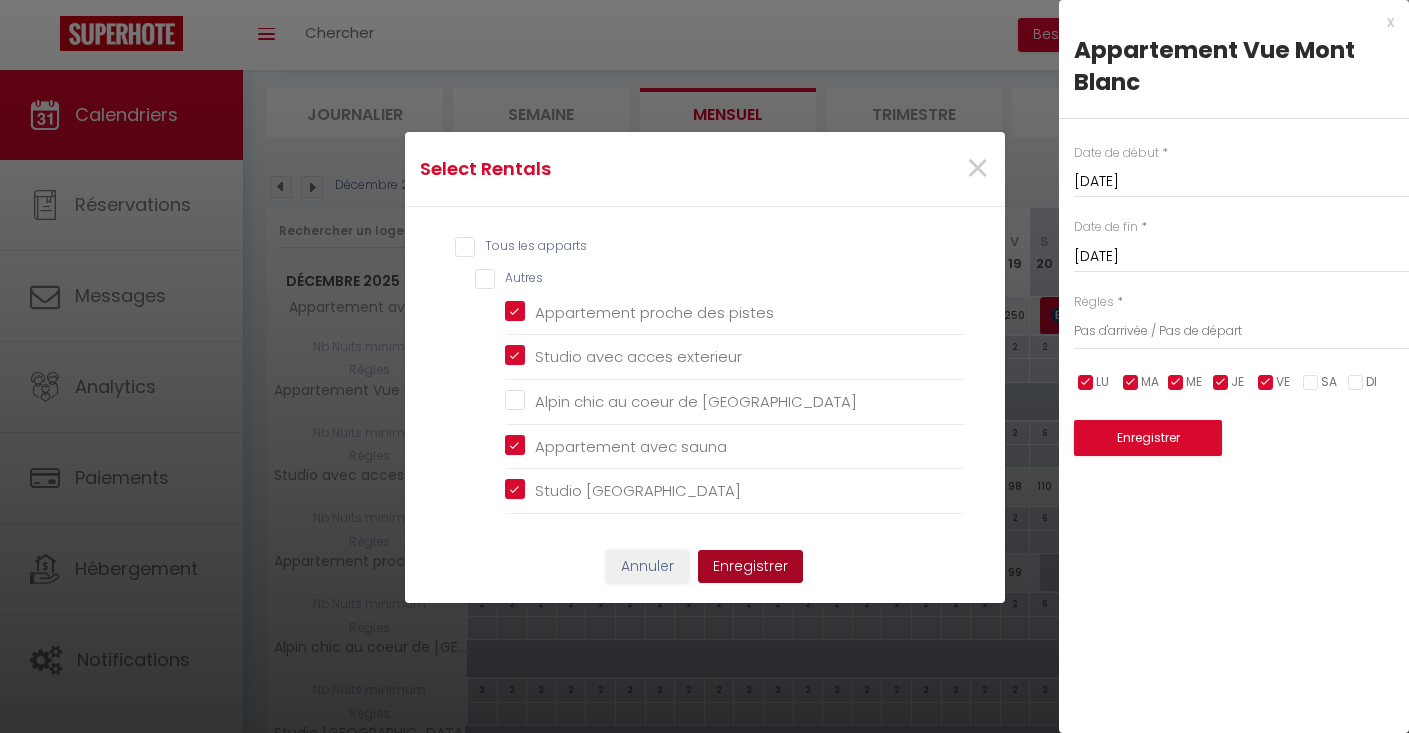 click on "Enregistrer" at bounding box center [750, 567] 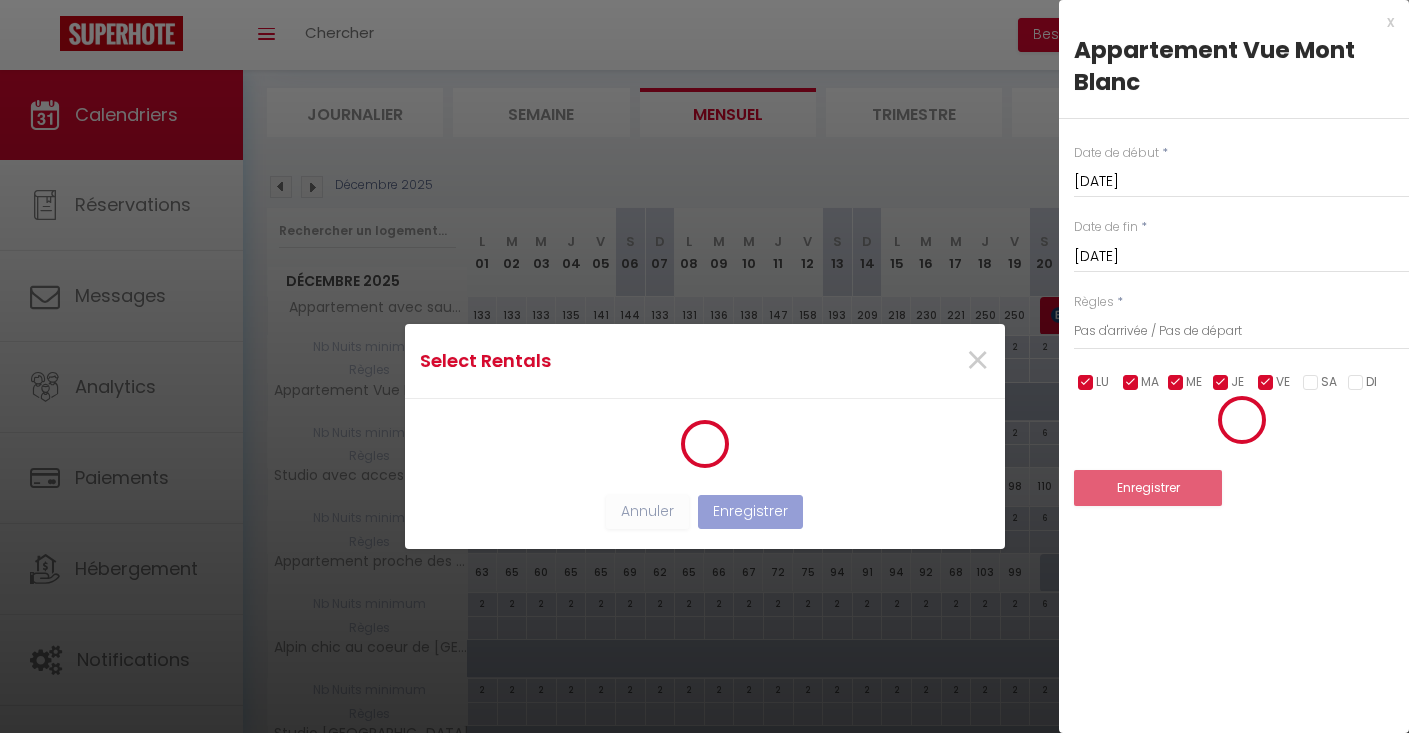 scroll, scrollTop: 0, scrollLeft: 0, axis: both 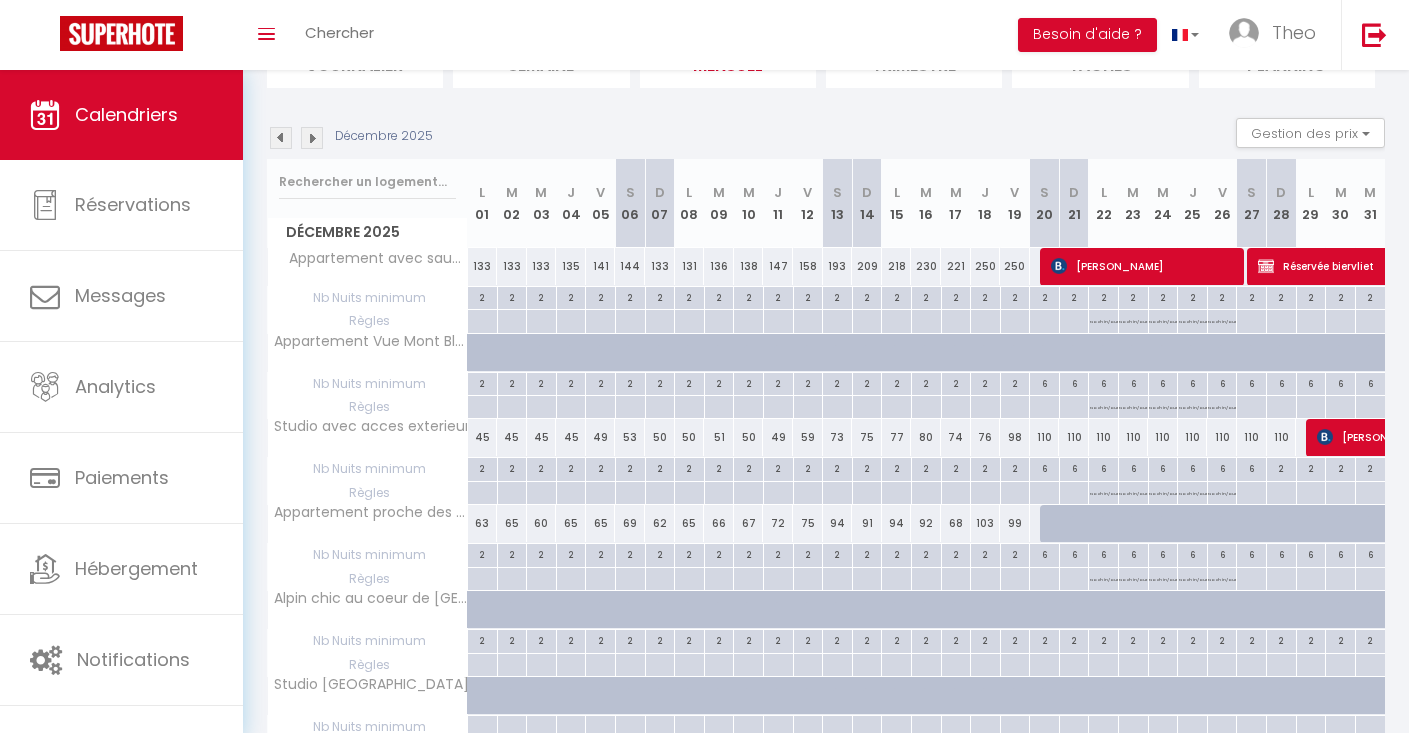click at bounding box center [312, 138] 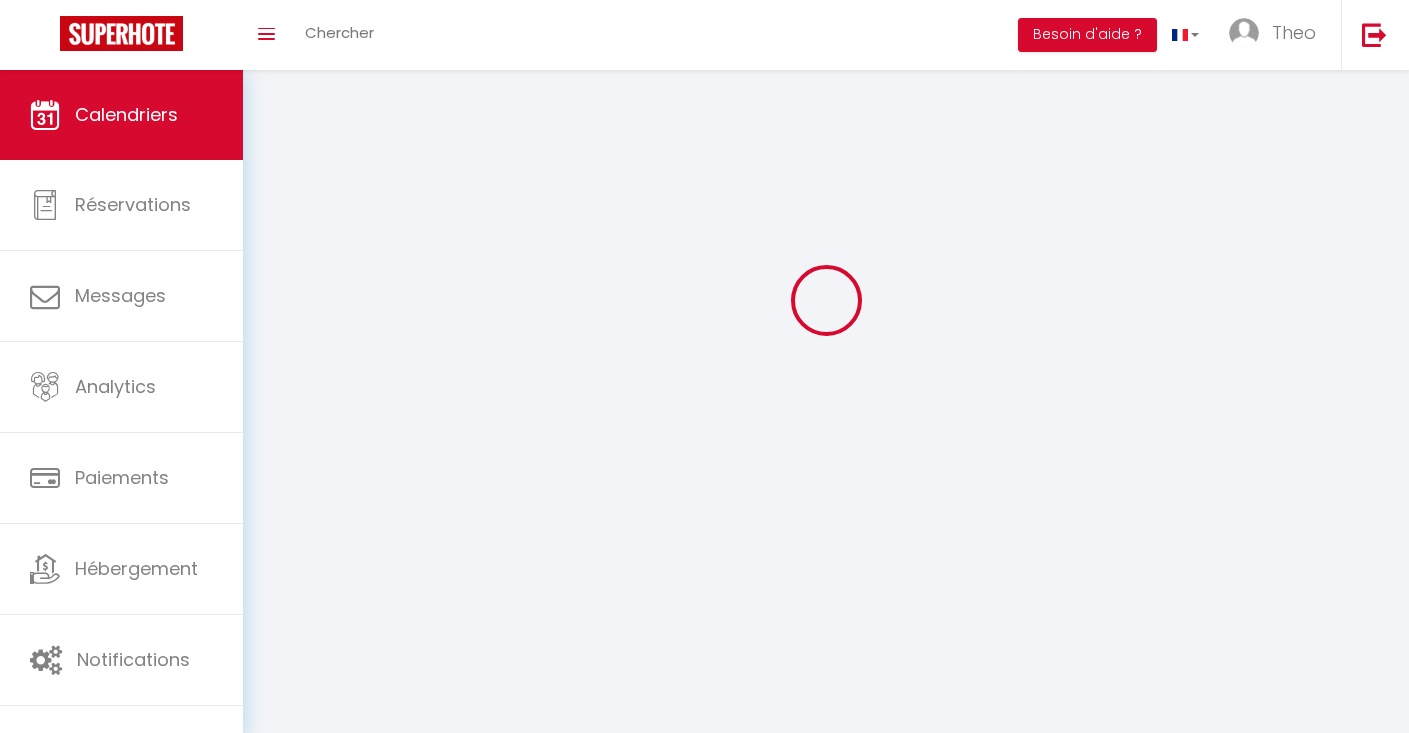 scroll, scrollTop: 70, scrollLeft: 0, axis: vertical 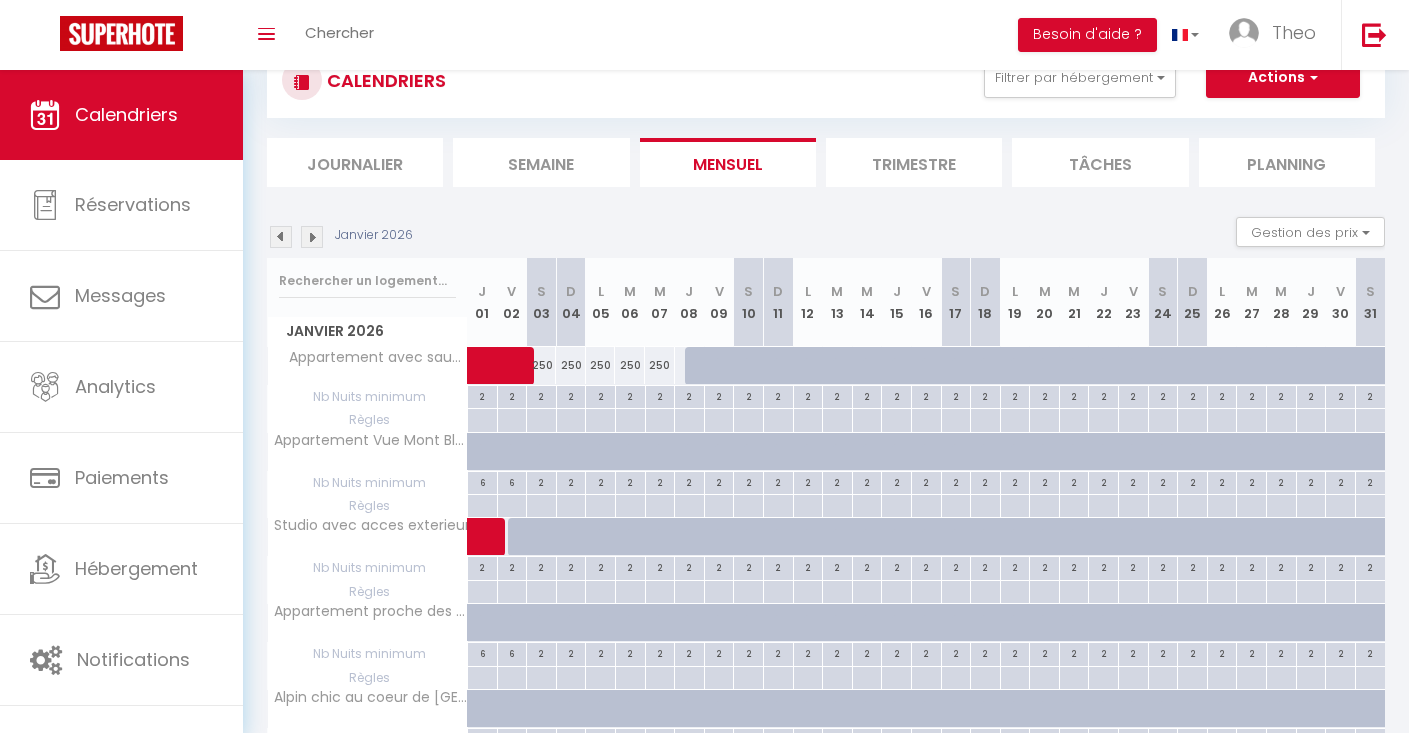 click at bounding box center [312, 237] 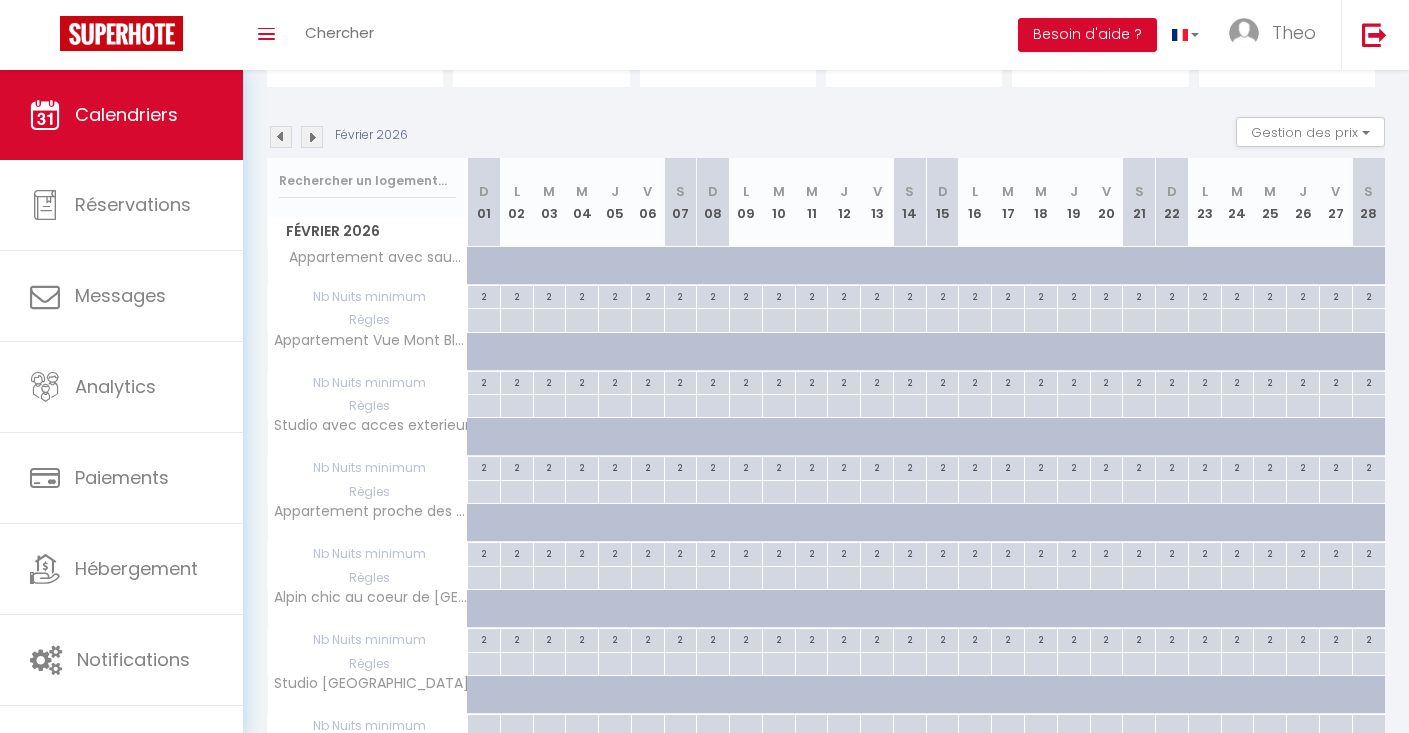 scroll, scrollTop: 172, scrollLeft: 0, axis: vertical 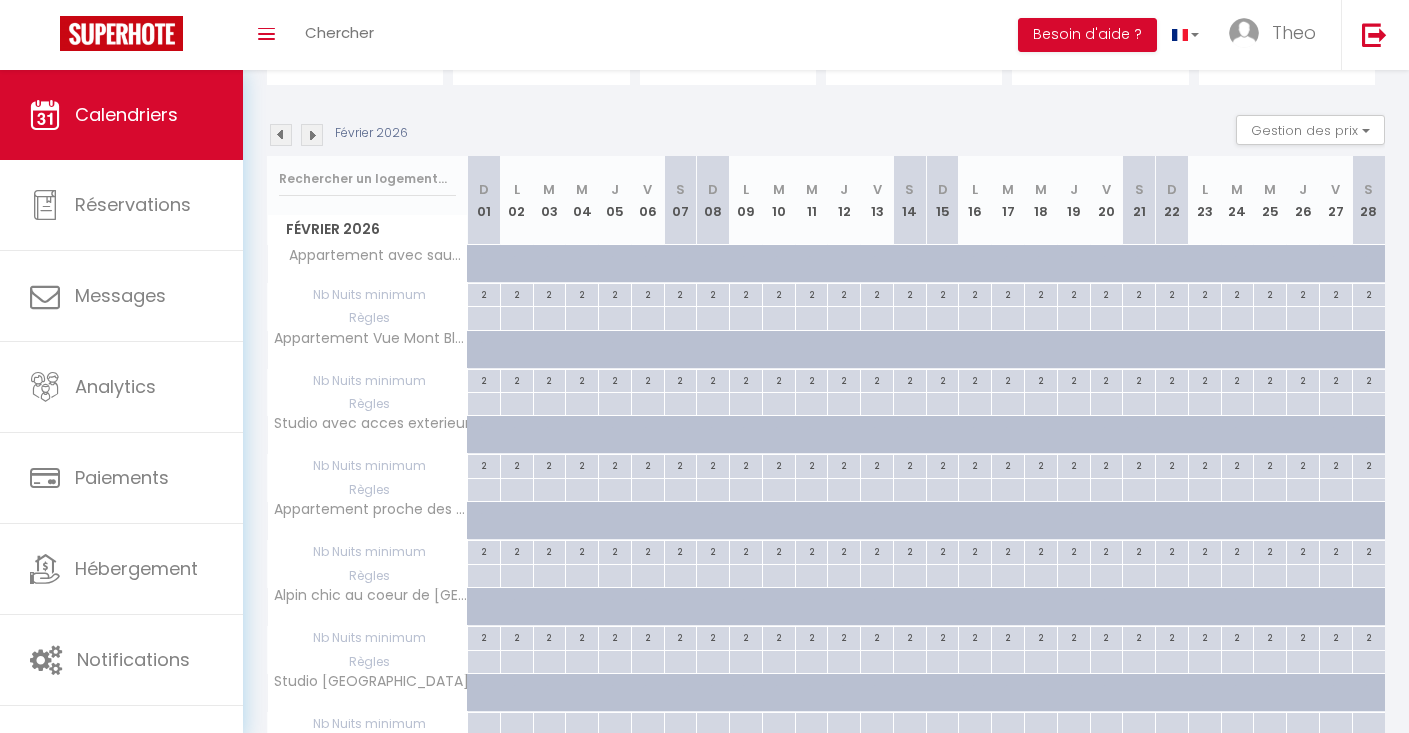 click on "2" at bounding box center (681, 293) 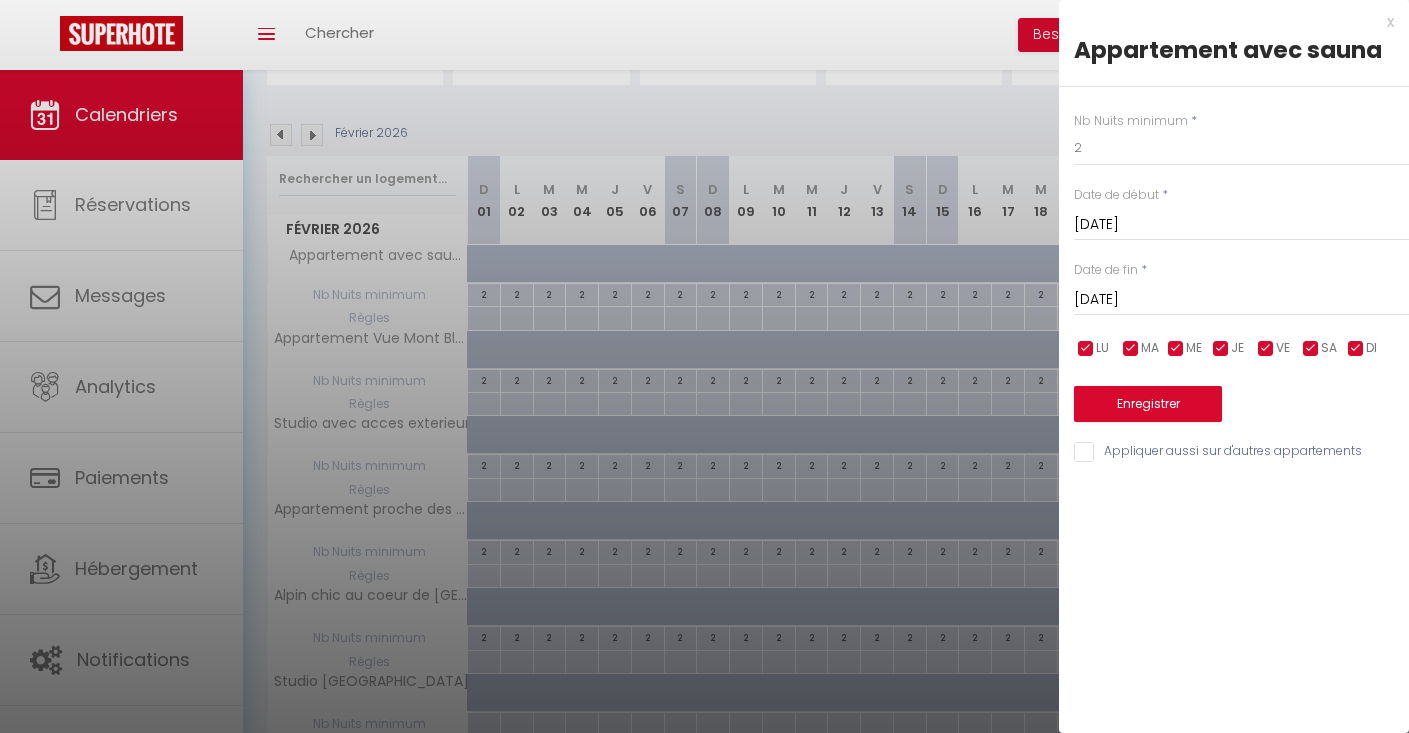 click on "[DATE]" at bounding box center (1241, 300) 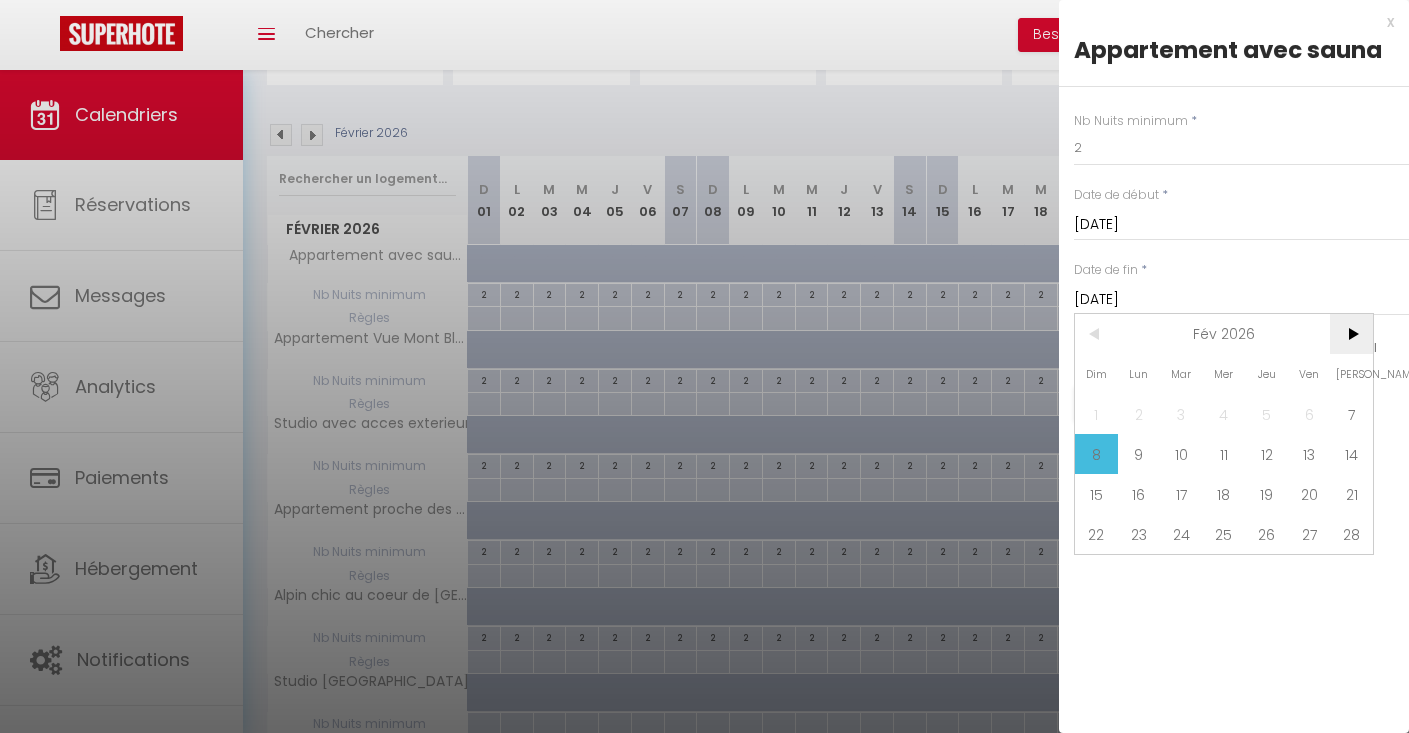 click on ">" at bounding box center (1351, 334) 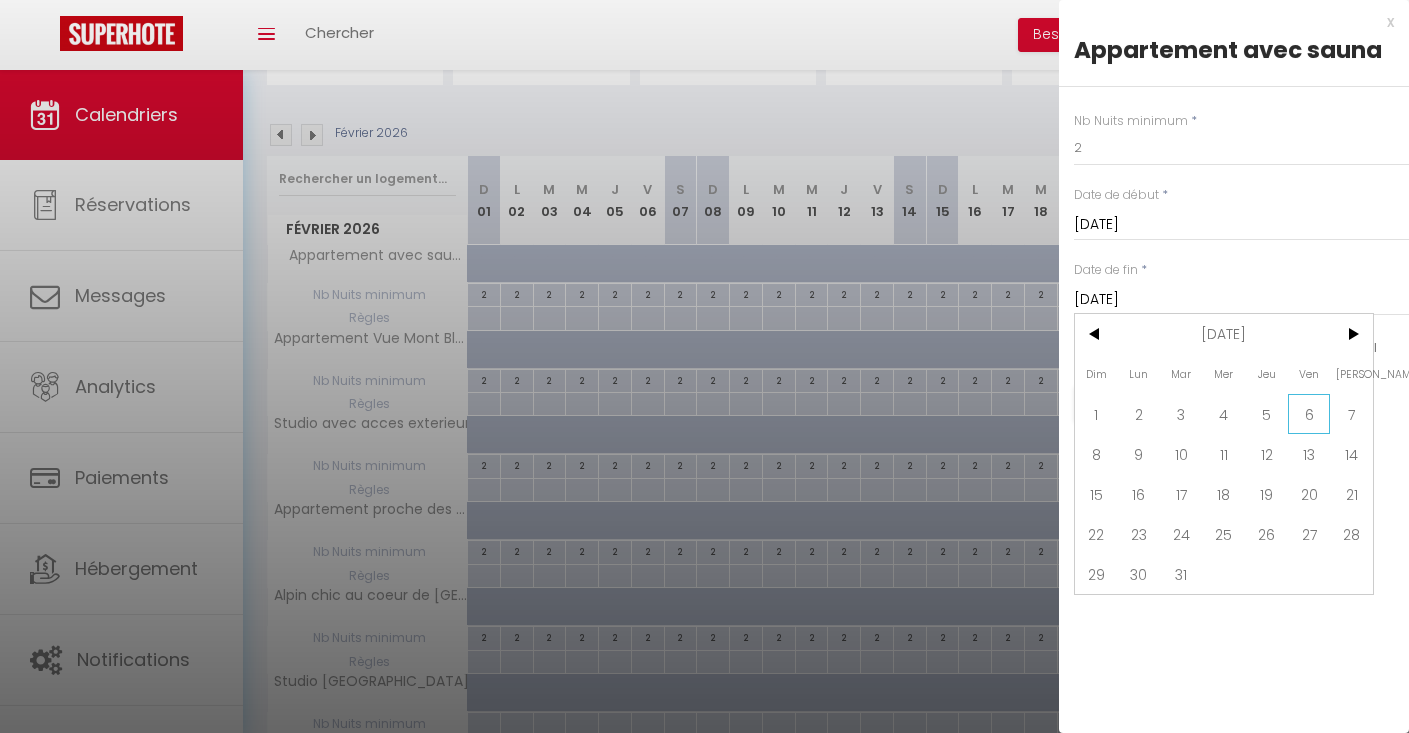 click on "6" at bounding box center (1309, 414) 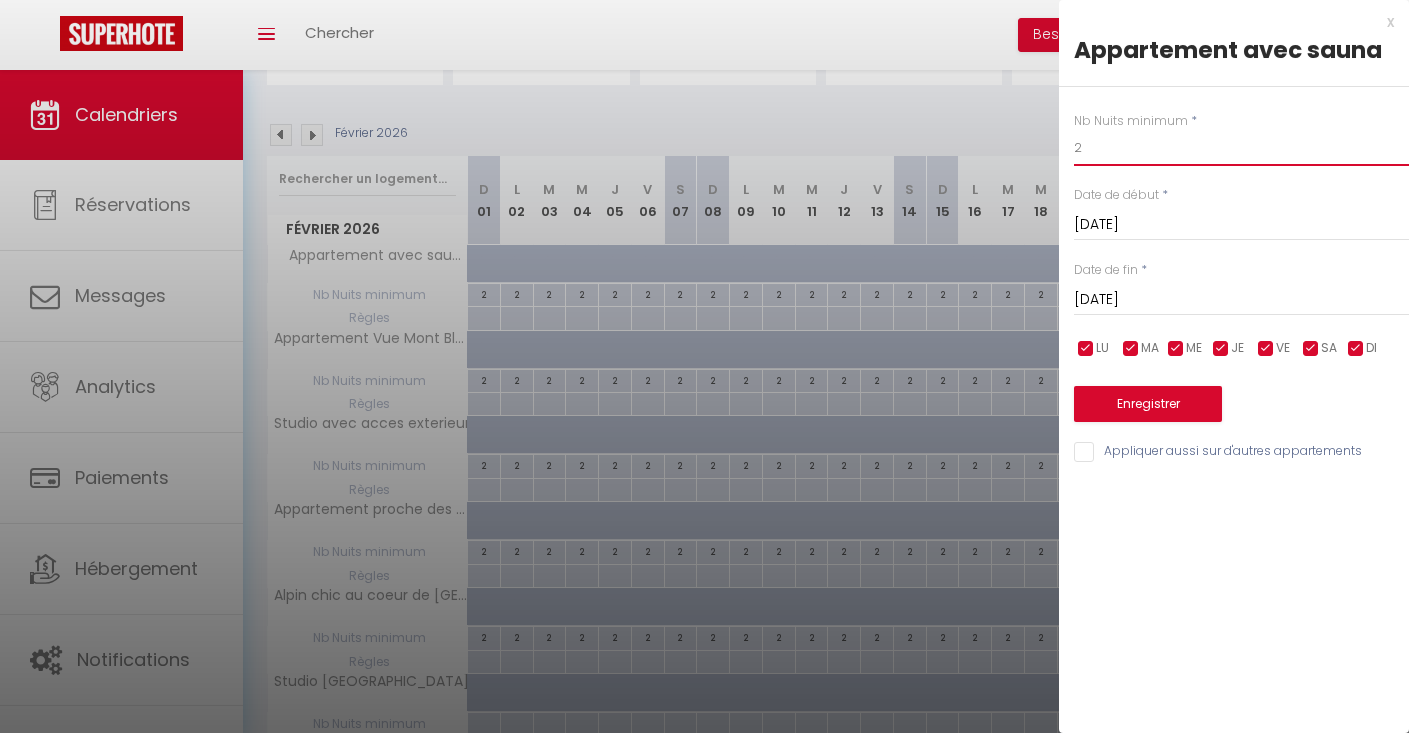 click on "2" at bounding box center (1241, 148) 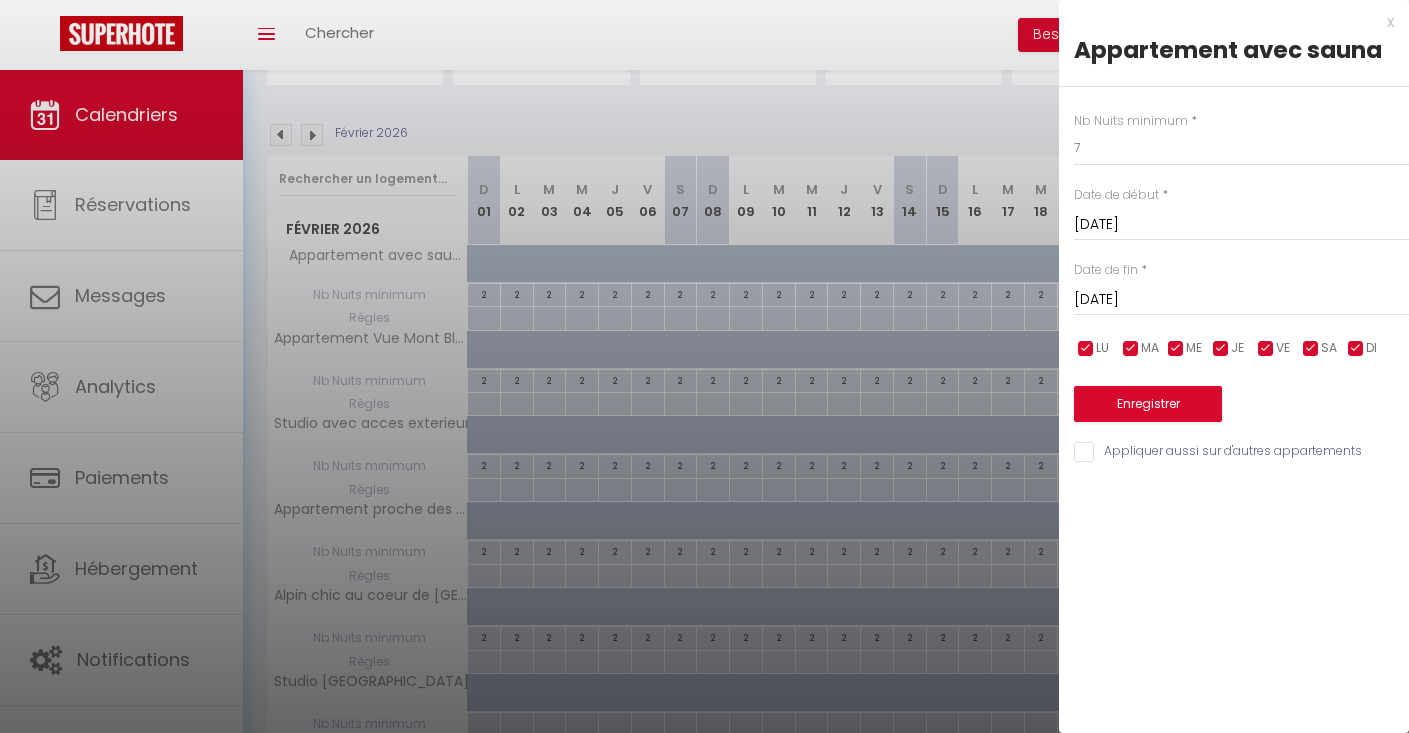 click on "Nb Nuits minimum
*   7
Date de début
*     [DATE]         <   [DATE]   >   Dim Lun Mar Mer Jeu Ven Sam   1 2 3 4 5 6 7 8 9 10 11 12 13 14 15 16 17 18 19 20 21 22 23 24 25 26 27 28     <   2026   >   [PERSON_NAME] Mars Avril Mai Juin Juillet Août Septembre Octobre Novembre Décembre     <   [DATE] - [DATE]   >   2020 2021 2022 2023 2024 2025 2026 2027 2028 2029
Date de fin
*     [DATE]         <   [DATE]   >   Dim Lun Mar Mer Jeu Ven Sam   1 2 3 4 5 6 7 8 9 10 11 12 13 14 15 16 17 18 19 20 21 22 23 24 25 26 27 28 29 30 31     <   2026   >   [PERSON_NAME] Mars Avril Mai Juin Juillet Août Septembre Octobre Novembre Décembre     <   [DATE] - [DATE]   >   2020 2021 2022 2023 2024 2025 2026 2027 2028 2029     LU   MA   ME   JE   VE   SA   DI
Enregistrer
Appliquer aussi sur d'autres appartements" at bounding box center [1234, 276] 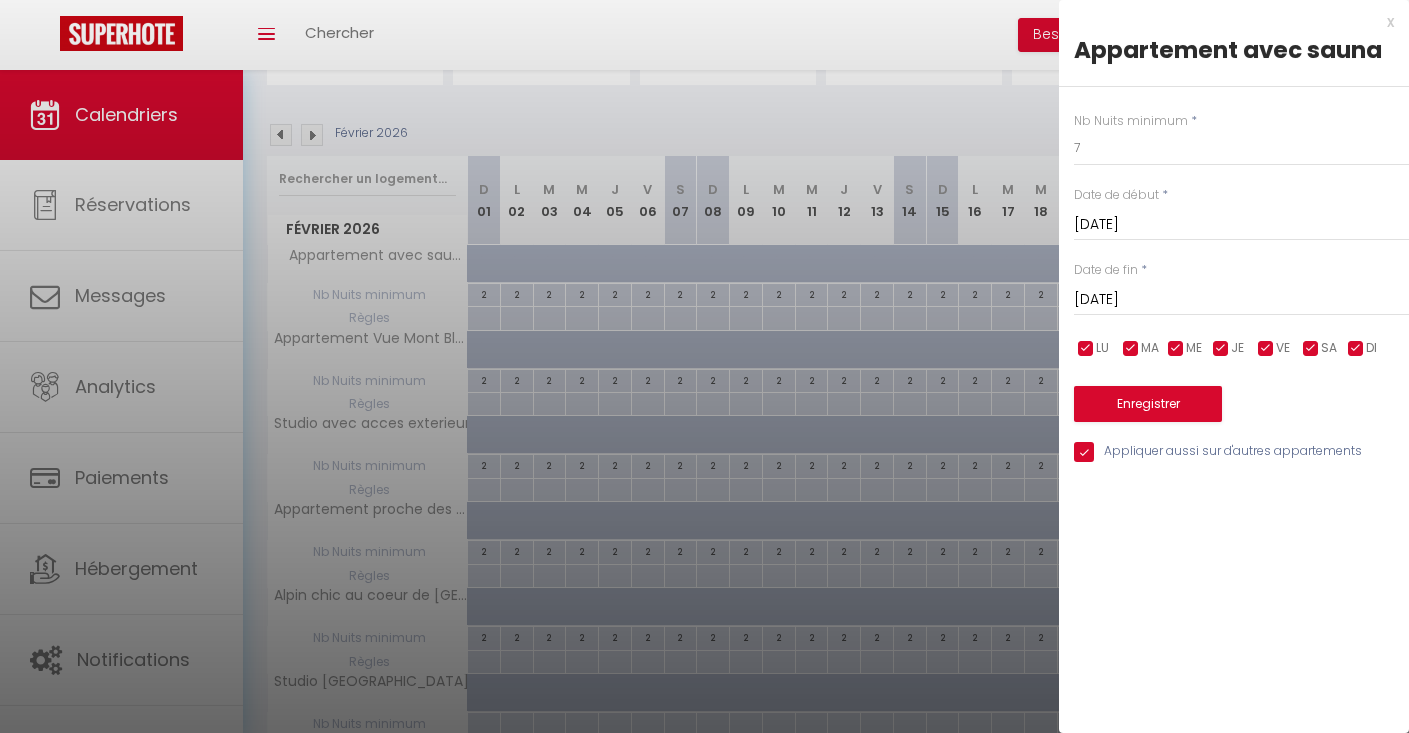 click on "Enregistrer" at bounding box center [1148, 404] 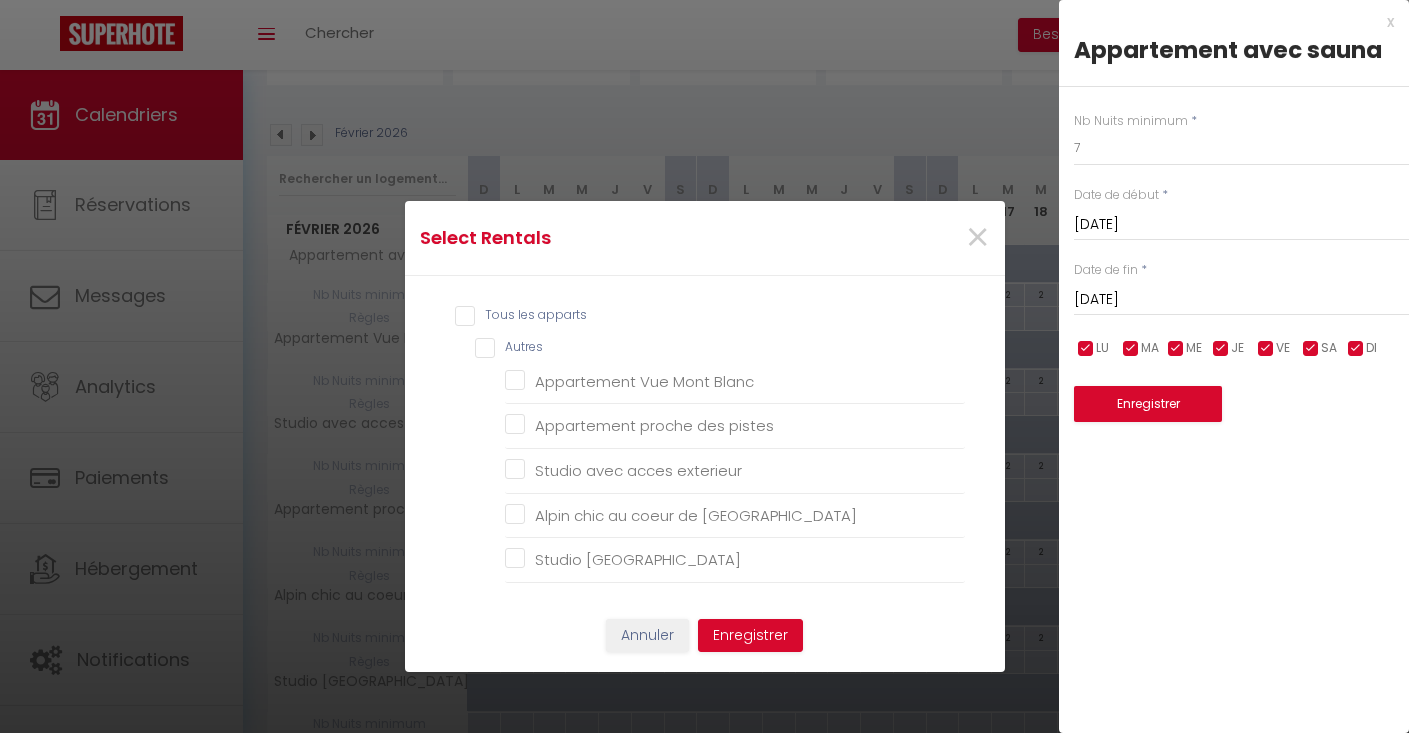 click on "Tous les apparts" at bounding box center [710, 316] 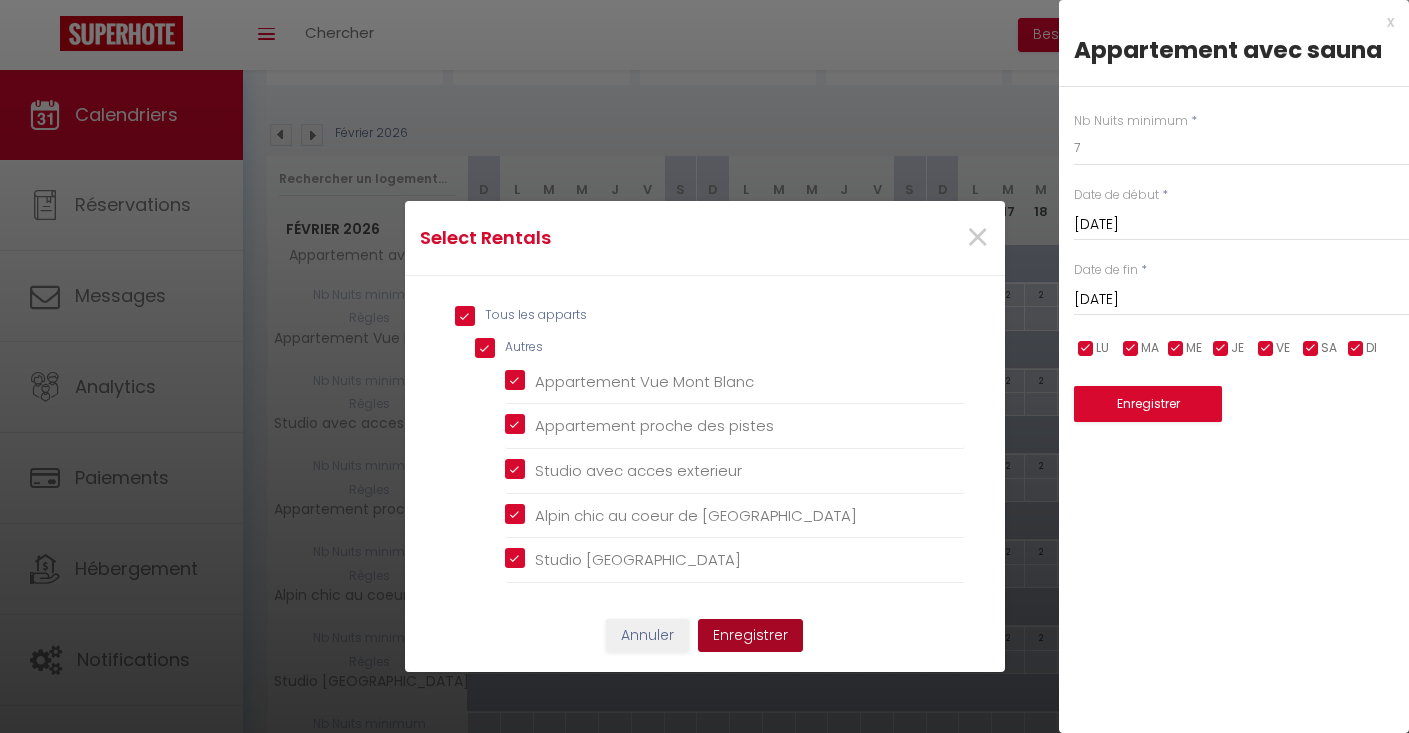 click on "Enregistrer" at bounding box center (750, 636) 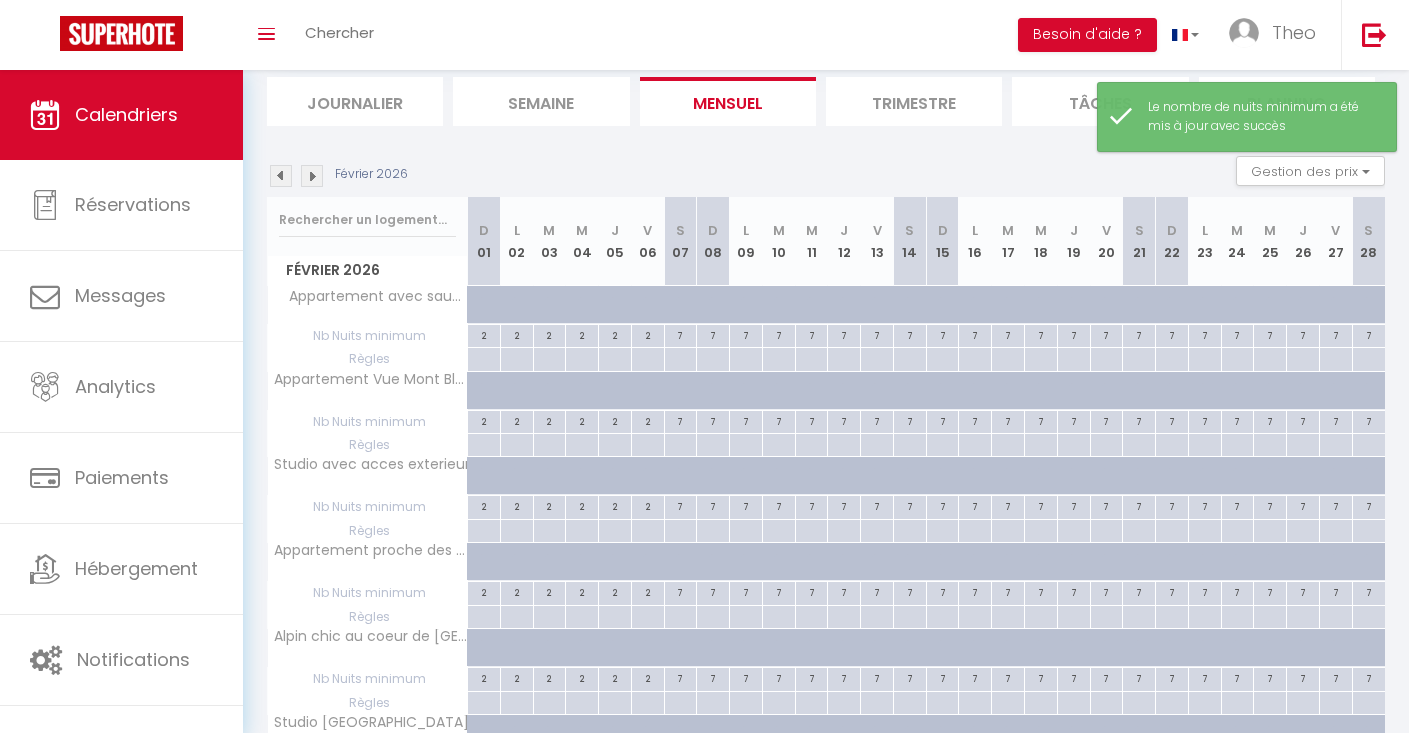 scroll, scrollTop: 134, scrollLeft: 0, axis: vertical 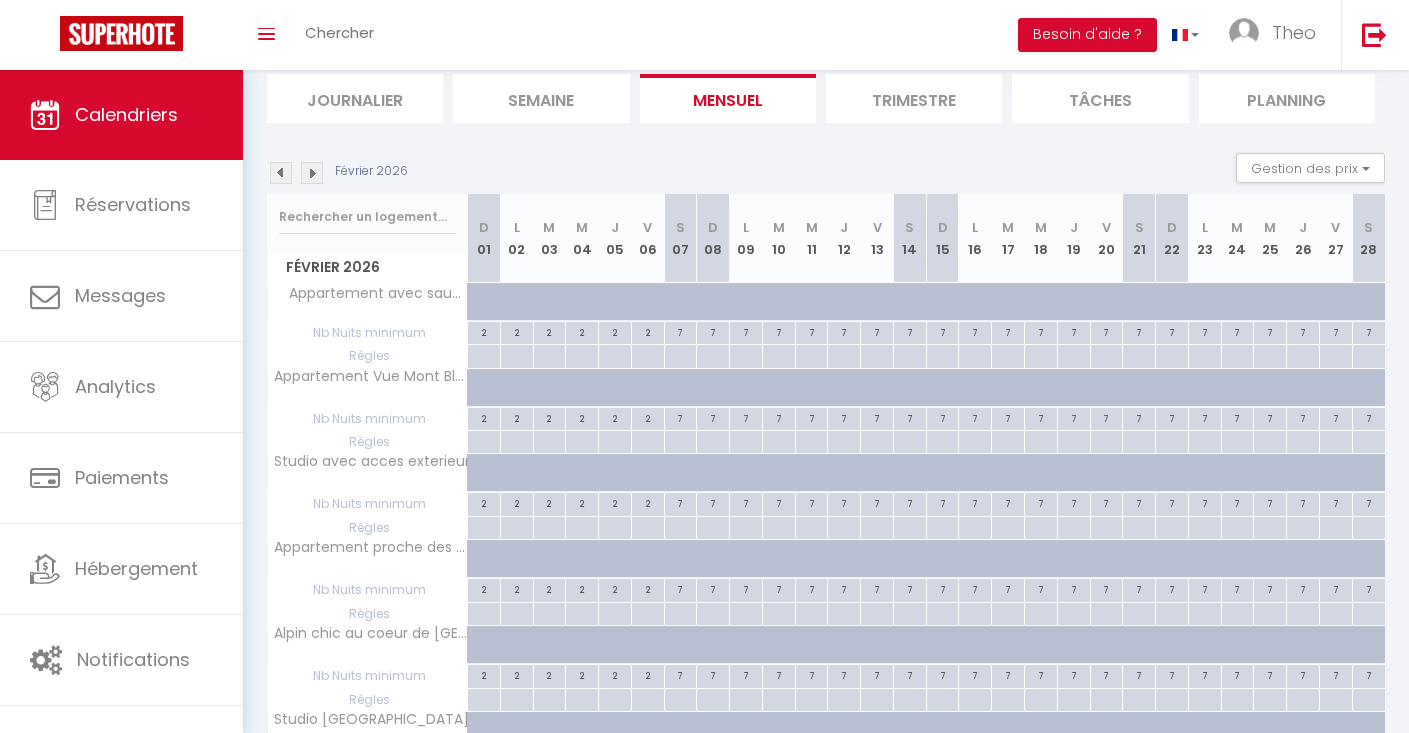 click at bounding box center (680, 419) 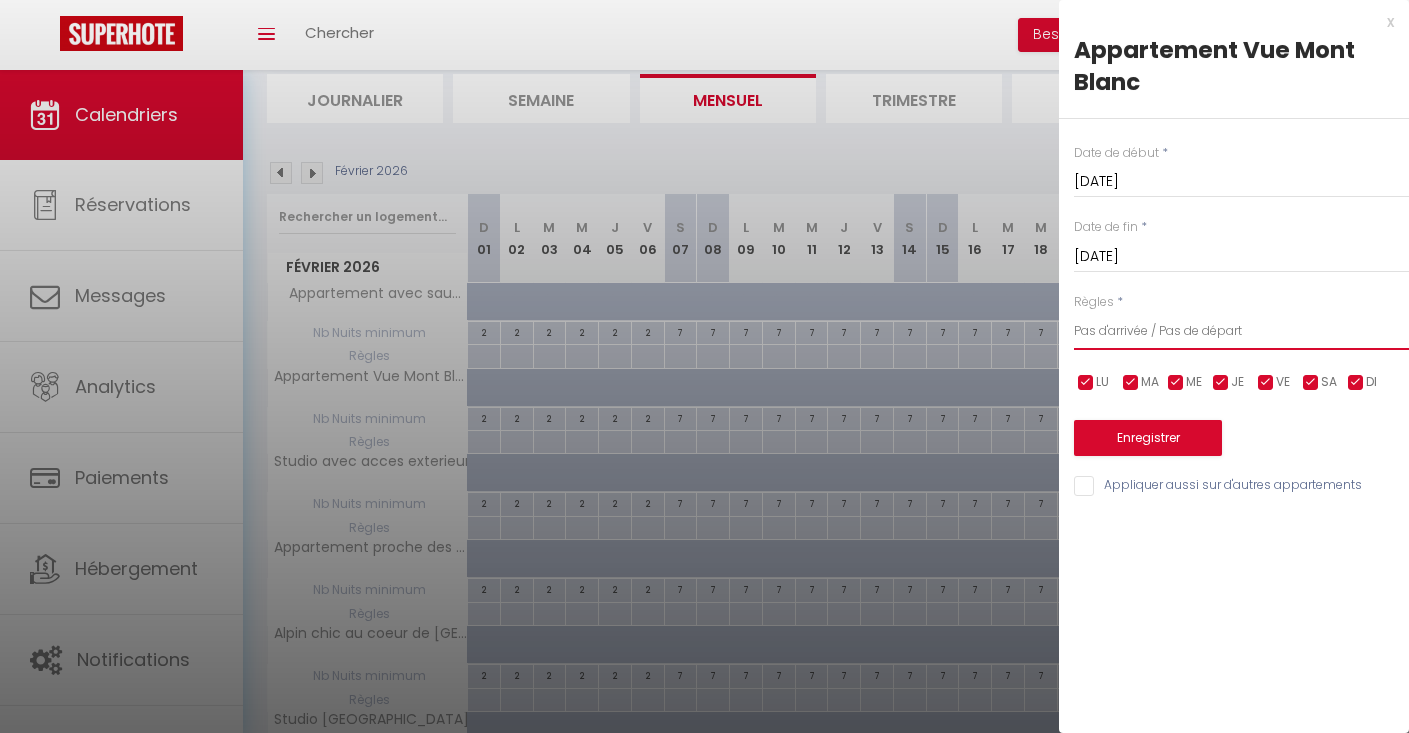 click on "[DATE]" at bounding box center (1241, 257) 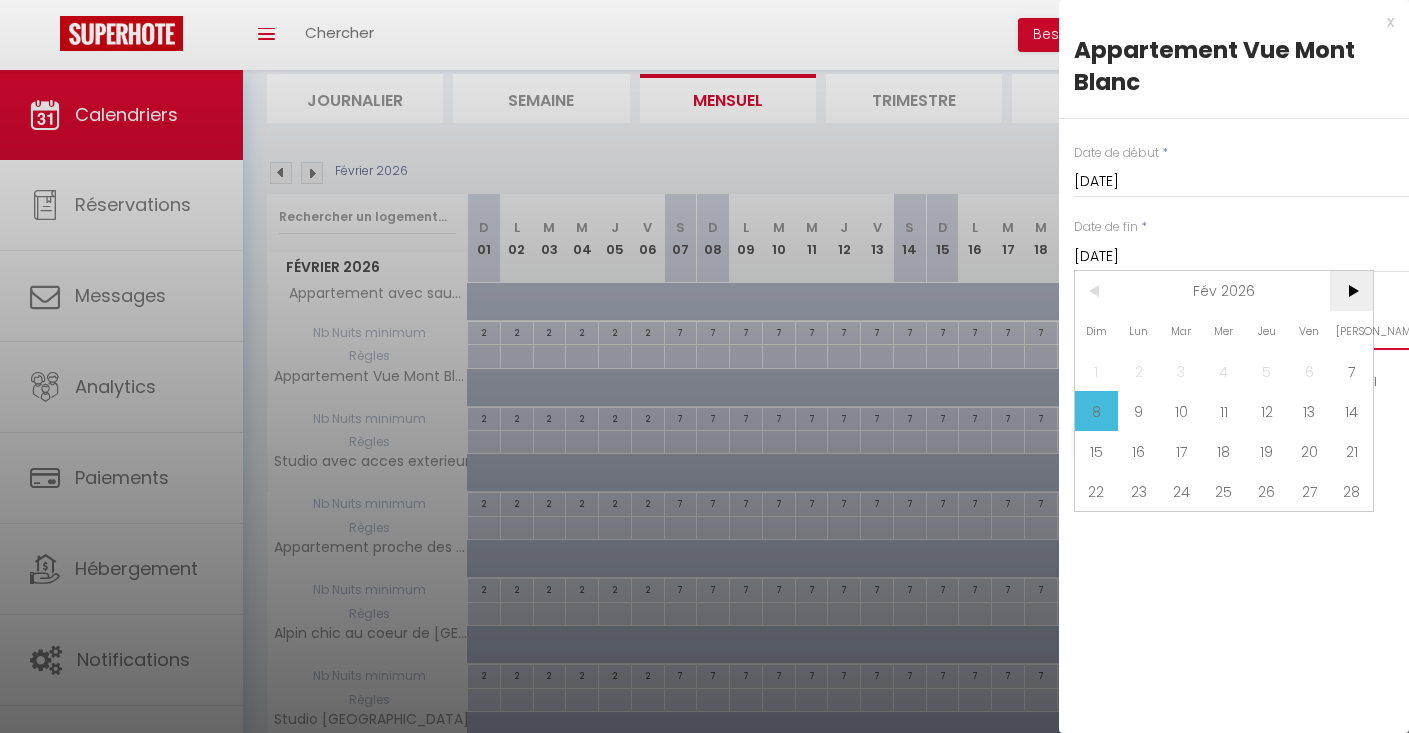 click on ">" at bounding box center [1351, 291] 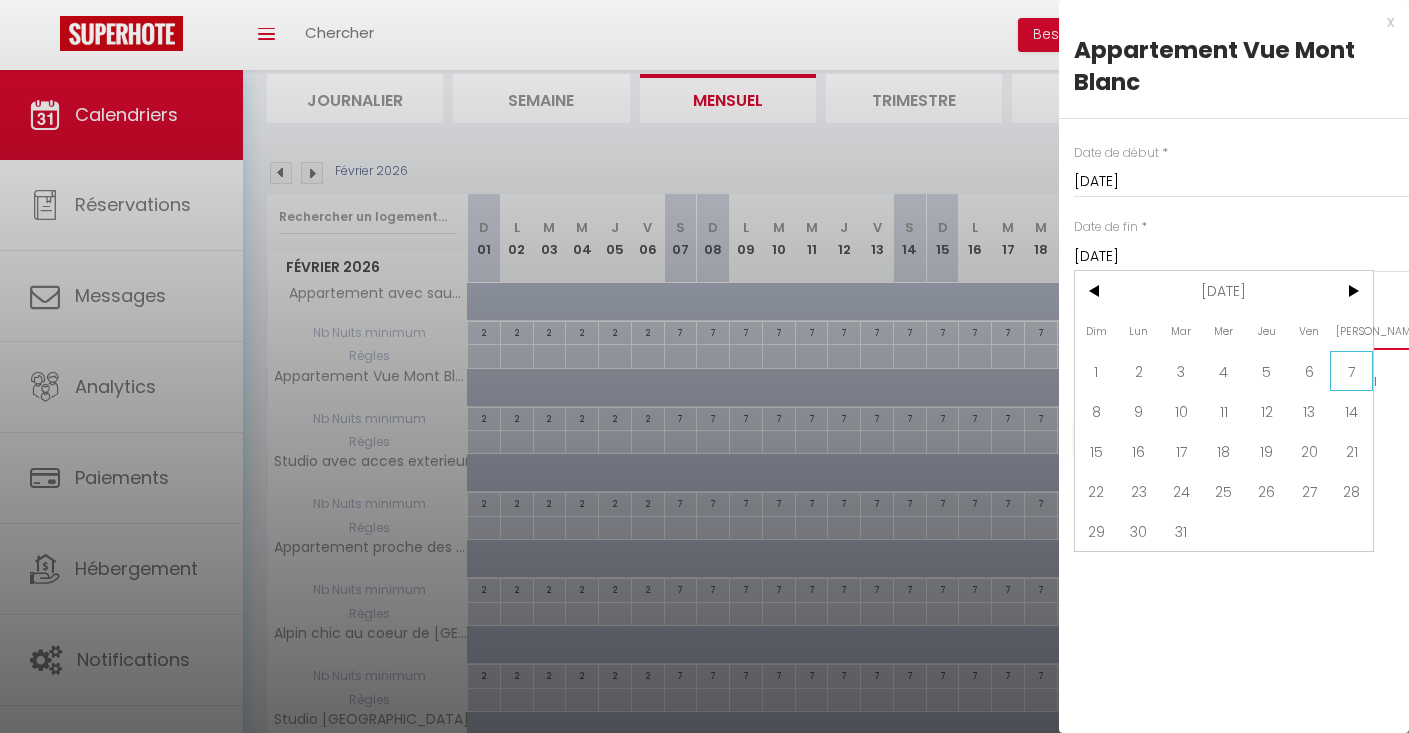 click on "7" at bounding box center (1351, 371) 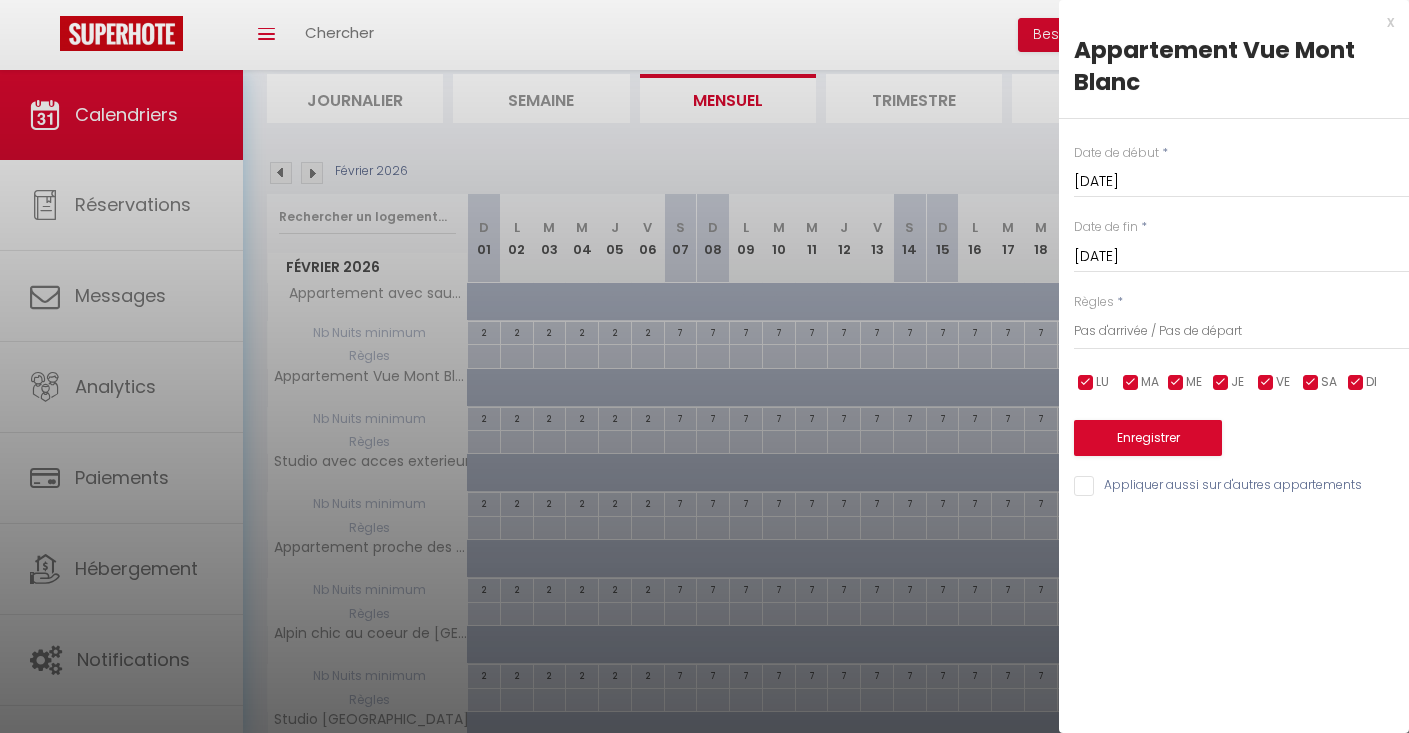 click at bounding box center (1356, 383) 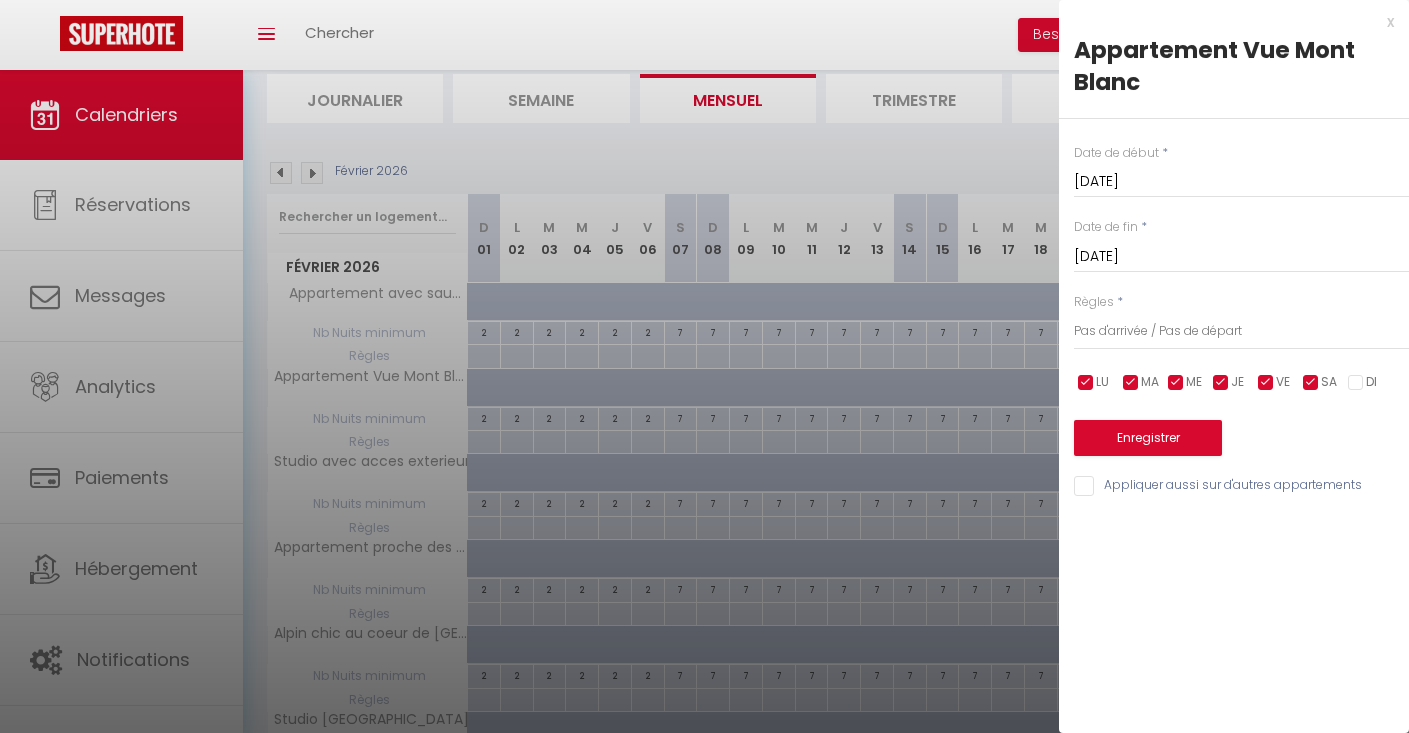 click at bounding box center (1311, 383) 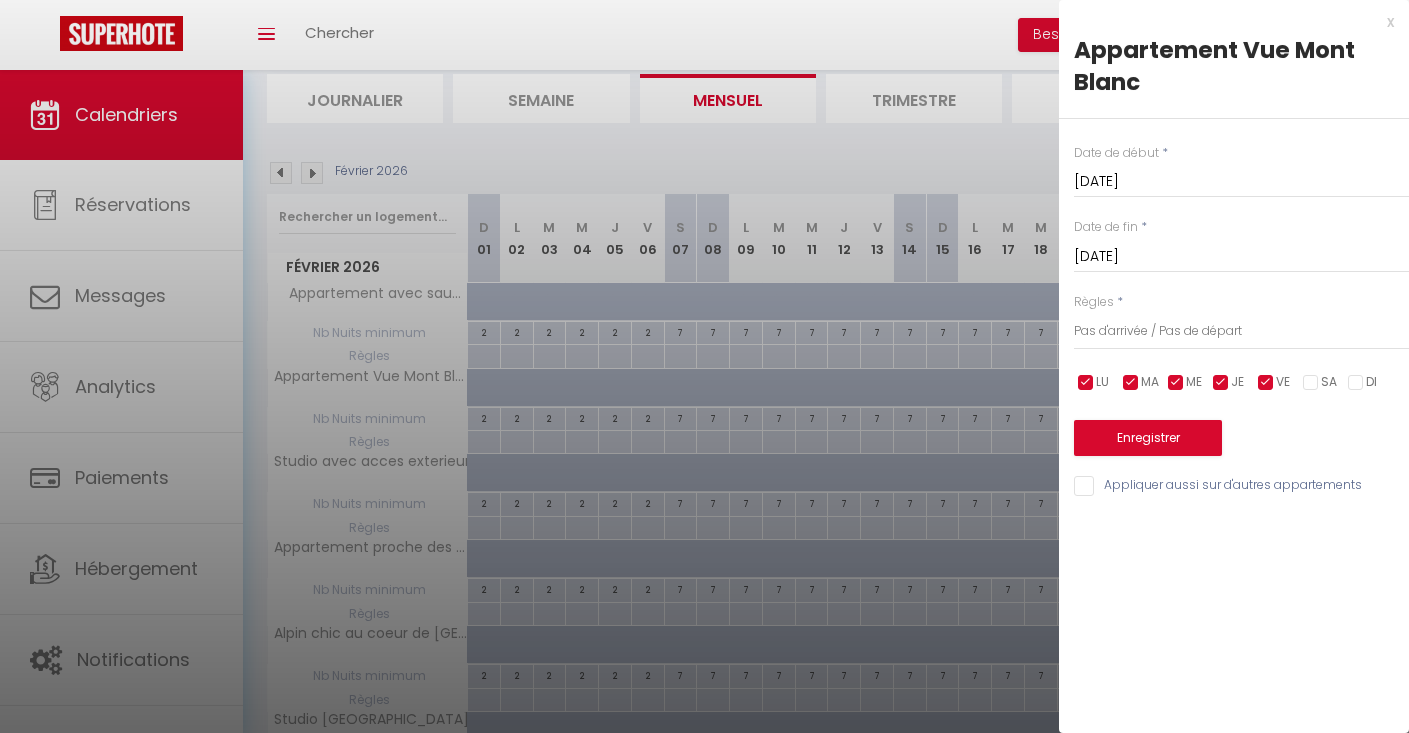 click on "Appliquer aussi sur d'autres appartements" at bounding box center [1241, 486] 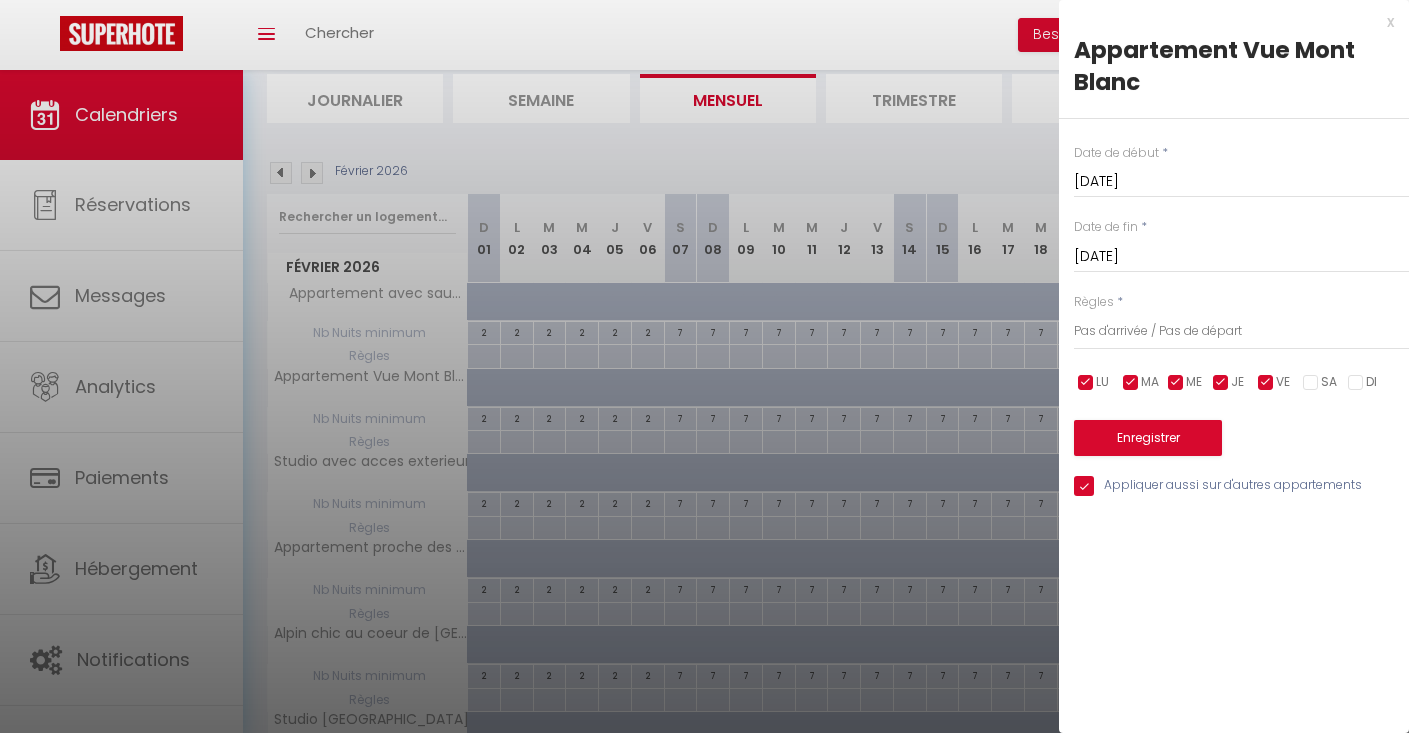 click on "Enregistrer" at bounding box center (1241, 425) 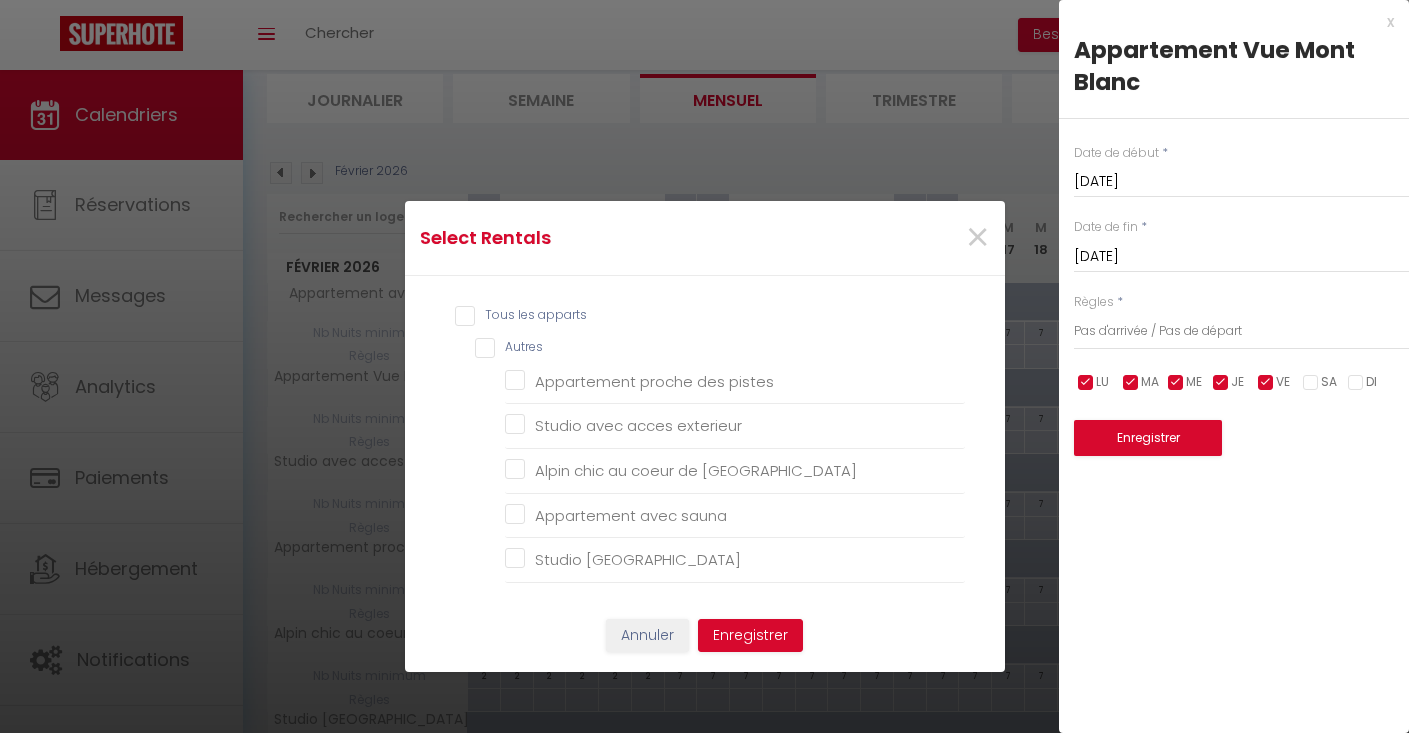 click on "Tous les apparts" at bounding box center (710, 316) 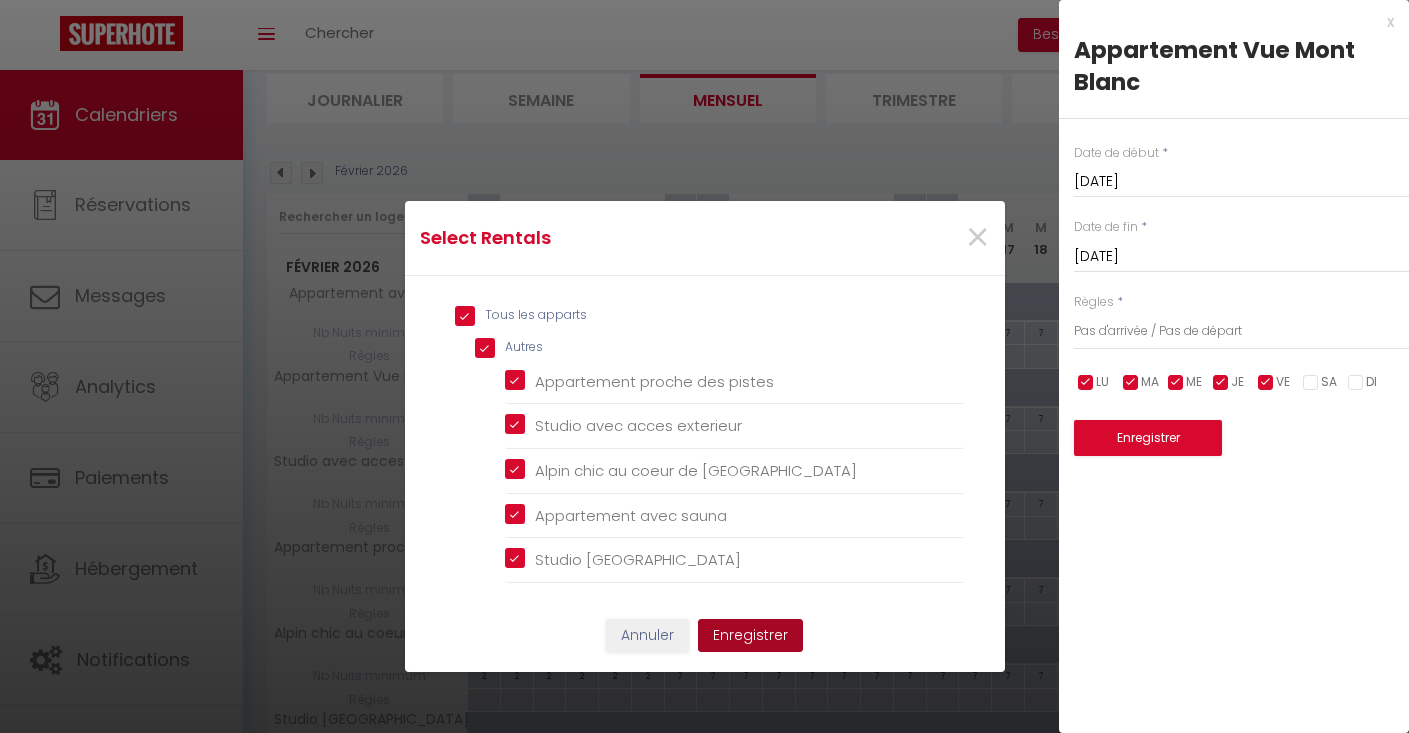 click on "Enregistrer" at bounding box center [750, 636] 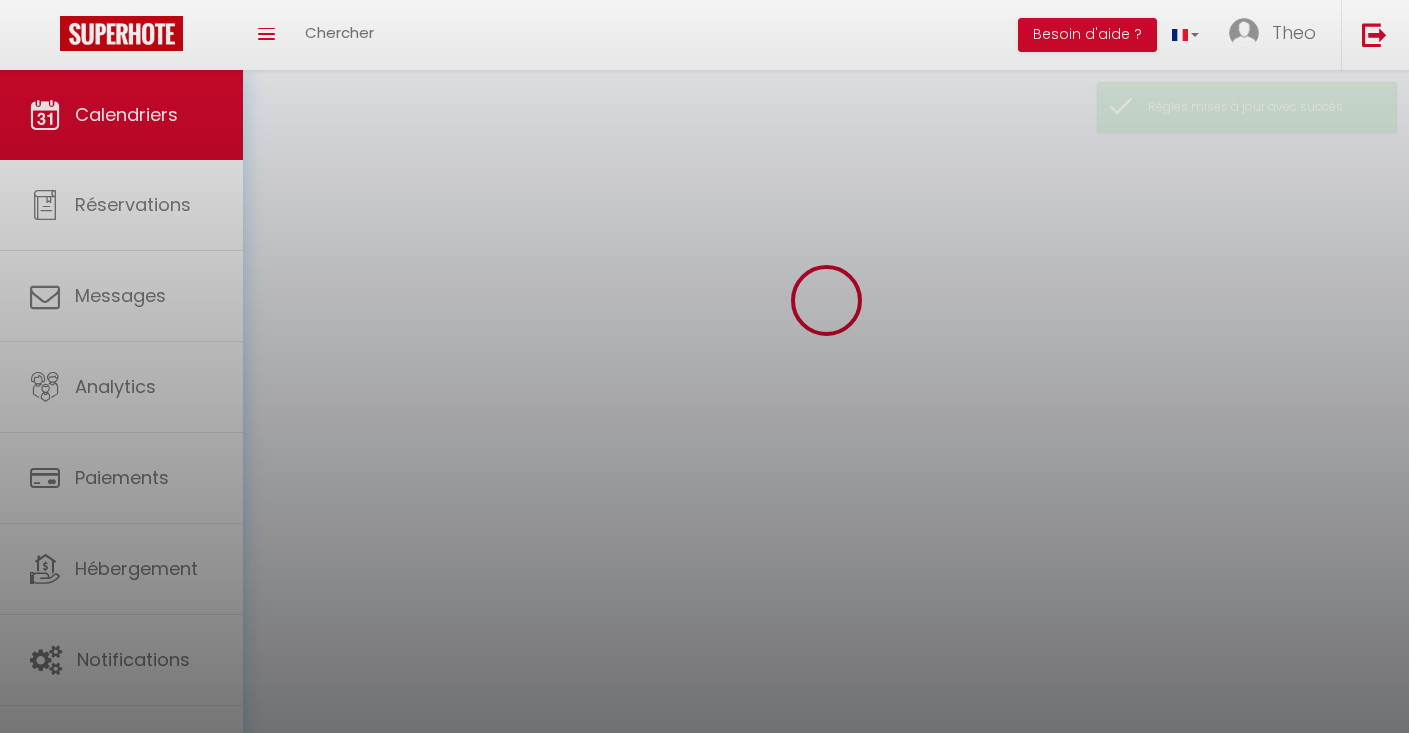 scroll, scrollTop: 70, scrollLeft: 0, axis: vertical 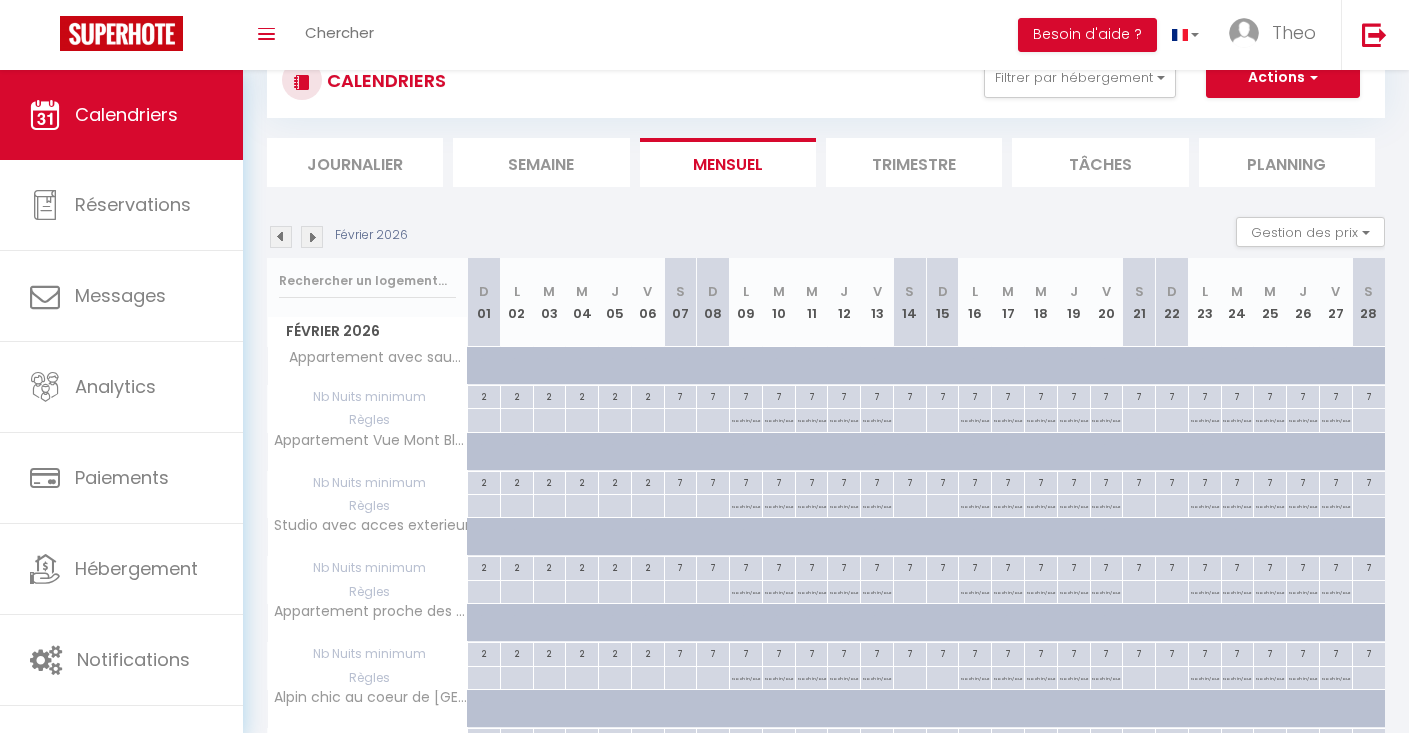 click at bounding box center [281, 237] 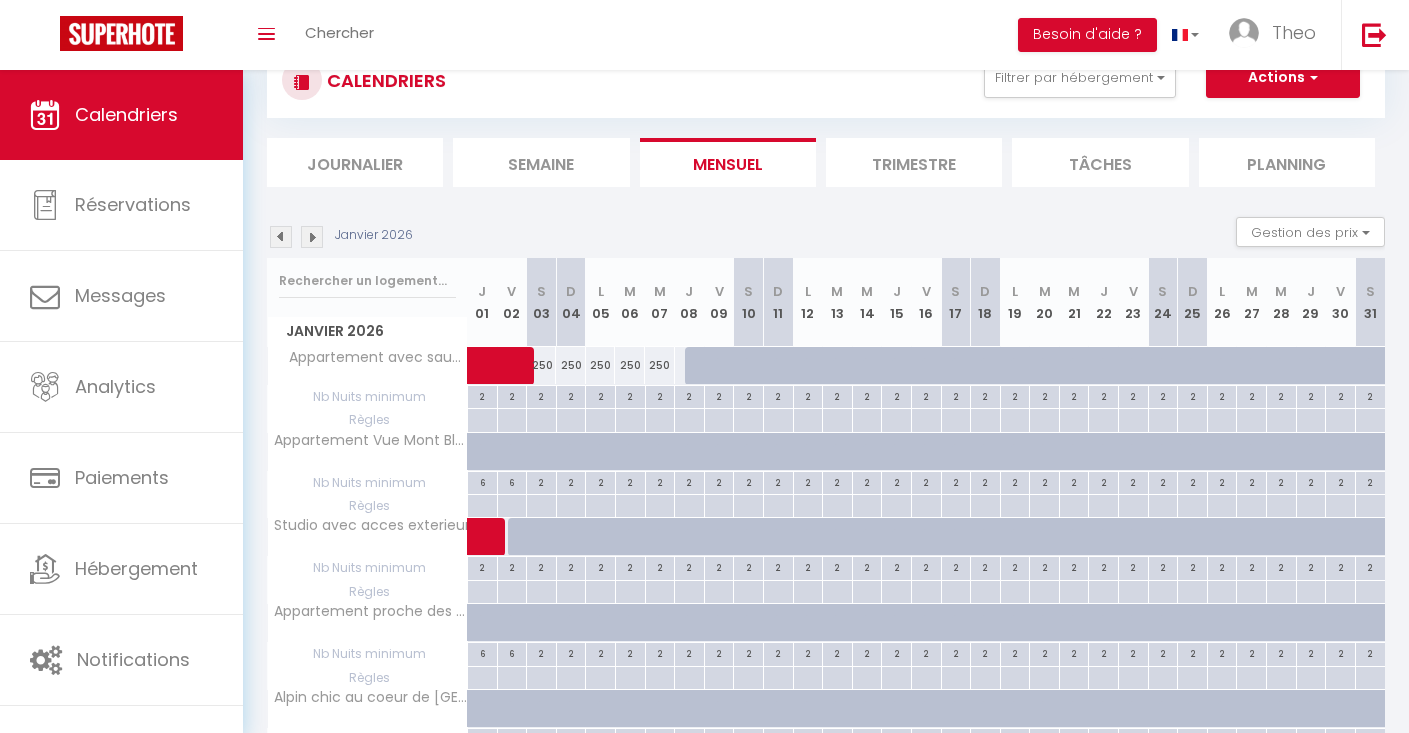 click at bounding box center (281, 237) 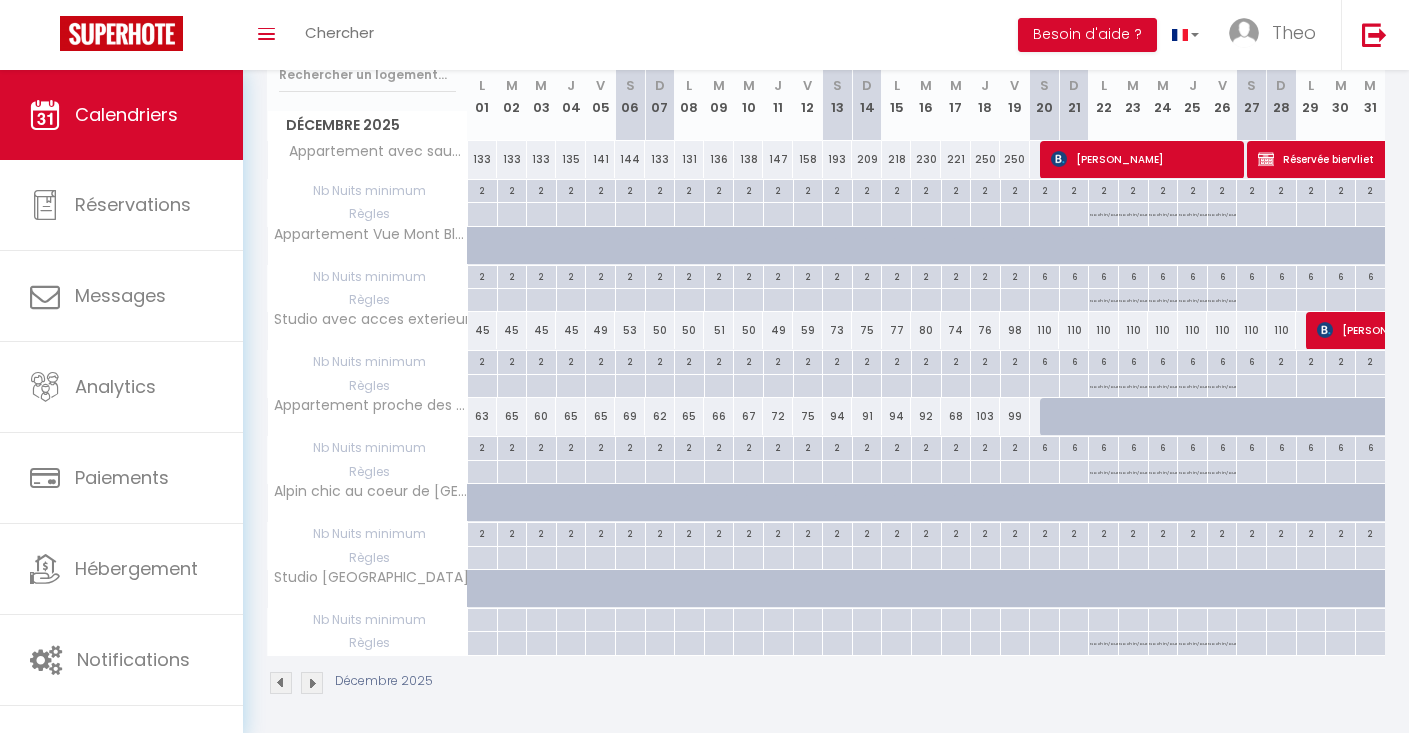 scroll, scrollTop: 275, scrollLeft: 0, axis: vertical 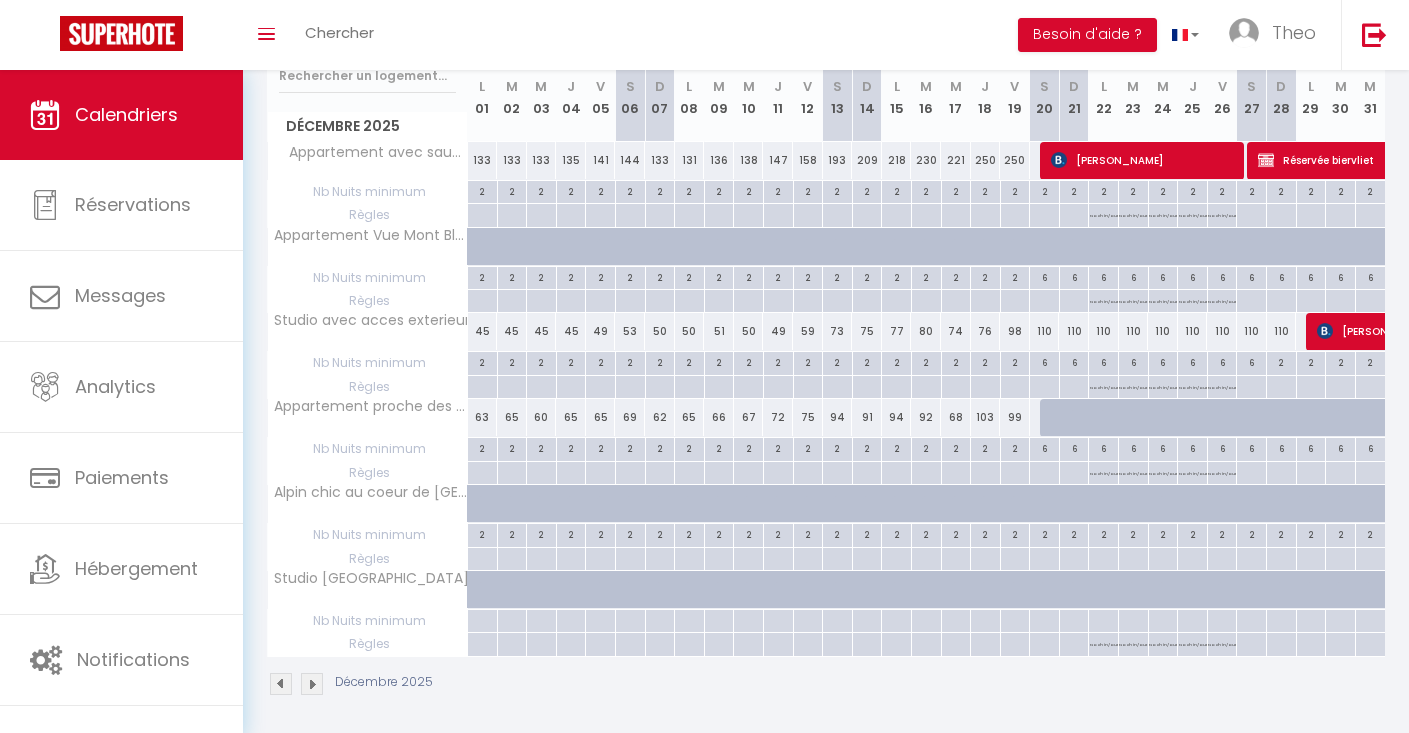 click at bounding box center (1055, 418) 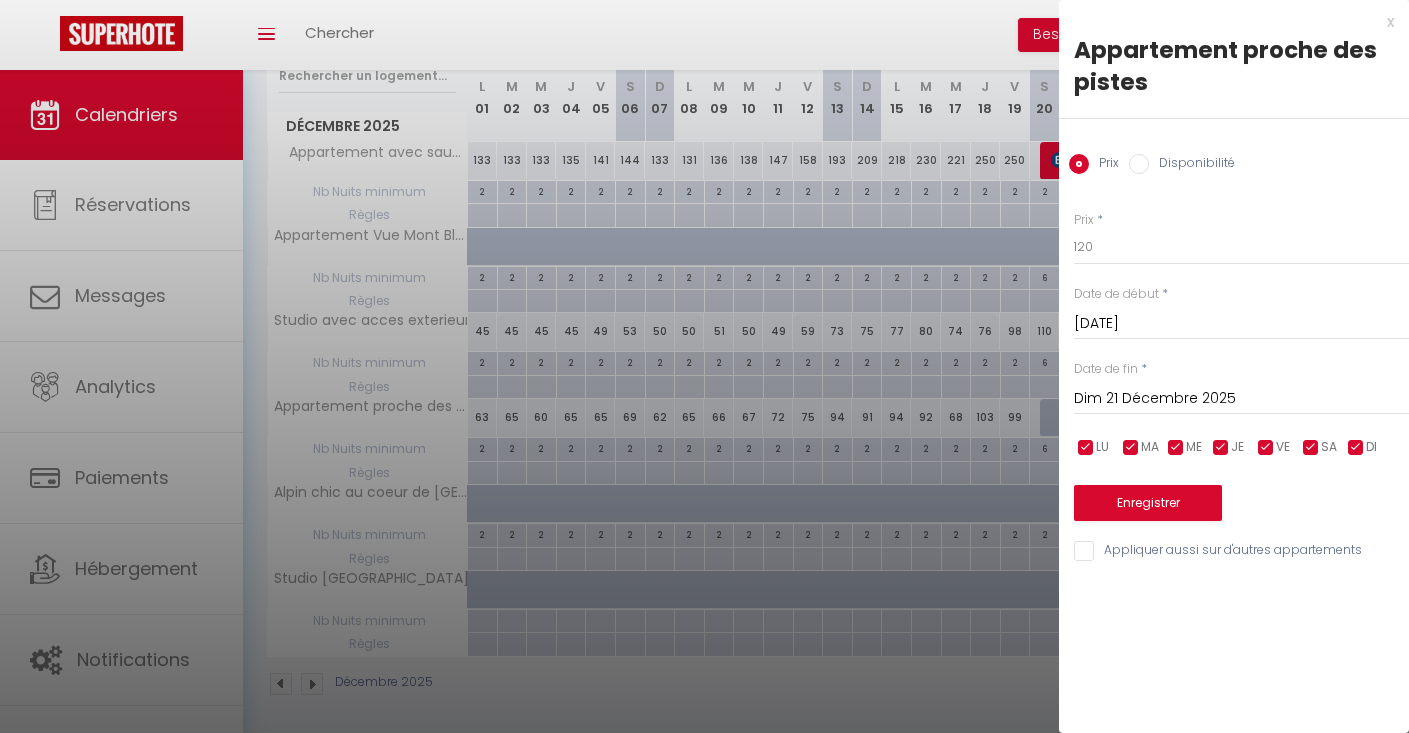 click at bounding box center (704, 366) 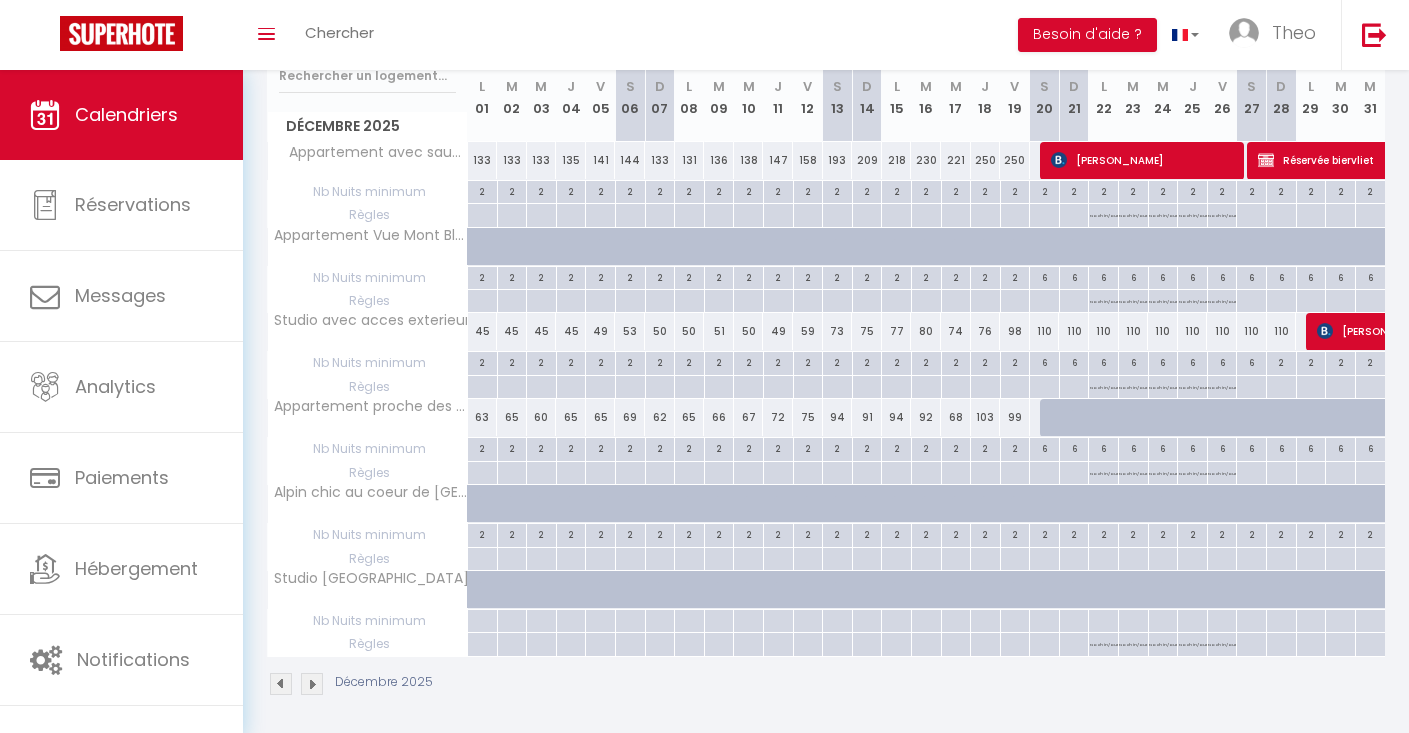 click at bounding box center [1074, 418] 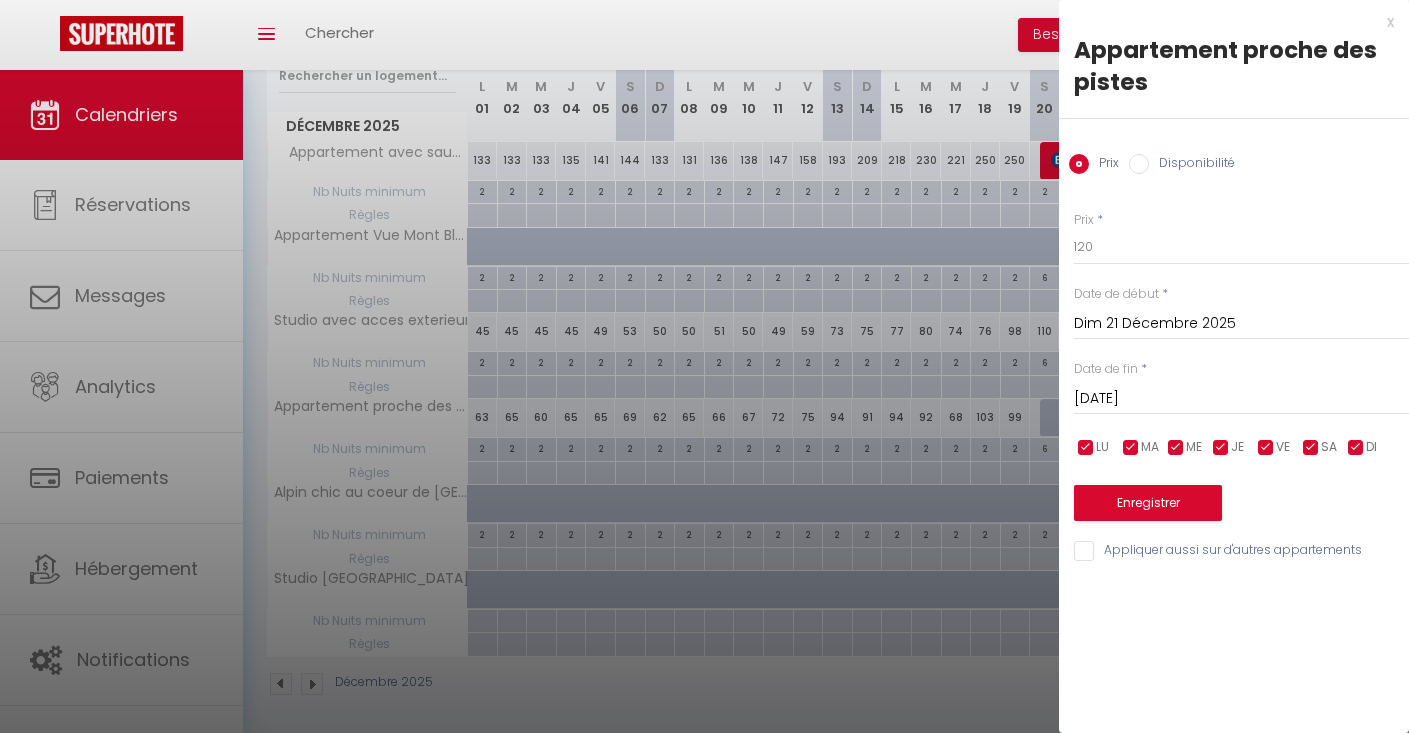 click at bounding box center (704, 366) 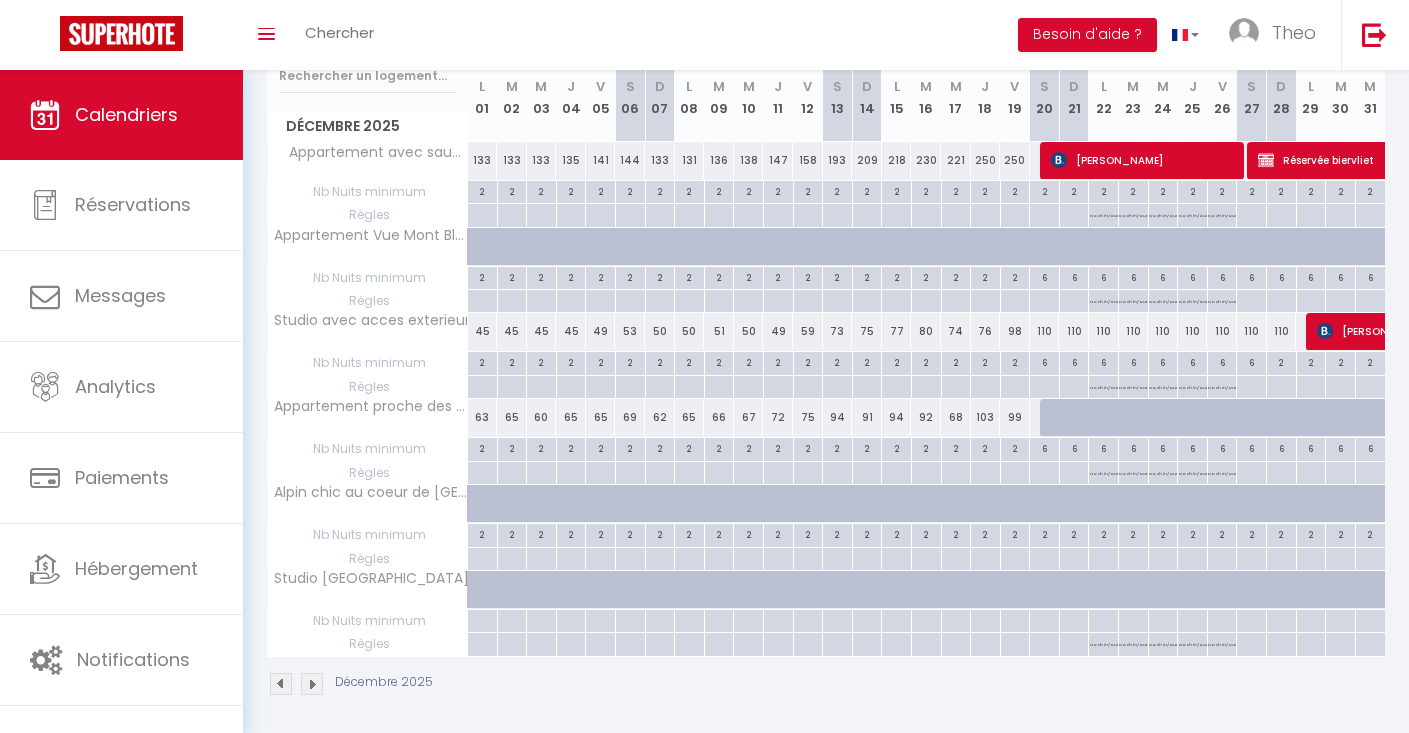 click at bounding box center (1055, 418) 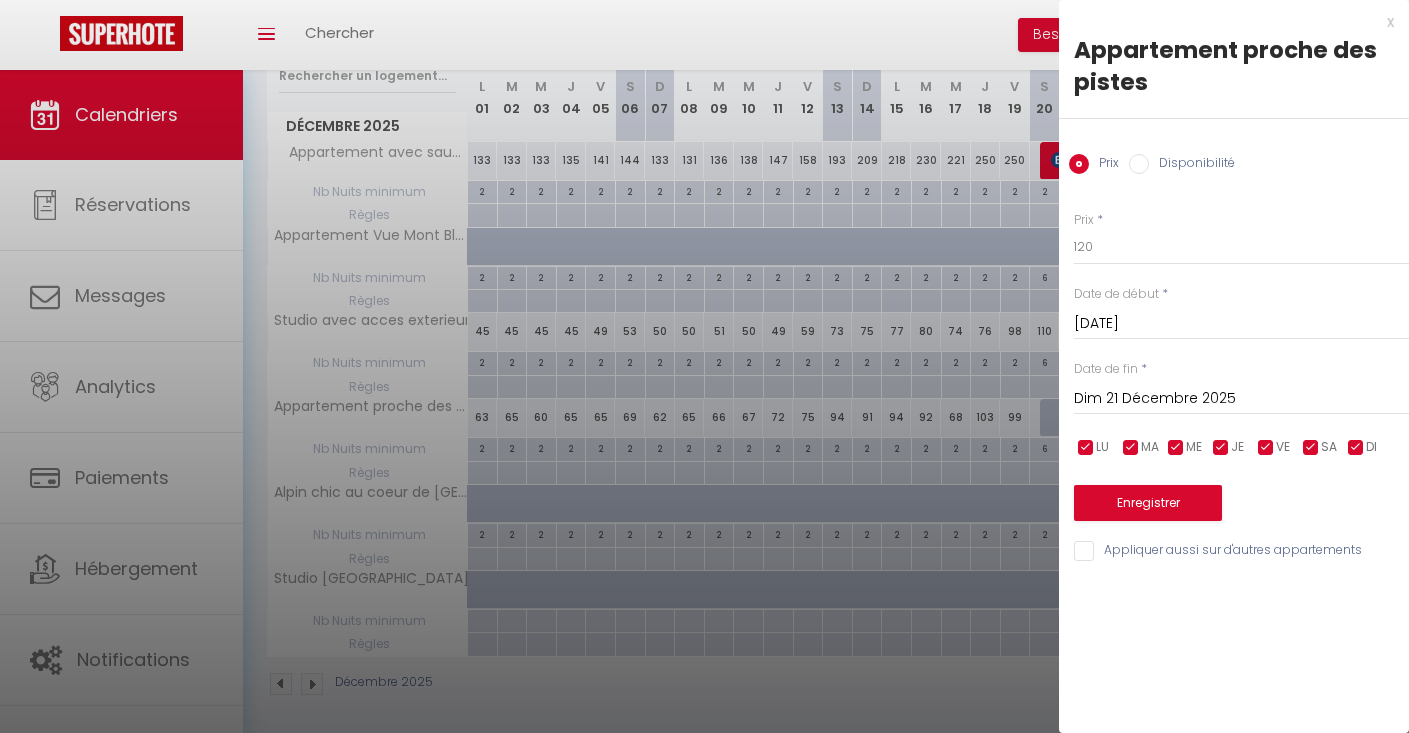 click on "[DATE]         <   [DATE]   >   Dim Lun Mar Mer Jeu Ven Sam   1 2 3 4 5 6 7 8 9 10 11 12 13 14 15 16 17 18 19 20 21 22 23 24 25 26 27 28 29 30 31     <   2025   >   [PERSON_NAME] Mars Avril Mai Juin Juillet Août Septembre Octobre Novembre Décembre     <   [DATE] - [DATE]   >   2020 2021 2022 2023 2024 2025 2026 2027 2028 2029" at bounding box center (1241, 397) 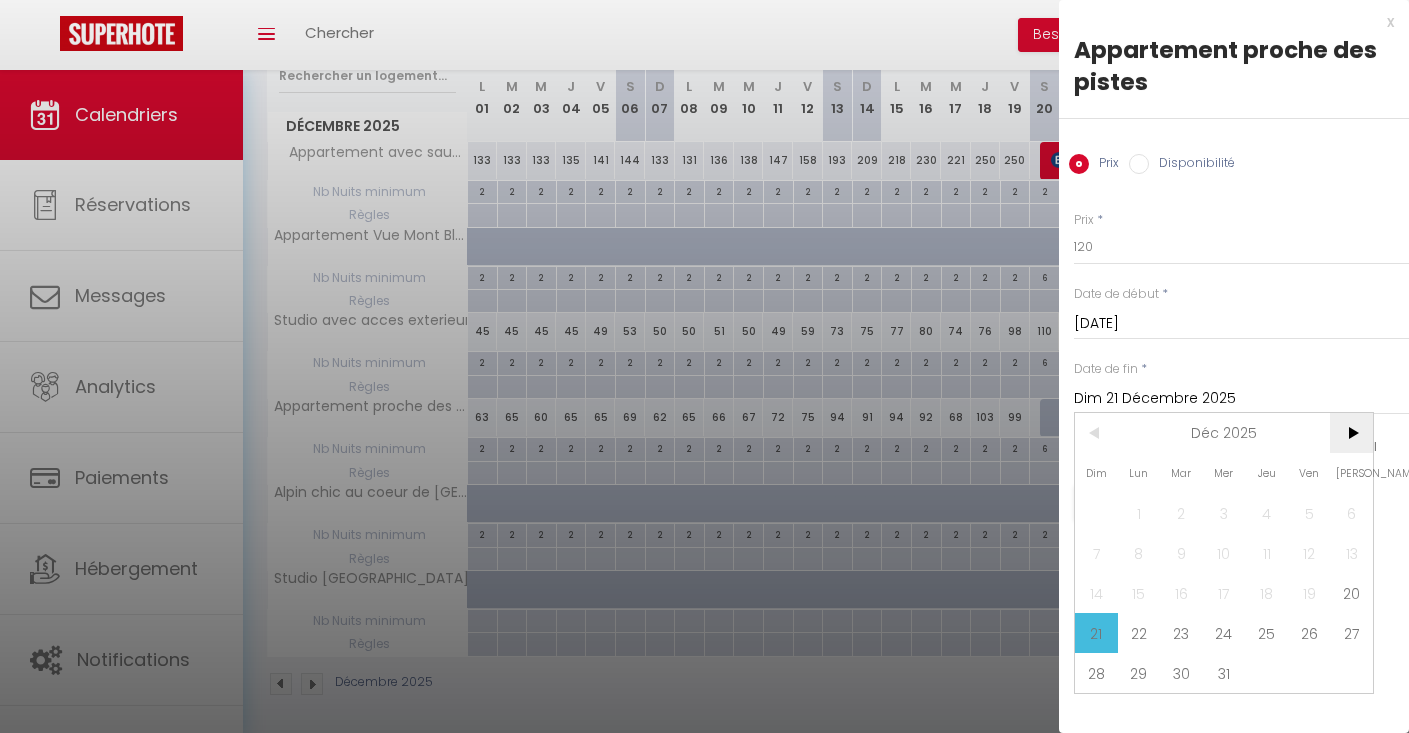 click on ">" at bounding box center [1351, 433] 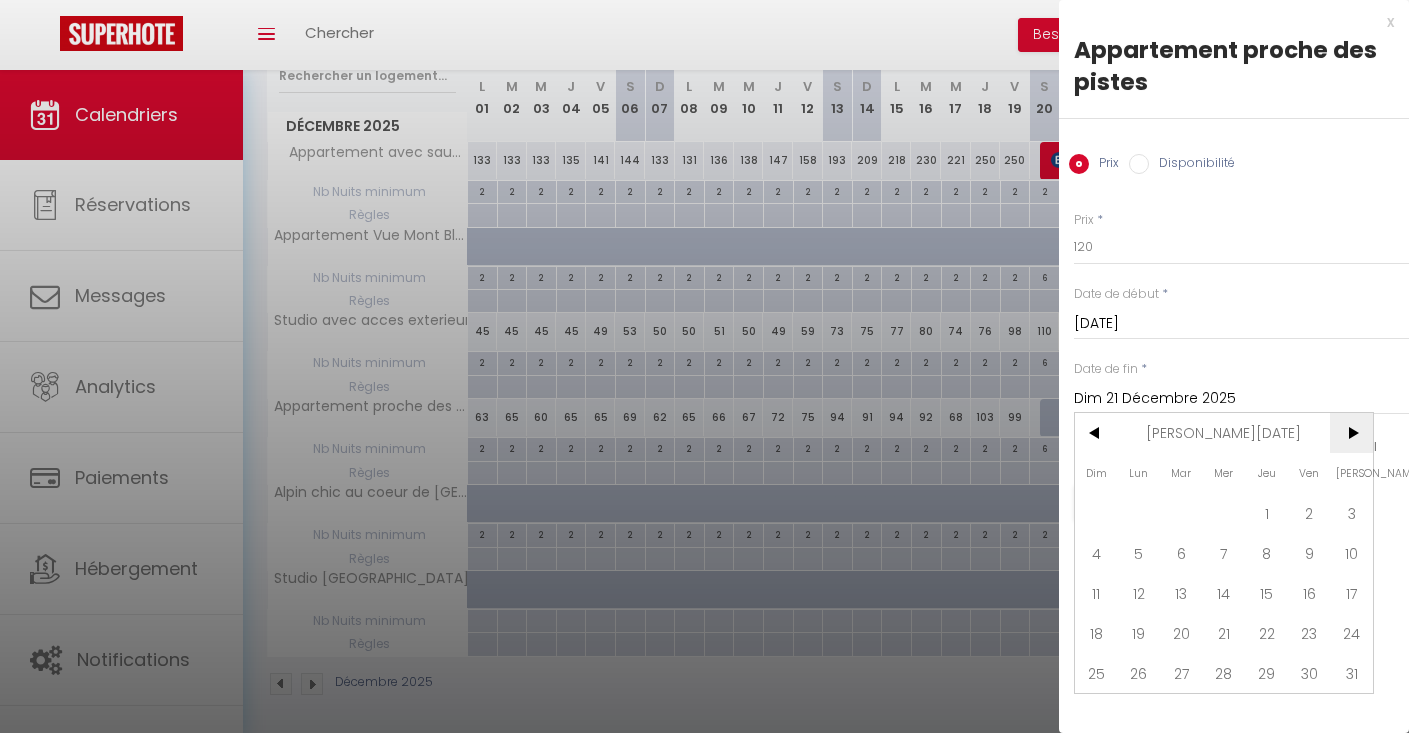 click on ">" at bounding box center (1351, 433) 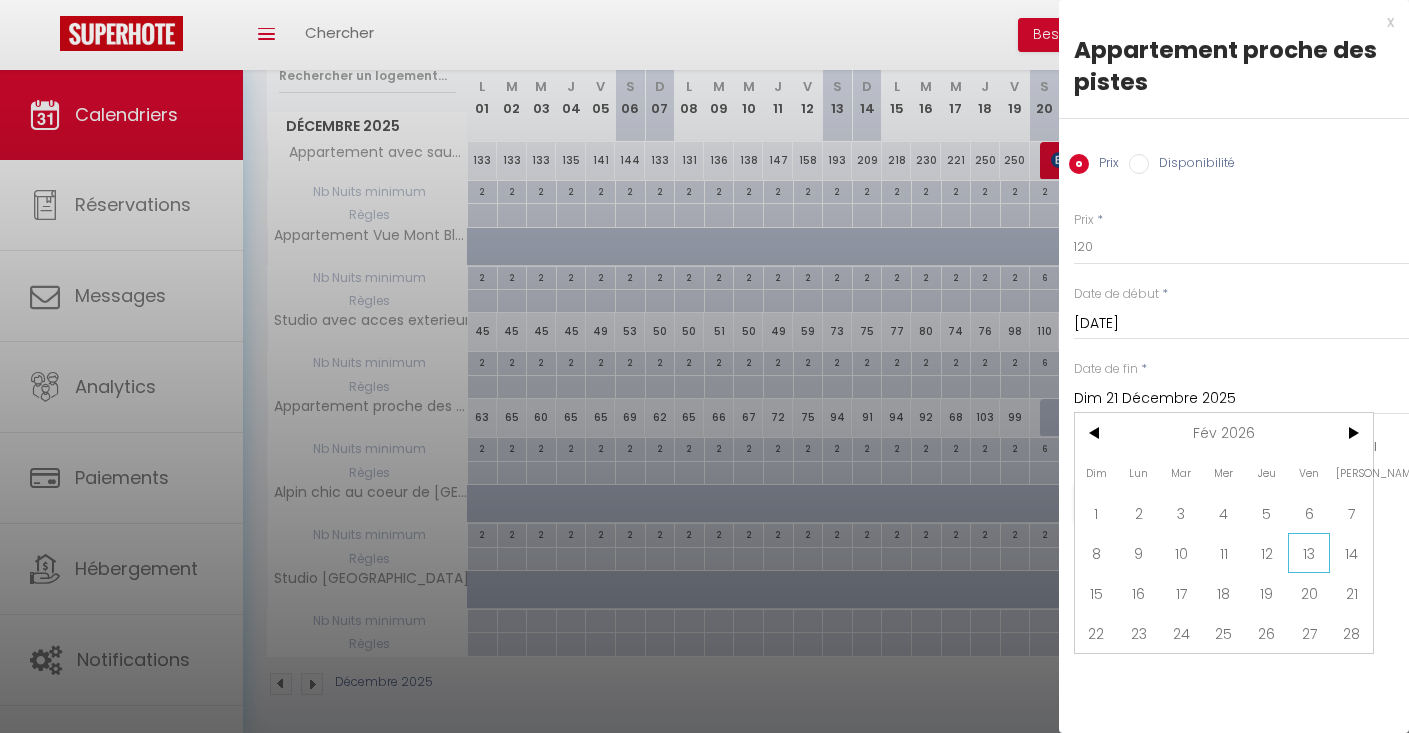click on "13" at bounding box center [1309, 553] 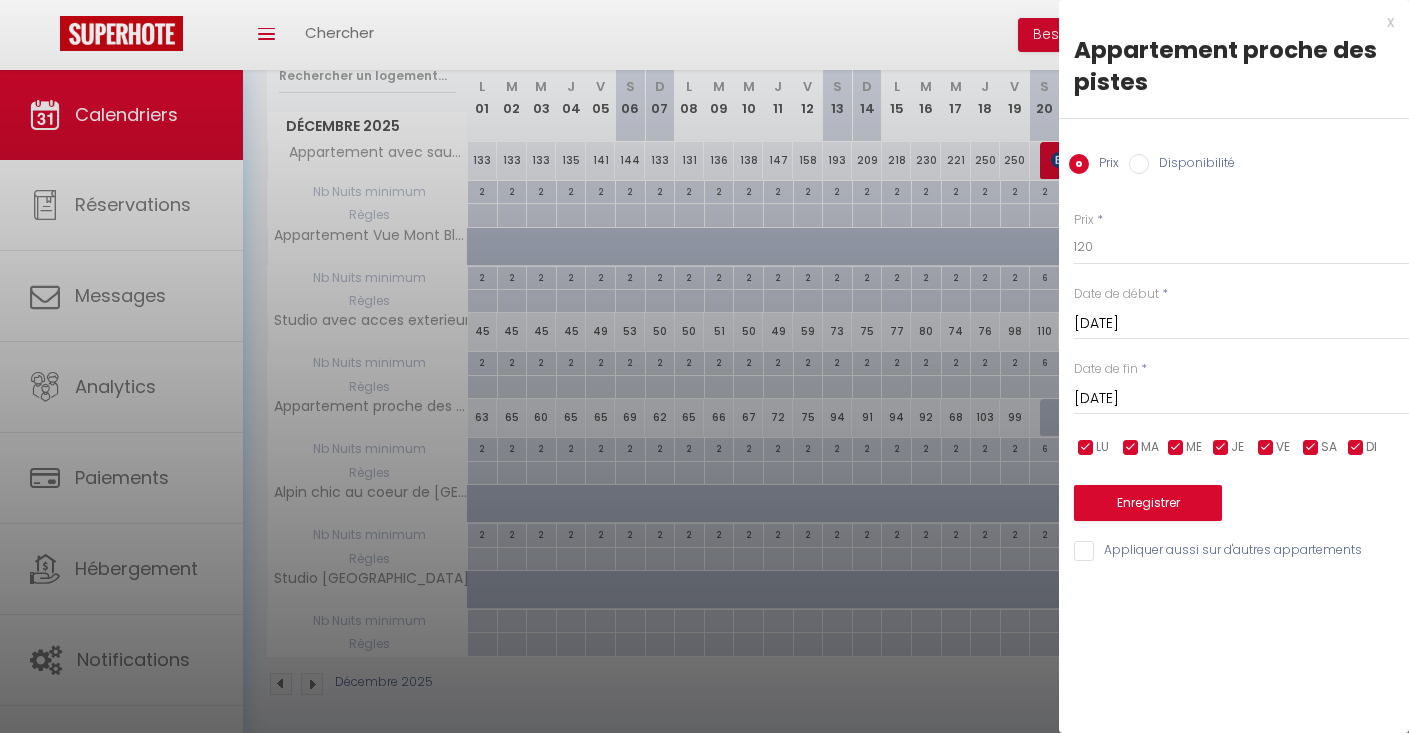 click on "Disponibilité" at bounding box center [1192, 165] 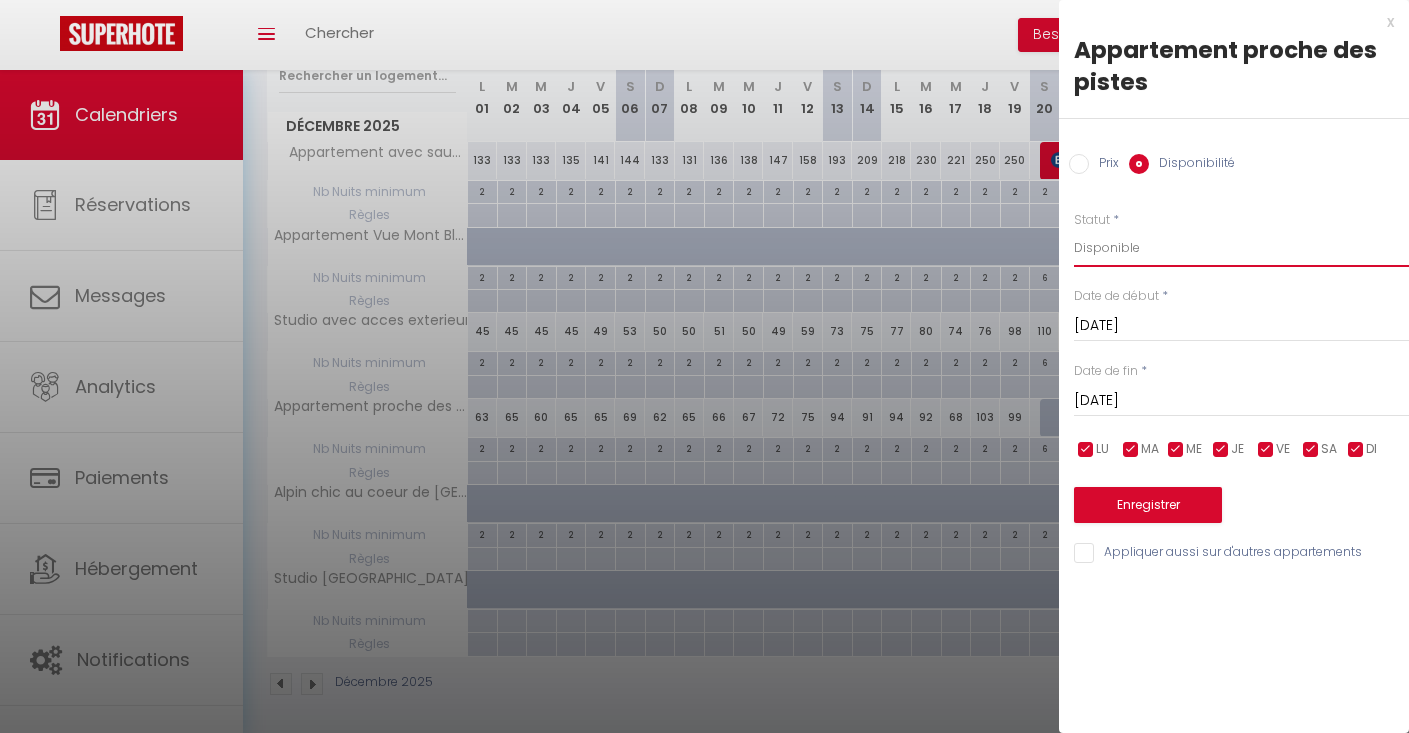 click on "Enregistrer" at bounding box center (1148, 505) 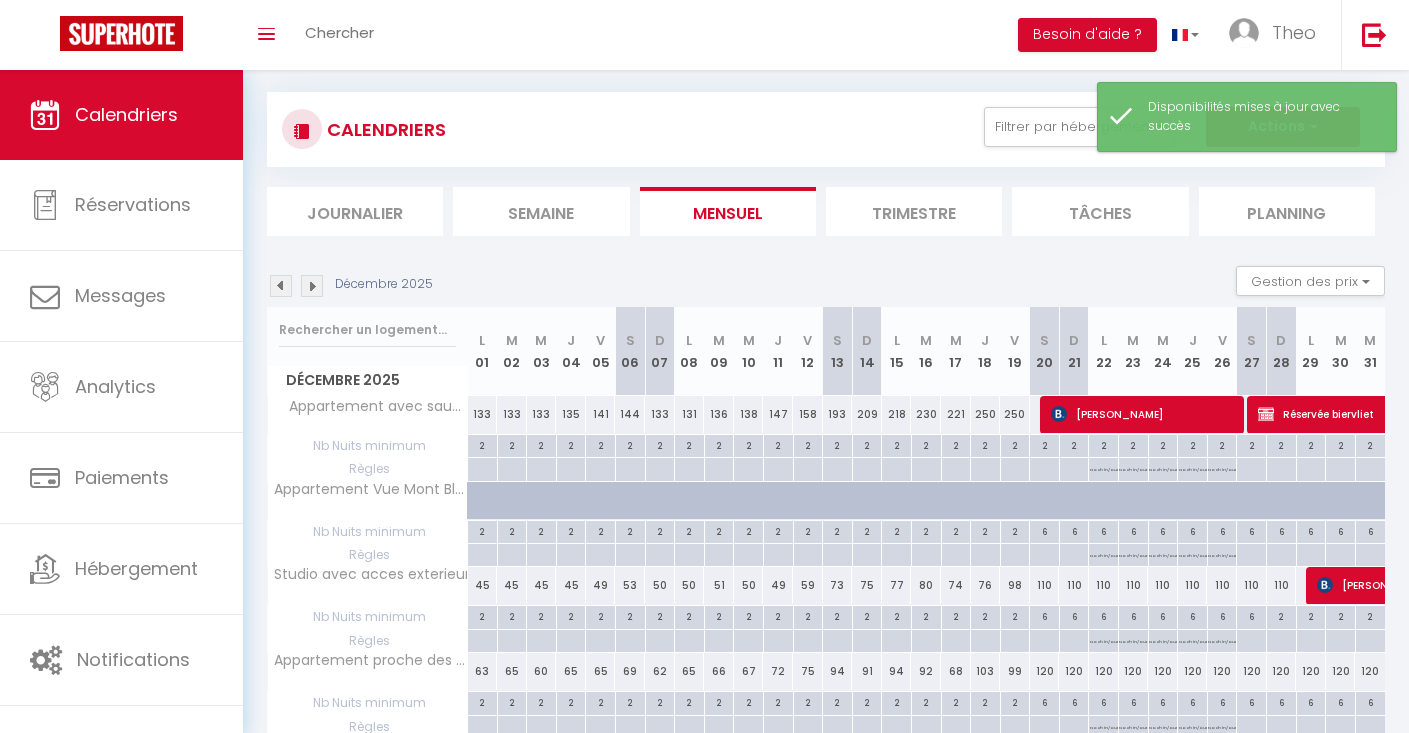 scroll, scrollTop: 13, scrollLeft: 0, axis: vertical 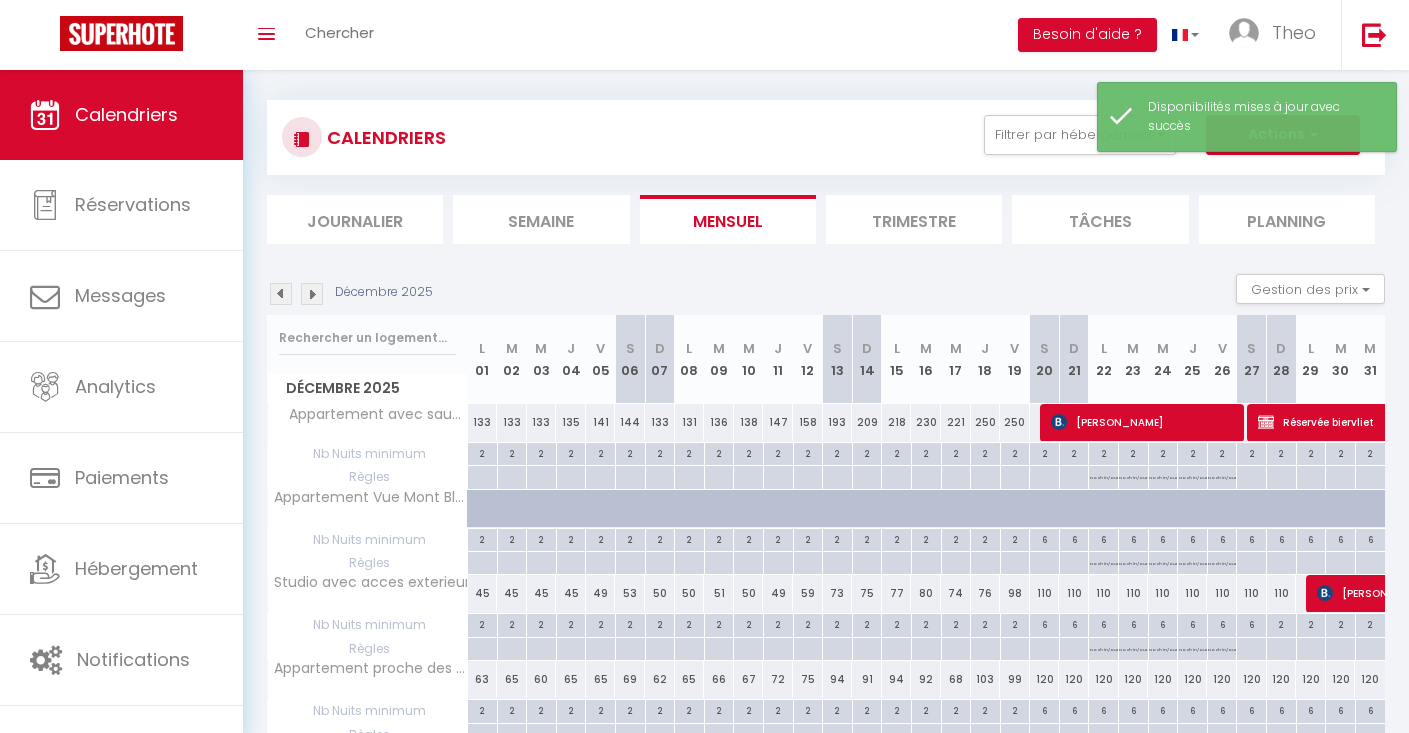 click at bounding box center [312, 294] 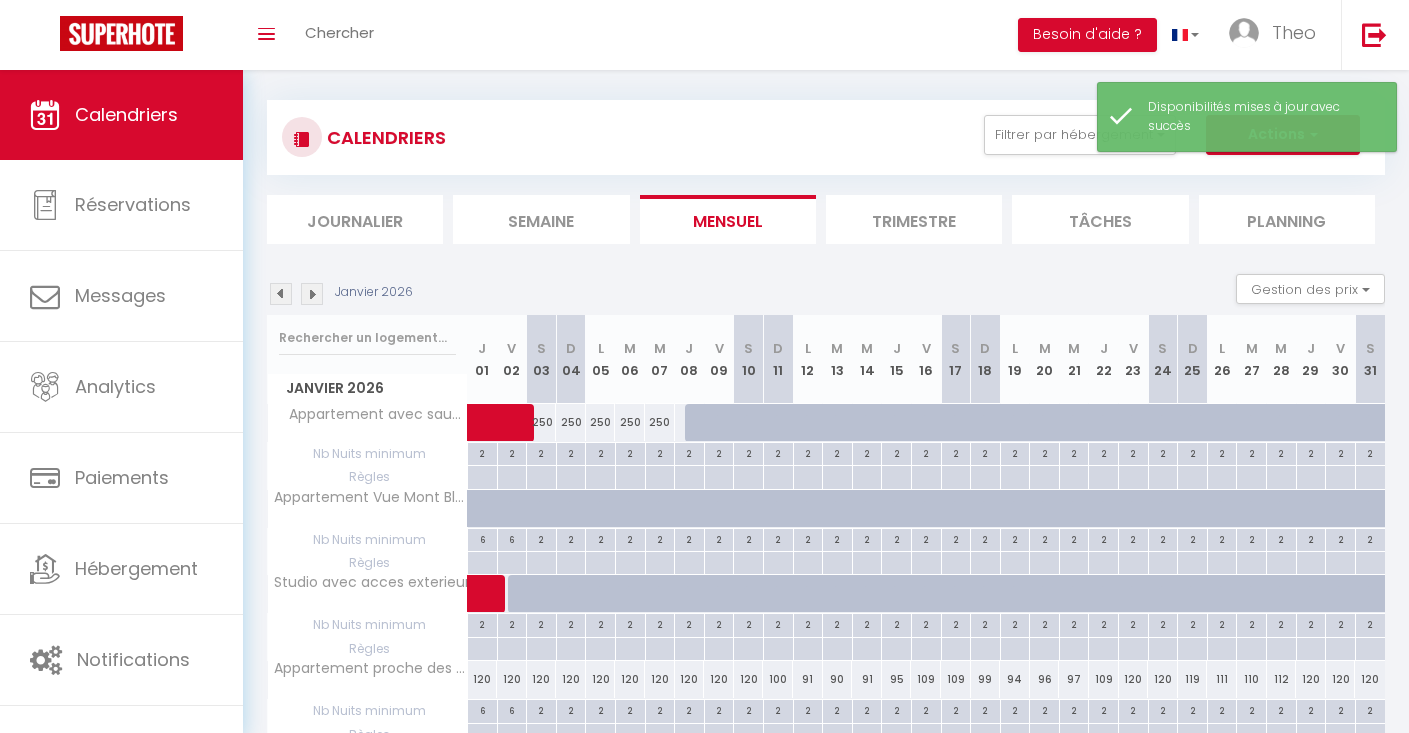 click at bounding box center (312, 294) 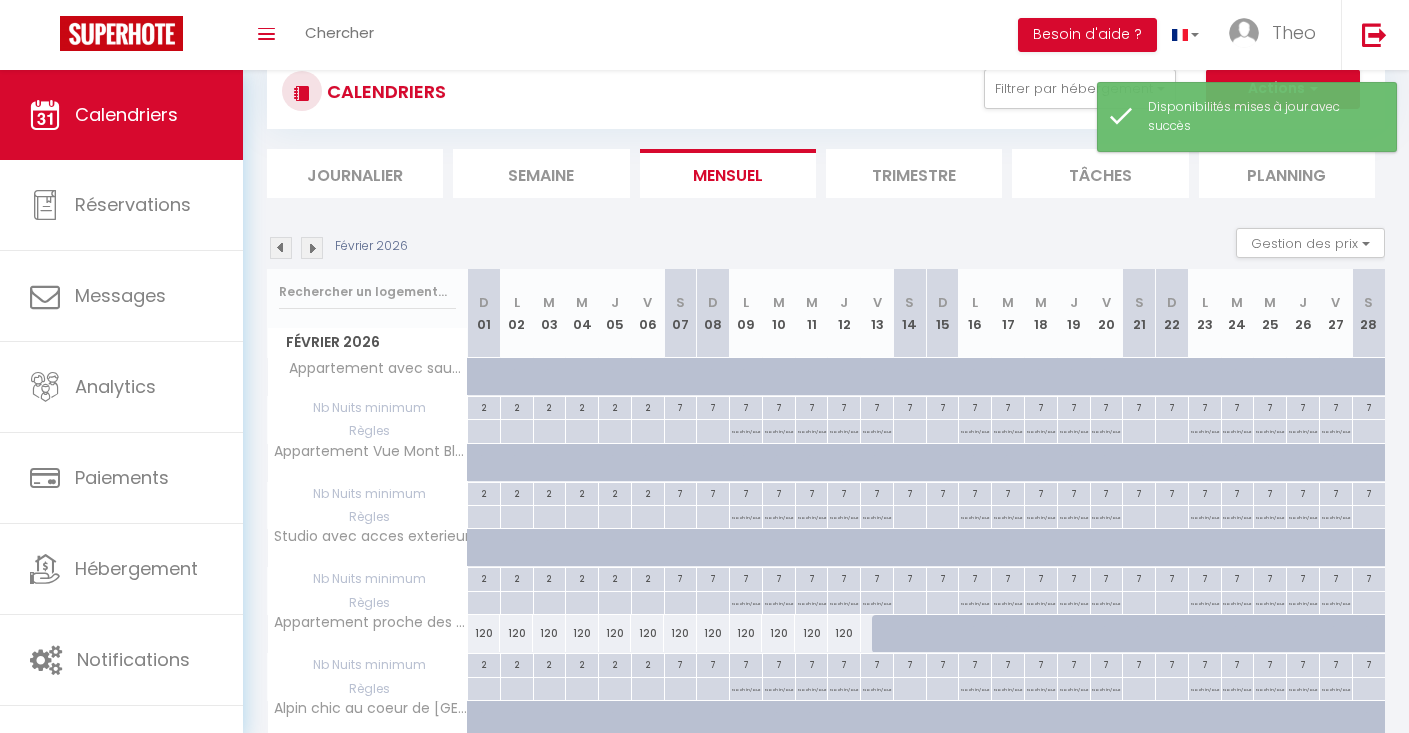 scroll, scrollTop: 91, scrollLeft: 0, axis: vertical 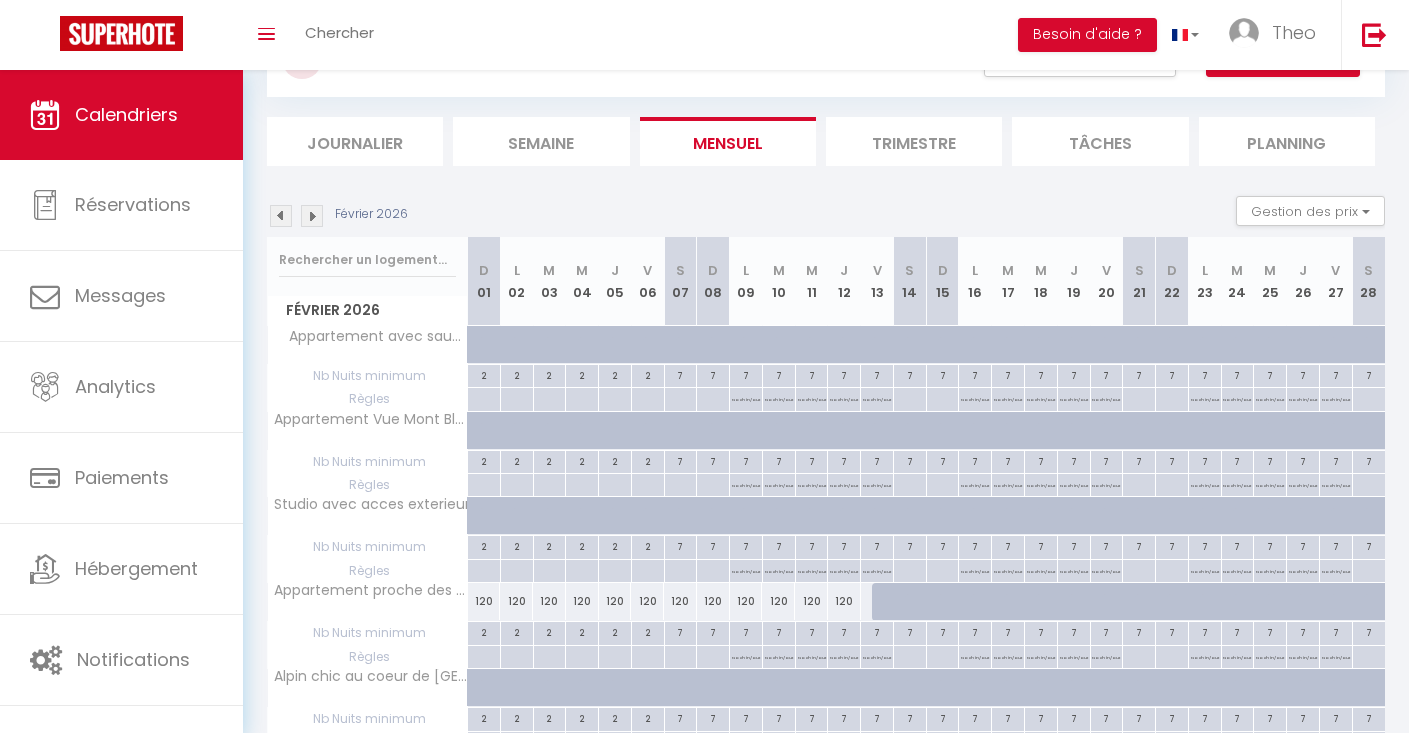 click at bounding box center (1151, 613) 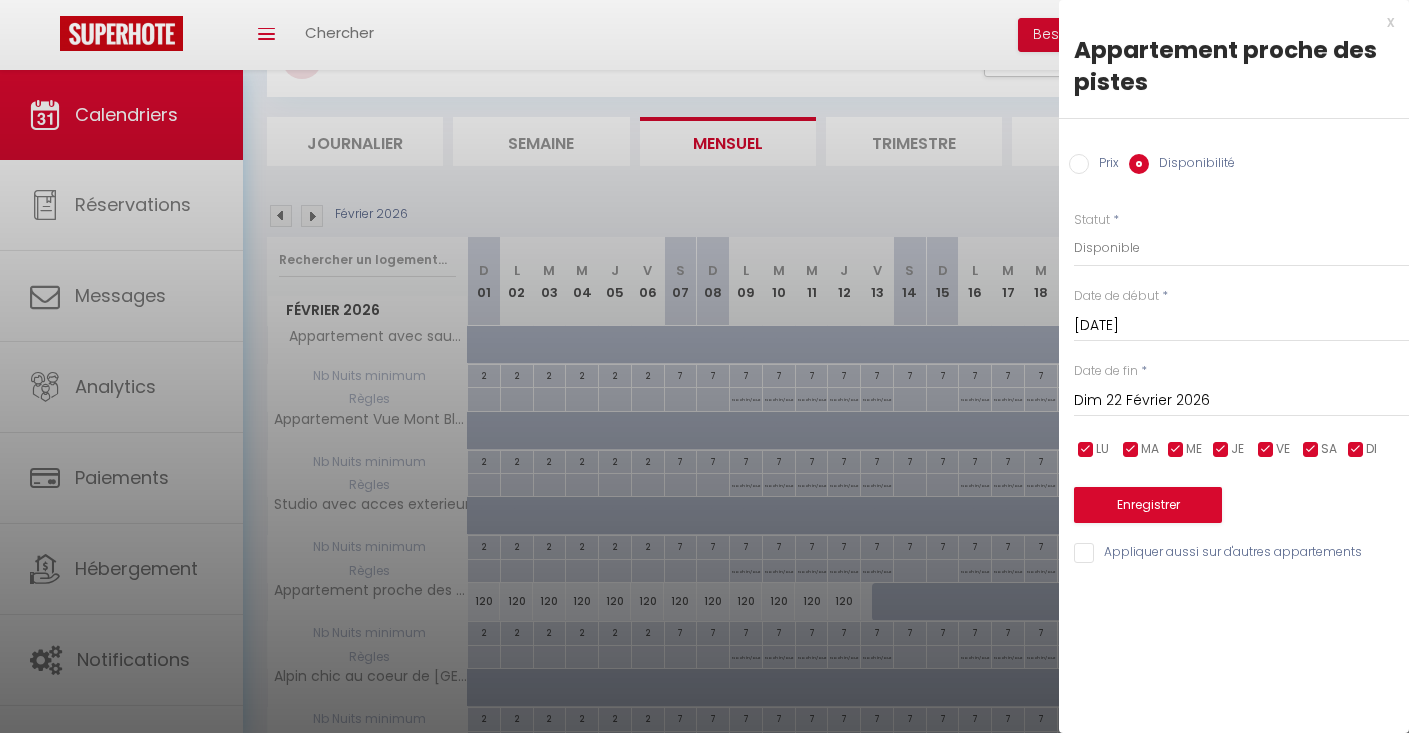 click on "Dim 22 Février 2026" at bounding box center [1241, 401] 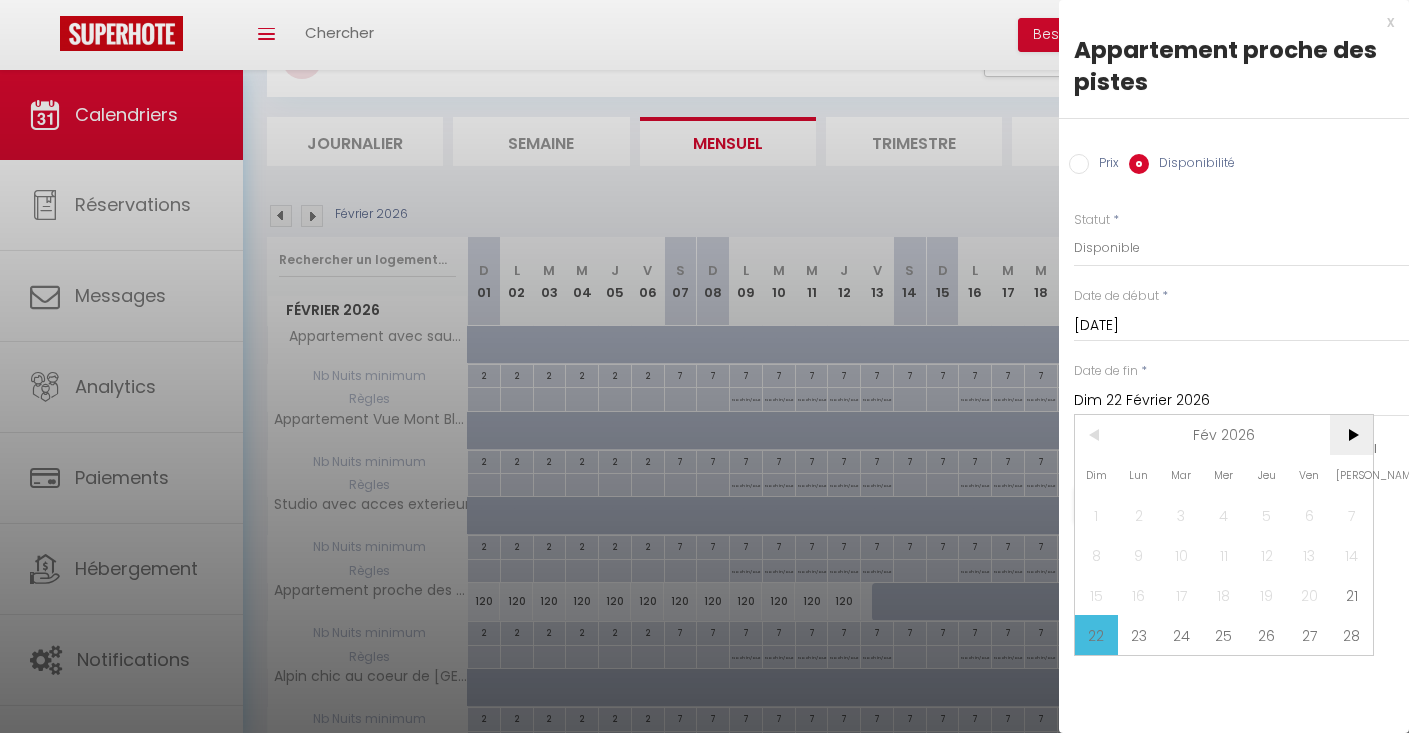 click on ">" at bounding box center (1351, 435) 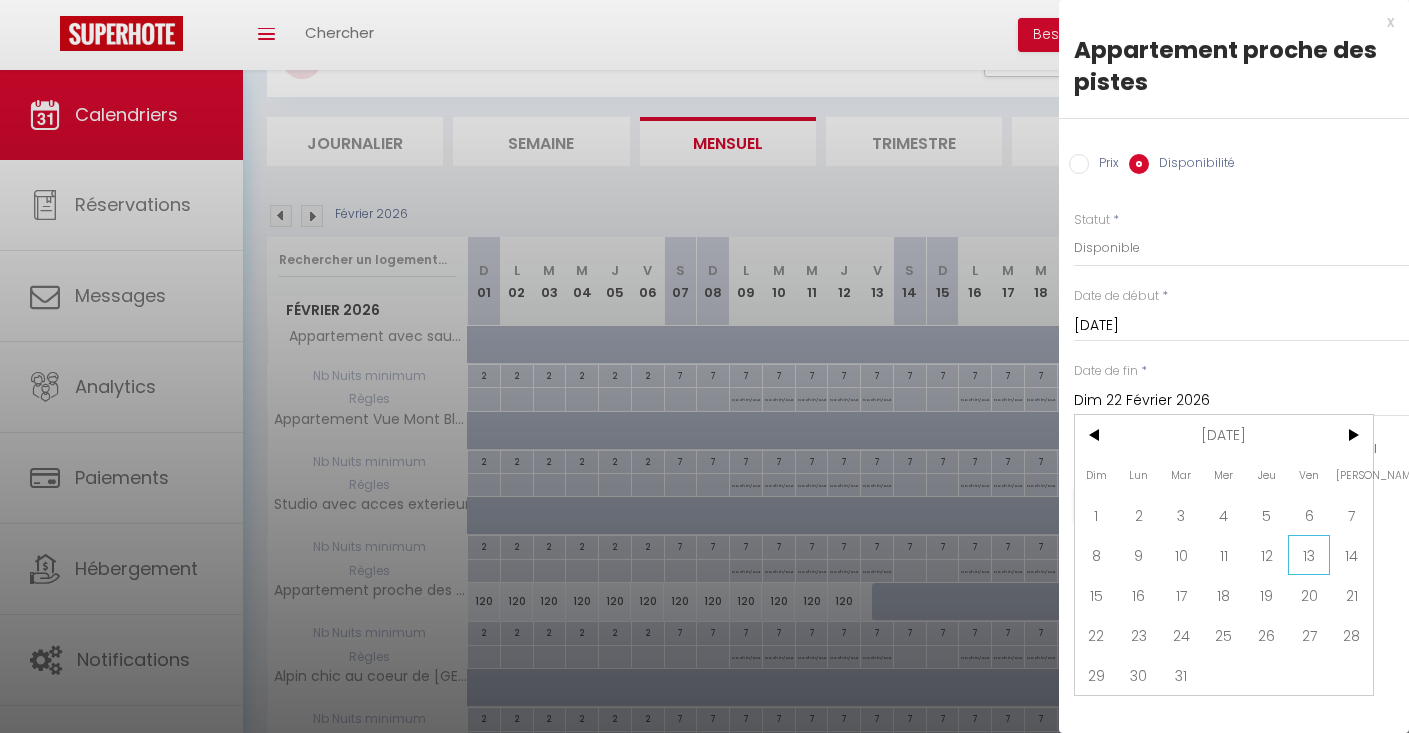 click on "13" at bounding box center [1309, 555] 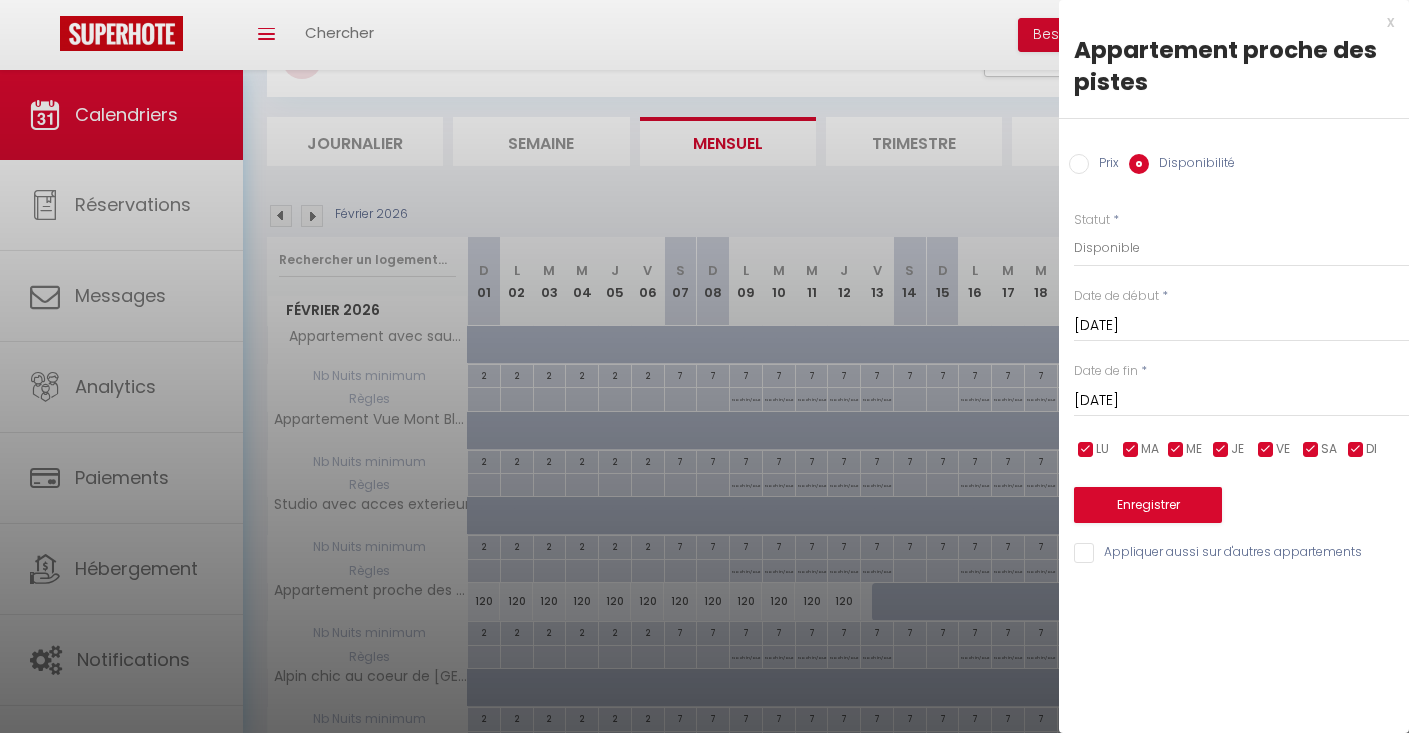 click on "[DATE]" at bounding box center [1241, 401] 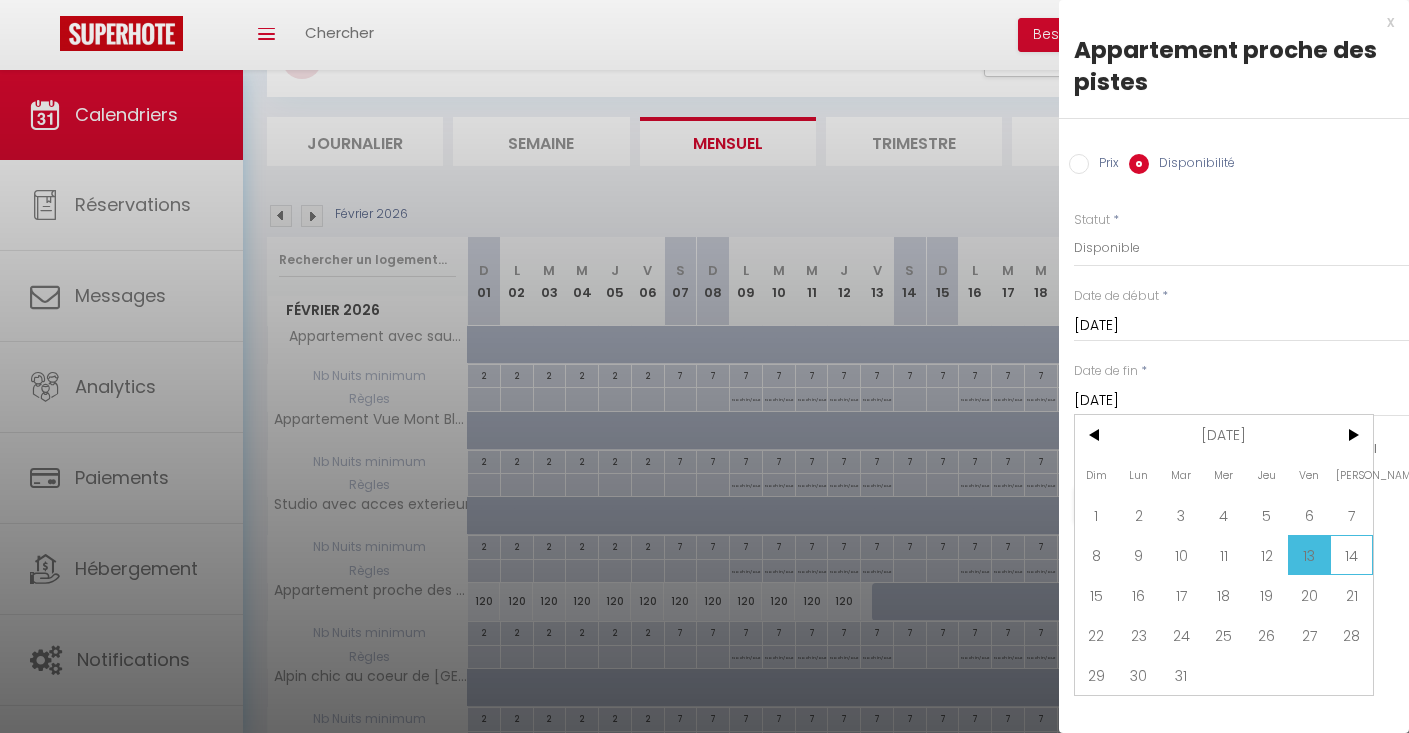 click on "14" at bounding box center [1351, 555] 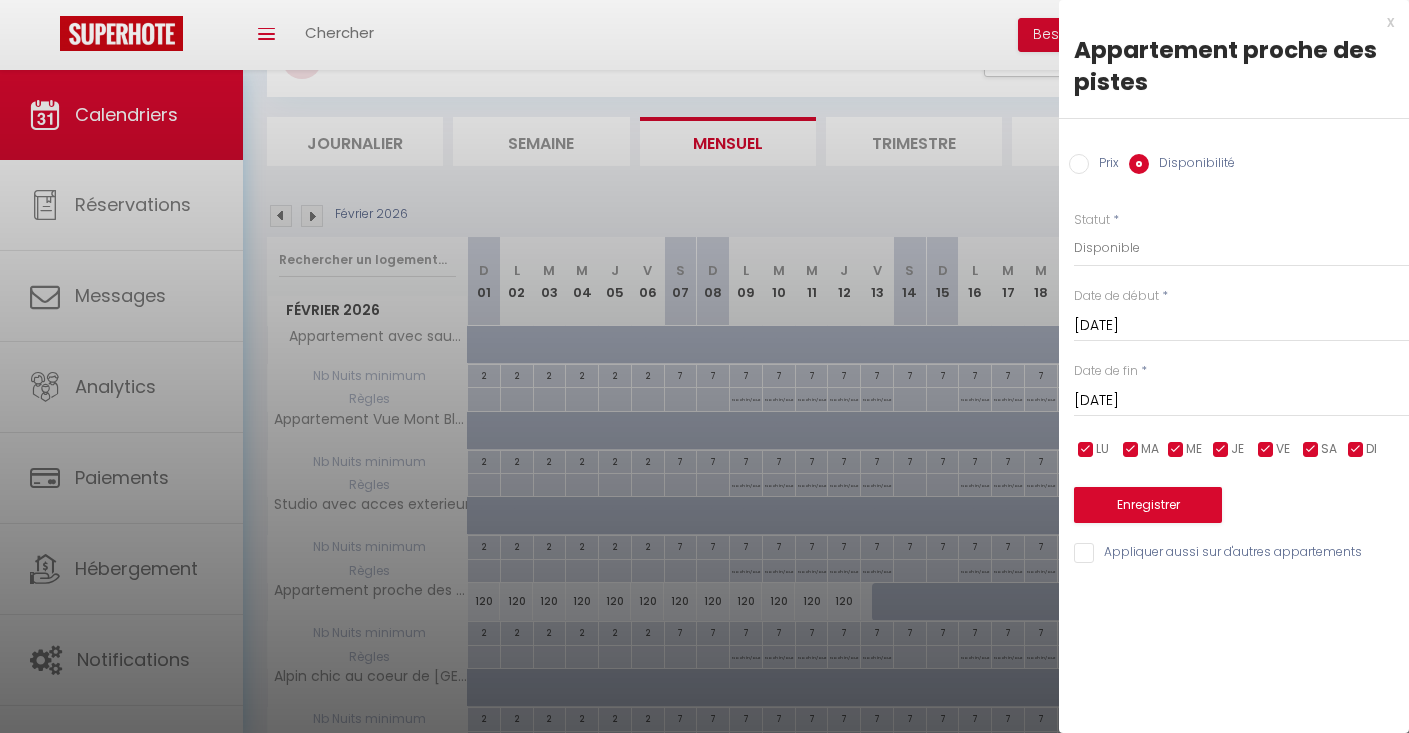 click on "Enregistrer" at bounding box center [1148, 505] 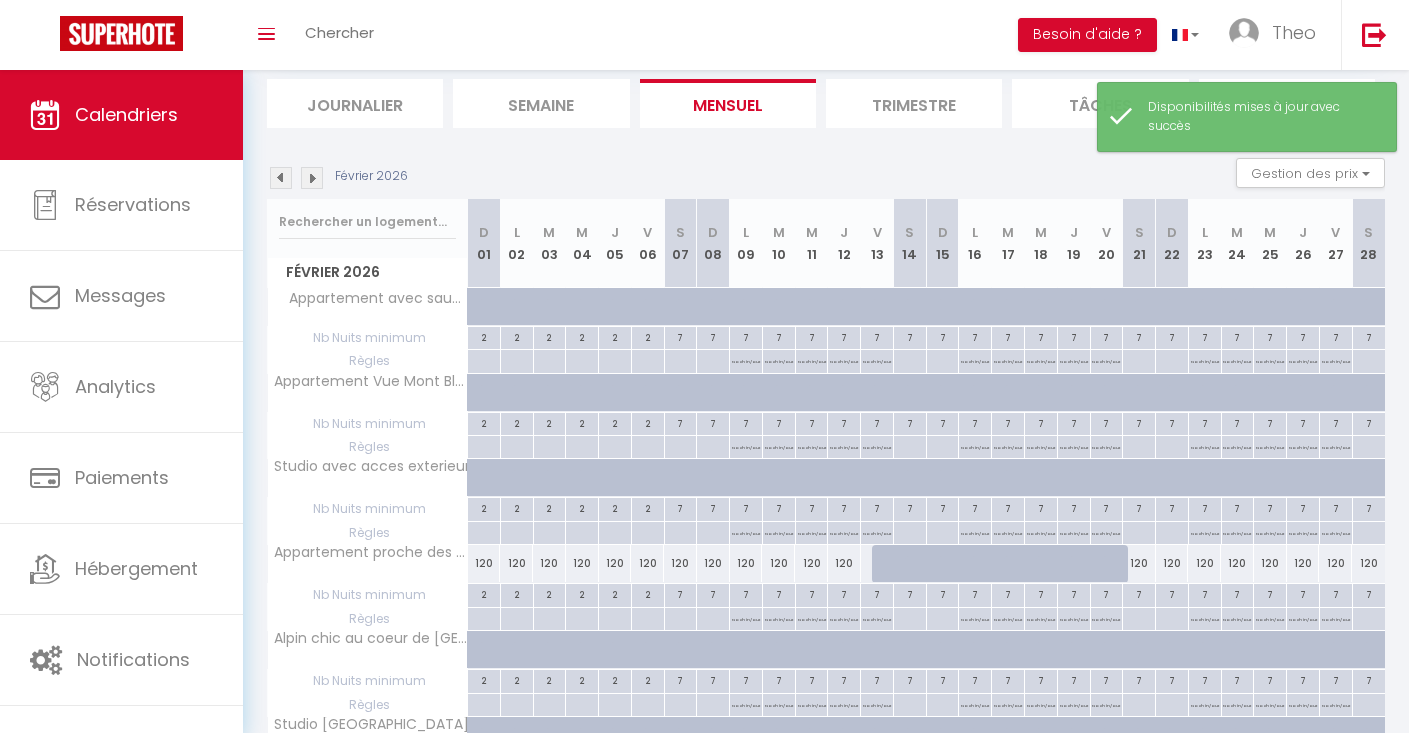 scroll, scrollTop: 133, scrollLeft: 0, axis: vertical 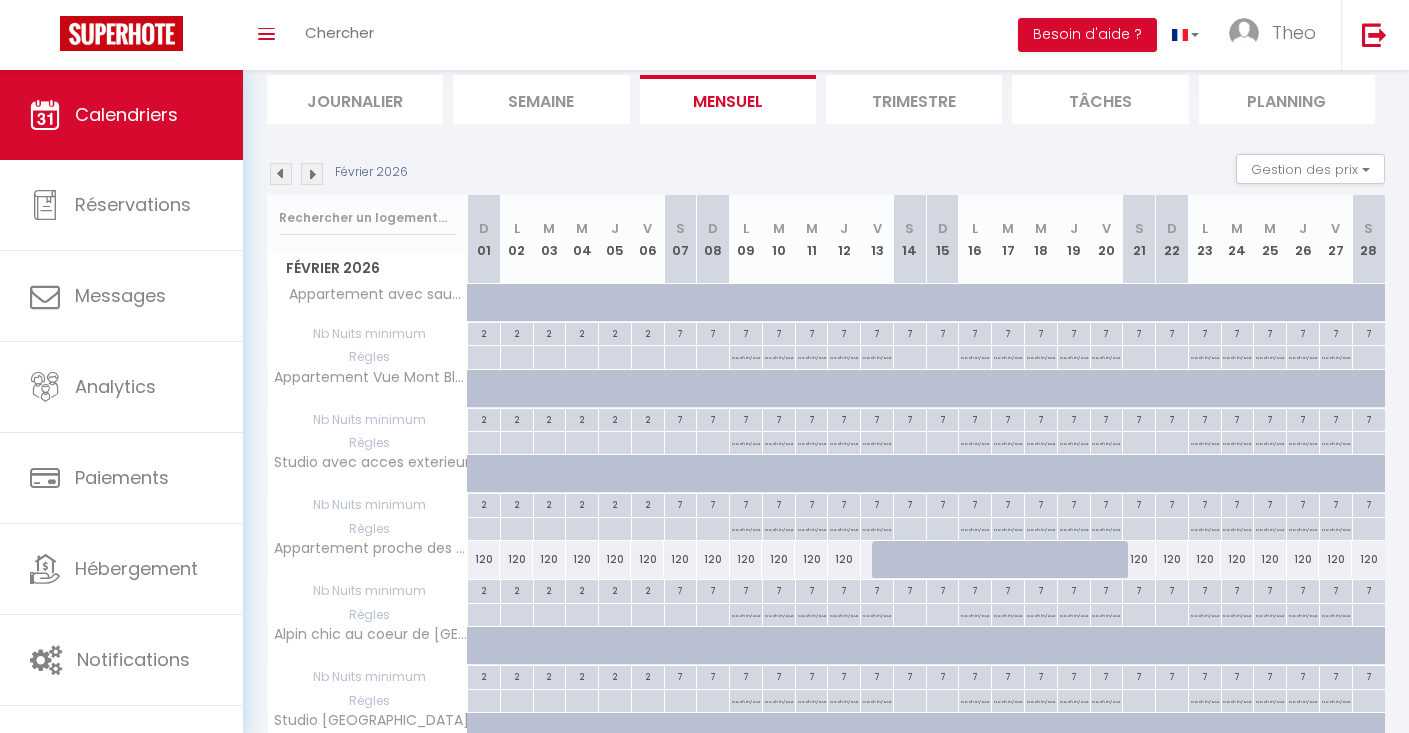 click on "No ch in/out" at bounding box center [877, 613] 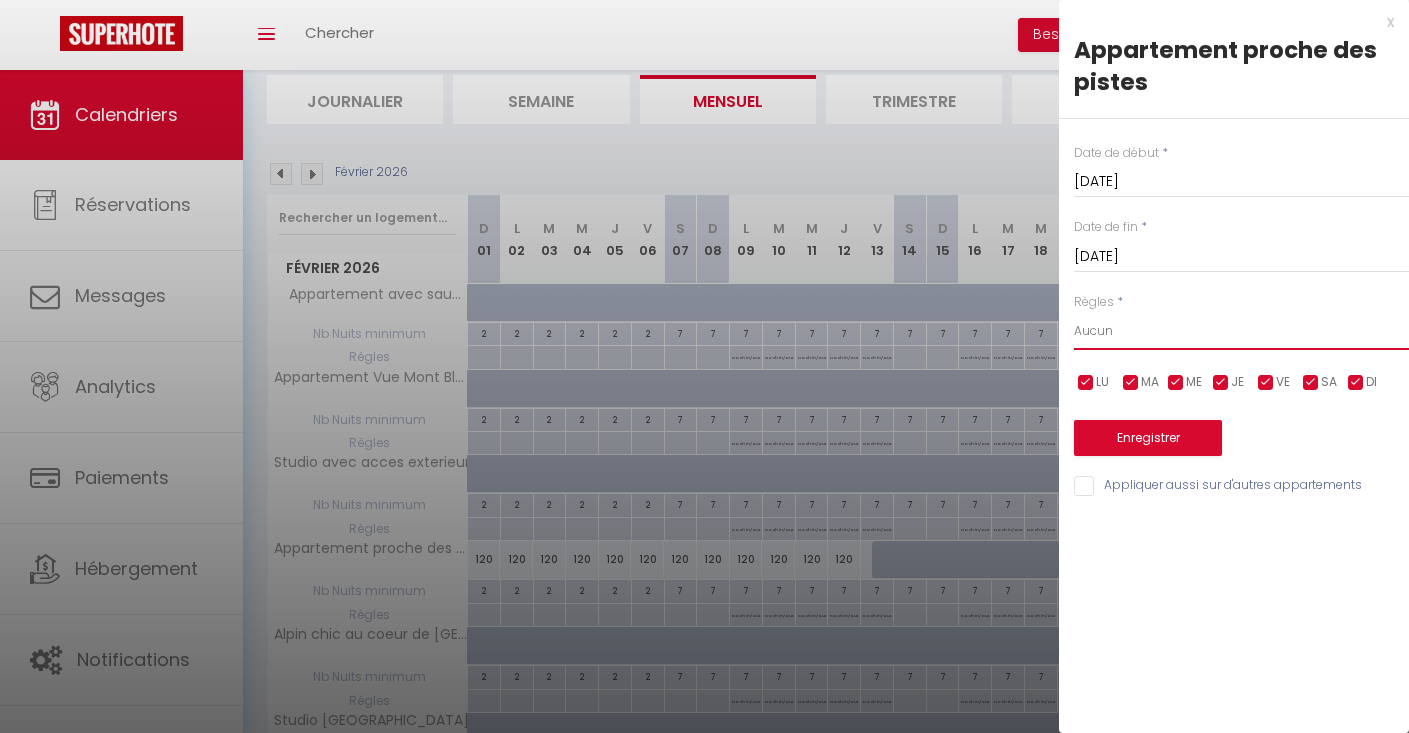 click on "Enregistrer" at bounding box center (1148, 438) 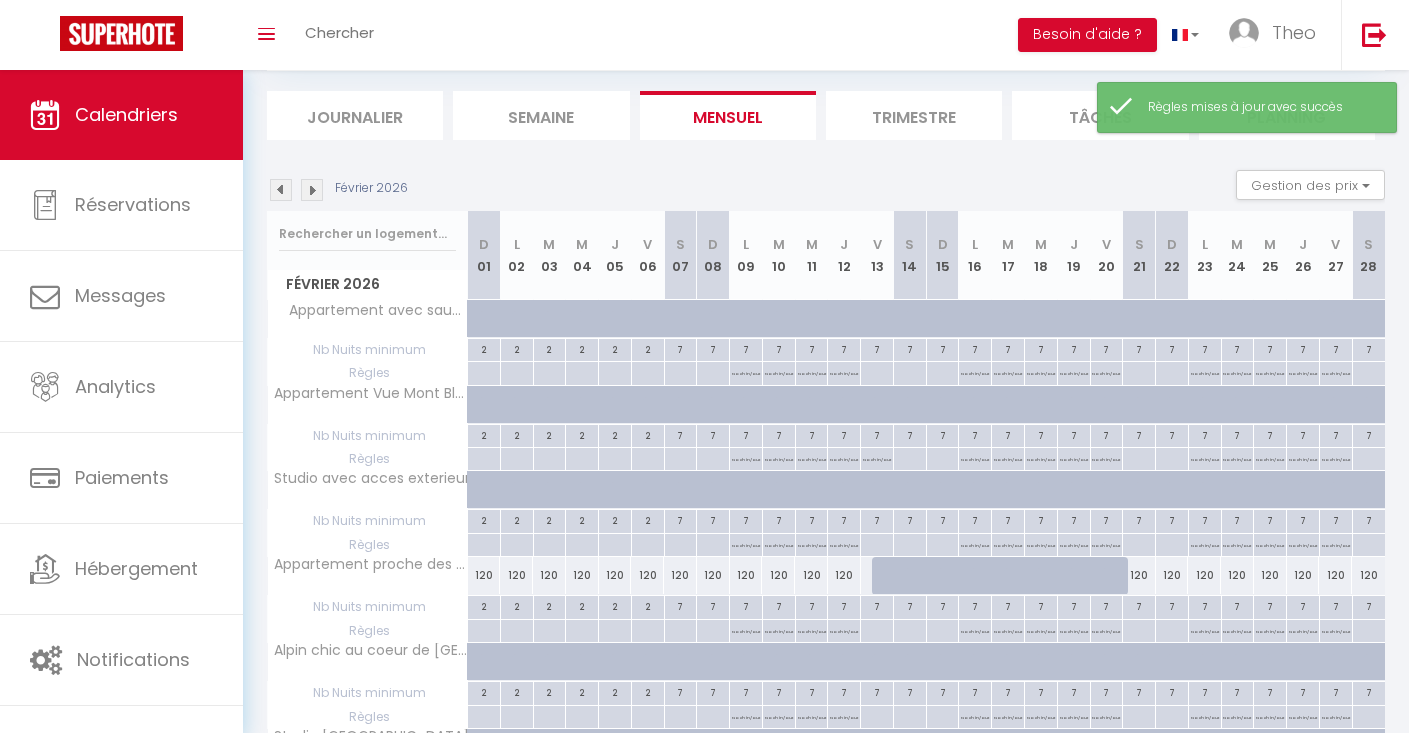 scroll, scrollTop: 151, scrollLeft: 0, axis: vertical 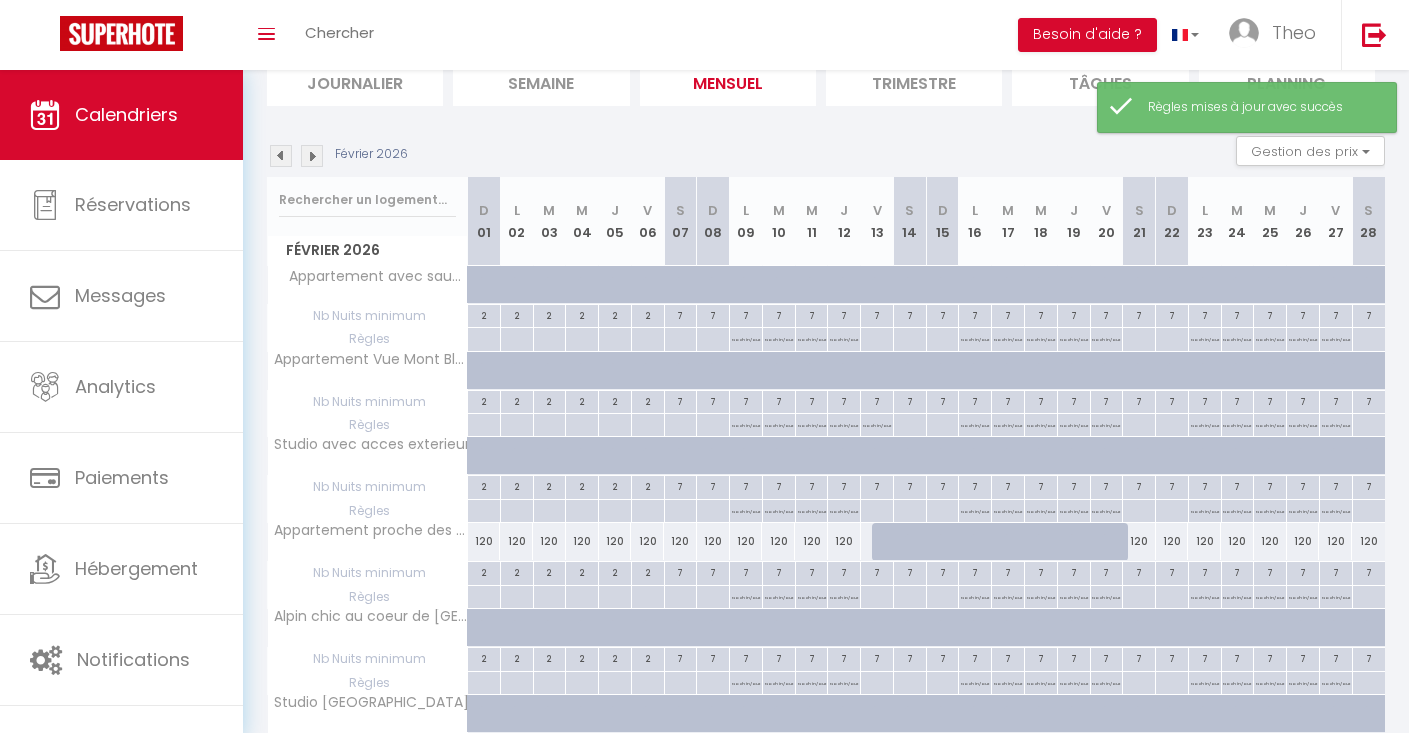 click on "7" at bounding box center (713, 571) 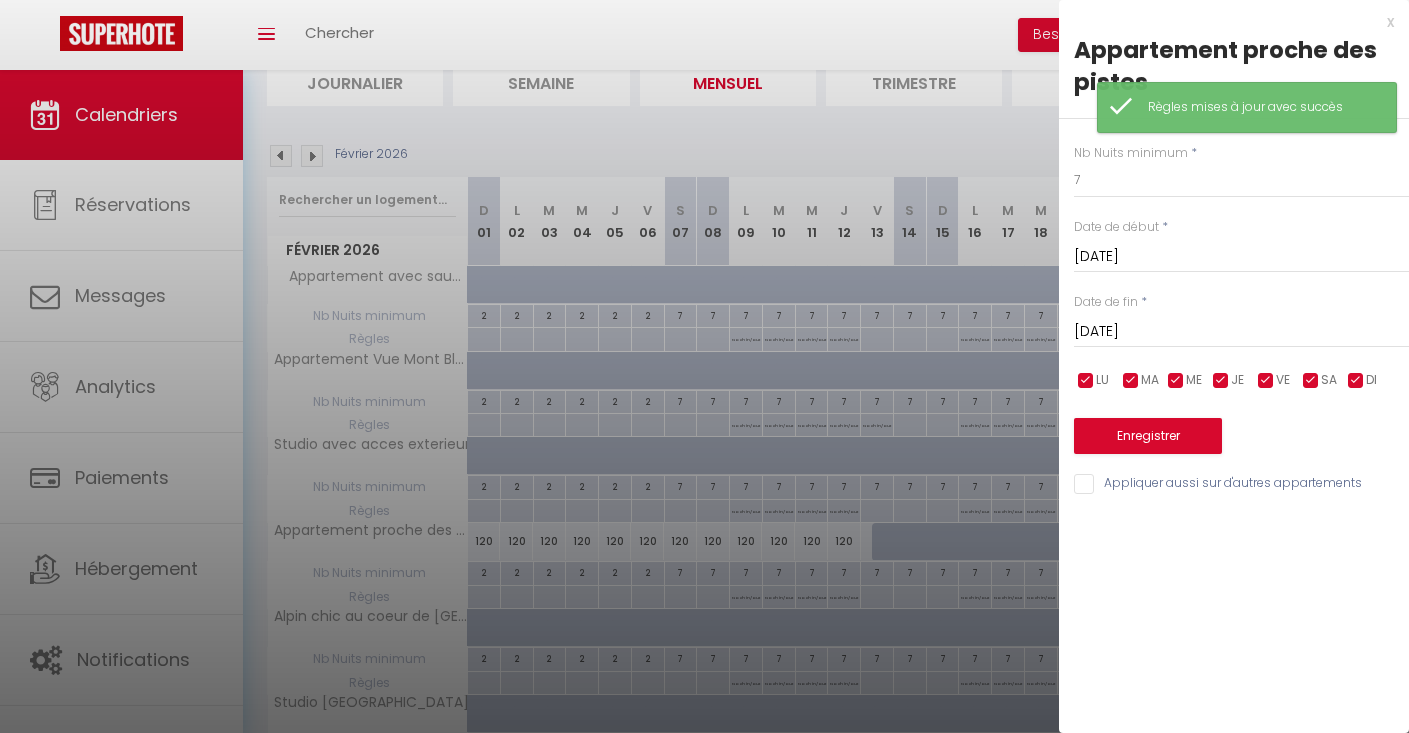 click on "[DATE]" at bounding box center (1241, 257) 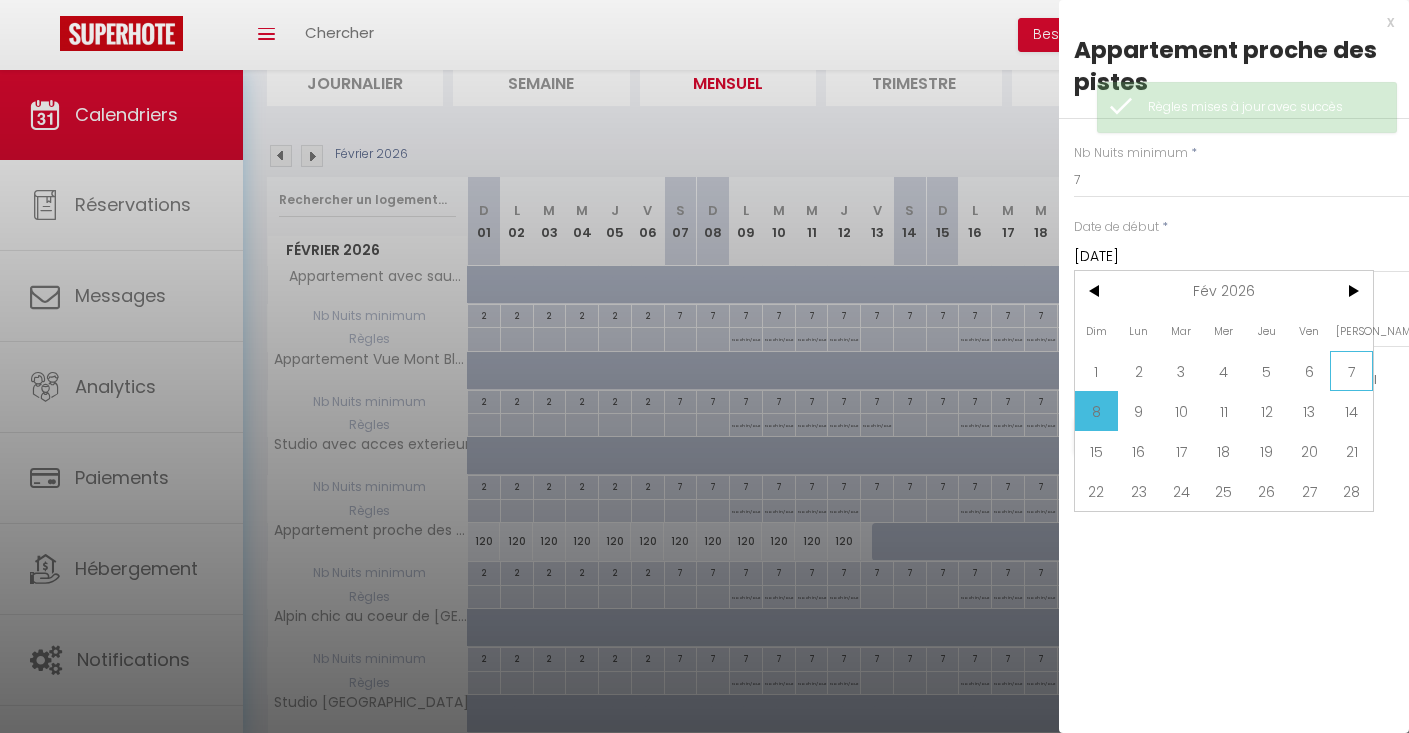 click on "7" at bounding box center [1351, 371] 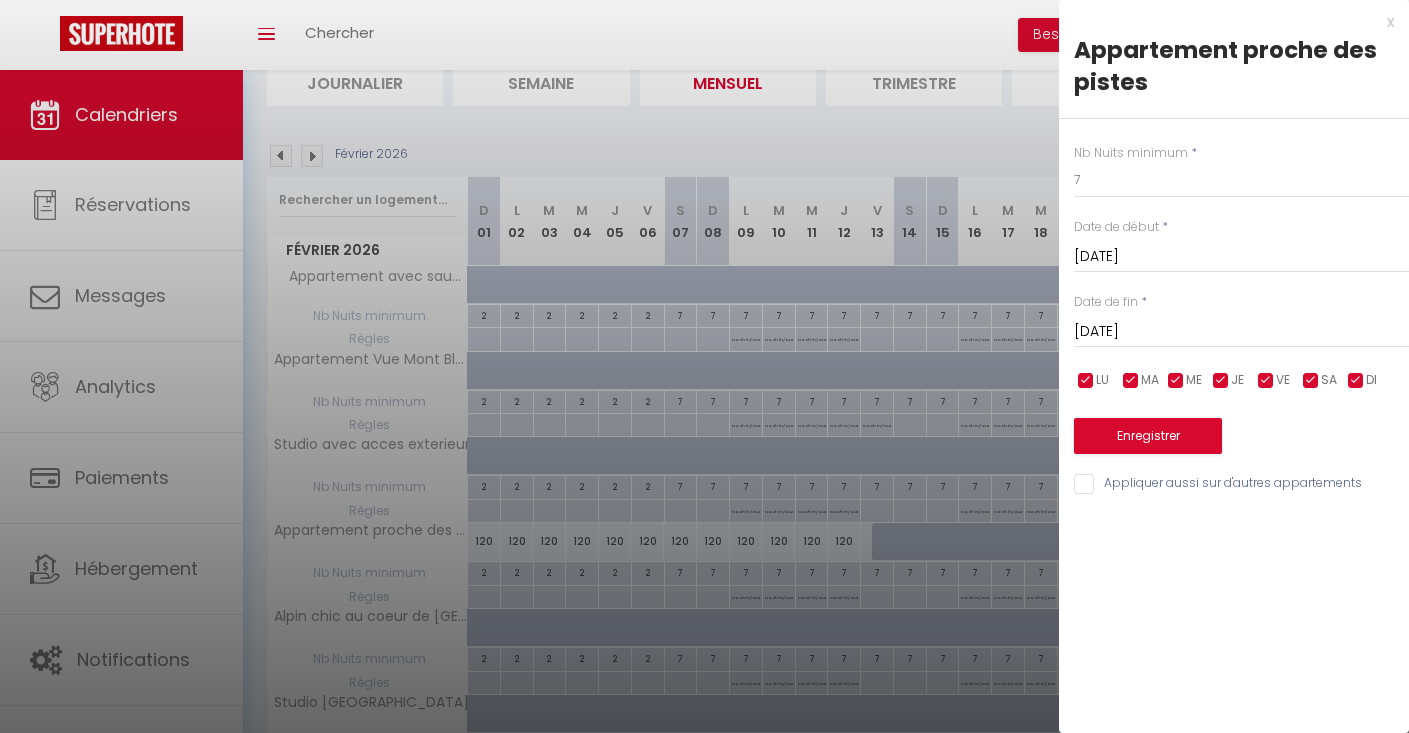 click on "[DATE]" at bounding box center [1241, 332] 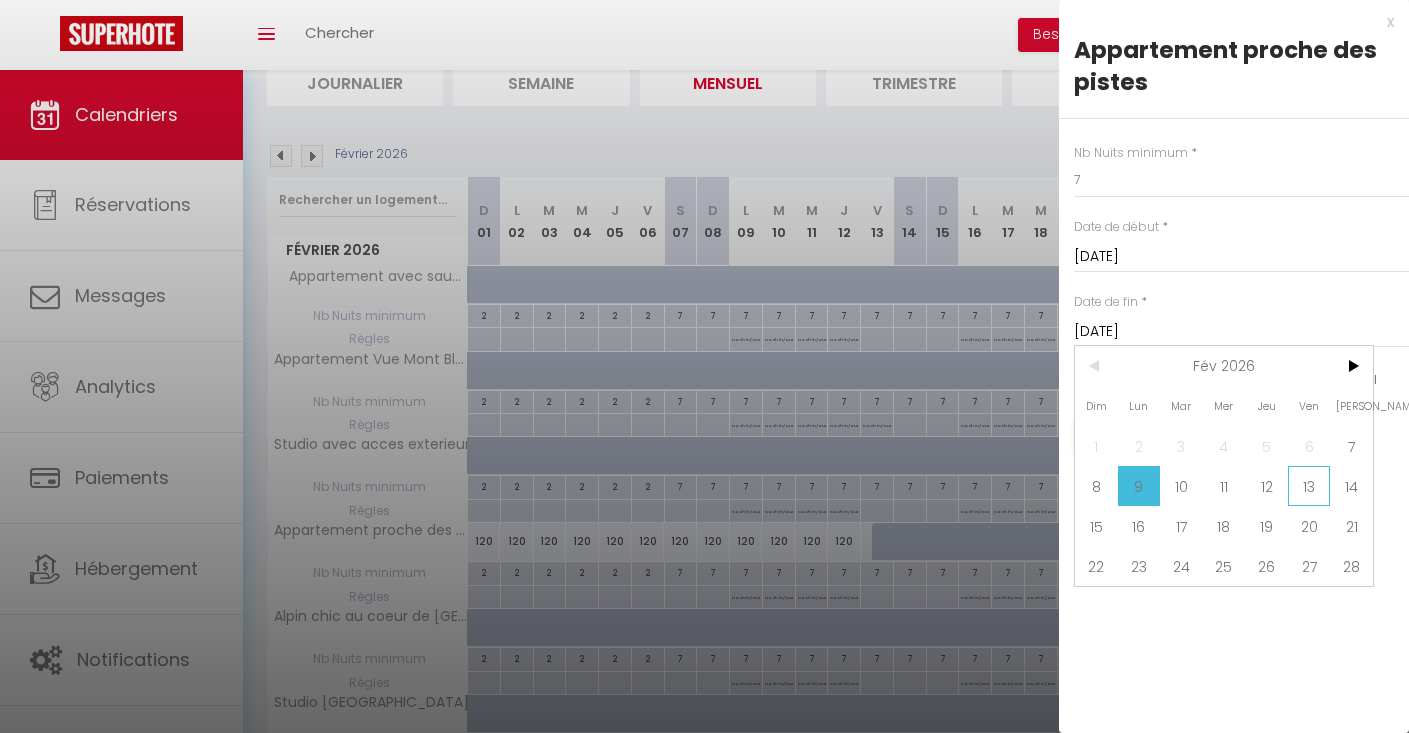 click on "13" at bounding box center (1309, 486) 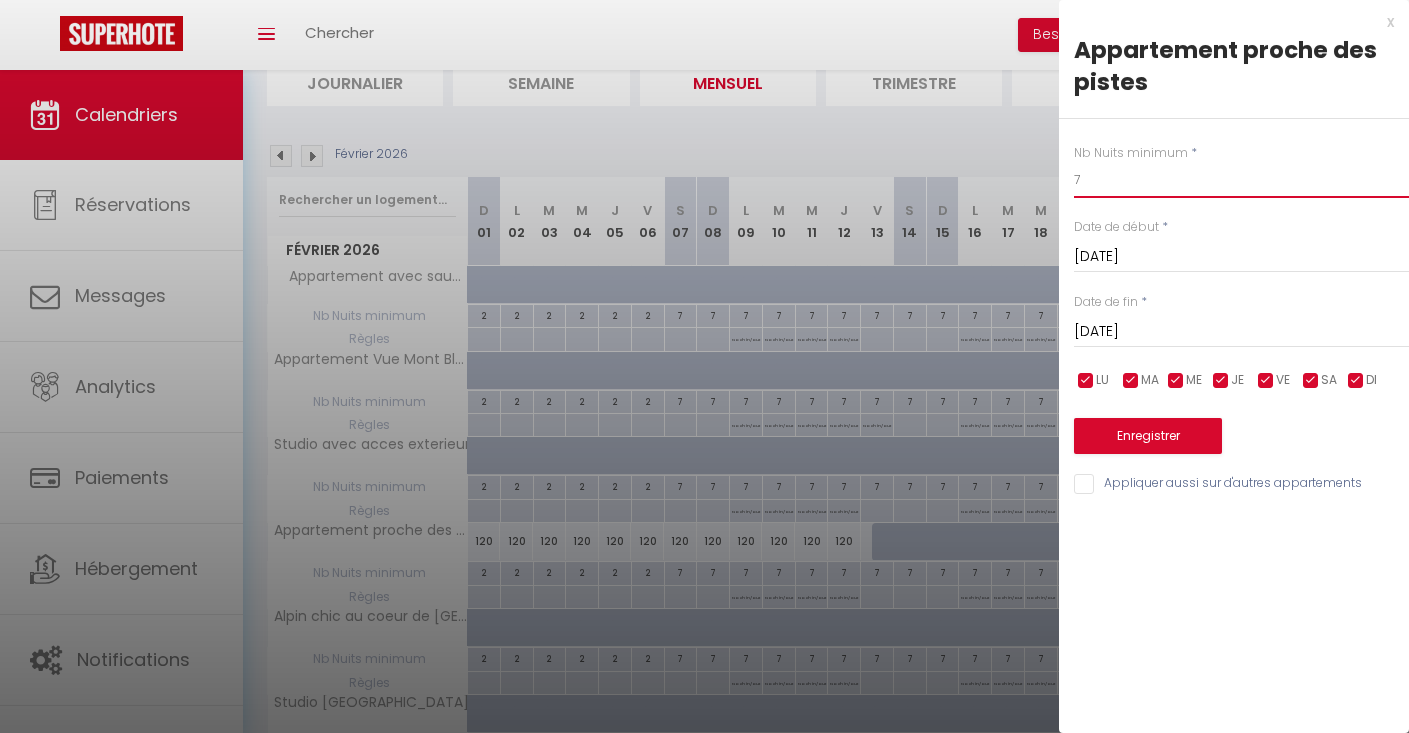 click on "7" at bounding box center (1241, 180) 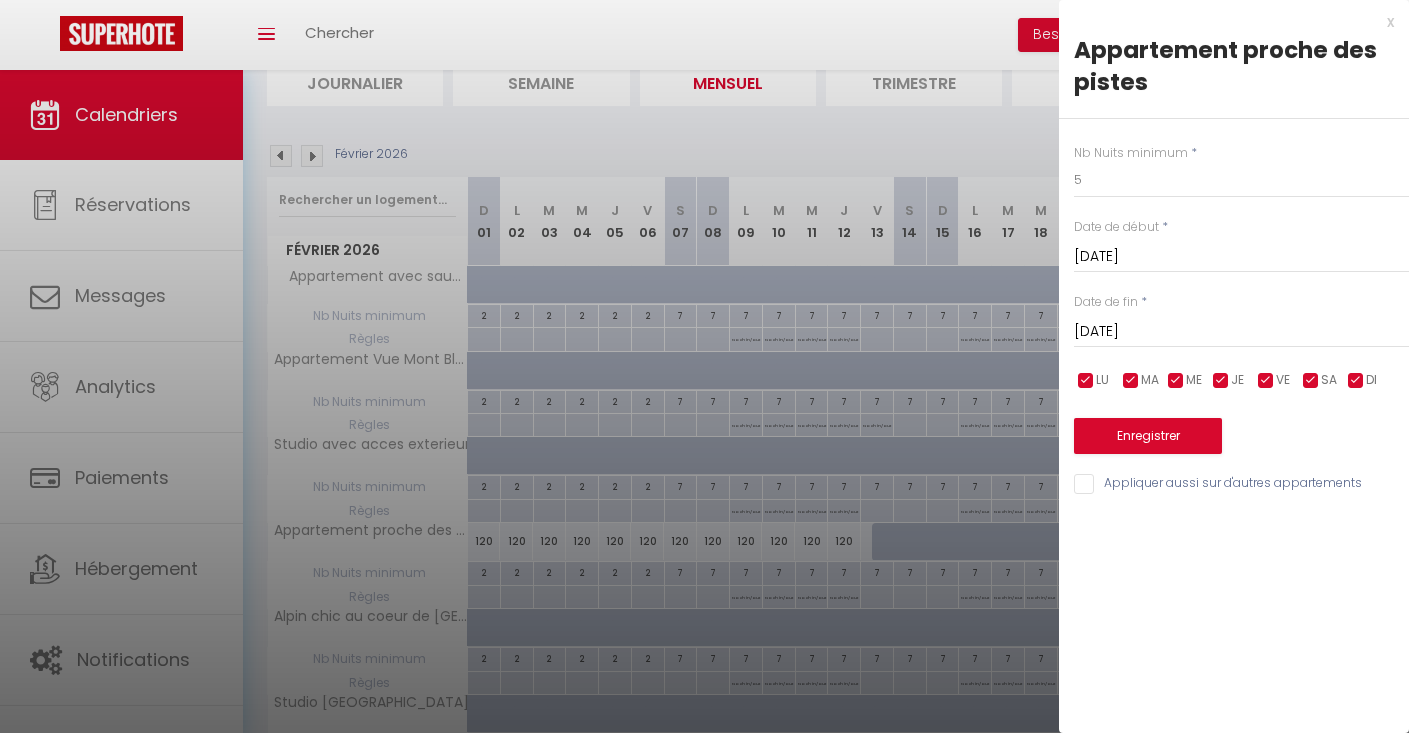 click on "Enregistrer" at bounding box center [1148, 436] 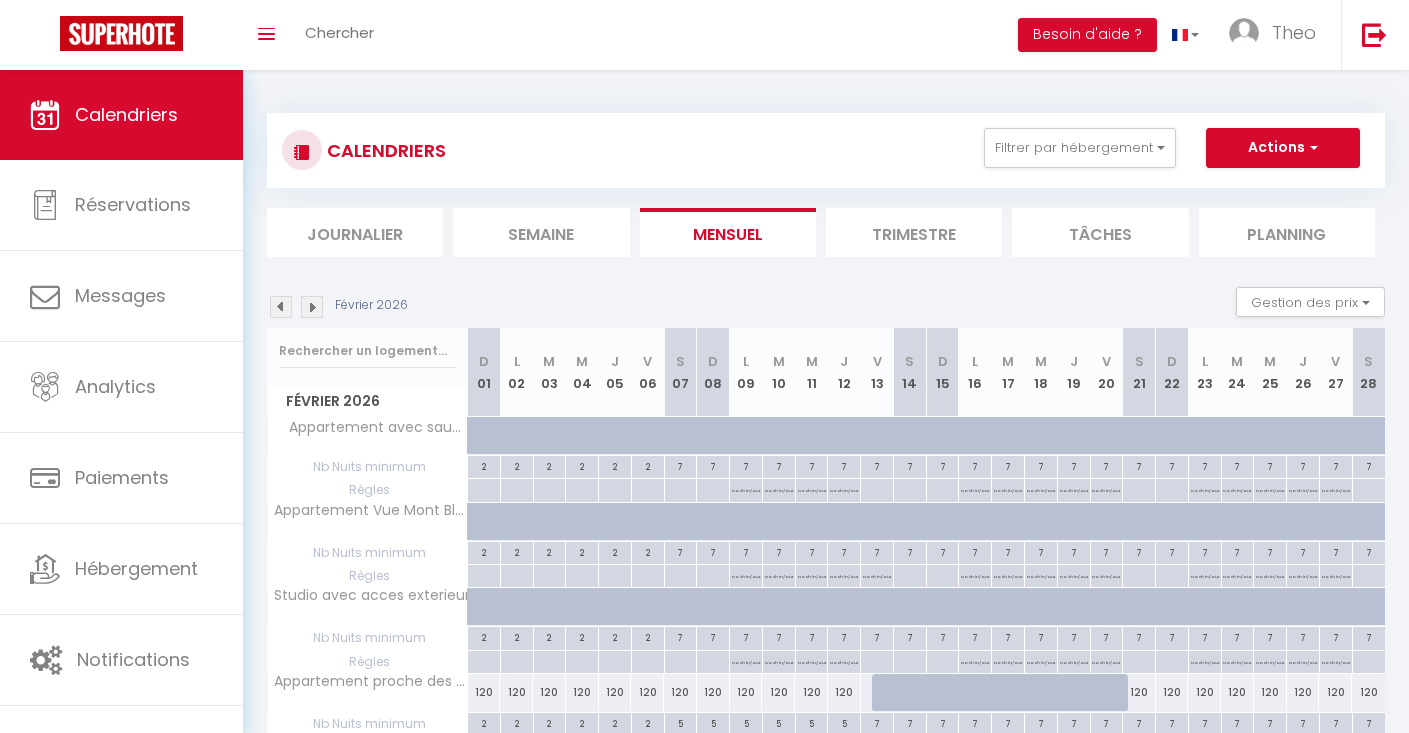 scroll, scrollTop: 0, scrollLeft: 0, axis: both 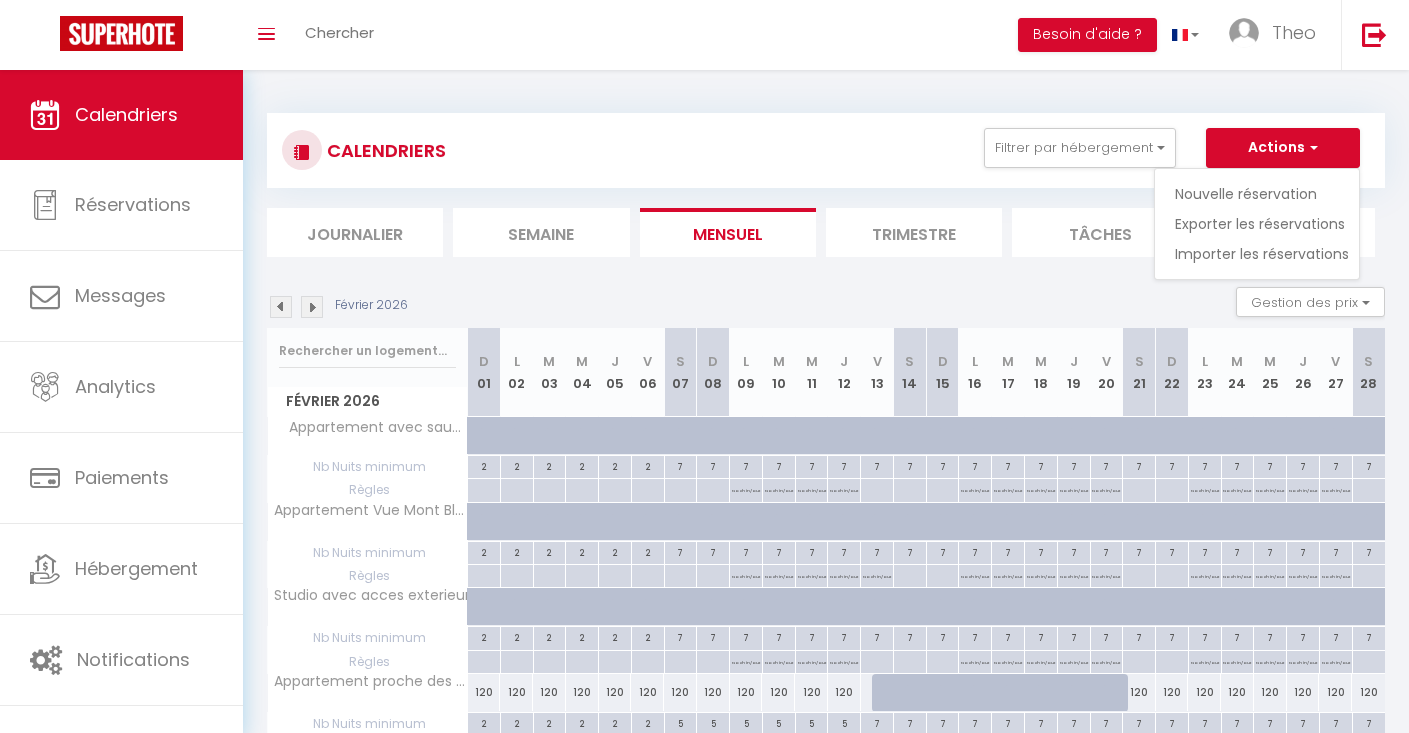 click on "Actions" at bounding box center [1283, 148] 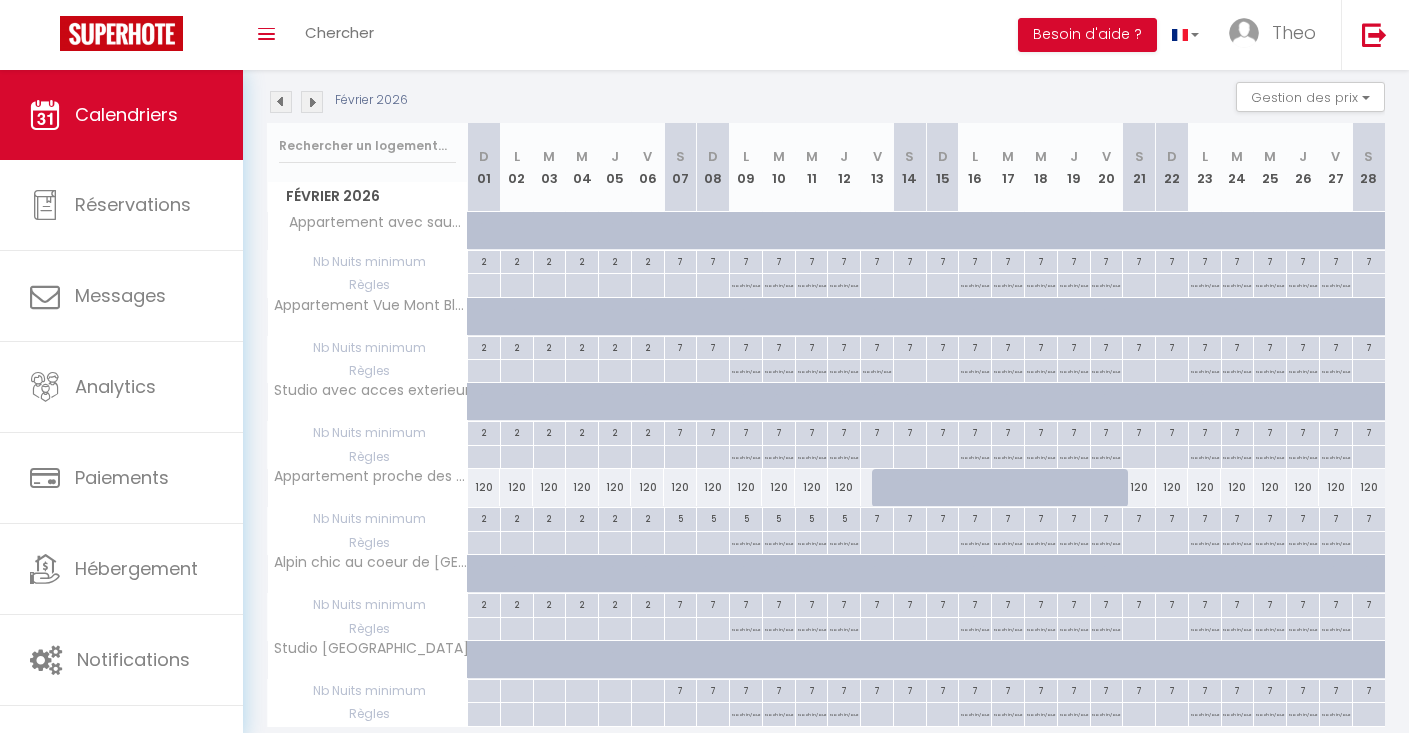 click at bounding box center [281, 102] 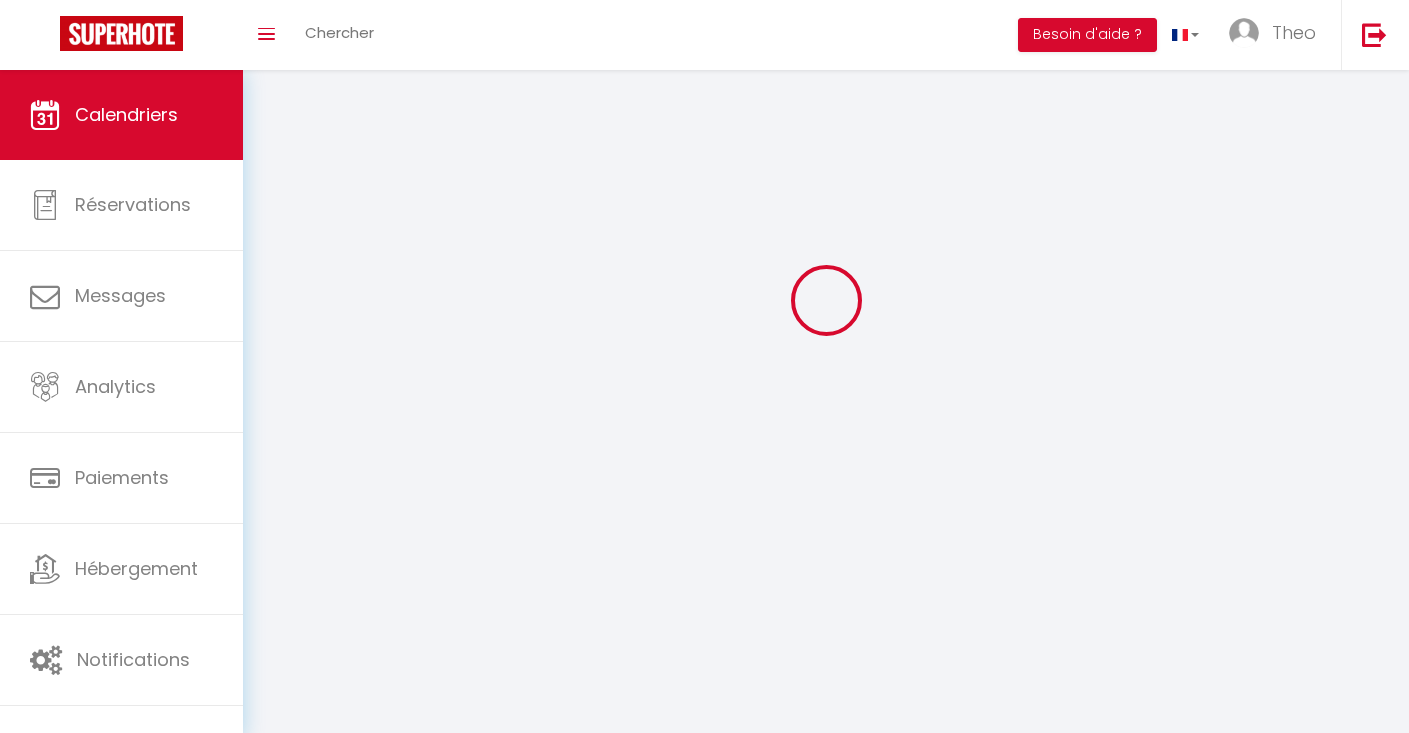 scroll, scrollTop: 70, scrollLeft: 0, axis: vertical 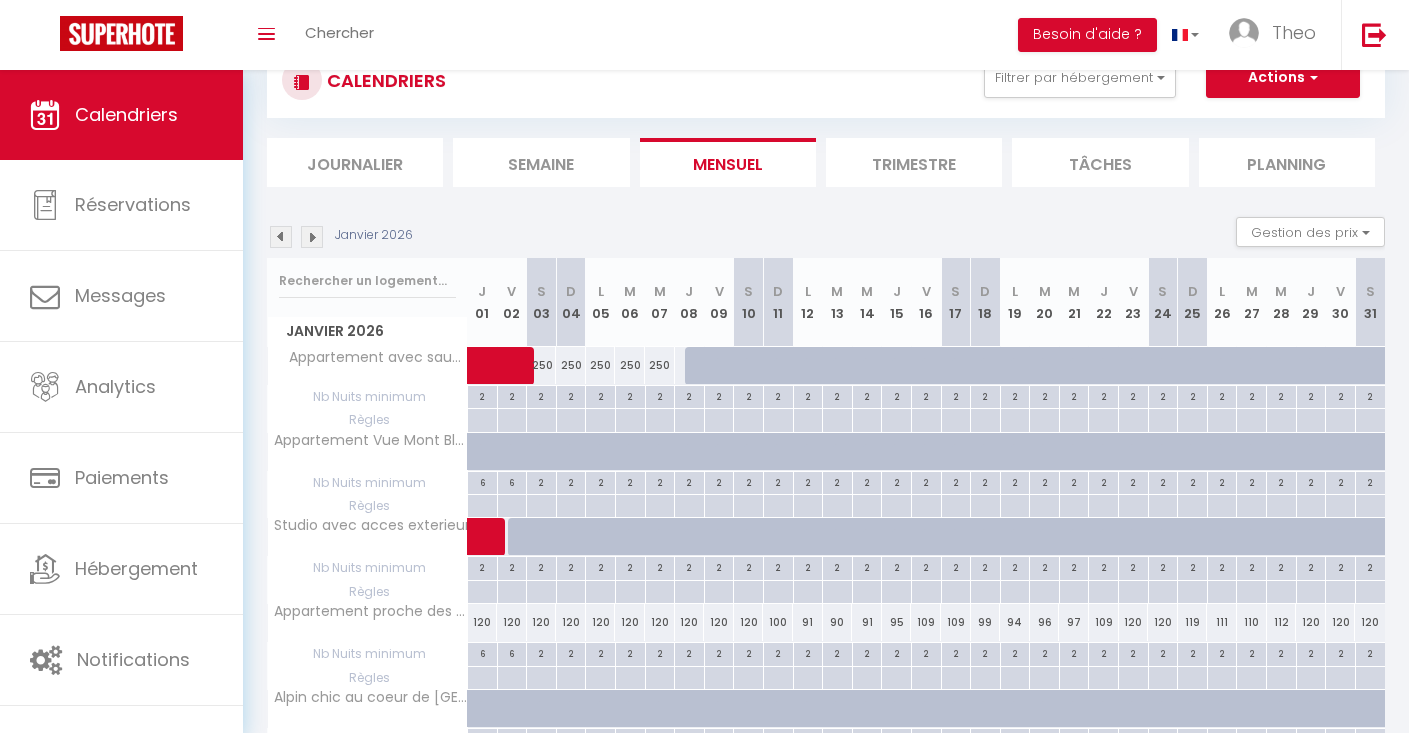 click at bounding box center (281, 237) 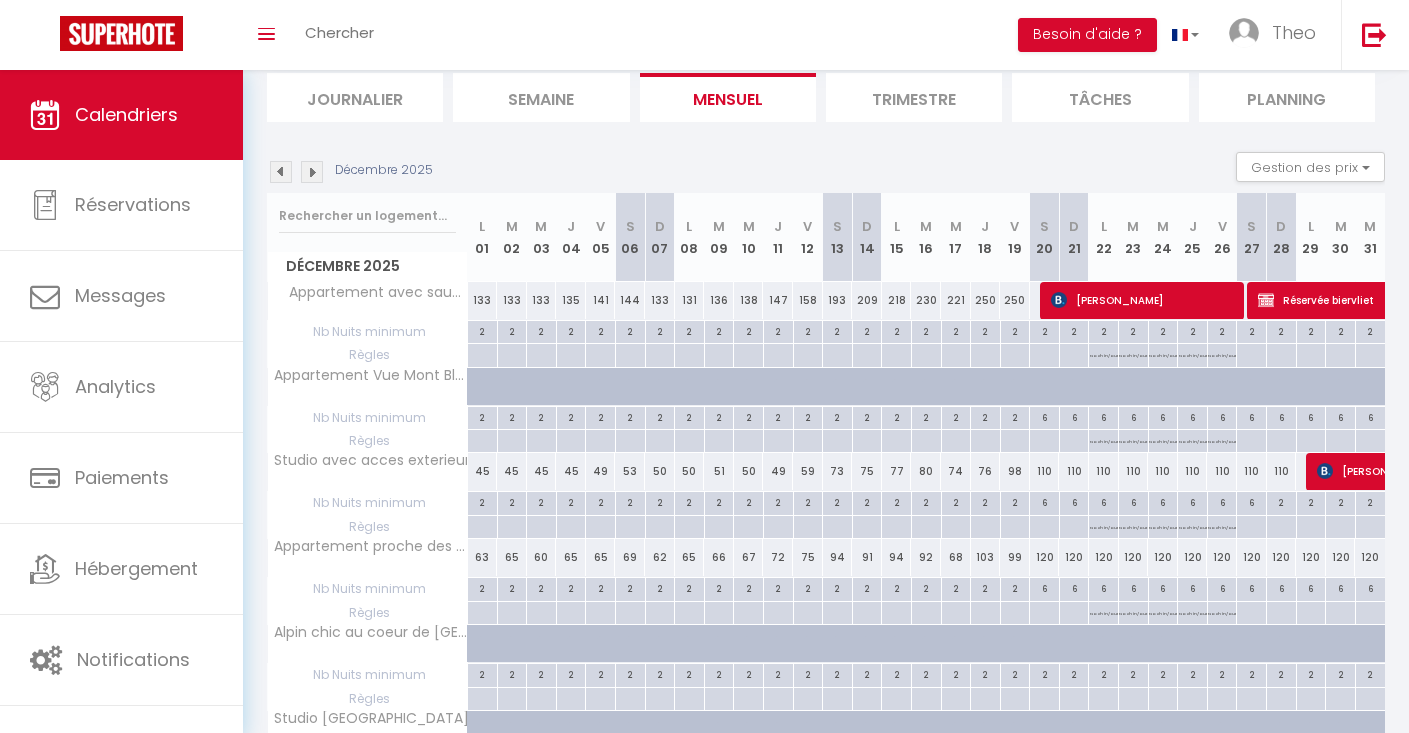 scroll, scrollTop: 111, scrollLeft: 0, axis: vertical 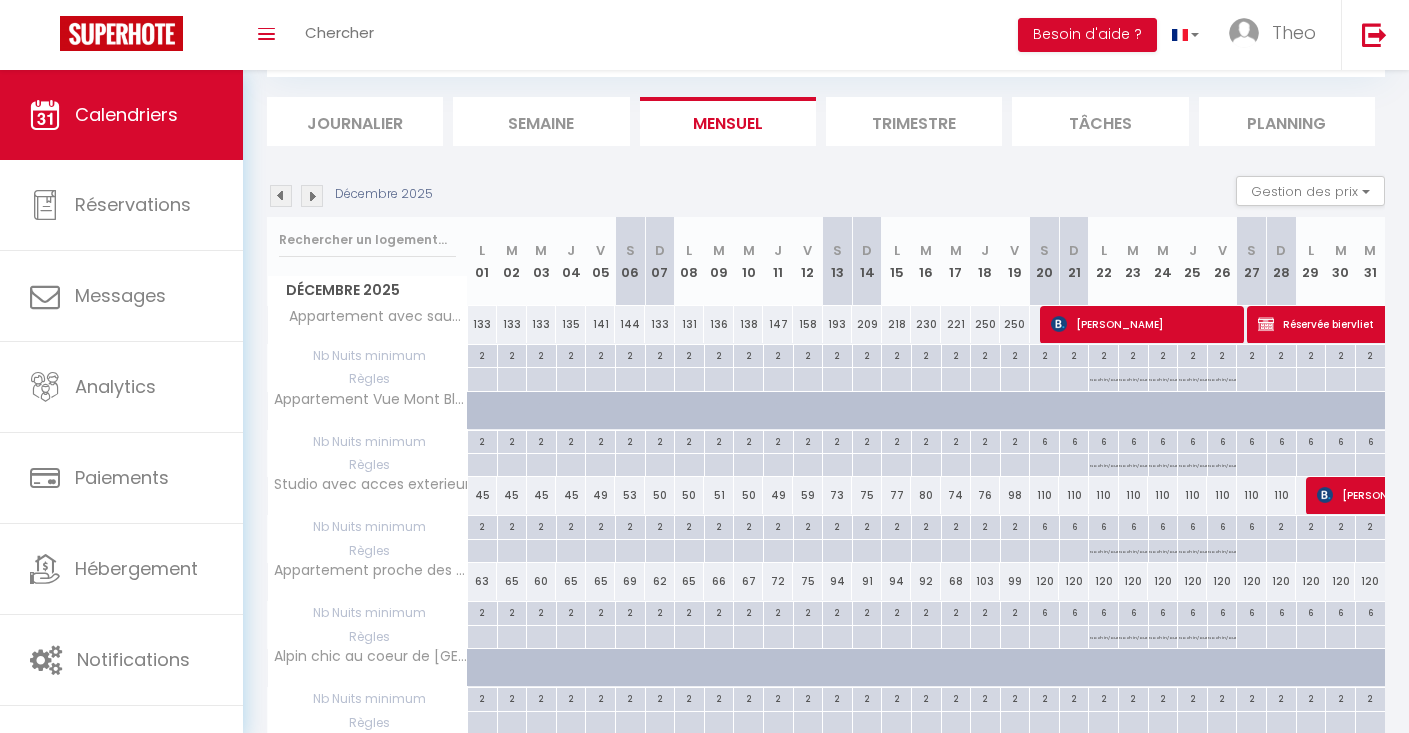 click at bounding box center (312, 196) 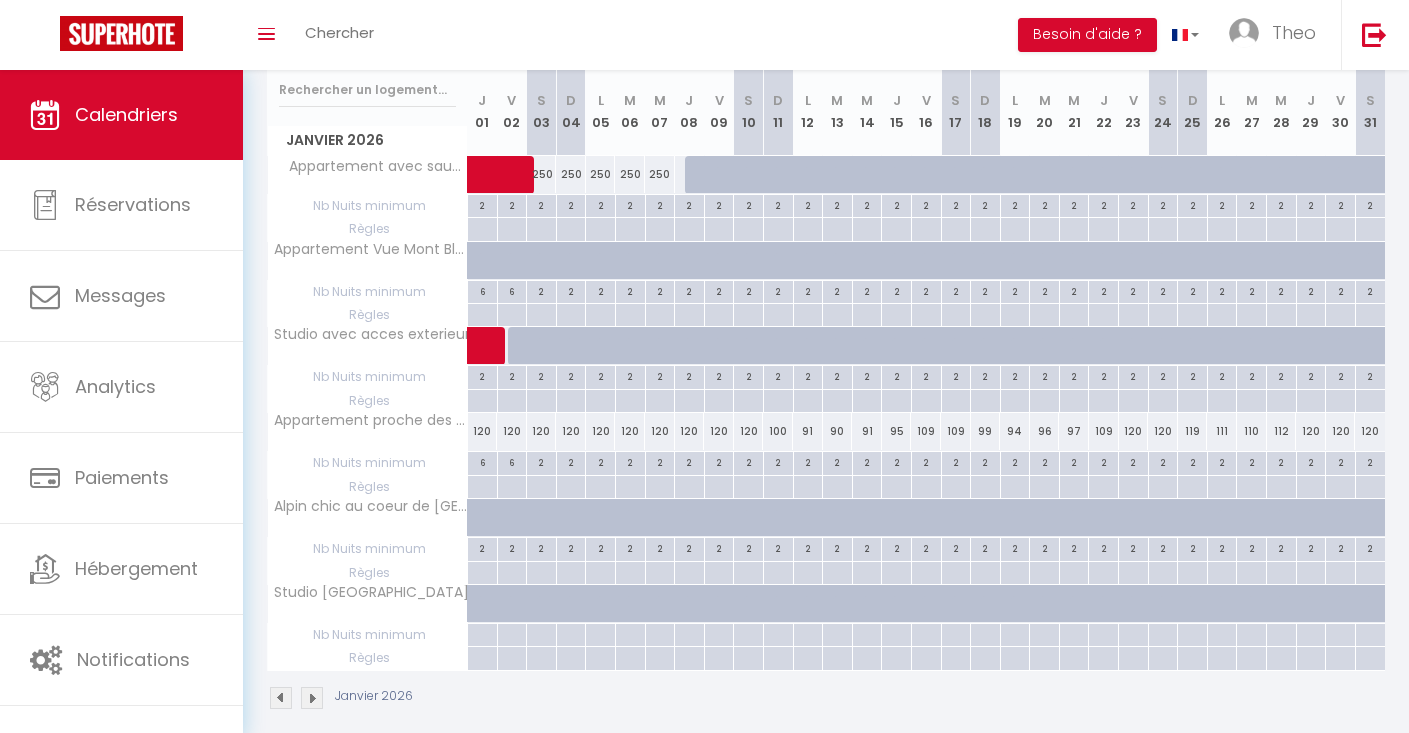 scroll, scrollTop: 262, scrollLeft: 0, axis: vertical 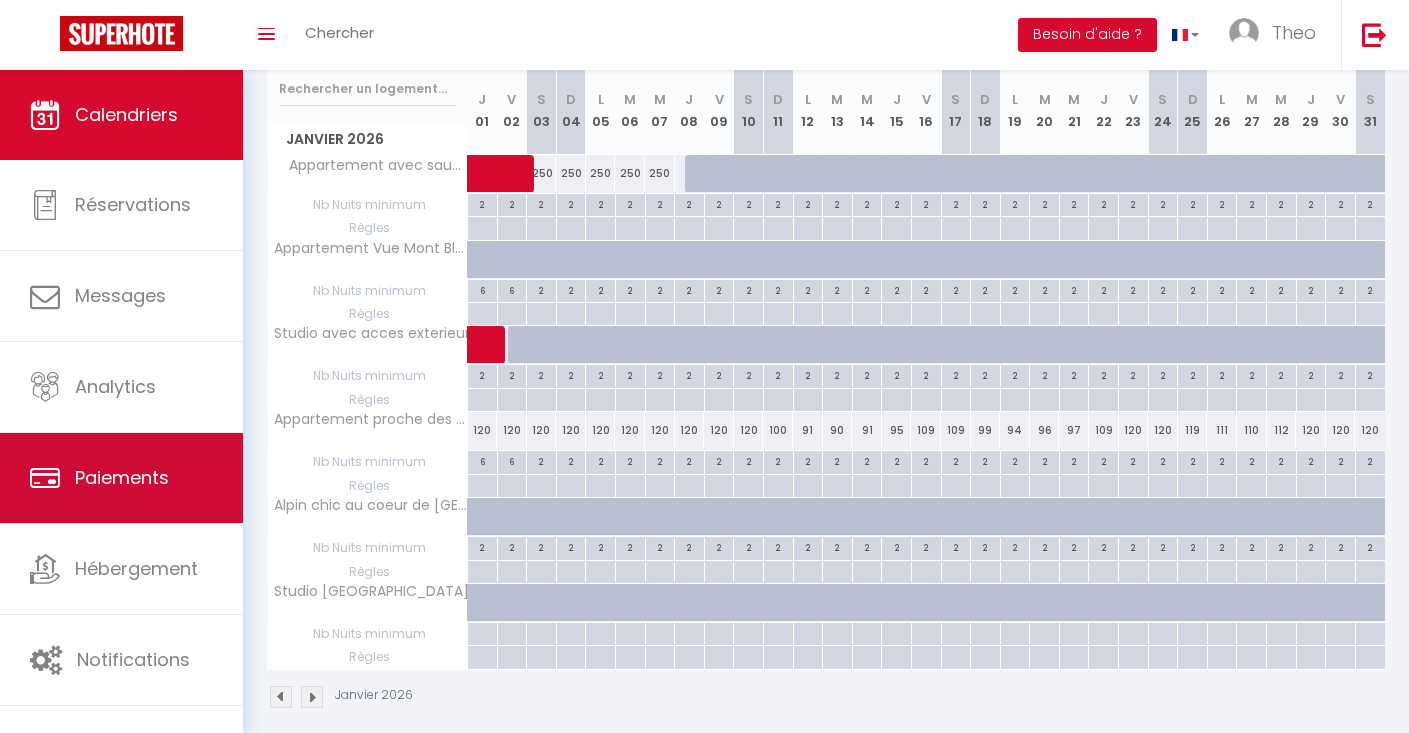 click on "Paiements" at bounding box center (121, 478) 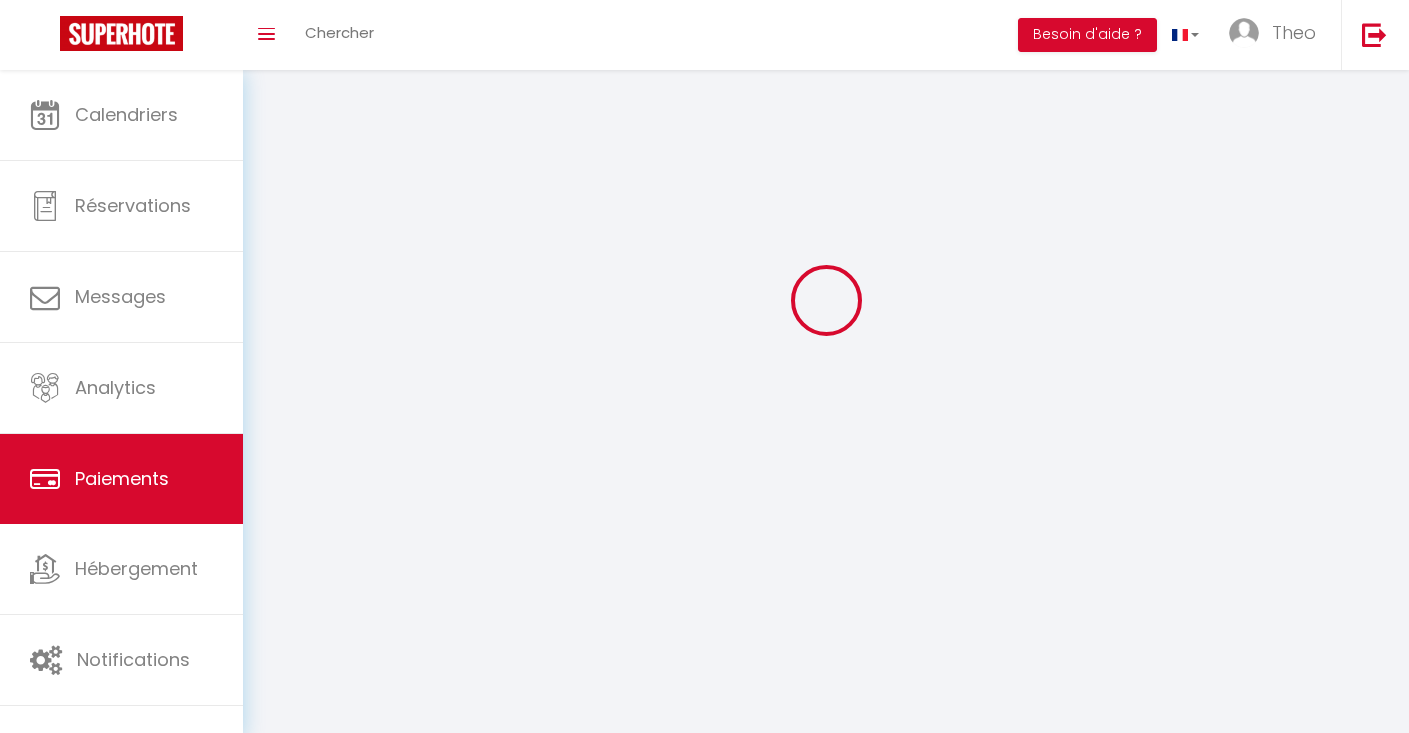 scroll, scrollTop: 0, scrollLeft: 0, axis: both 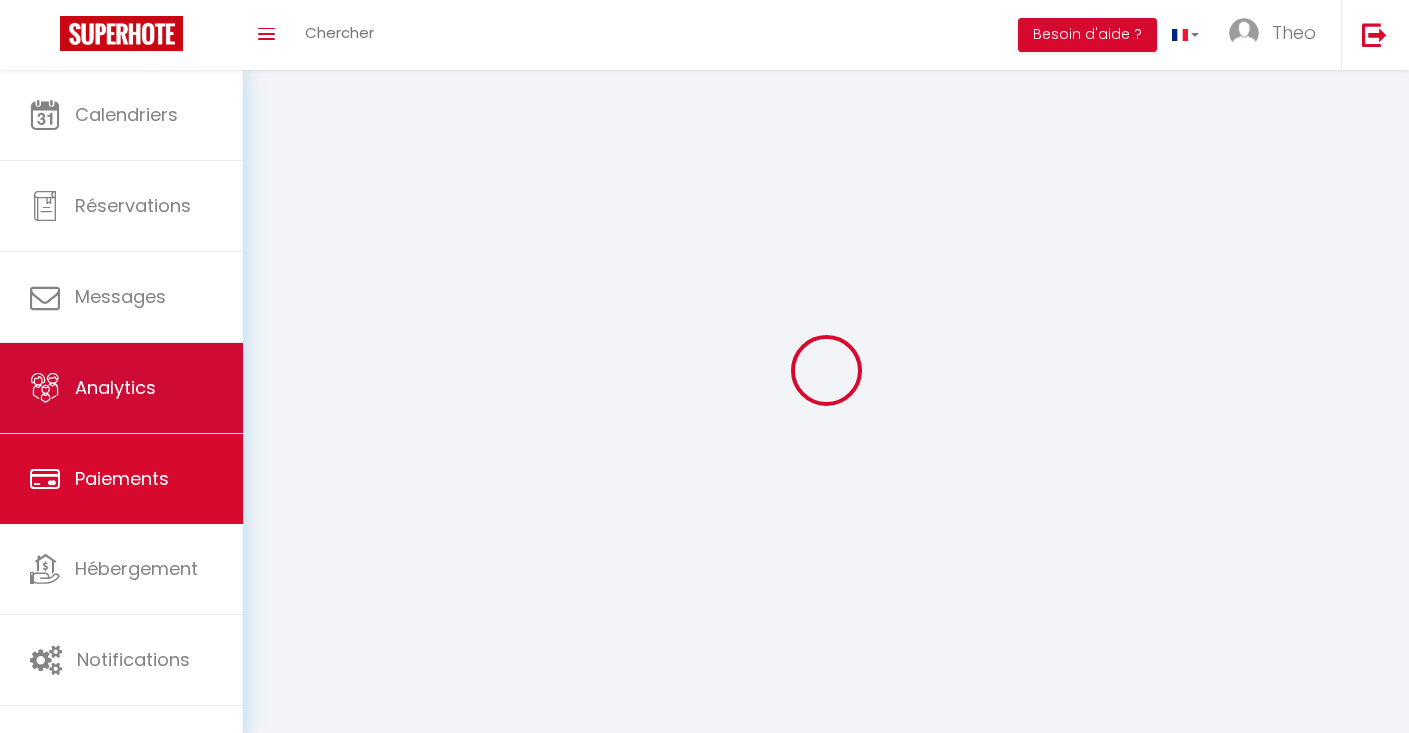click on "Analytics" at bounding box center [115, 387] 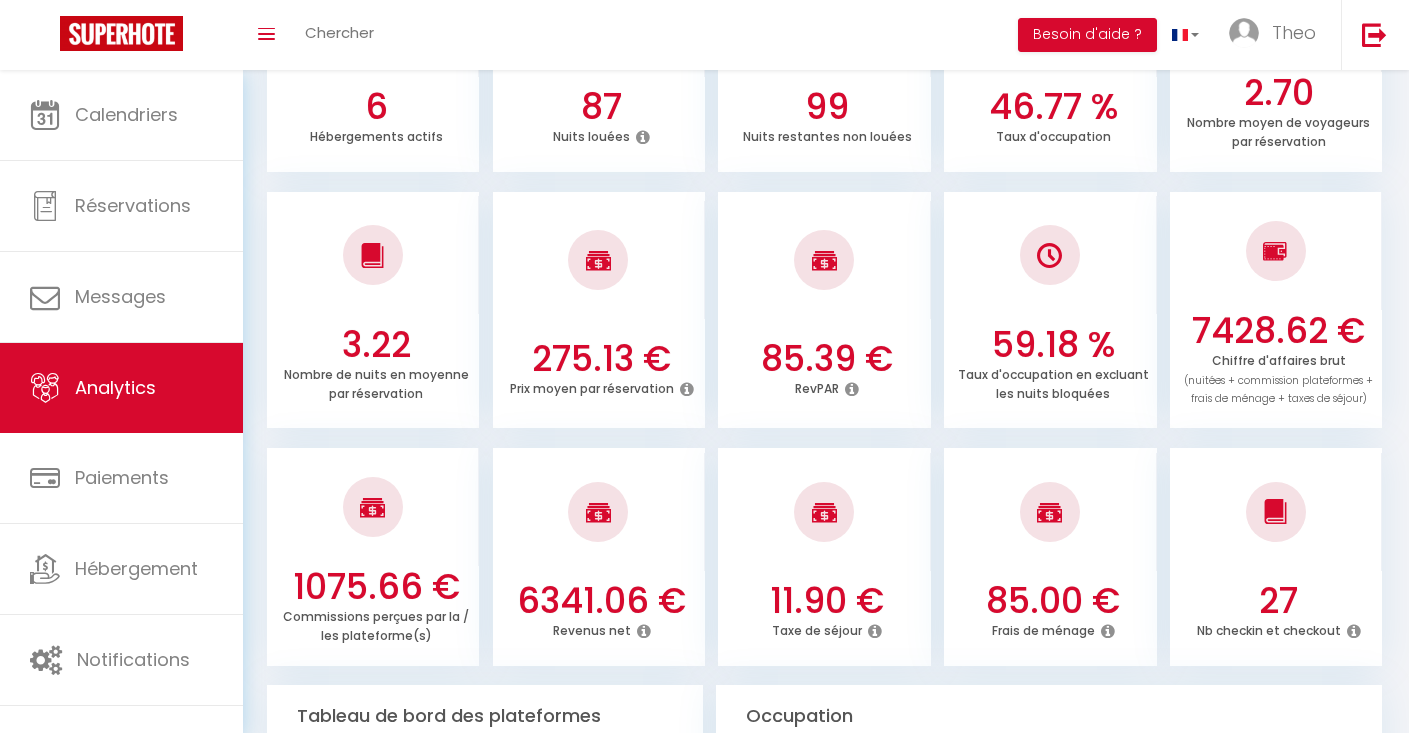 scroll, scrollTop: 439, scrollLeft: 0, axis: vertical 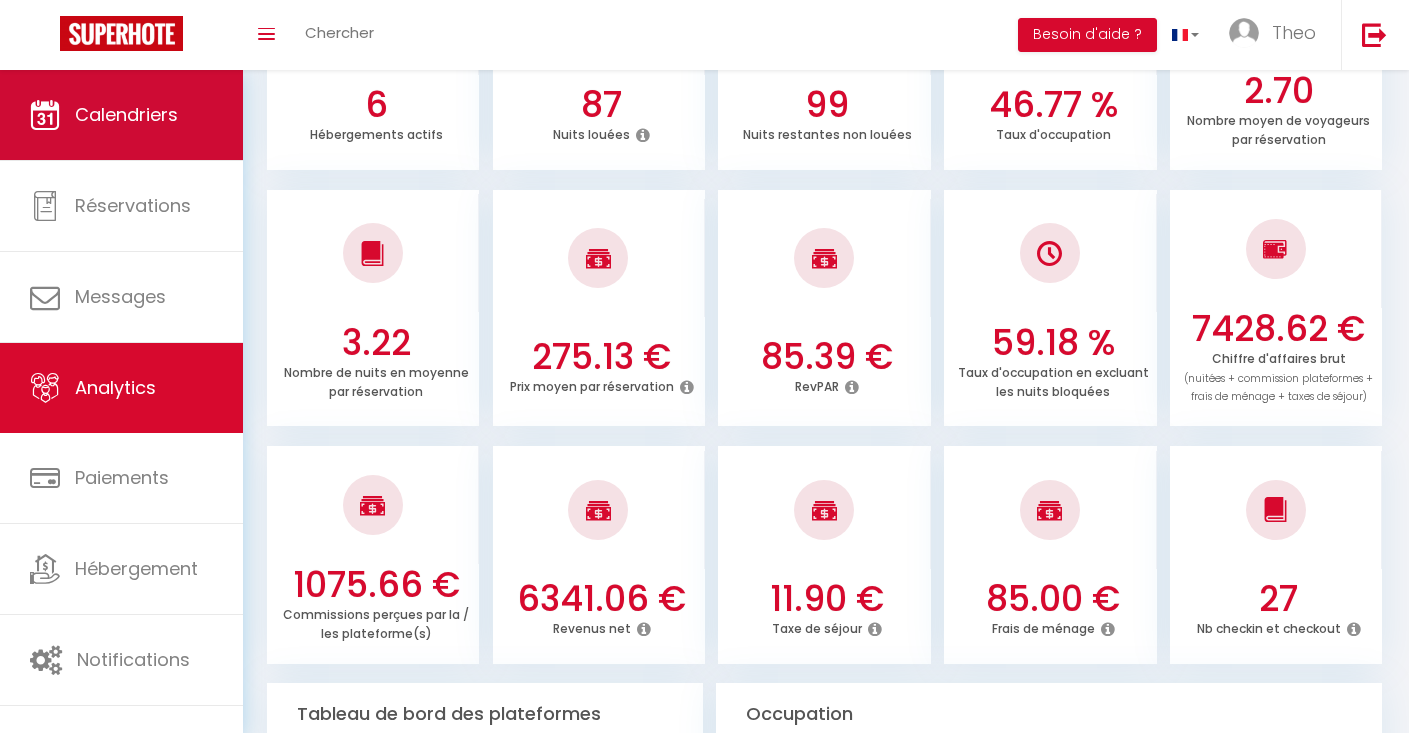 click on "Calendriers" at bounding box center (121, 115) 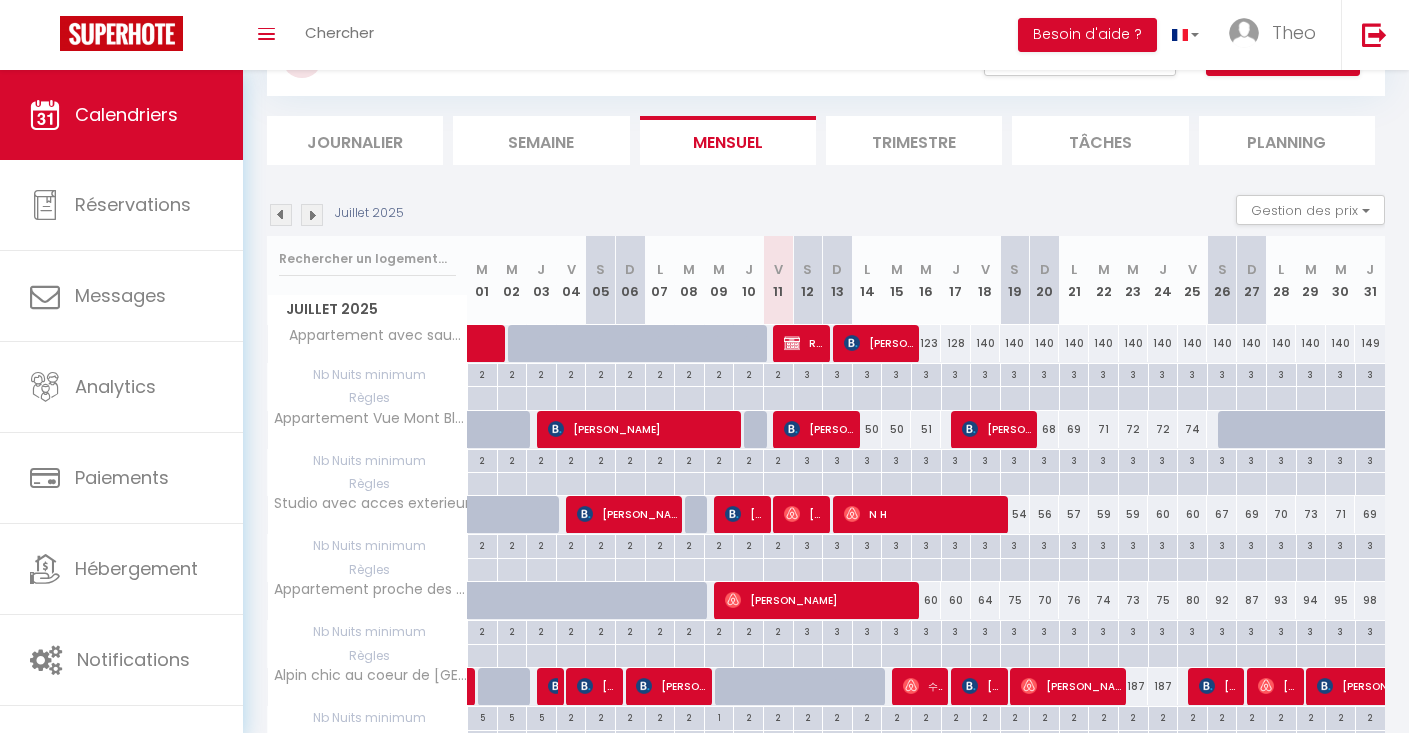 scroll, scrollTop: 102, scrollLeft: 0, axis: vertical 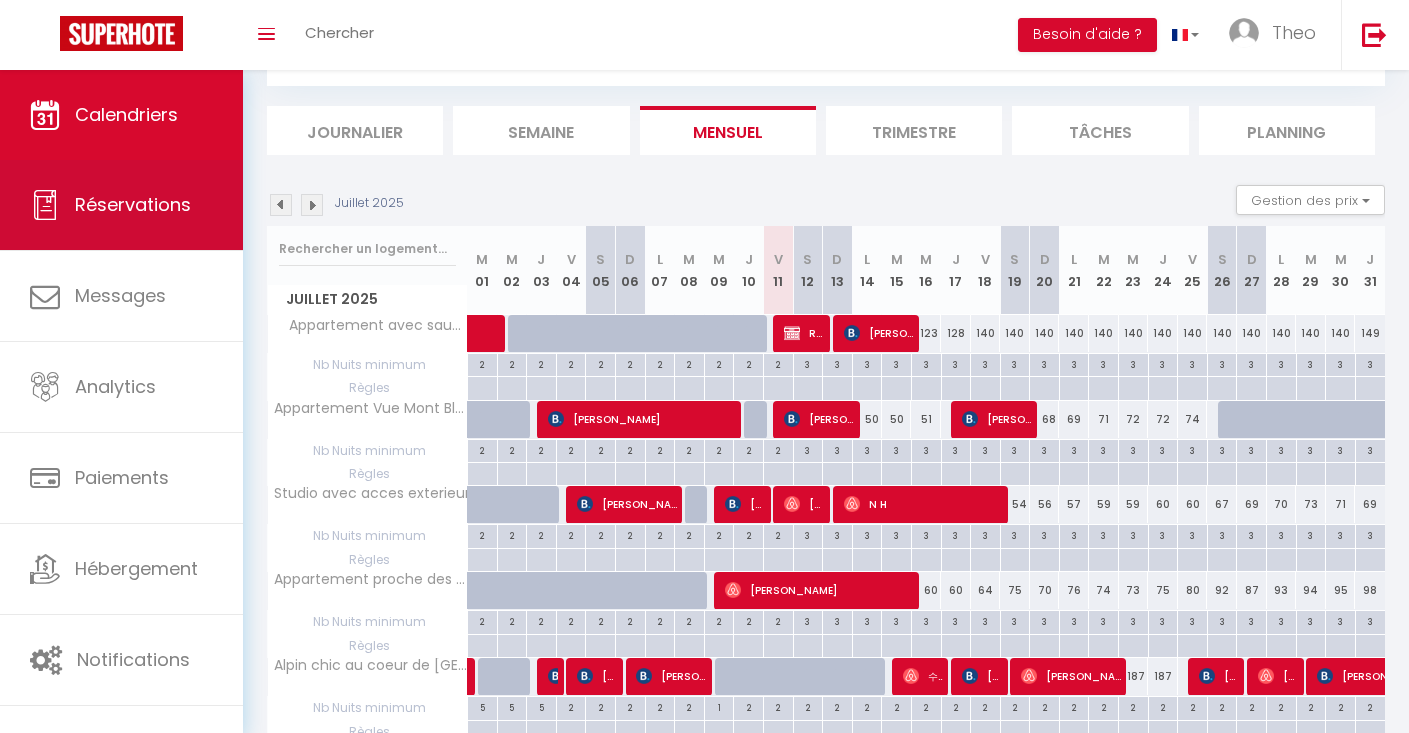 click on "Réservations" at bounding box center [121, 205] 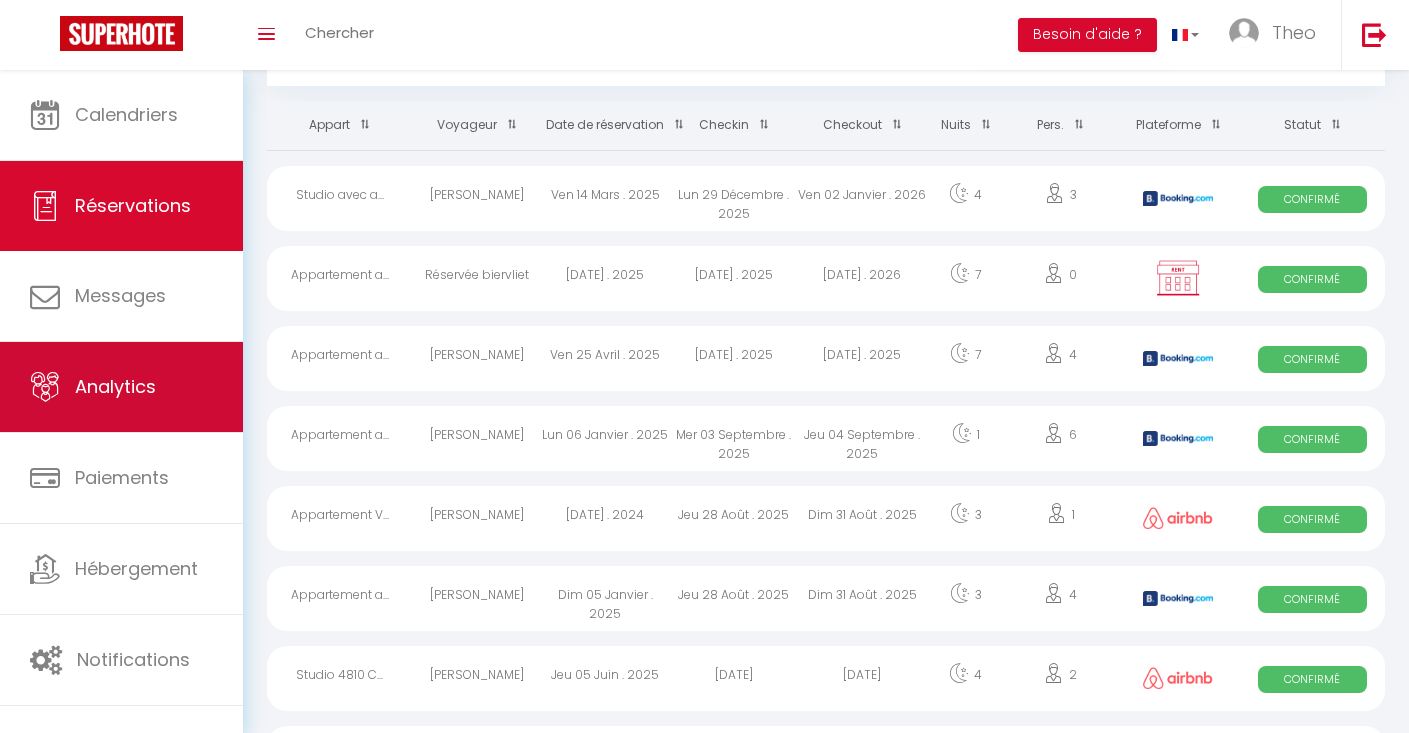 click on "Analytics" at bounding box center [121, 387] 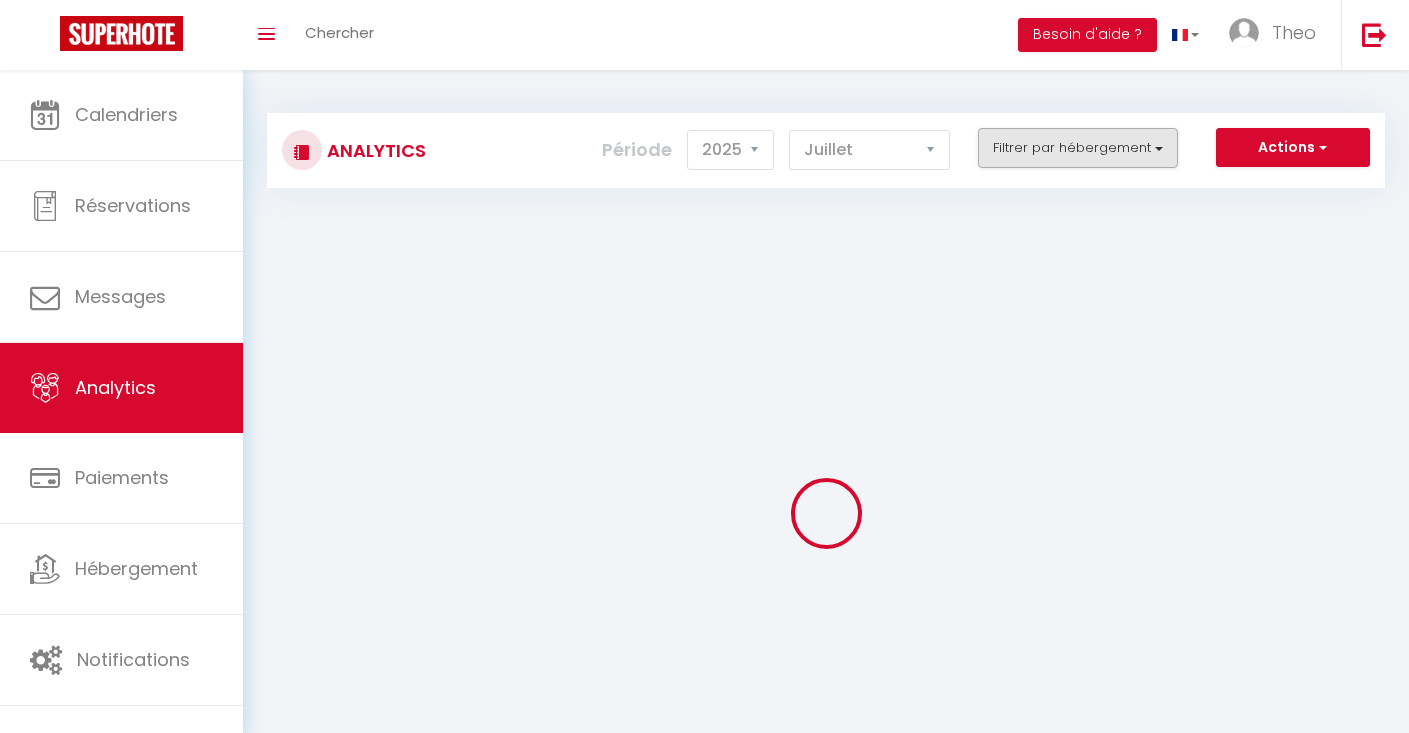 click on "Filtrer par hébergement" at bounding box center [1078, 148] 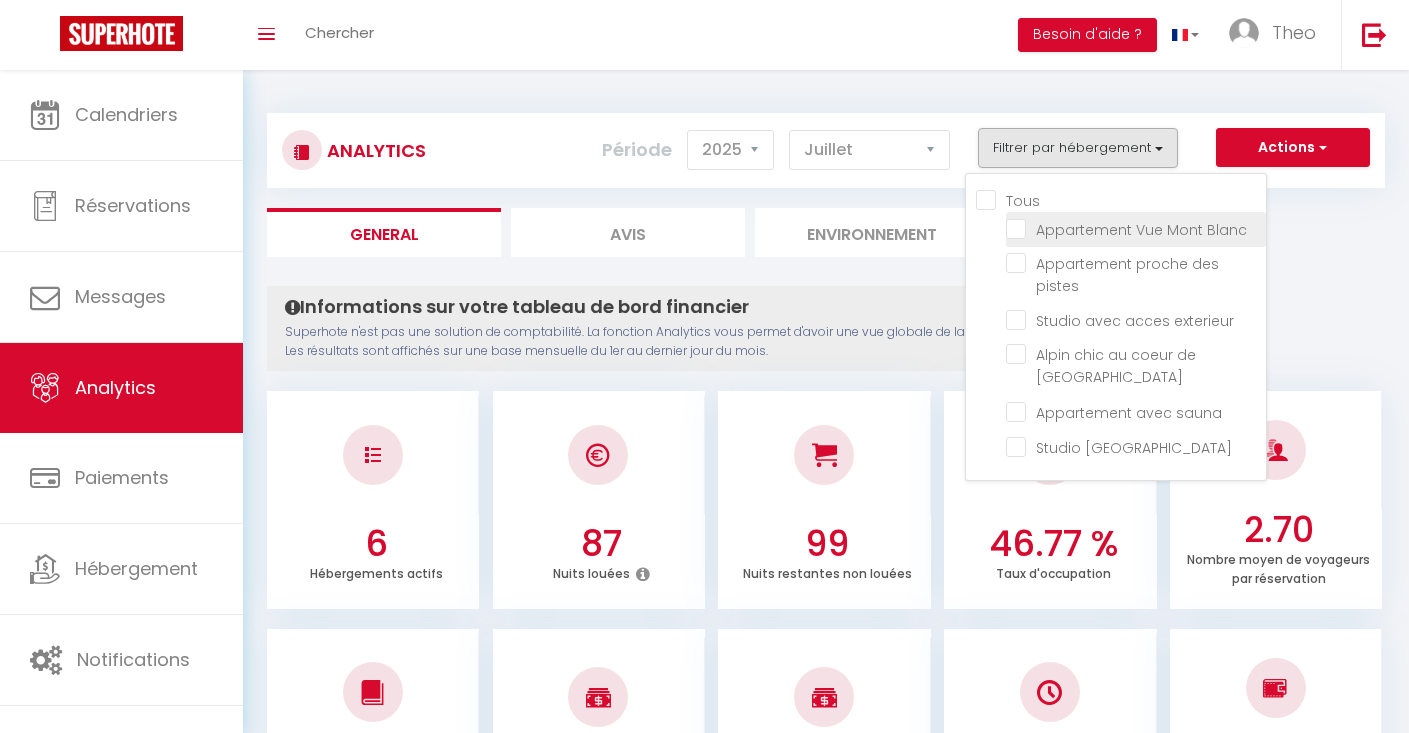 click at bounding box center [1136, 228] 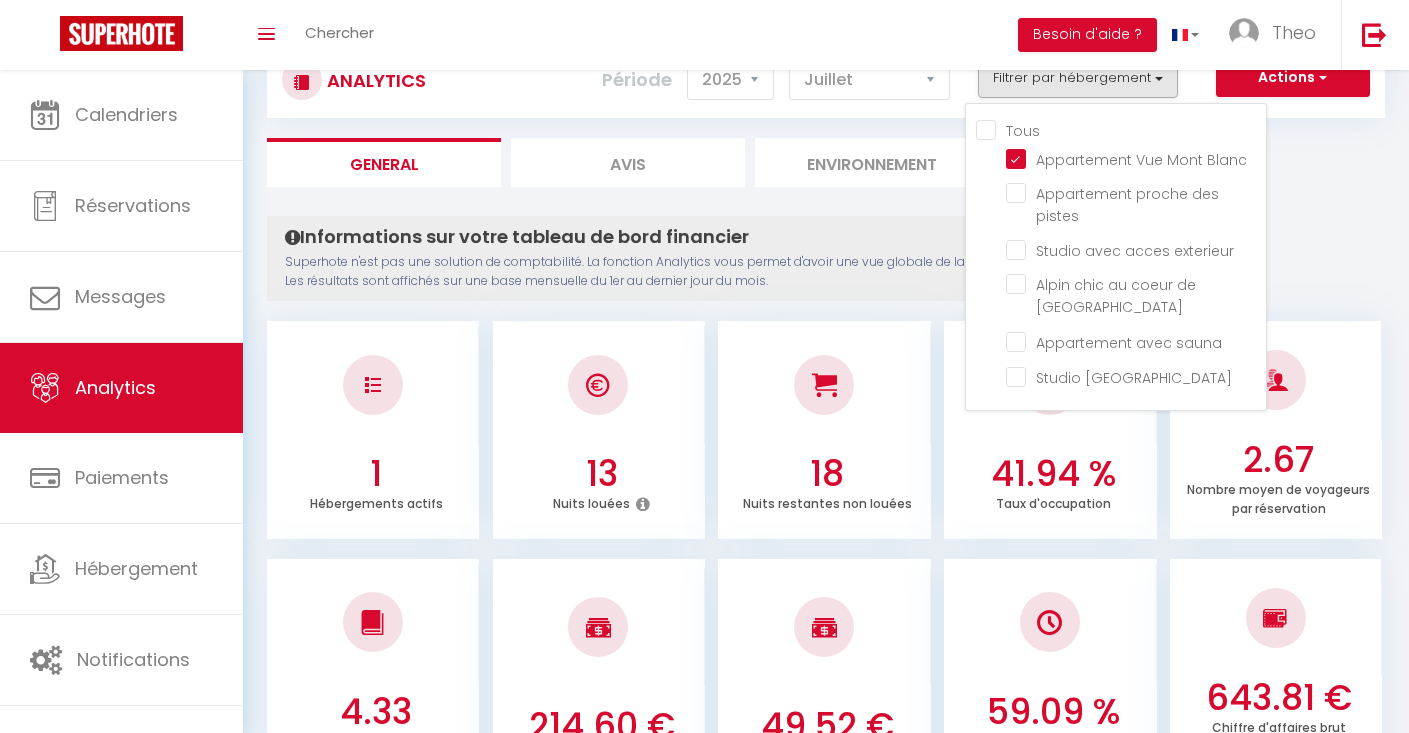 scroll, scrollTop: 3, scrollLeft: 0, axis: vertical 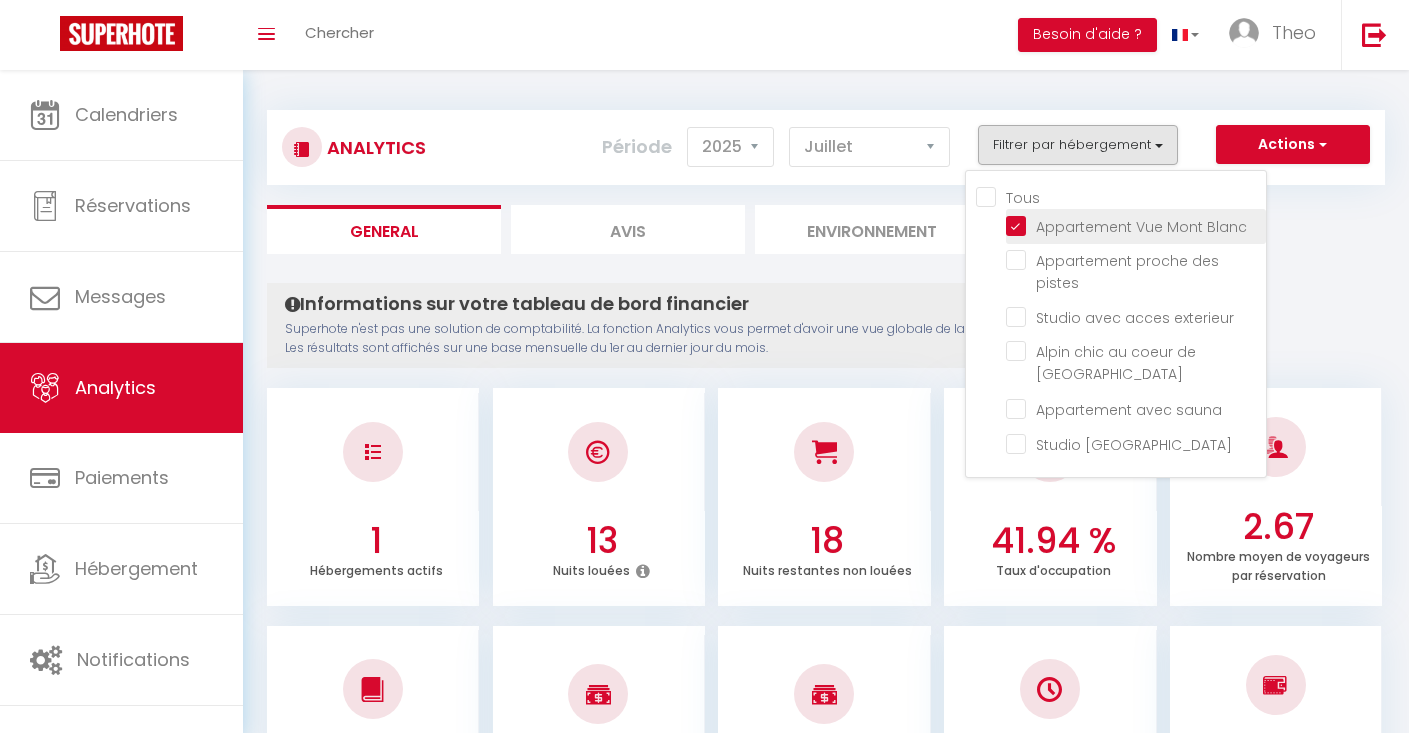 click at bounding box center [1136, 225] 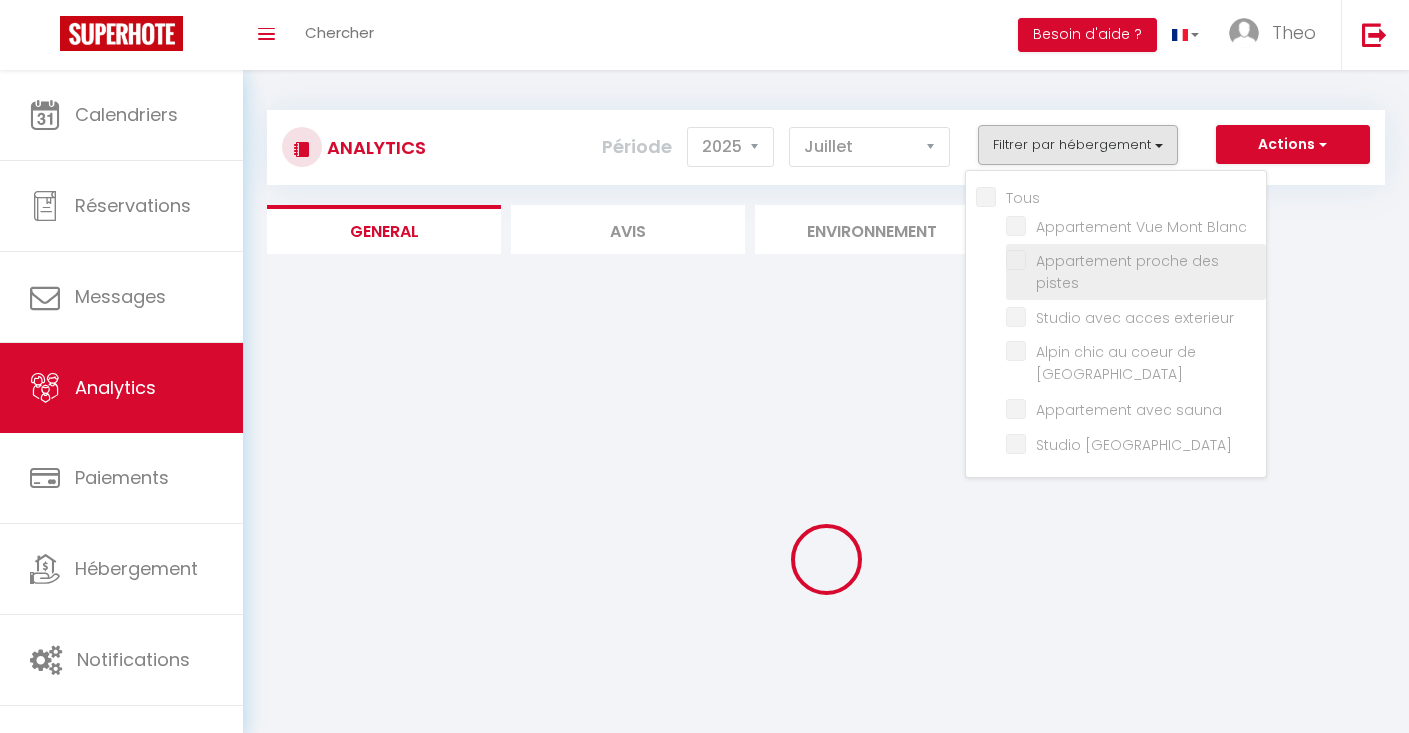 click on "Appartement proche des pistes" at bounding box center [1139, 272] 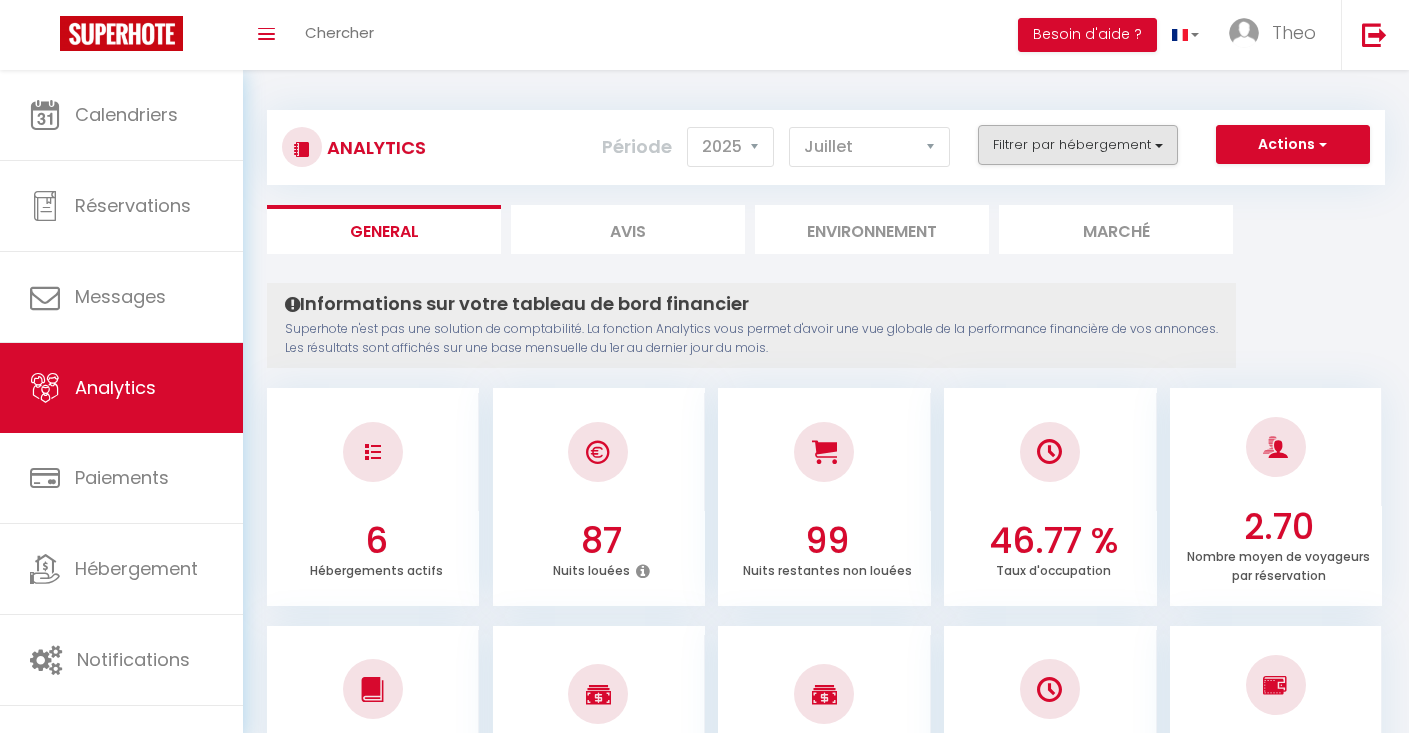 click on "Filtrer par hébergement" at bounding box center (1078, 145) 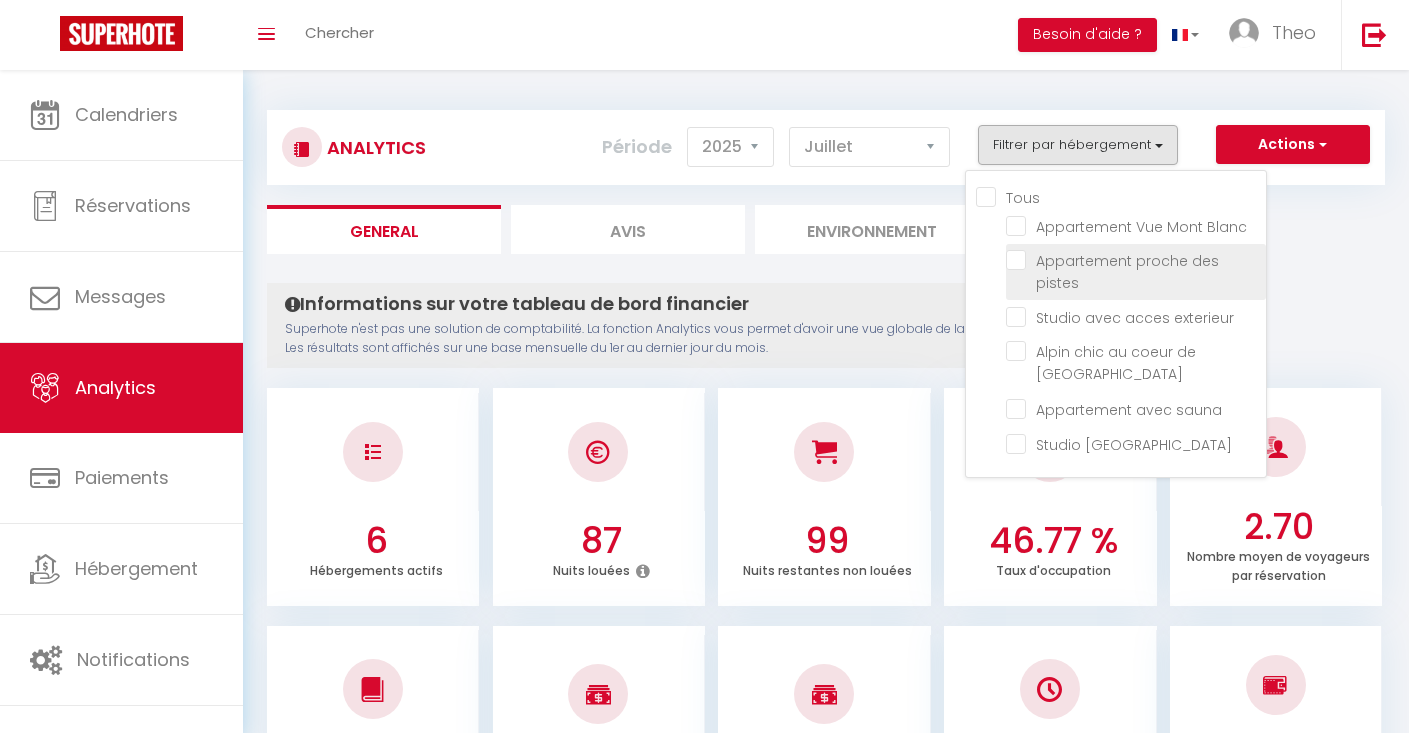 click at bounding box center (1136, 260) 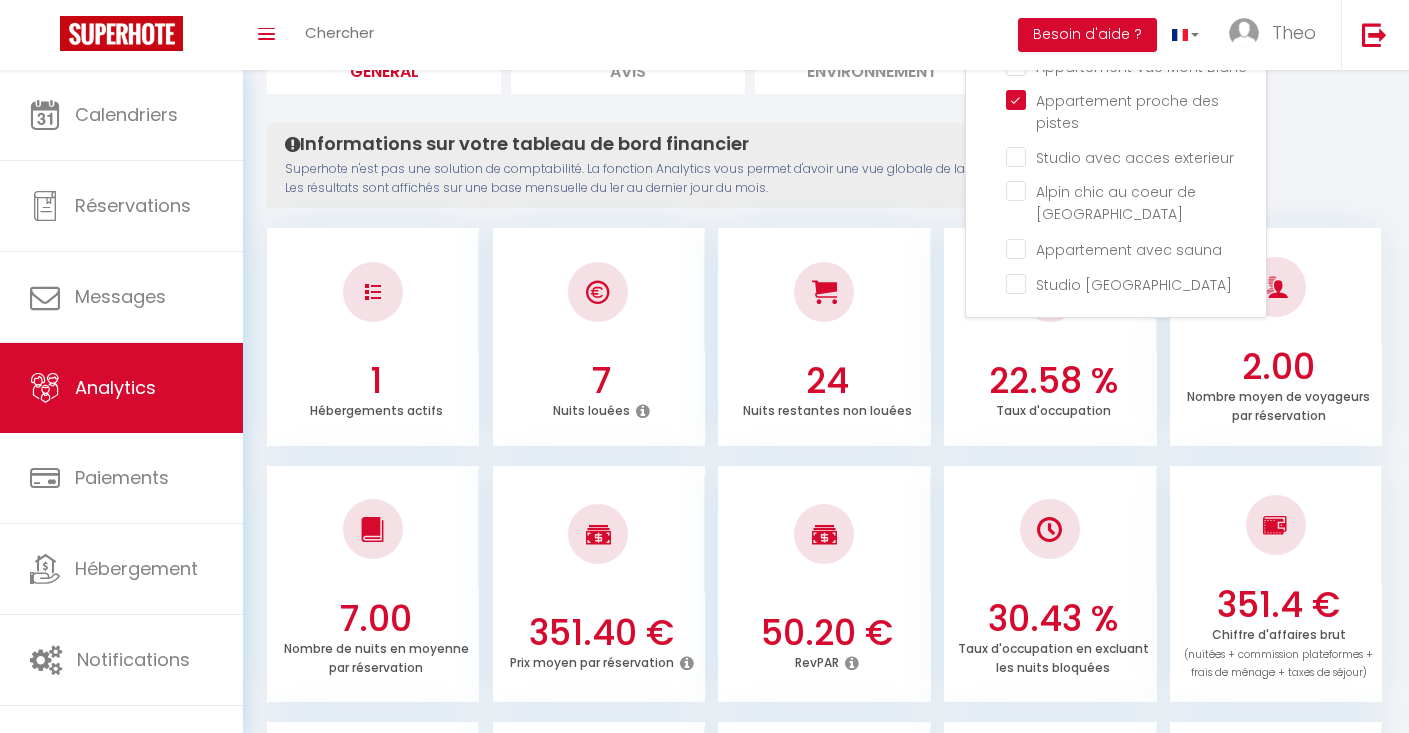 scroll, scrollTop: 32, scrollLeft: 0, axis: vertical 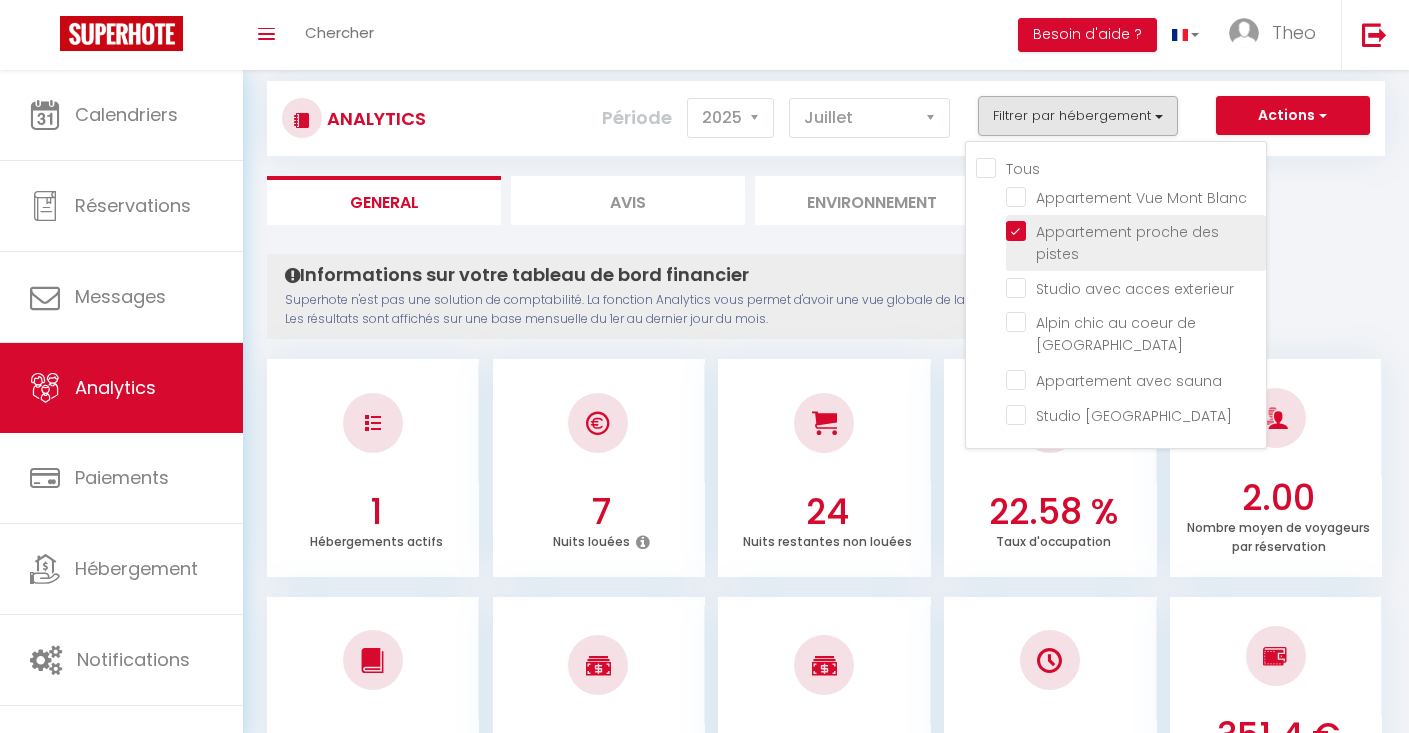 click on "Appartement proche des pistes" at bounding box center (1139, 243) 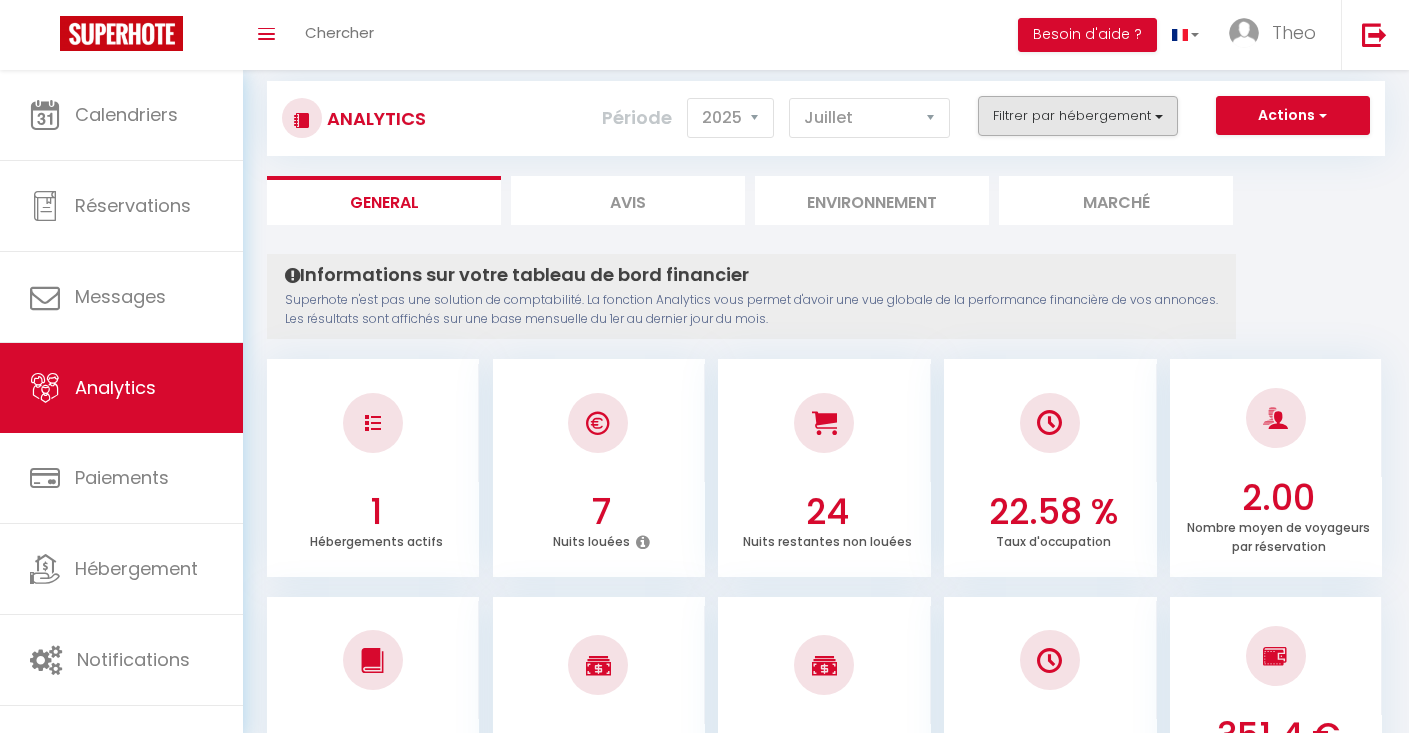 click on "Filtrer par hébergement" at bounding box center (1078, 116) 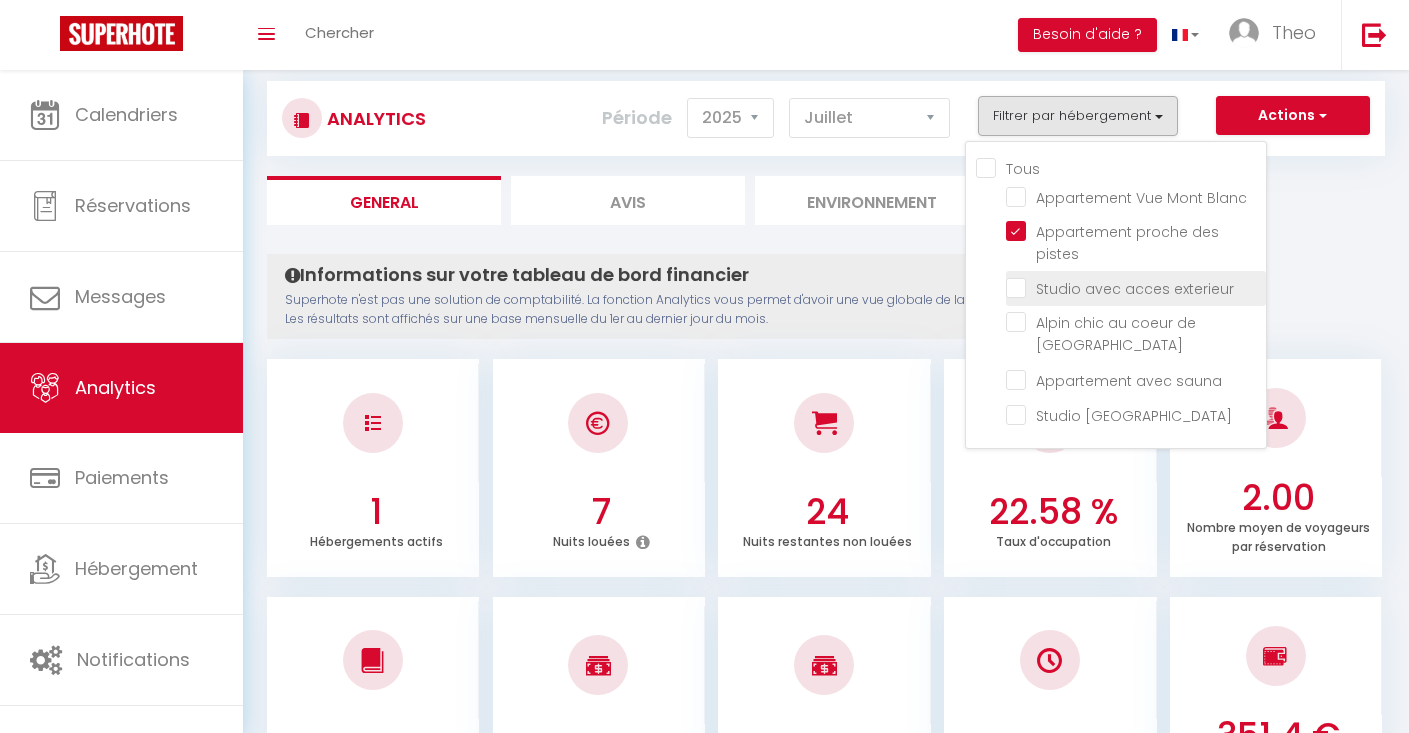 click at bounding box center (1136, 287) 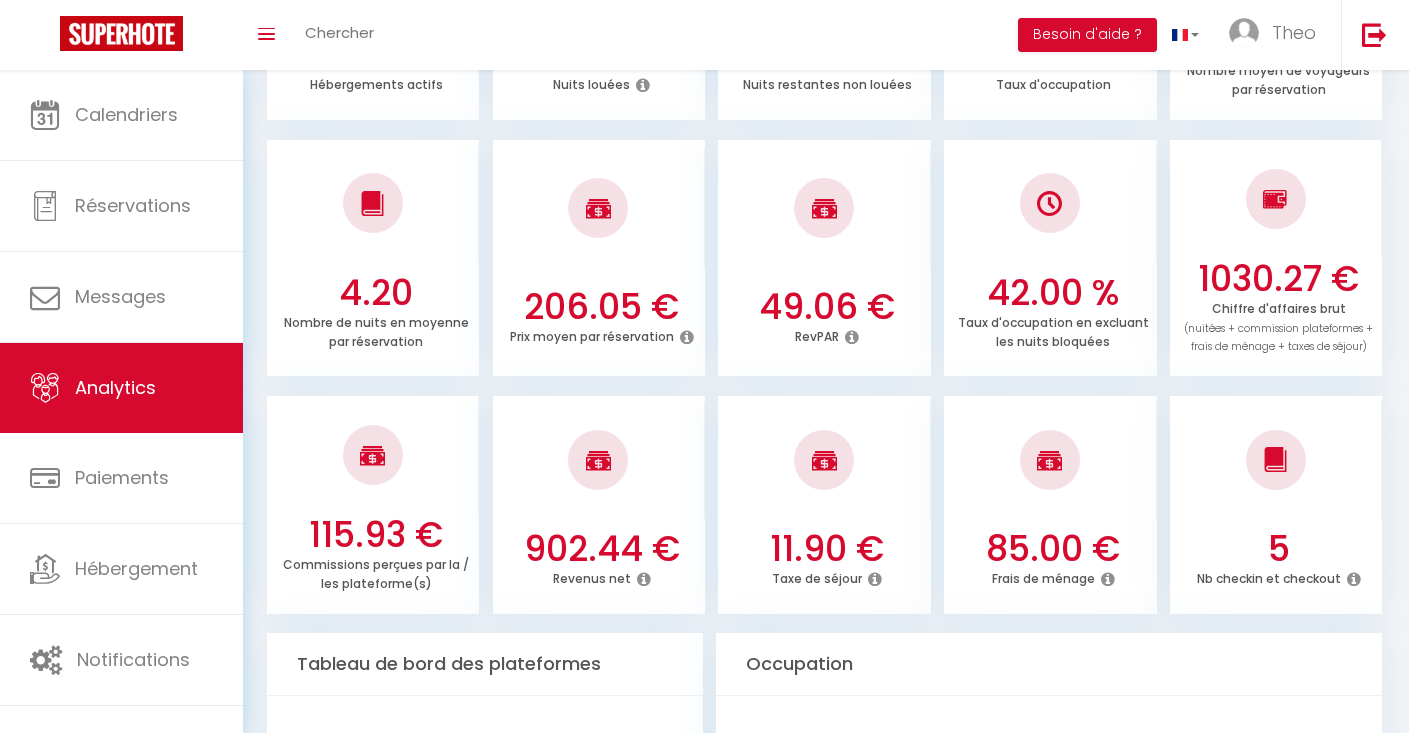 scroll, scrollTop: 496, scrollLeft: 0, axis: vertical 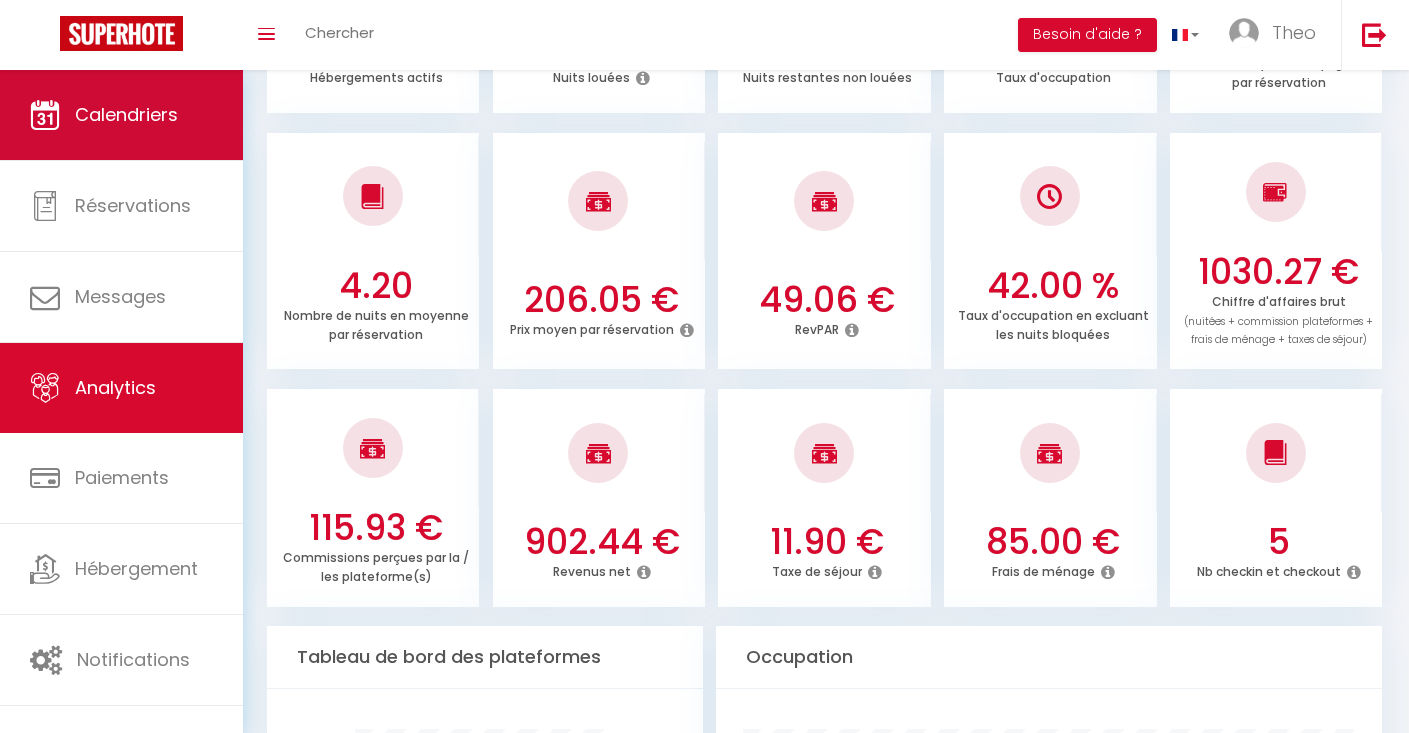 click on "Calendriers" at bounding box center [121, 115] 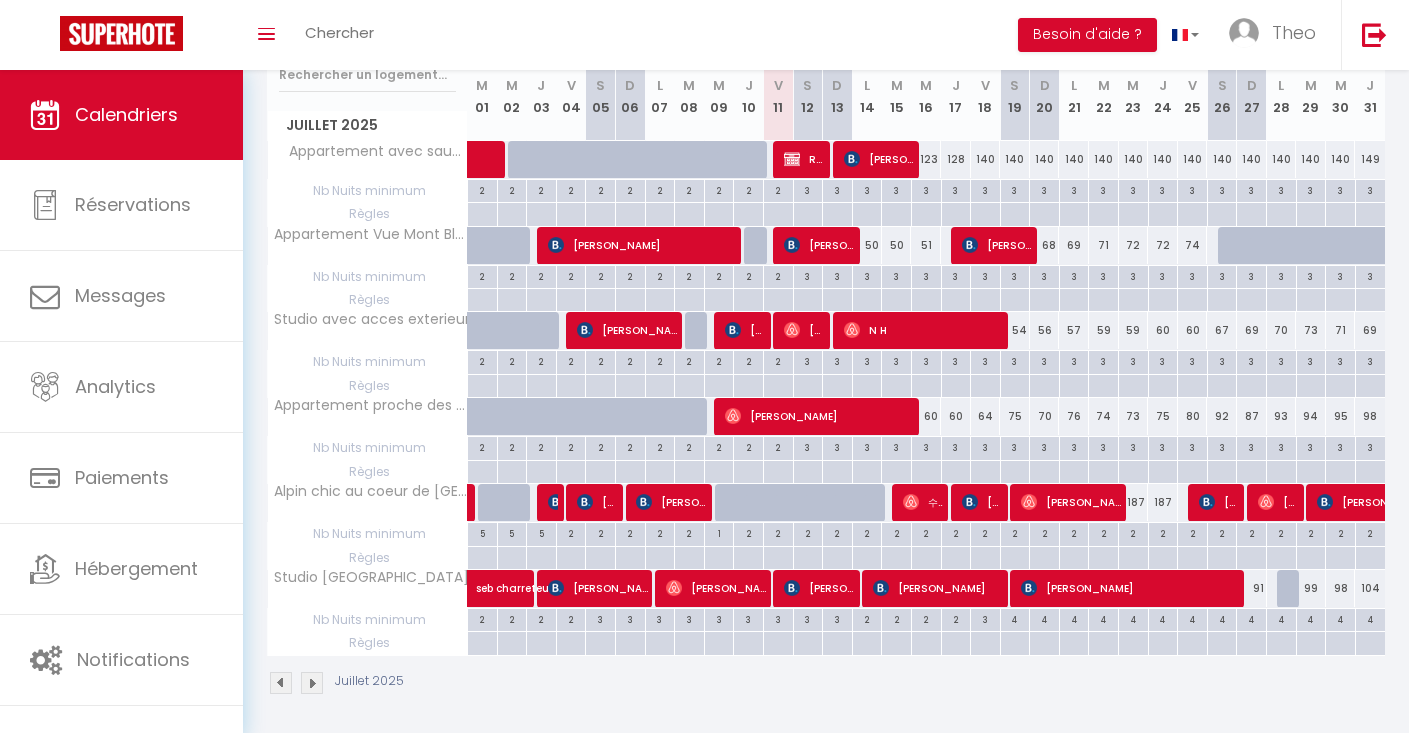 scroll, scrollTop: 275, scrollLeft: 0, axis: vertical 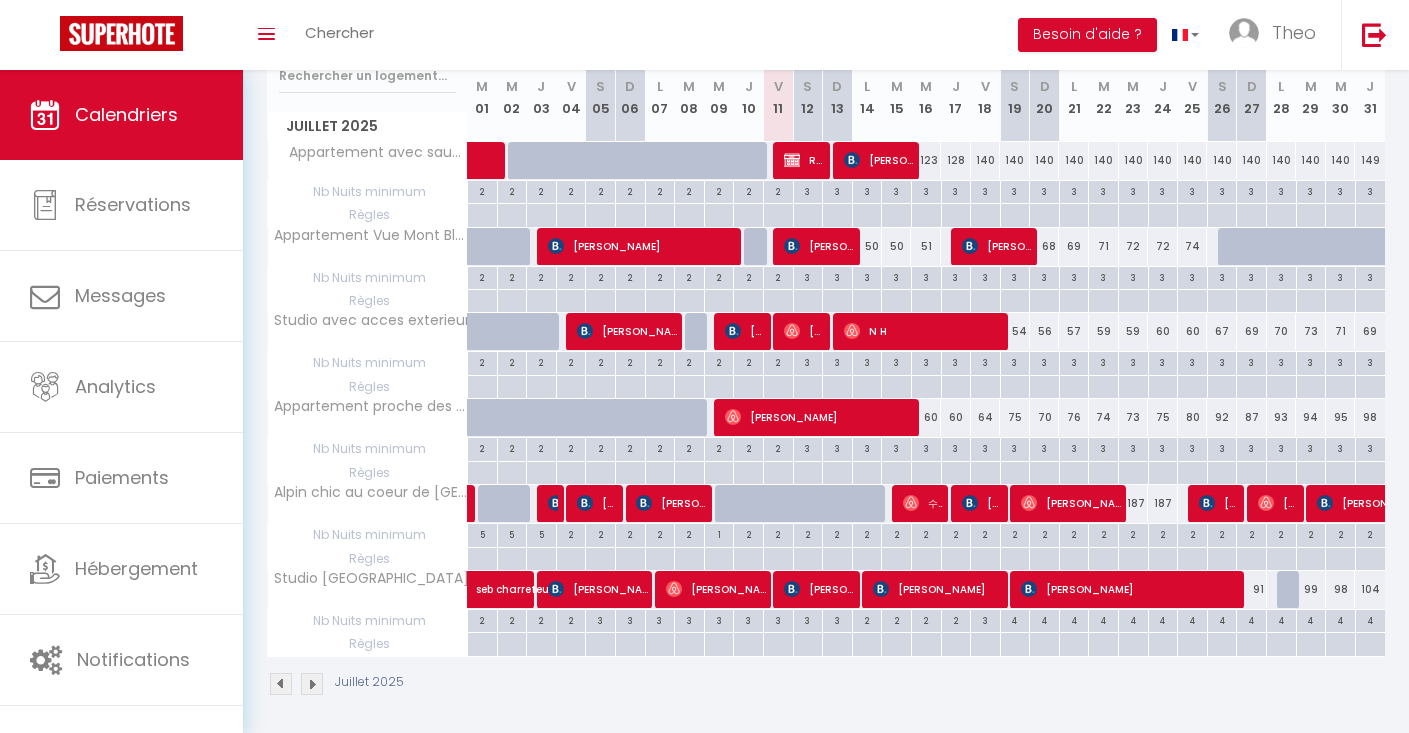 click on "N H" at bounding box center (924, 331) 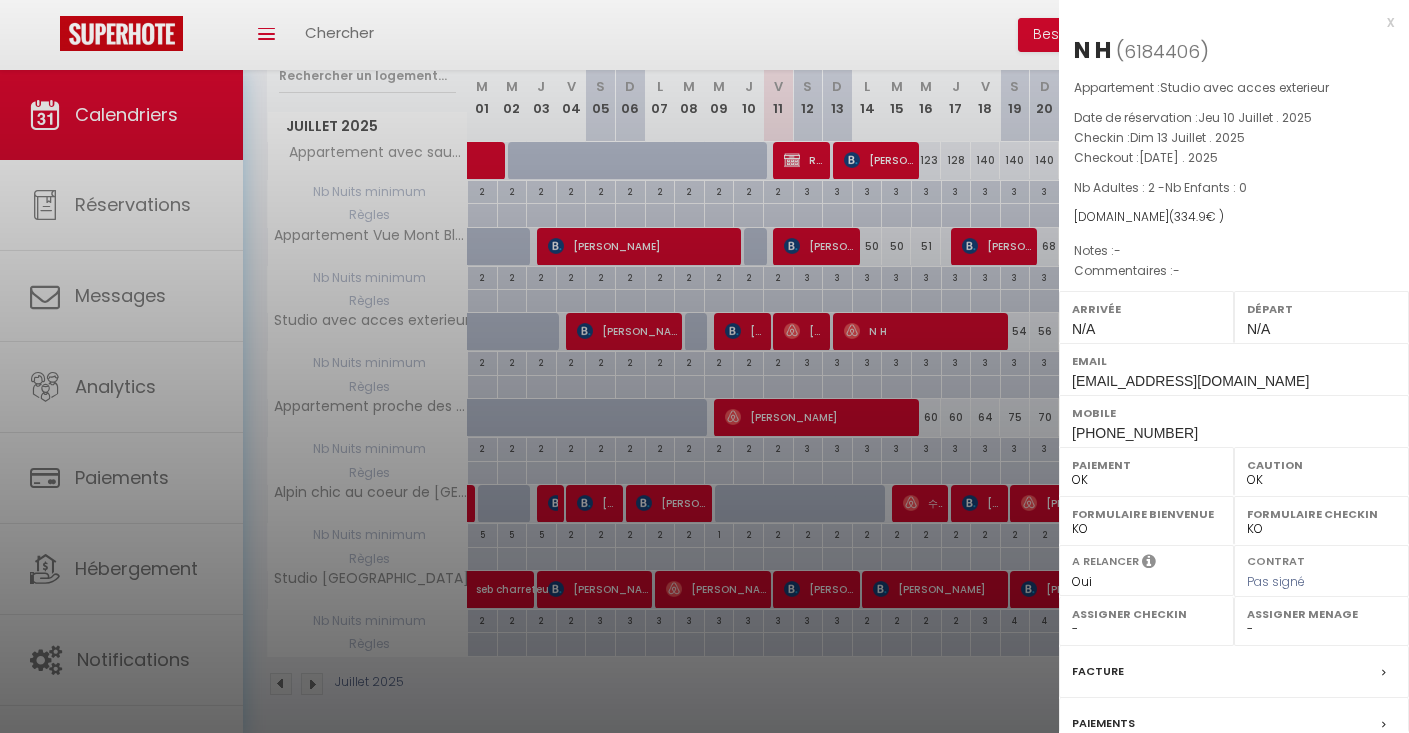 click at bounding box center [704, 366] 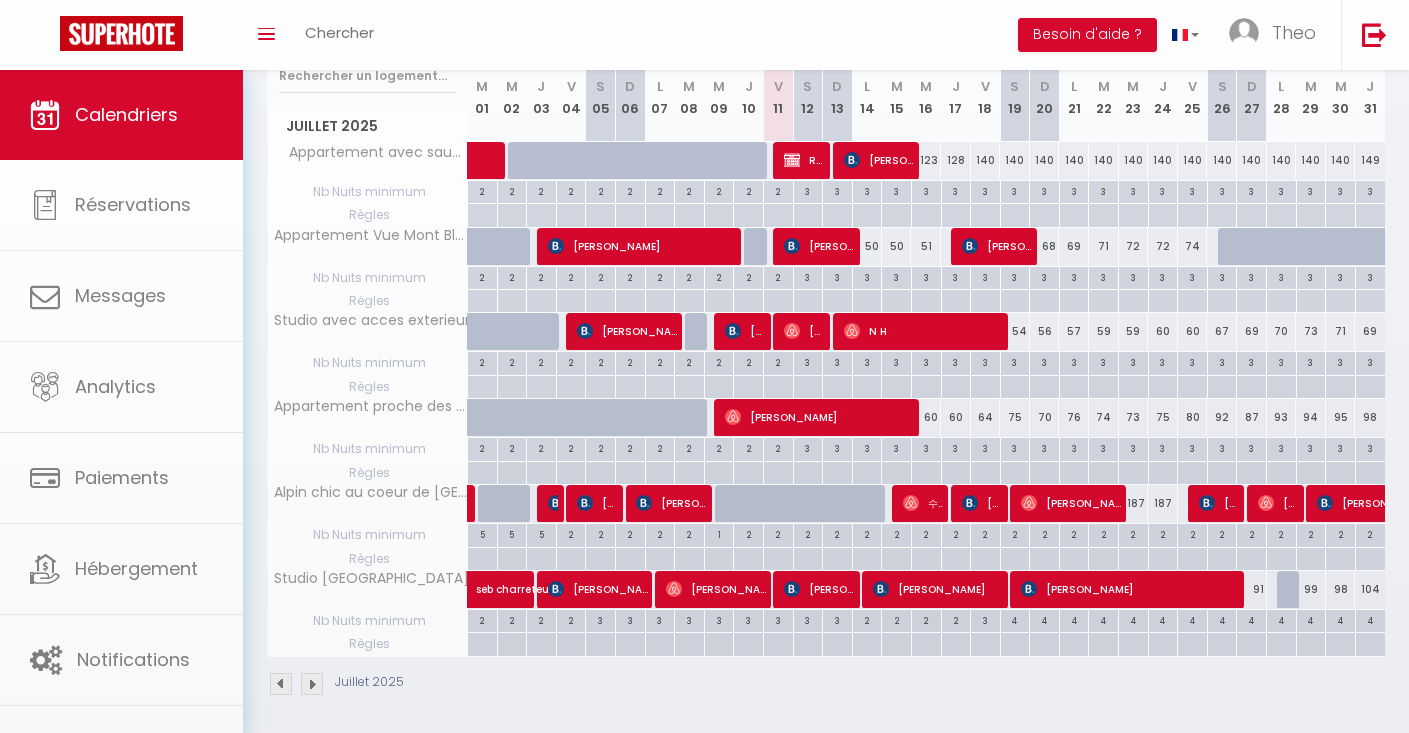 click on "[PERSON_NAME]" at bounding box center [804, 331] 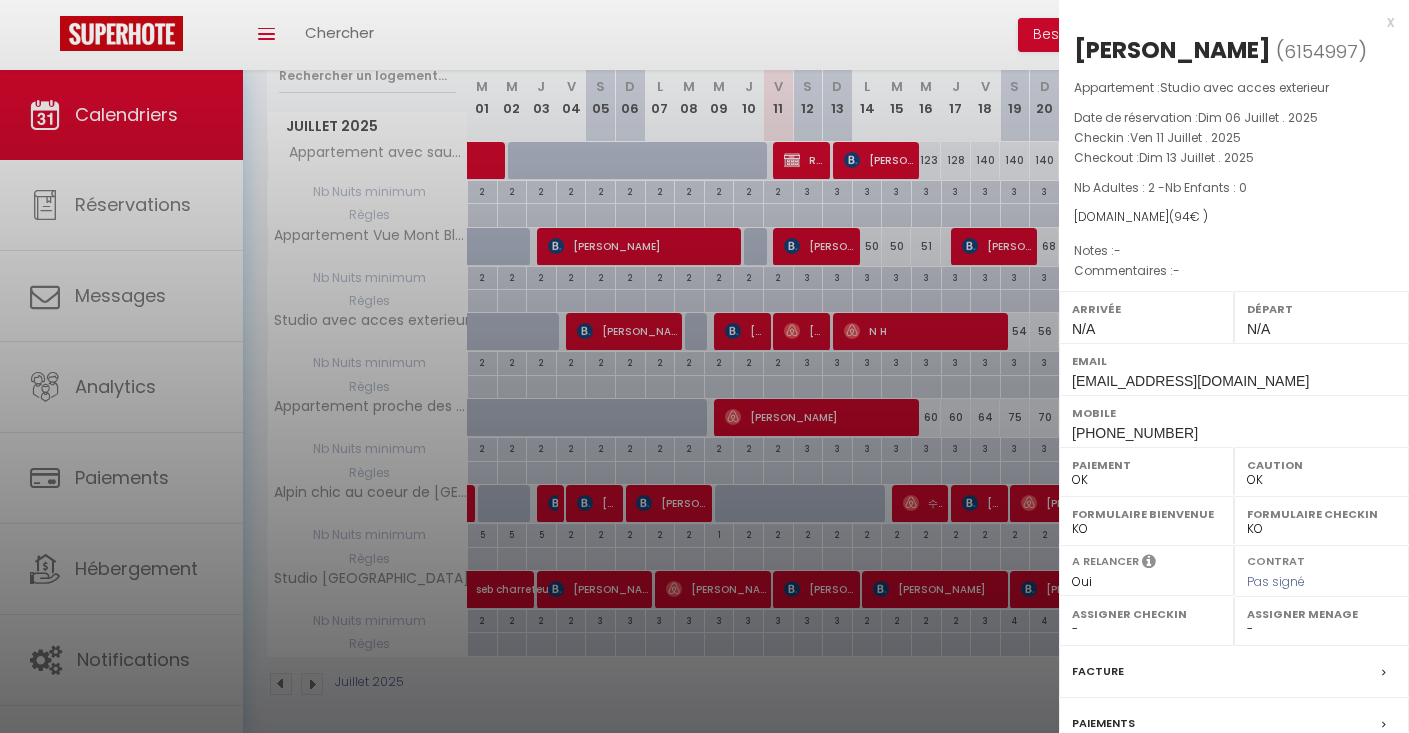 click at bounding box center (704, 366) 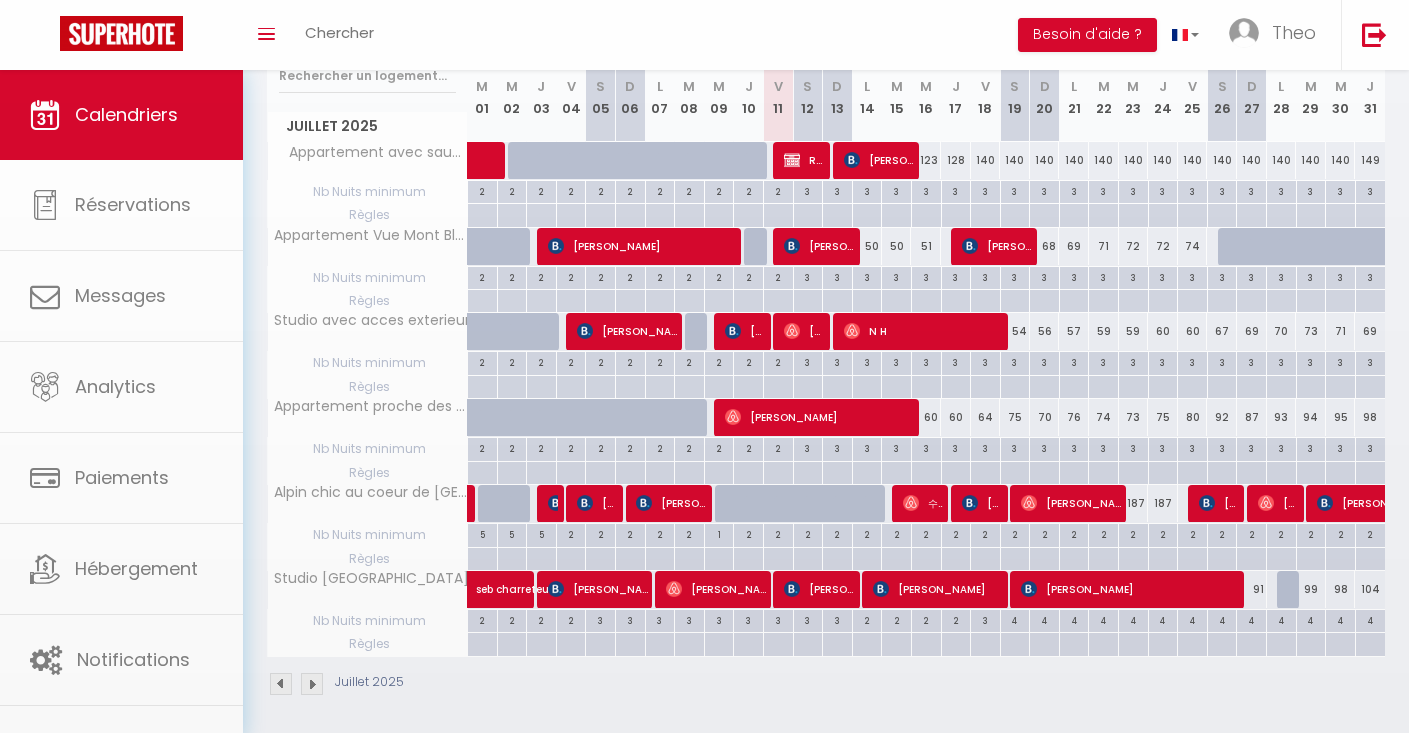 click on "N H" at bounding box center [924, 331] 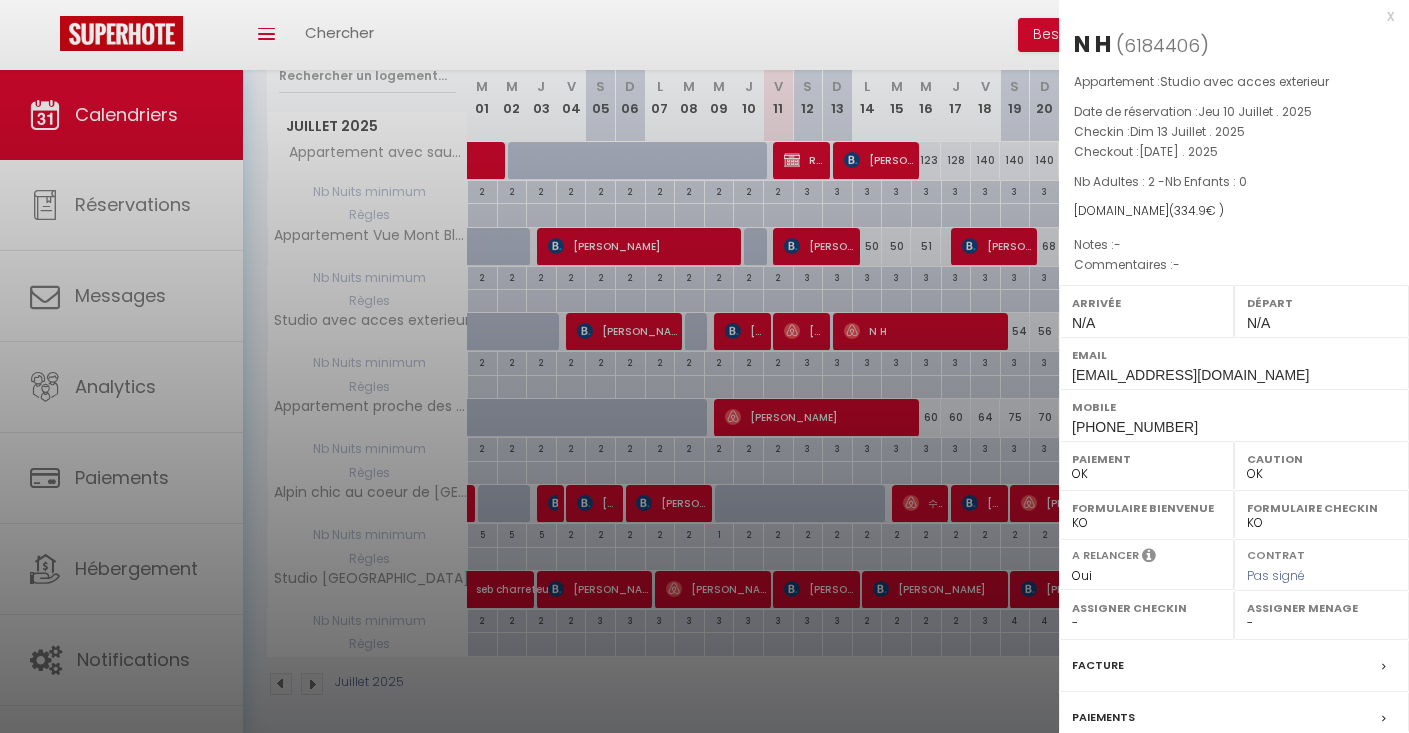 scroll, scrollTop: 10, scrollLeft: 0, axis: vertical 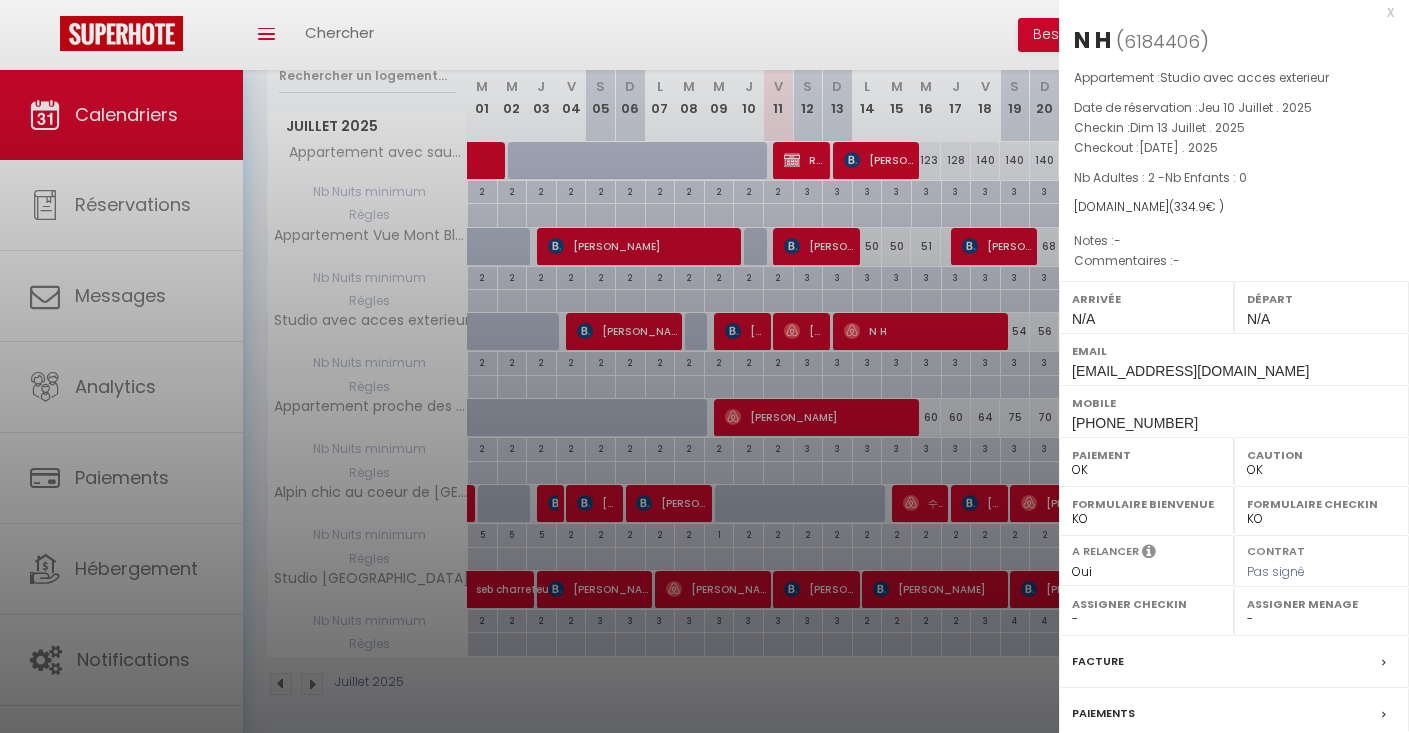 click at bounding box center (704, 366) 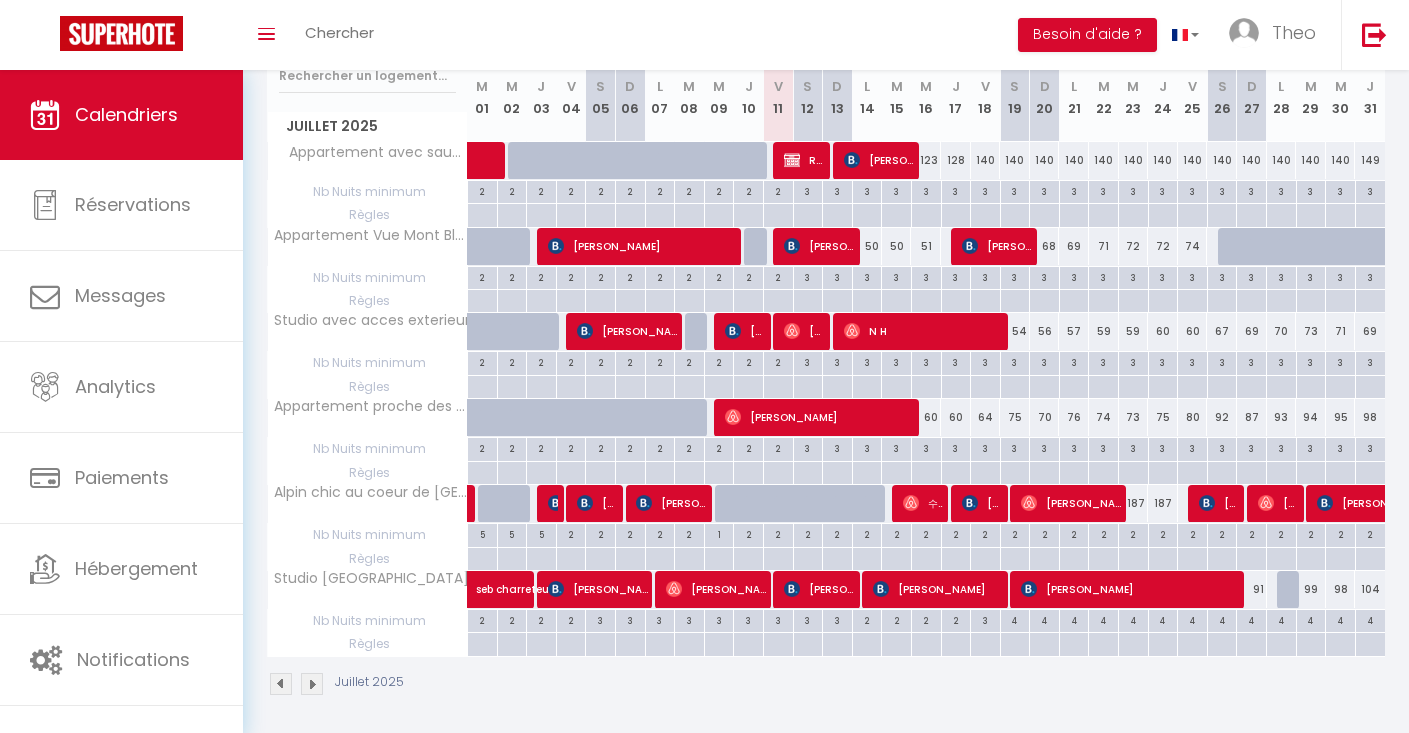 click on "[PERSON_NAME]" at bounding box center [804, 331] 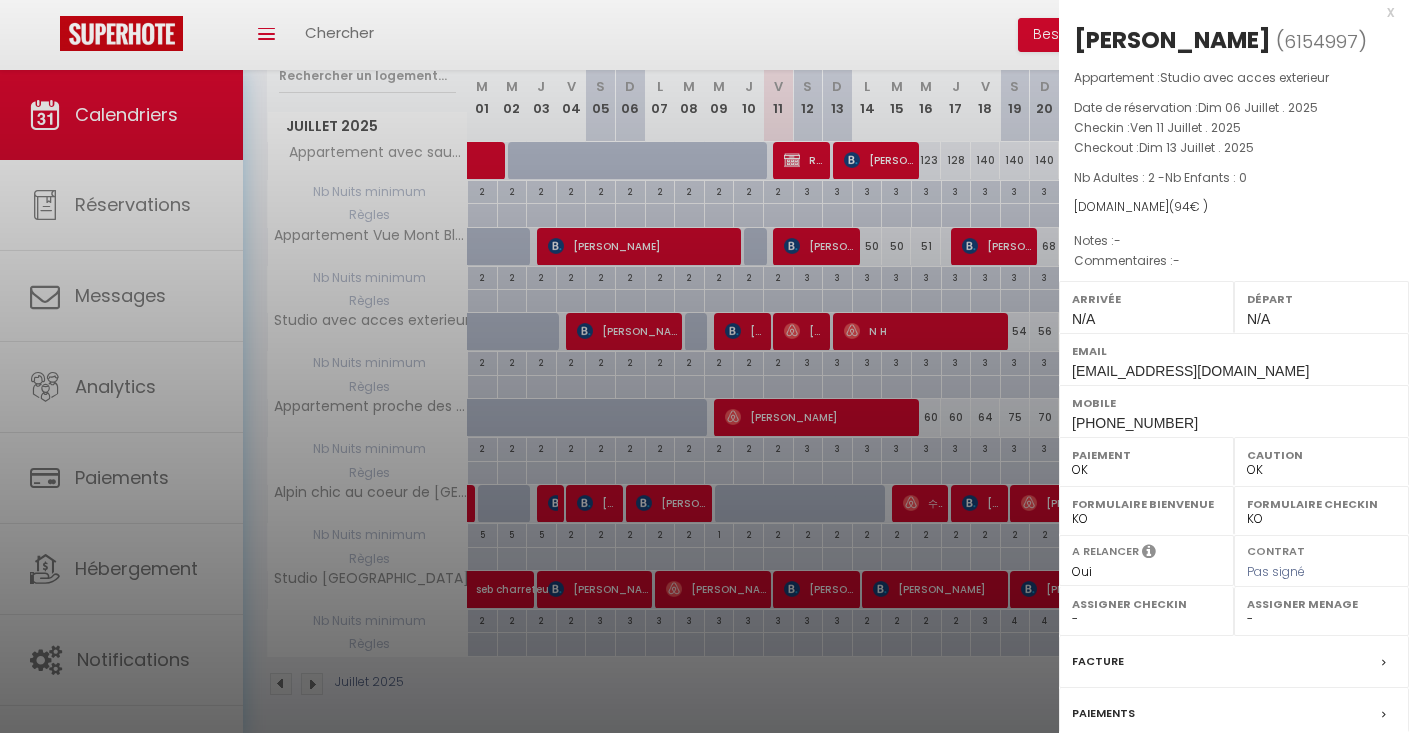 click at bounding box center [704, 366] 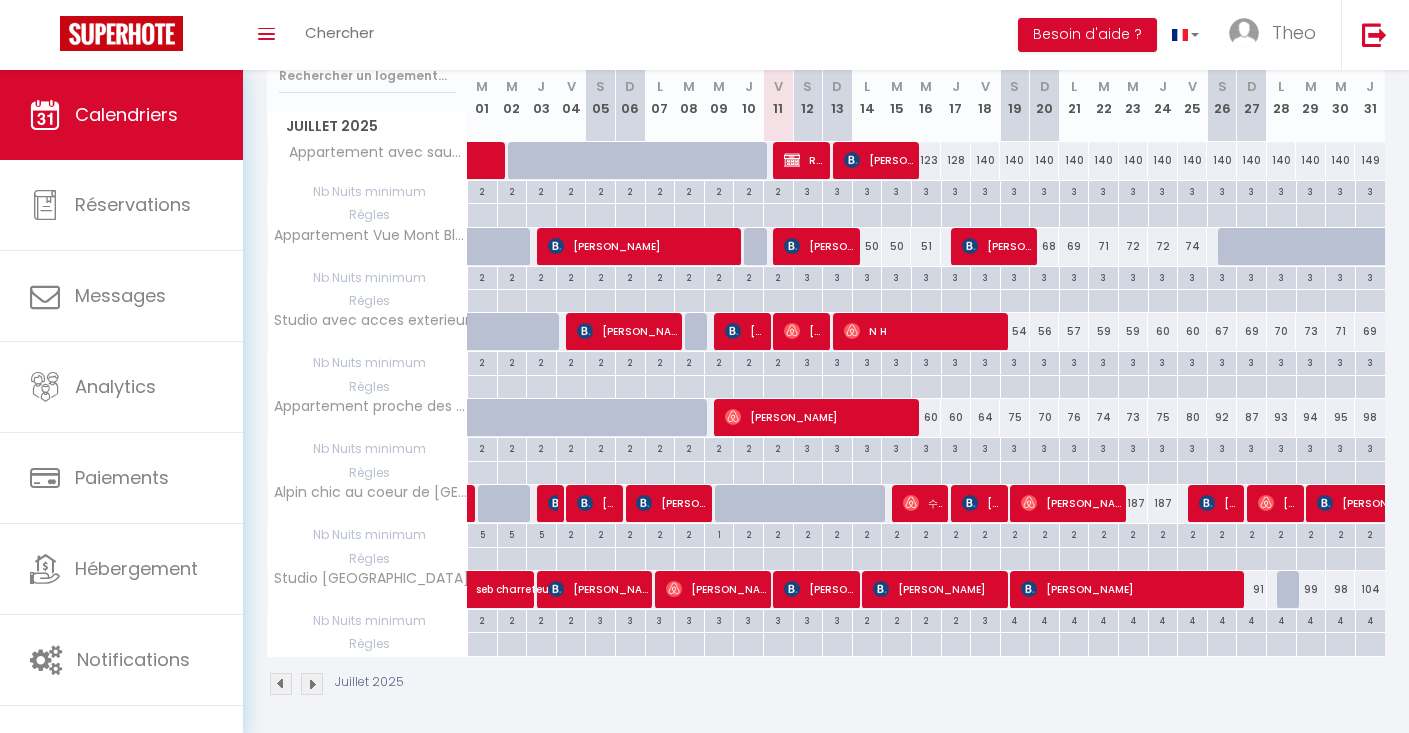 click on "N H" at bounding box center [924, 331] 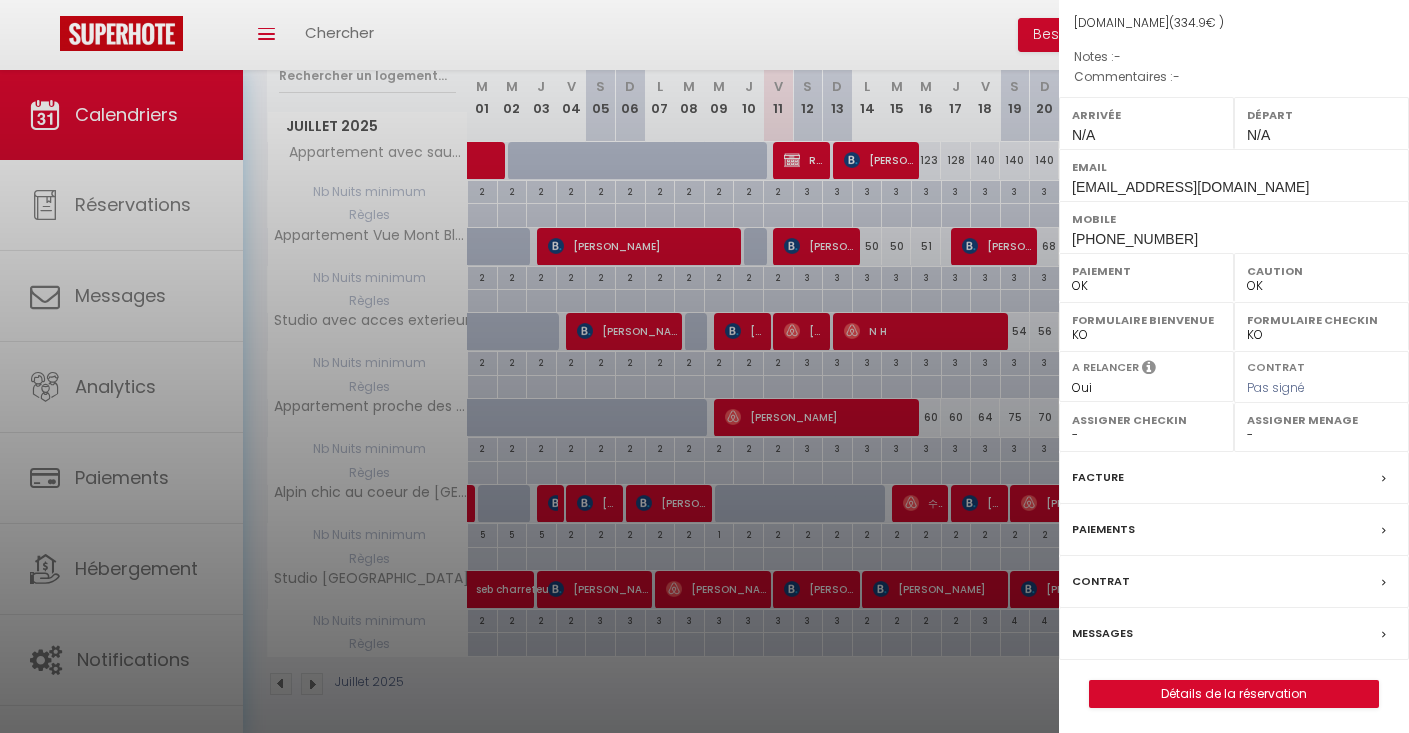 scroll, scrollTop: 193, scrollLeft: 0, axis: vertical 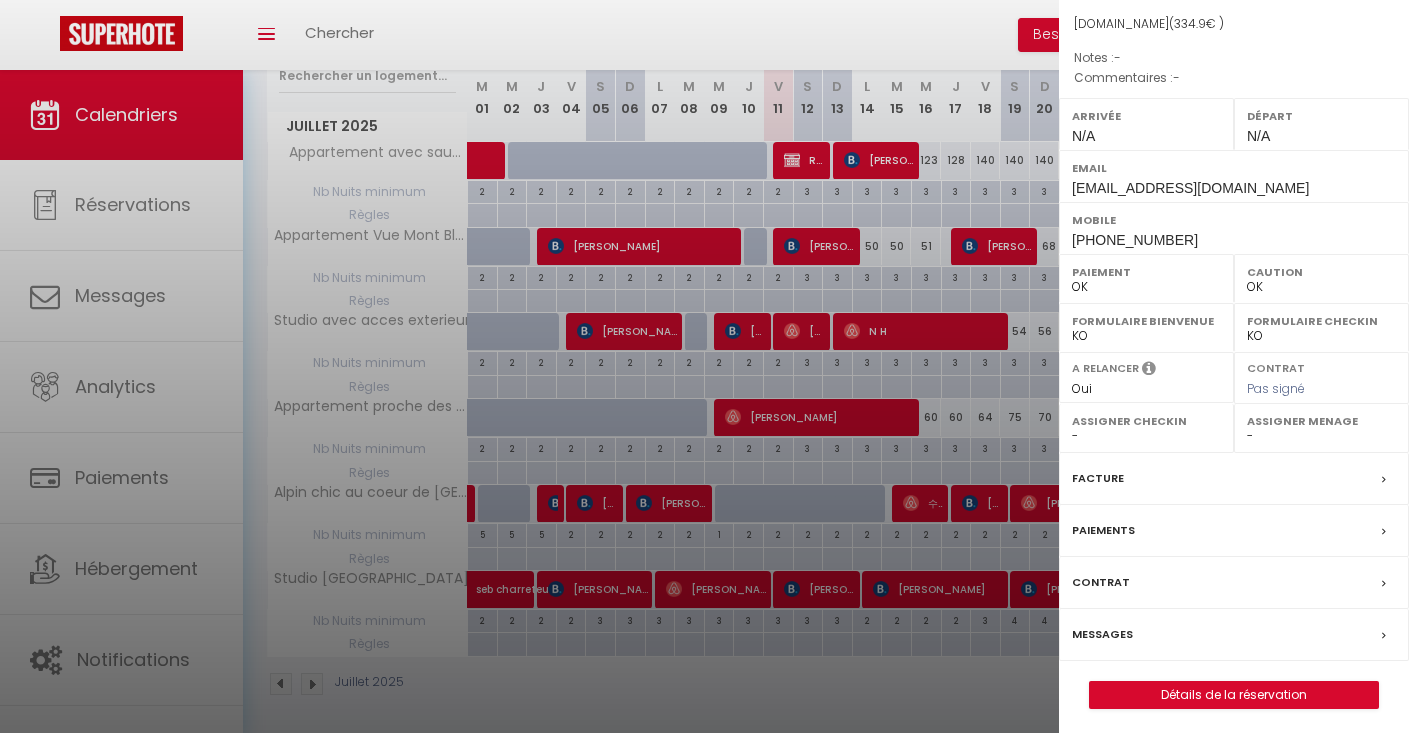click on "Détails de la réservation" at bounding box center [1234, 695] 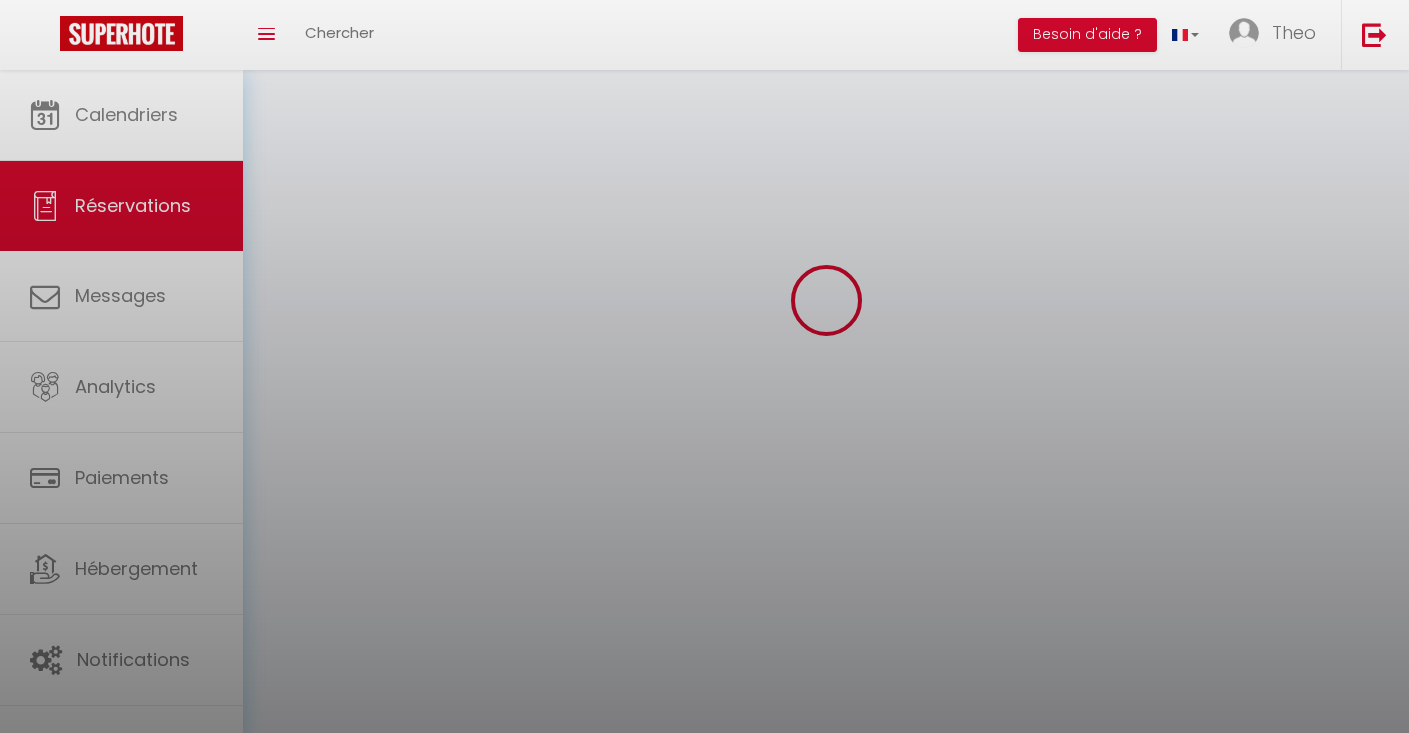 scroll, scrollTop: 0, scrollLeft: 0, axis: both 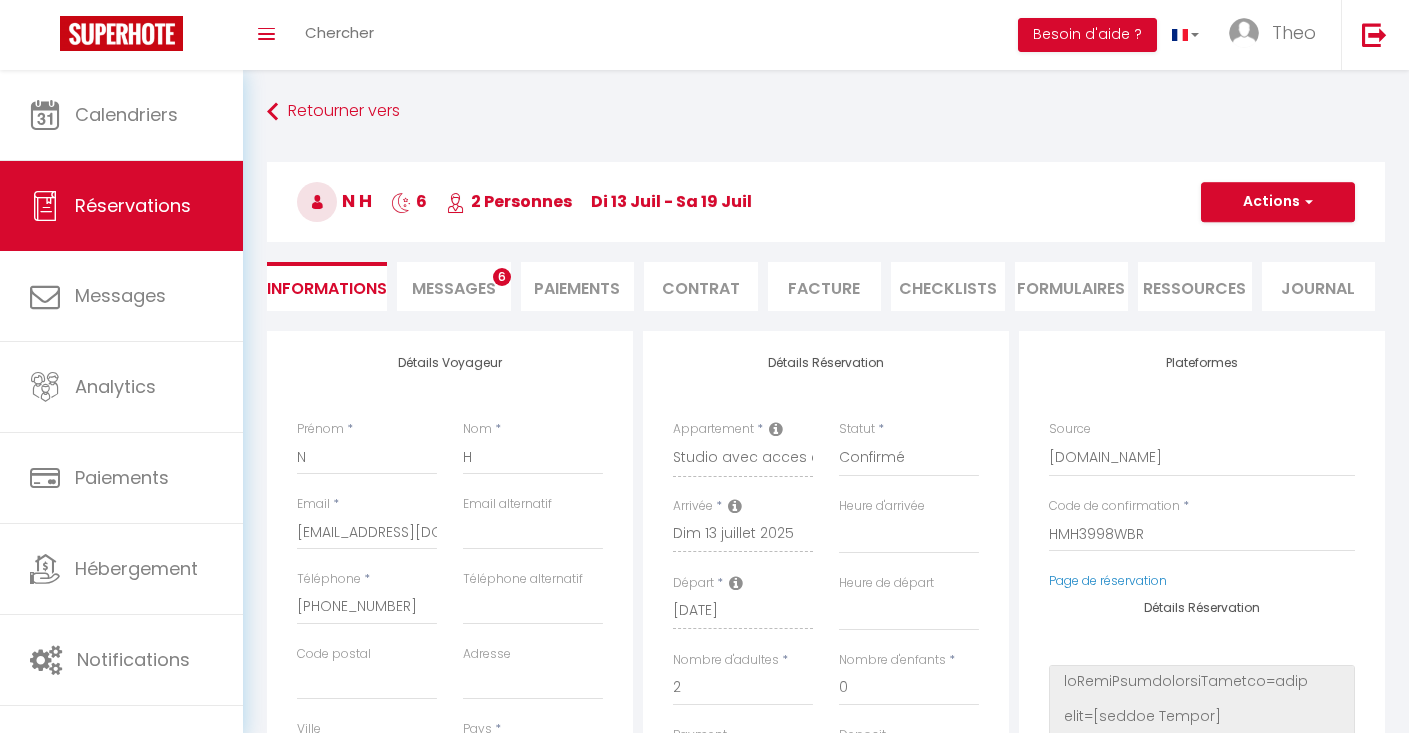 click on "Facture" at bounding box center (825, 286) 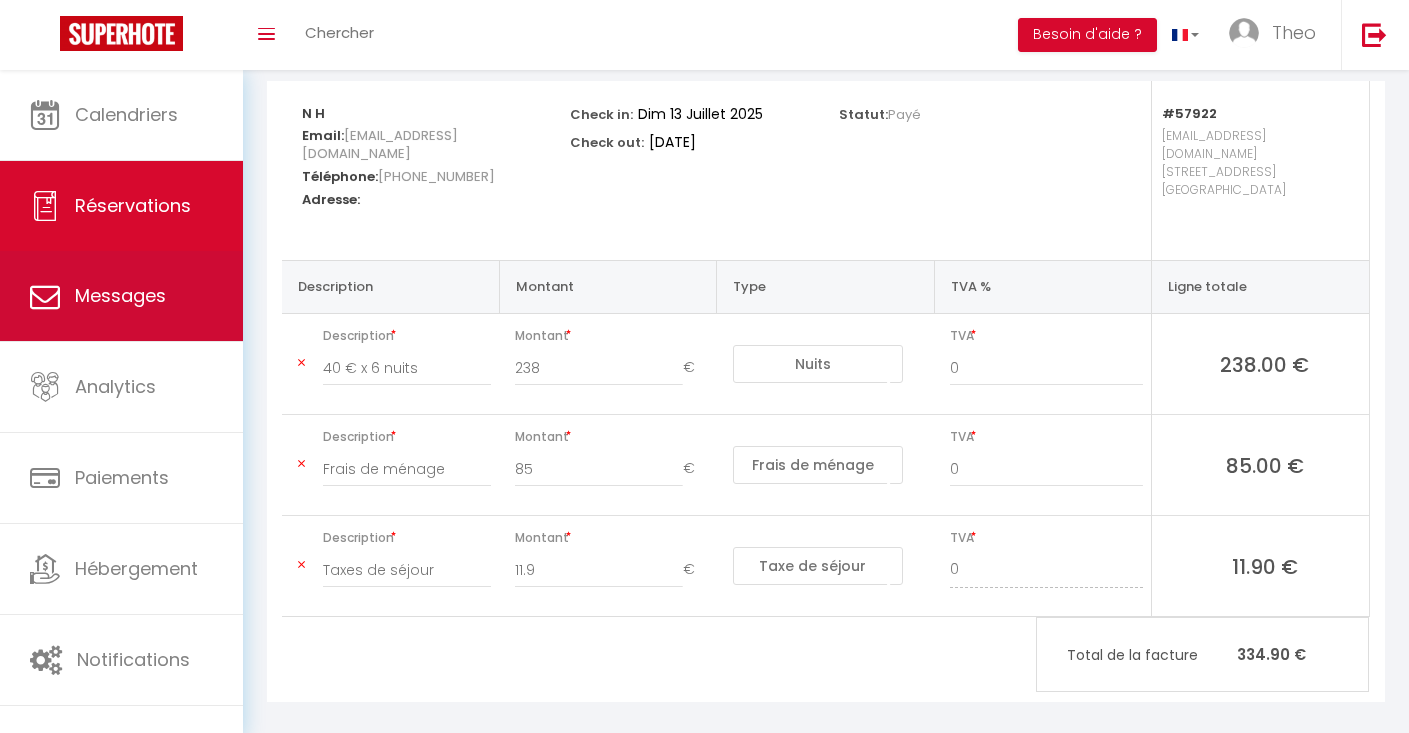scroll, scrollTop: 249, scrollLeft: 0, axis: vertical 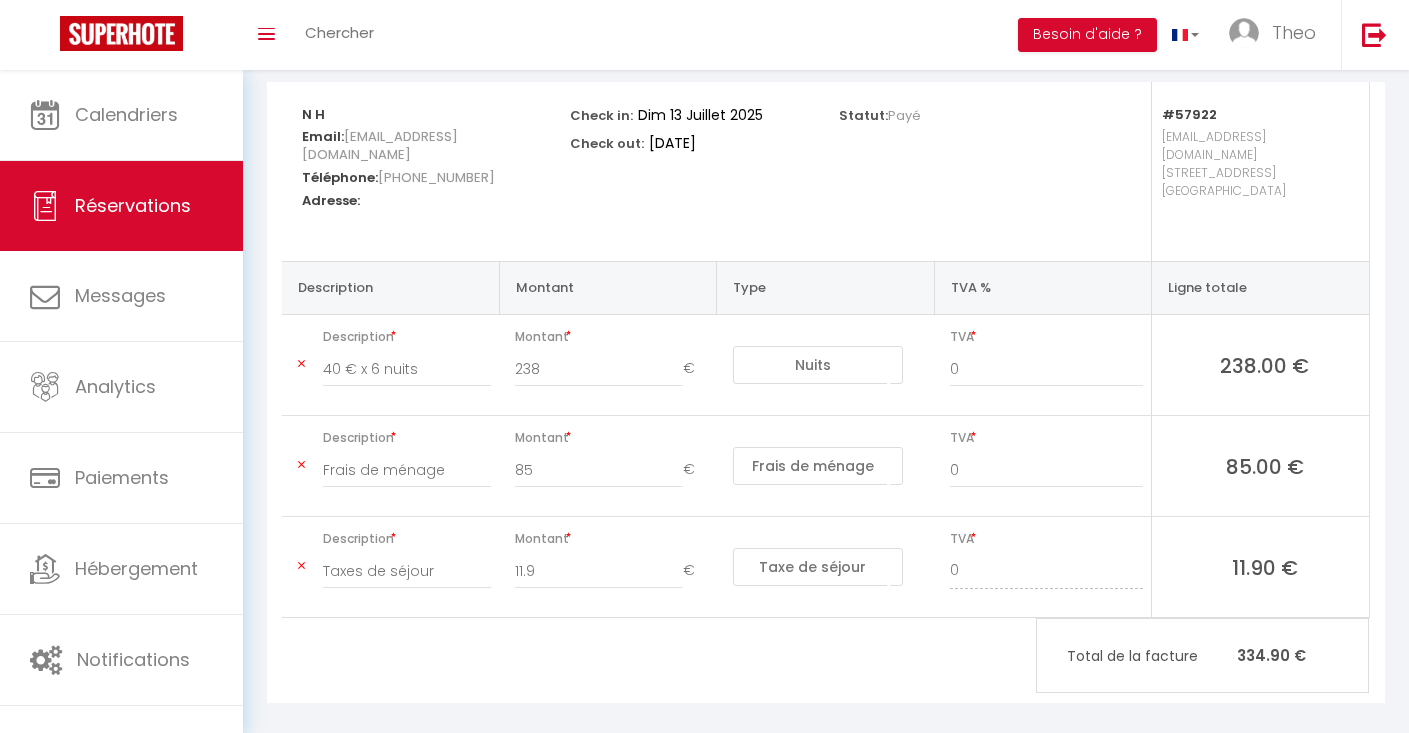 click on "Description    40 € x 6 nuits" at bounding box center [390, 365] 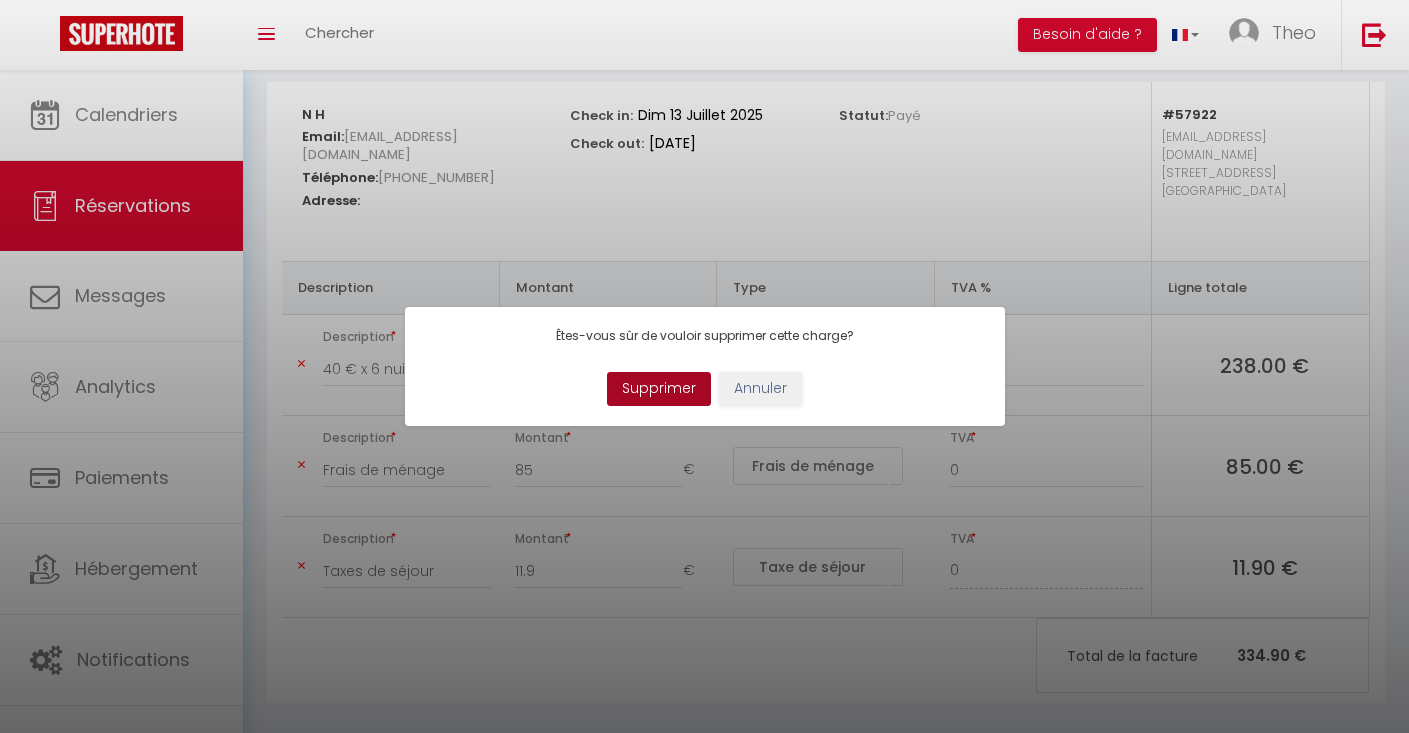 click on "Supprimer" at bounding box center [659, 389] 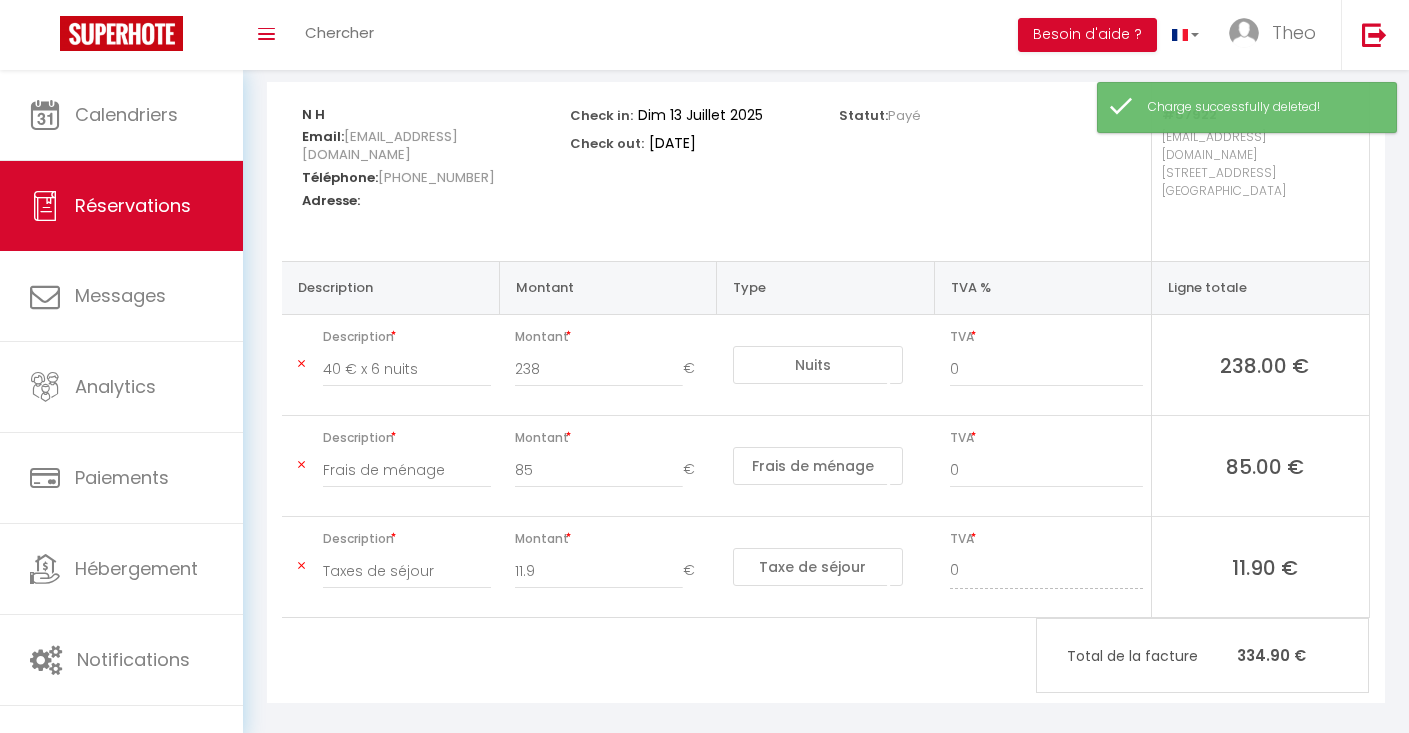 click at bounding box center (301, 465) 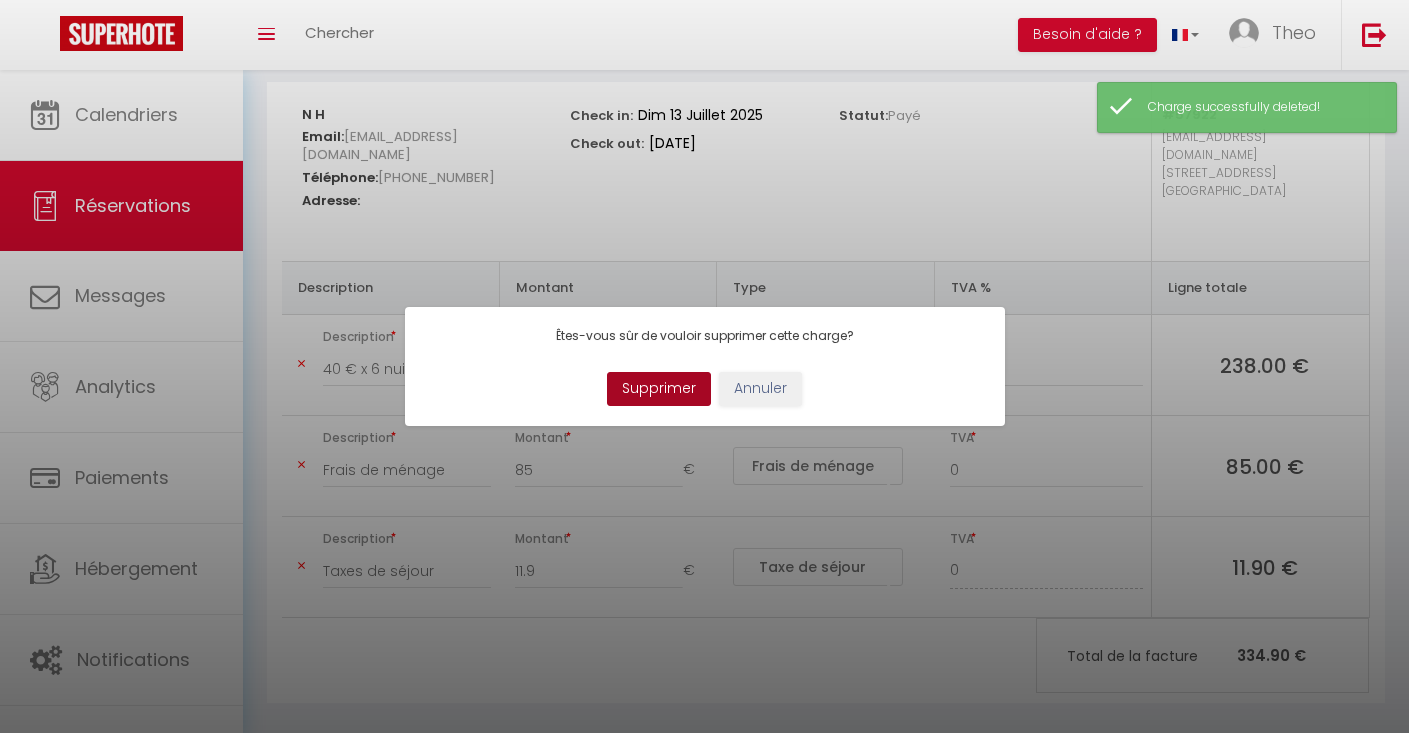 click on "Supprimer" at bounding box center (659, 389) 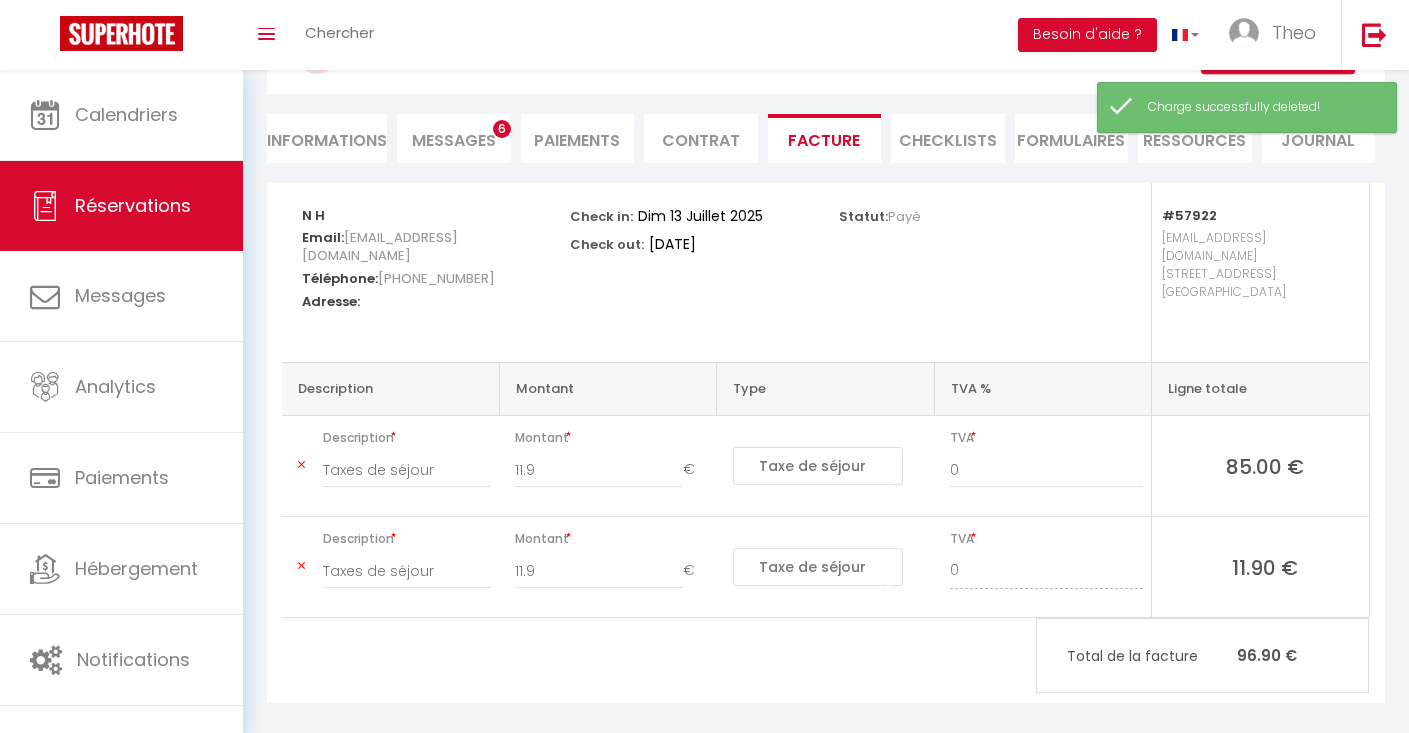 scroll, scrollTop: 70, scrollLeft: 0, axis: vertical 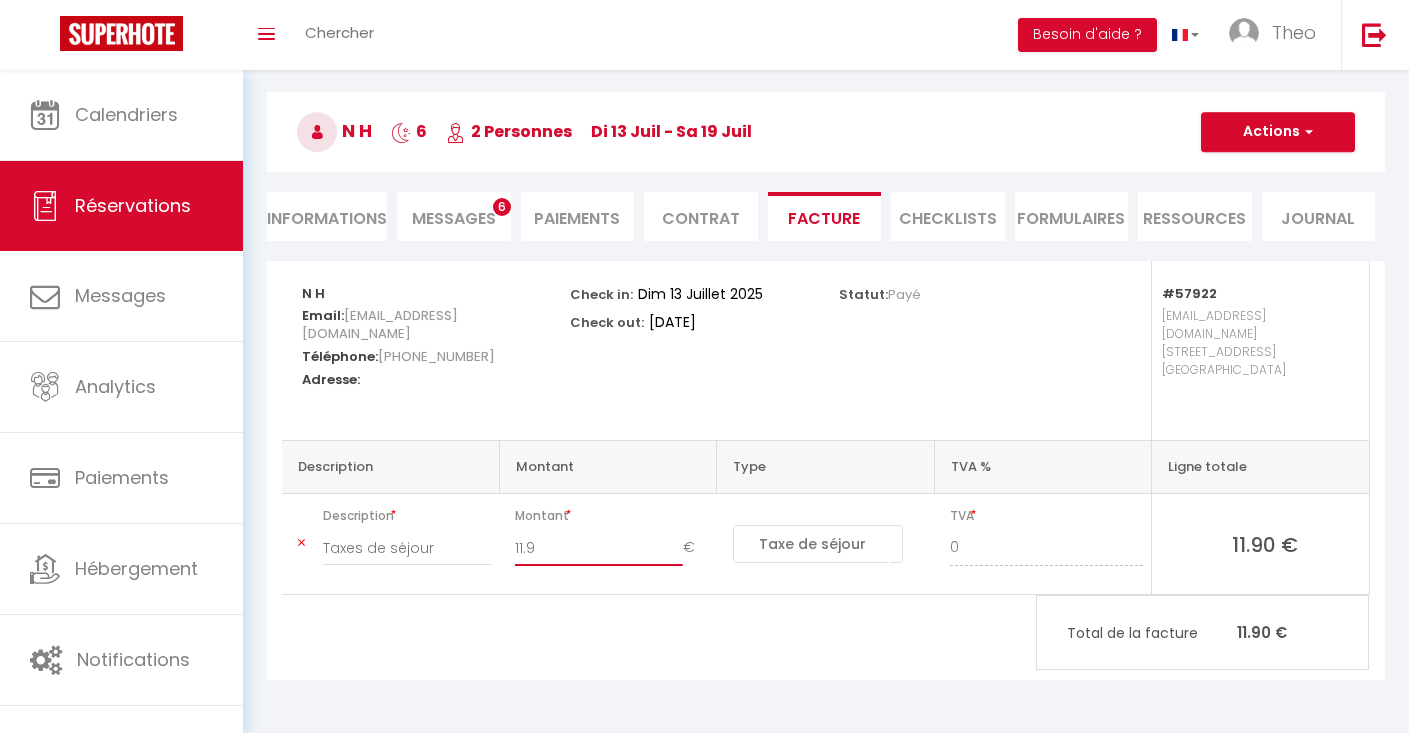 click on "11.9" at bounding box center [598, 548] 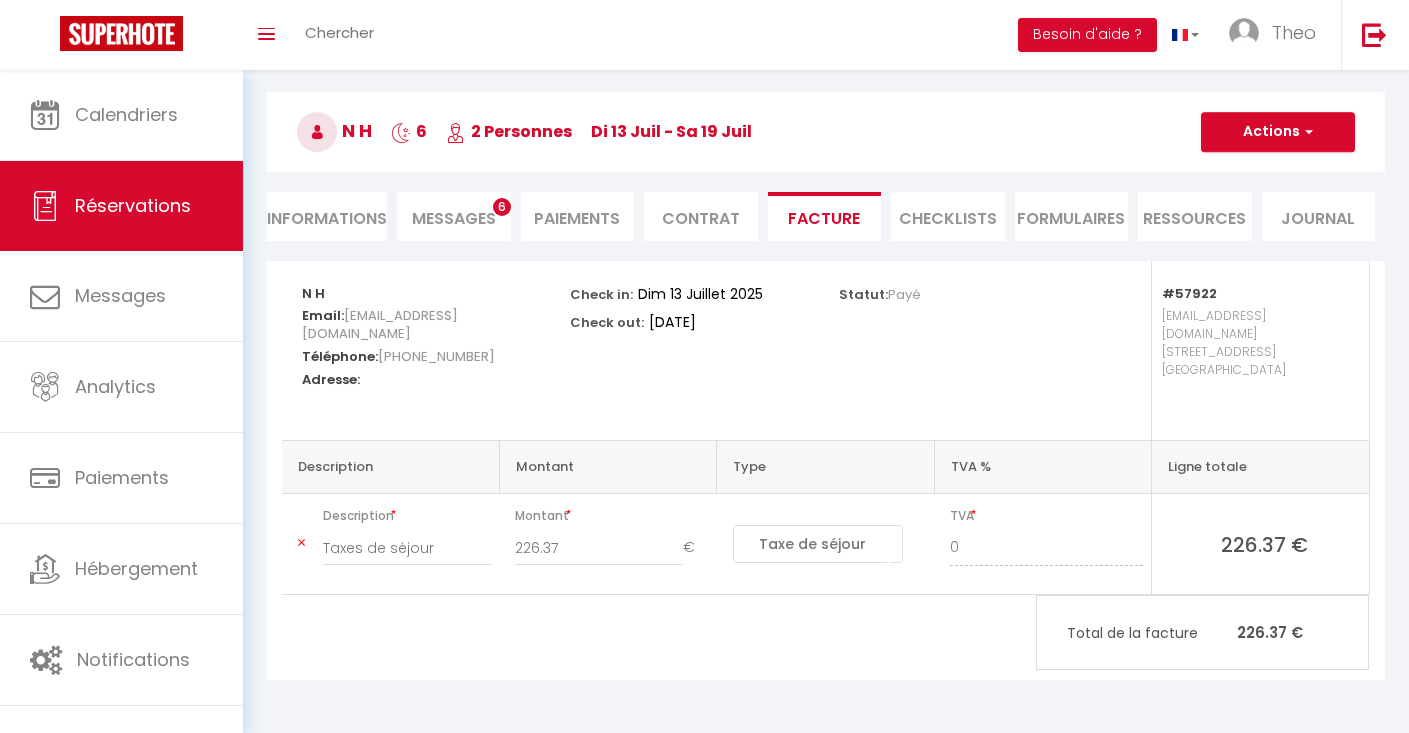 click on "N   H   6    2 Personnes
[DATE] - [DATE]" at bounding box center (826, 132) 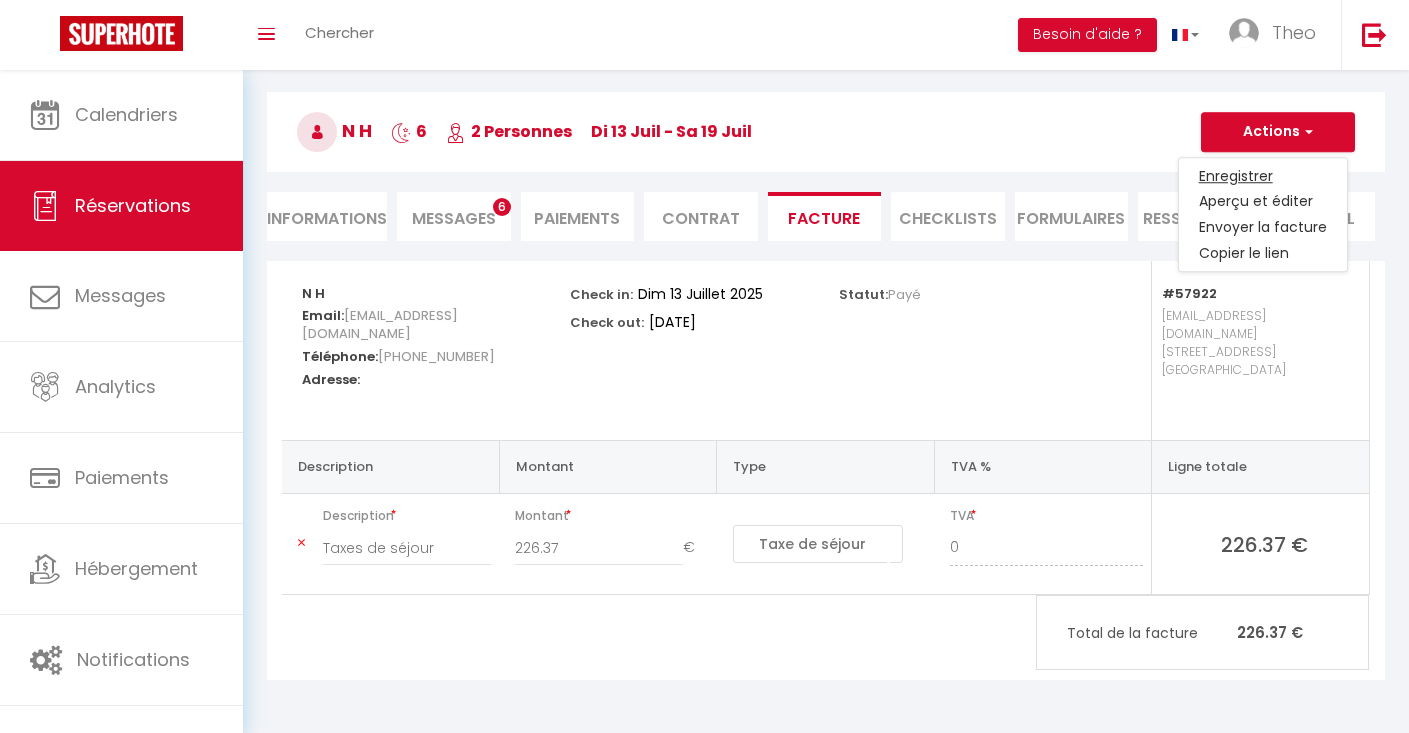 click on "Enregistrer" at bounding box center [1263, 176] 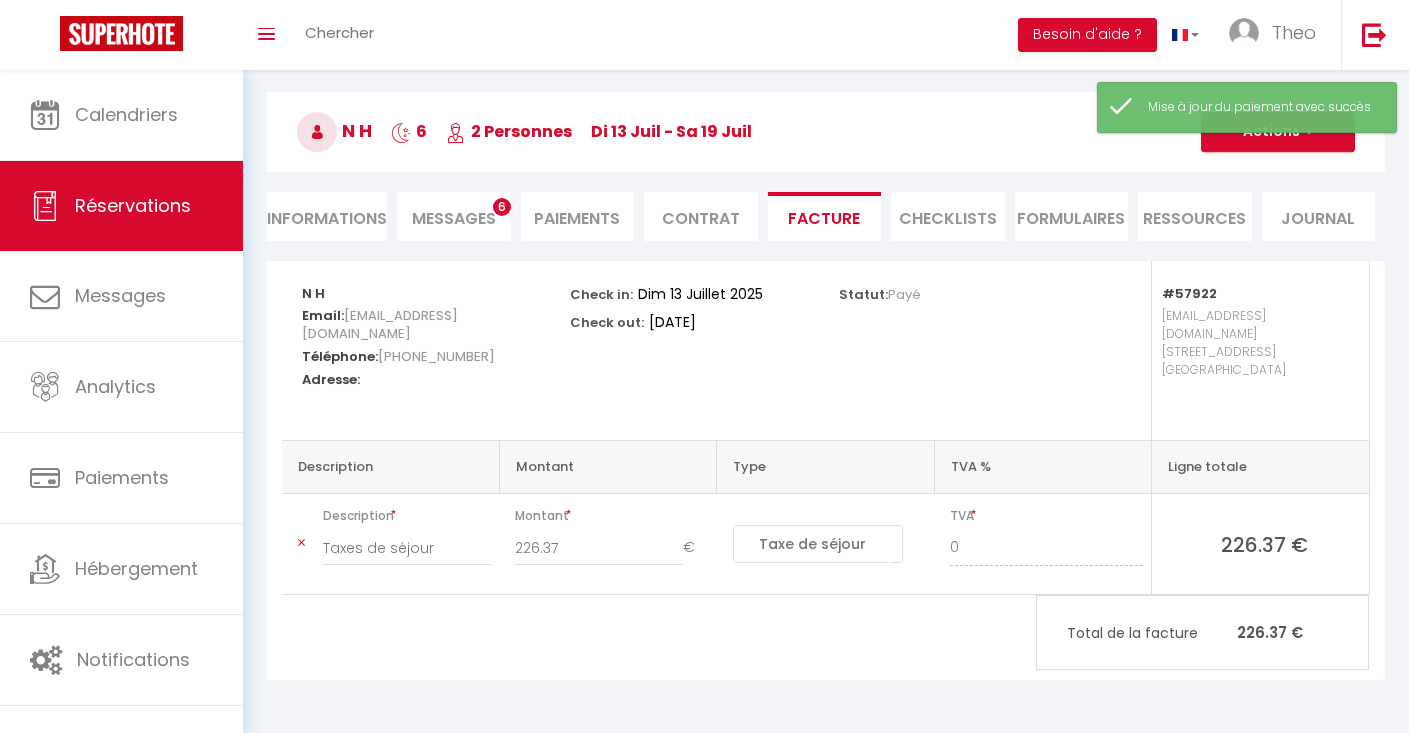 click on "Informations" at bounding box center (327, 216) 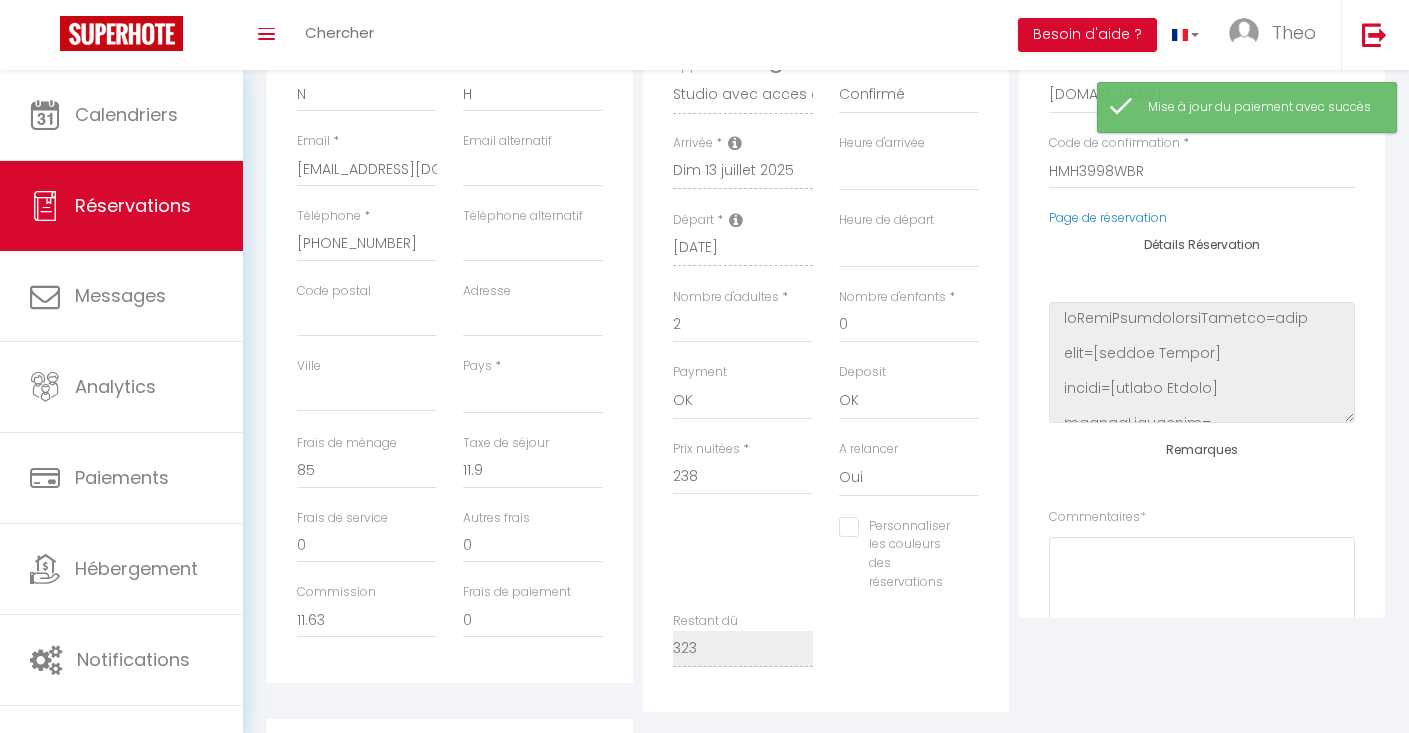 scroll, scrollTop: 375, scrollLeft: 0, axis: vertical 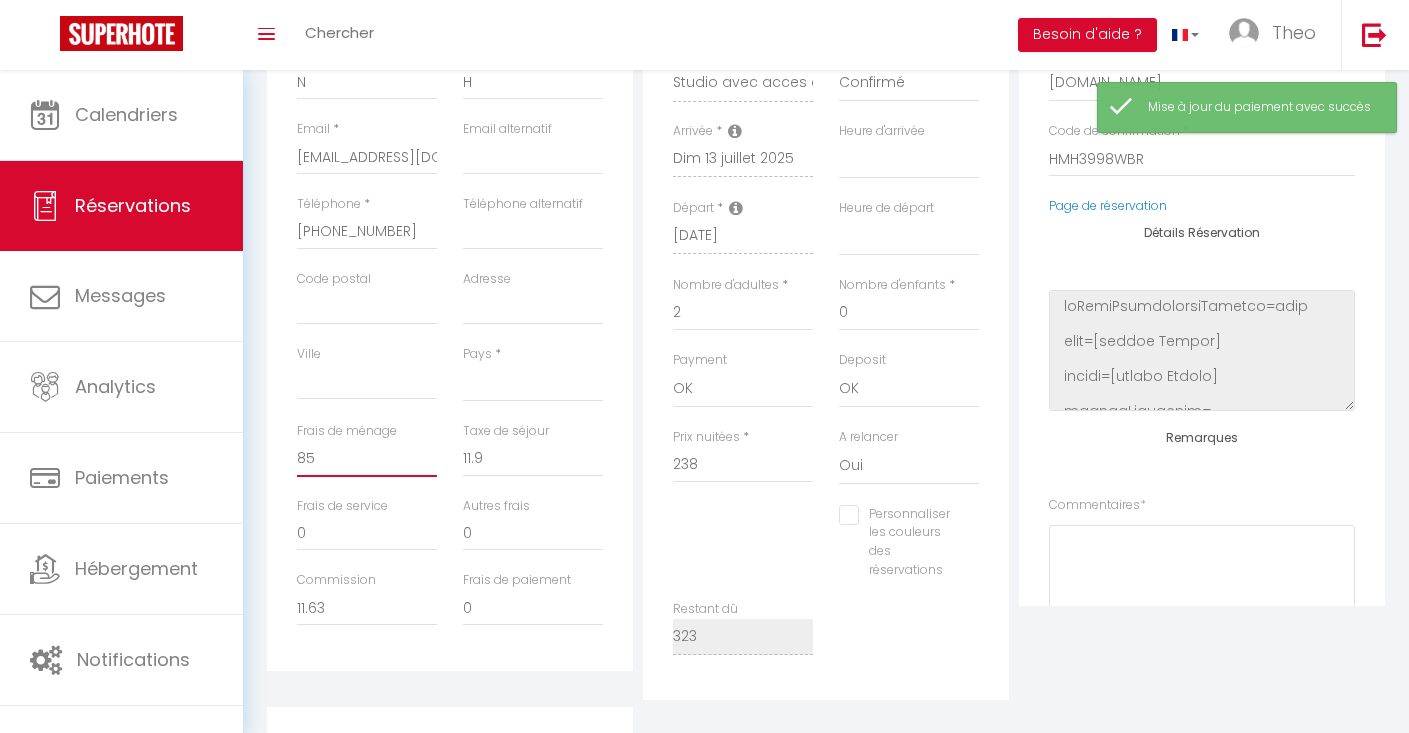 click on "85" at bounding box center (367, 459) 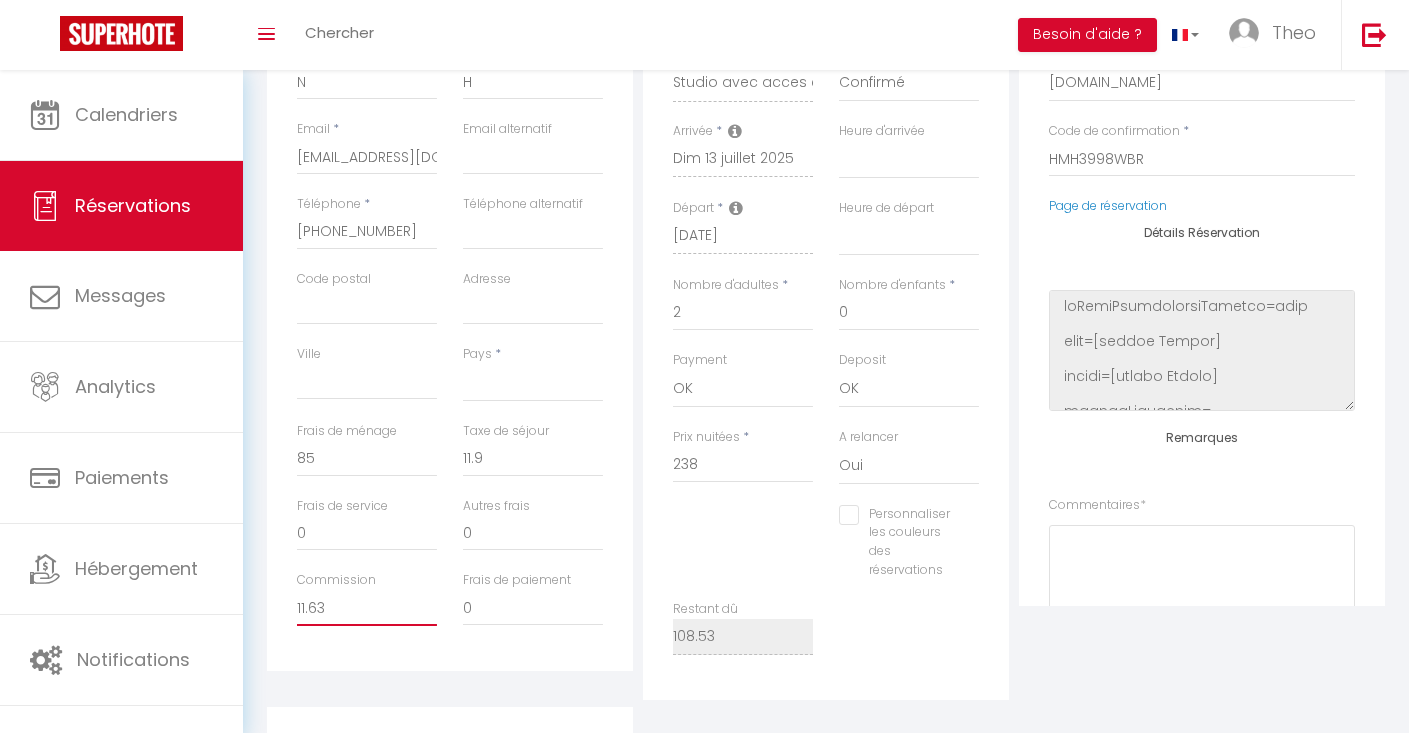 click on "11.63" at bounding box center (367, 608) 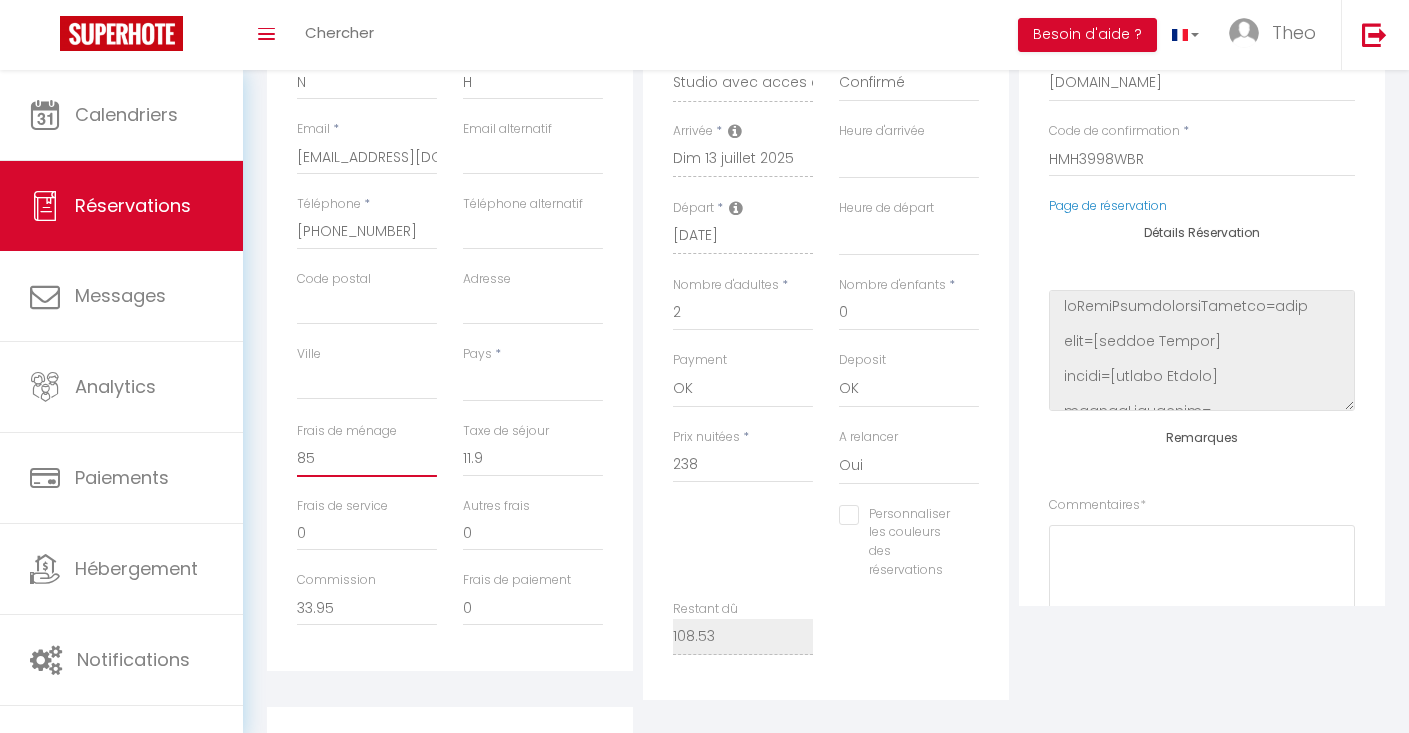 click on "85" at bounding box center [367, 459] 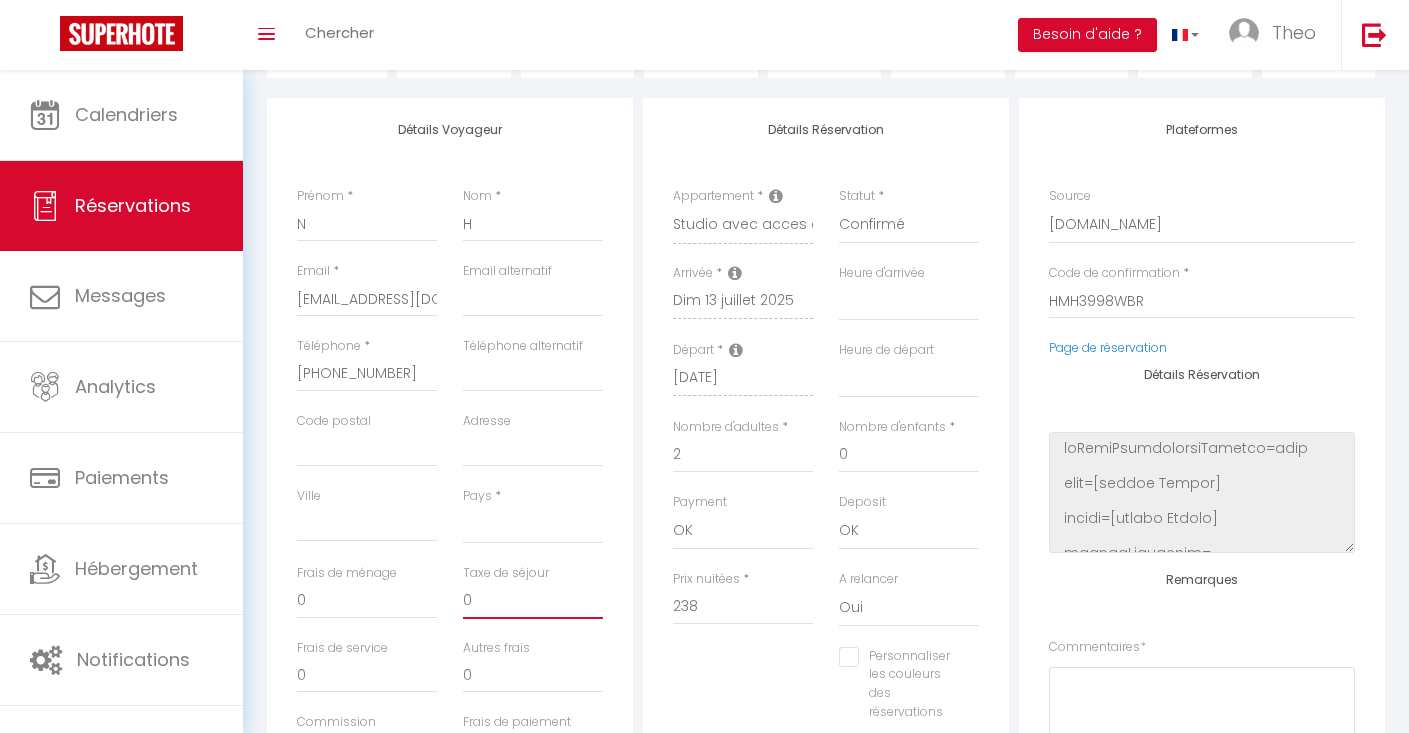 scroll, scrollTop: 0, scrollLeft: 0, axis: both 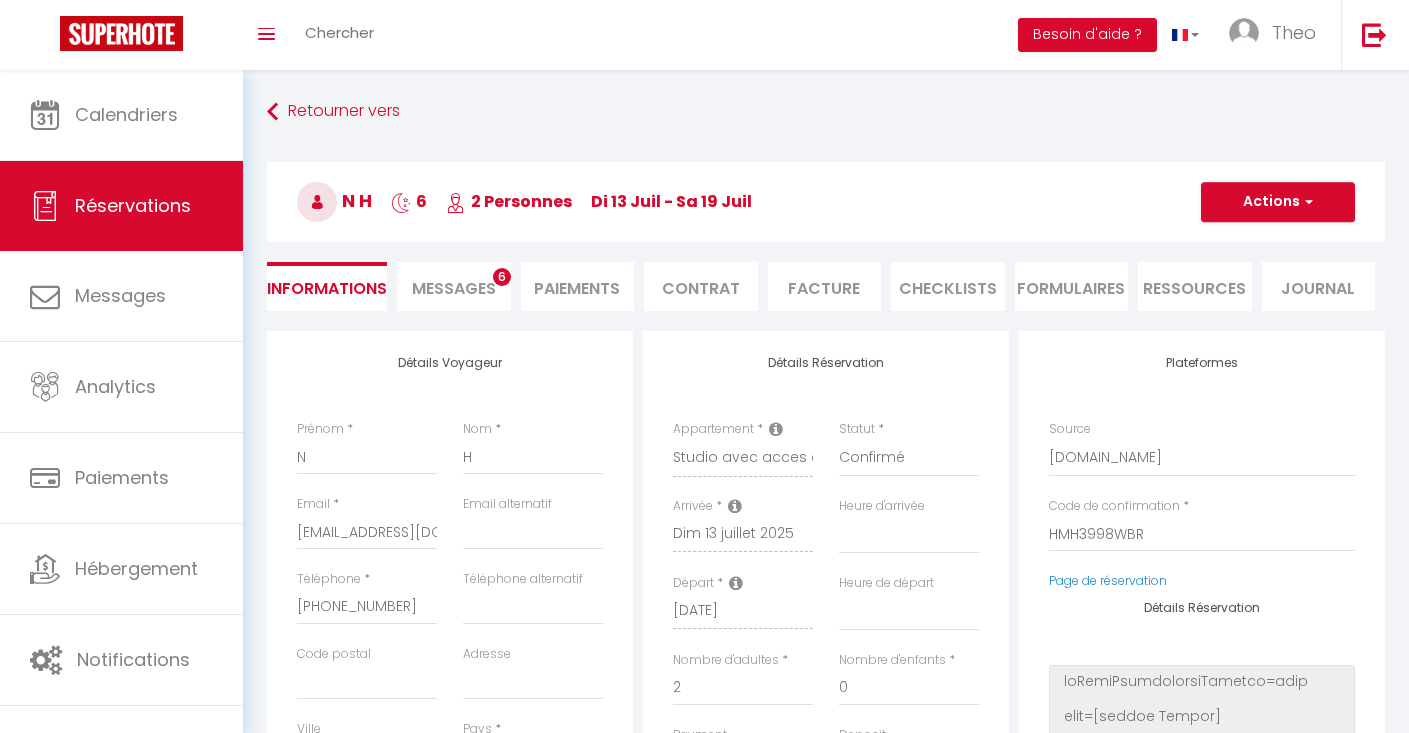 click on "N   H   6    2 Personnes
[DATE] - [DATE]" at bounding box center (826, 202) 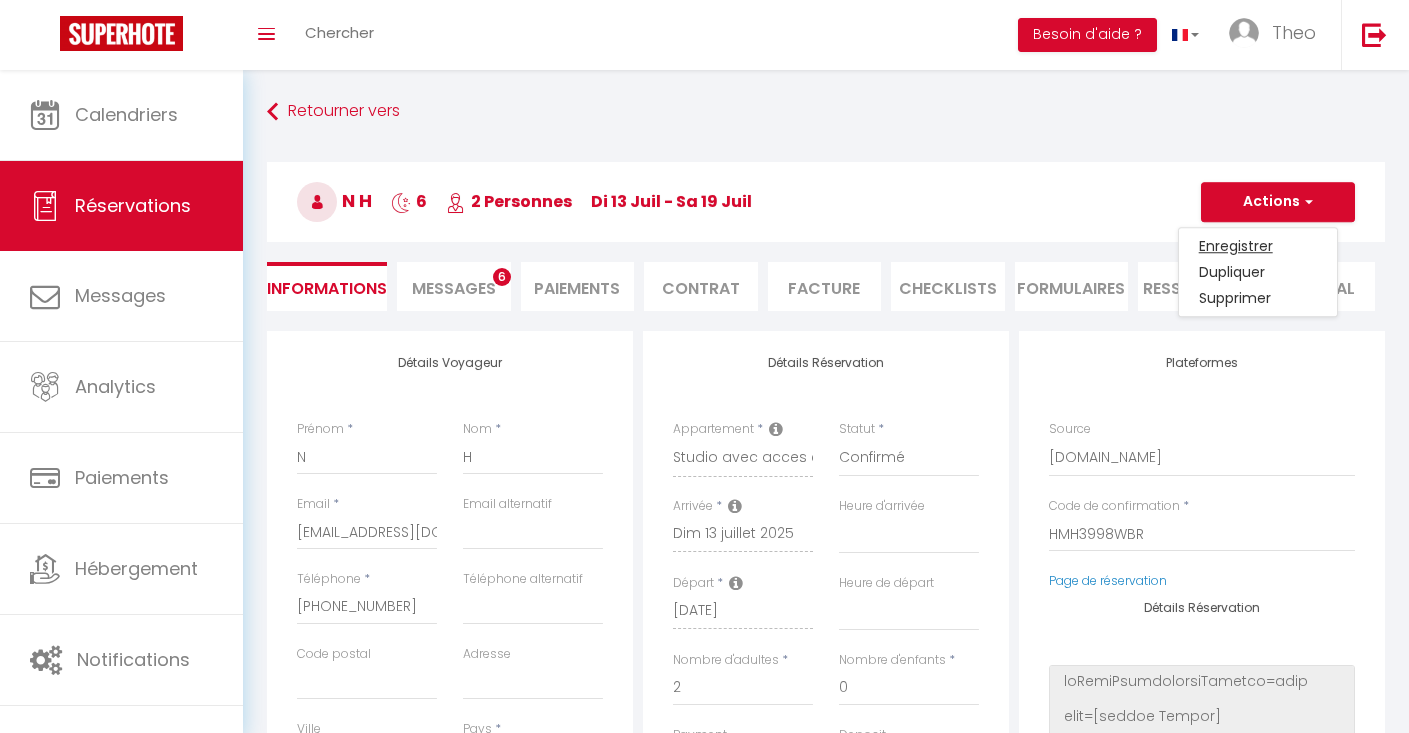 click on "Enregistrer" at bounding box center [1258, 246] 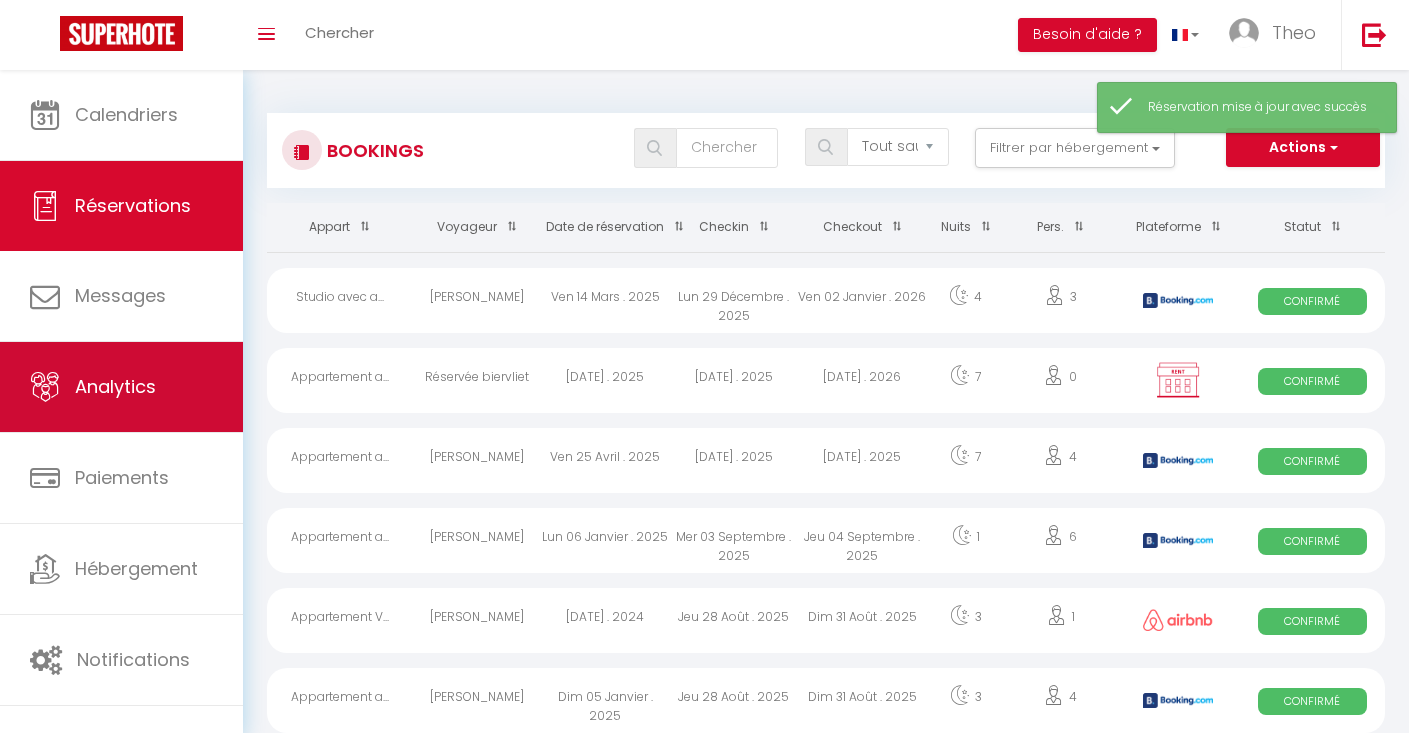 click on "Analytics" at bounding box center [115, 386] 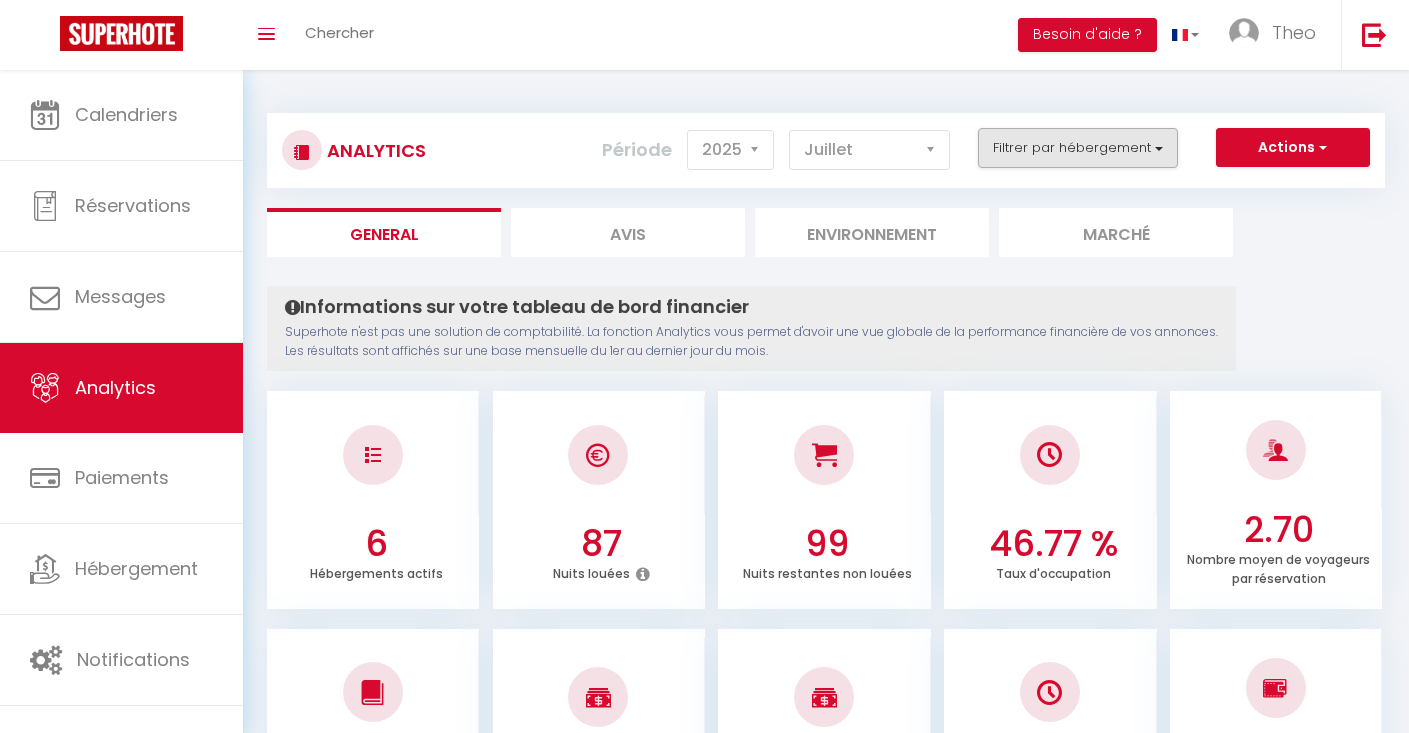 scroll, scrollTop: 0, scrollLeft: 0, axis: both 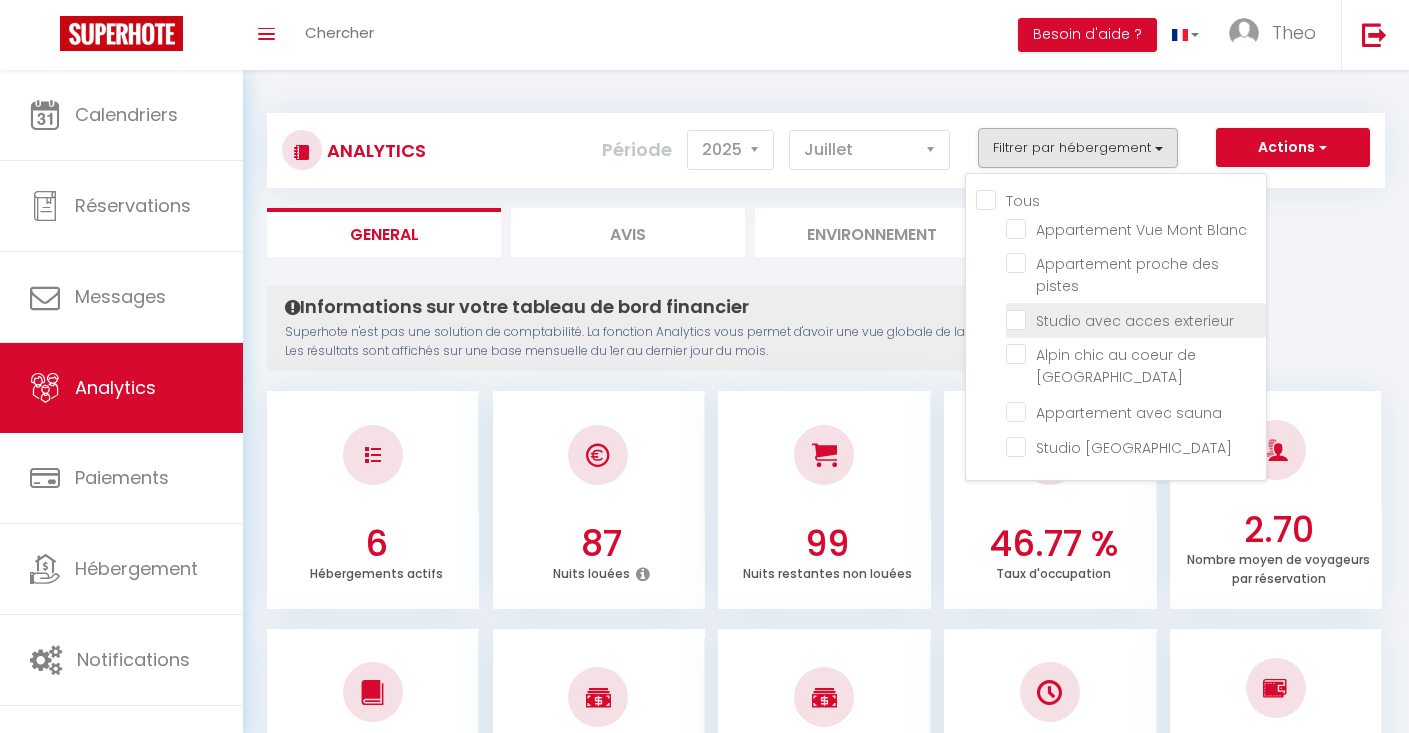 click at bounding box center (1136, 319) 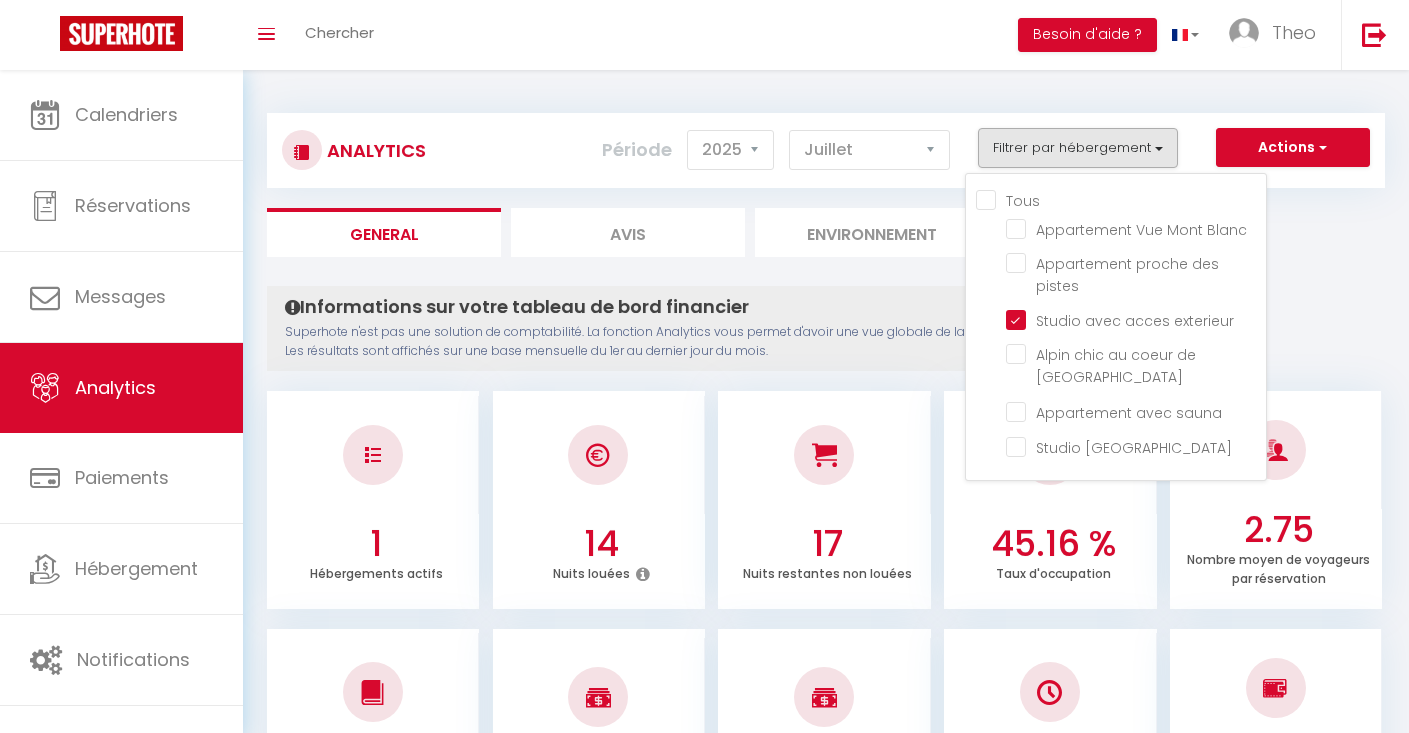 scroll, scrollTop: 18, scrollLeft: 1, axis: both 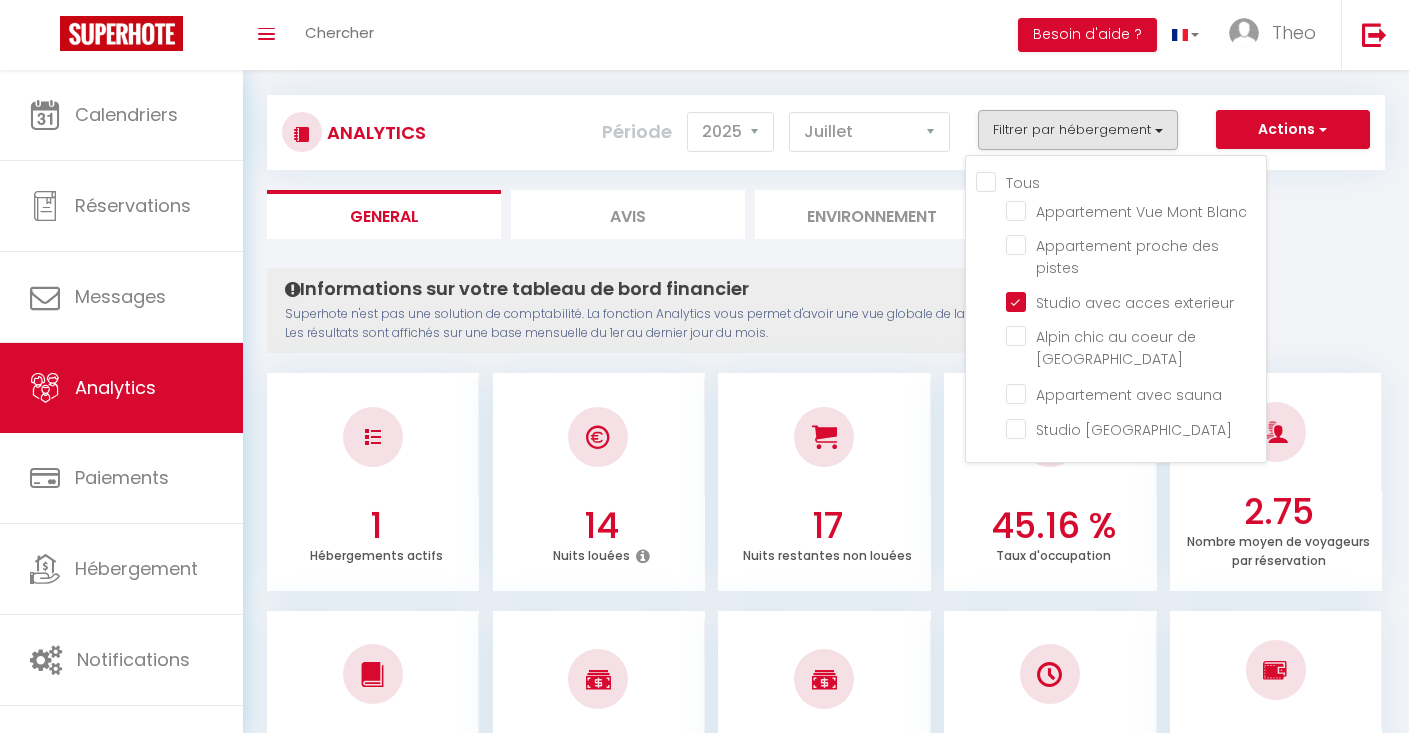 click at bounding box center (824, 437) 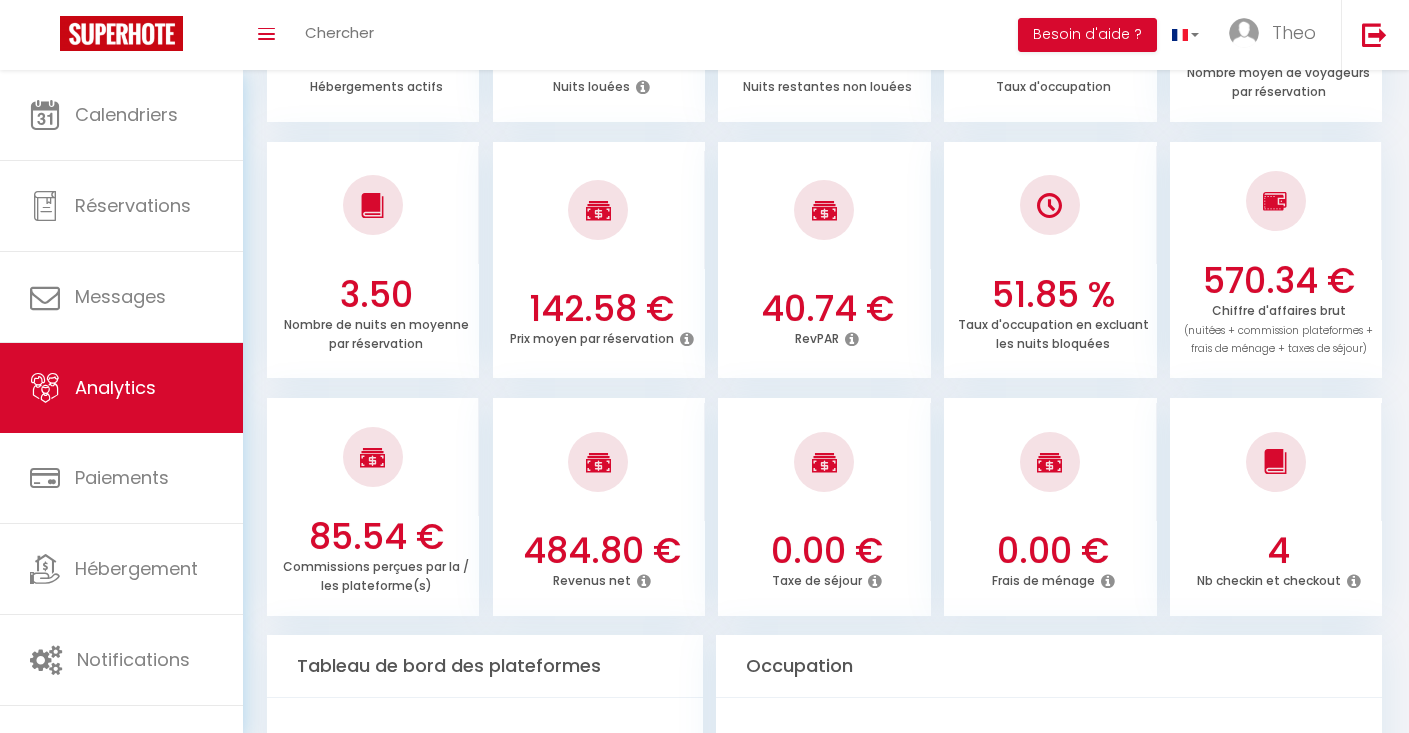 scroll, scrollTop: 502, scrollLeft: 0, axis: vertical 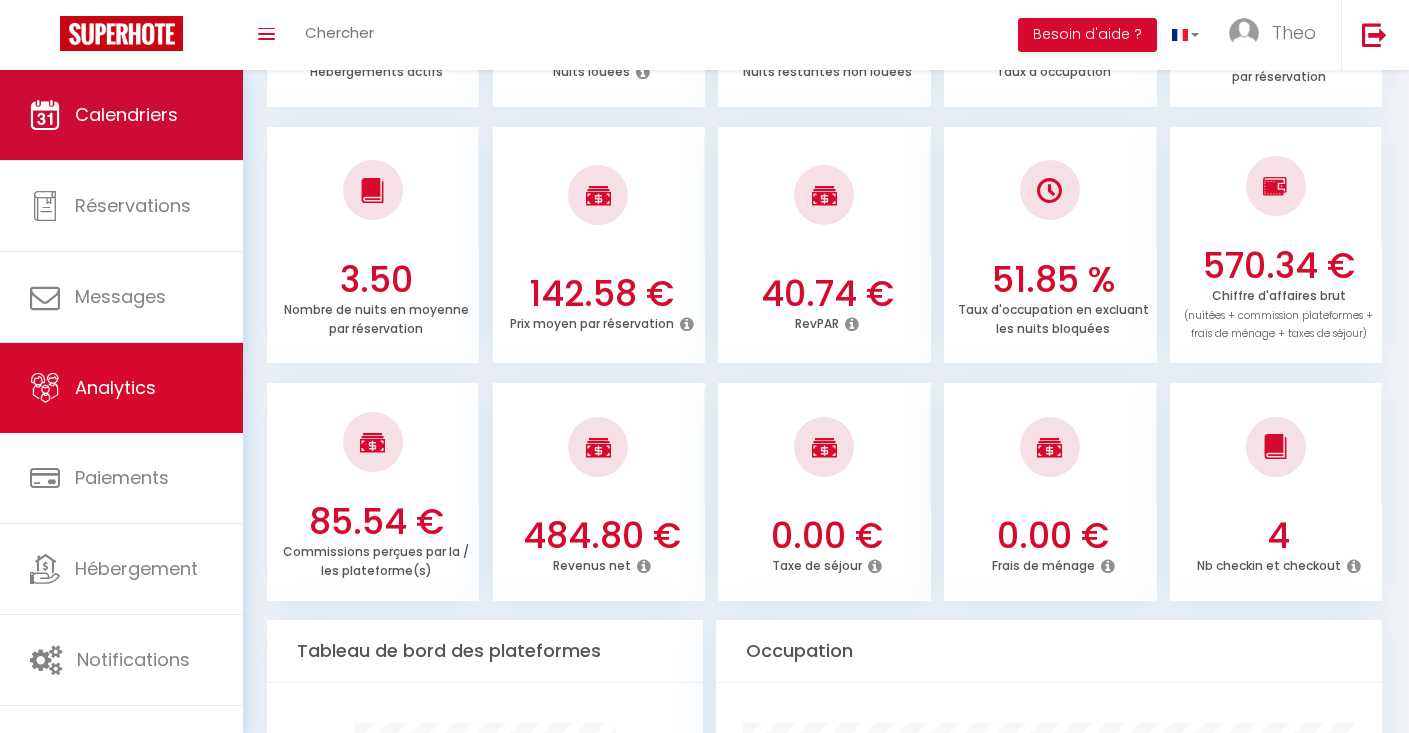 click on "Calendriers" at bounding box center [121, 115] 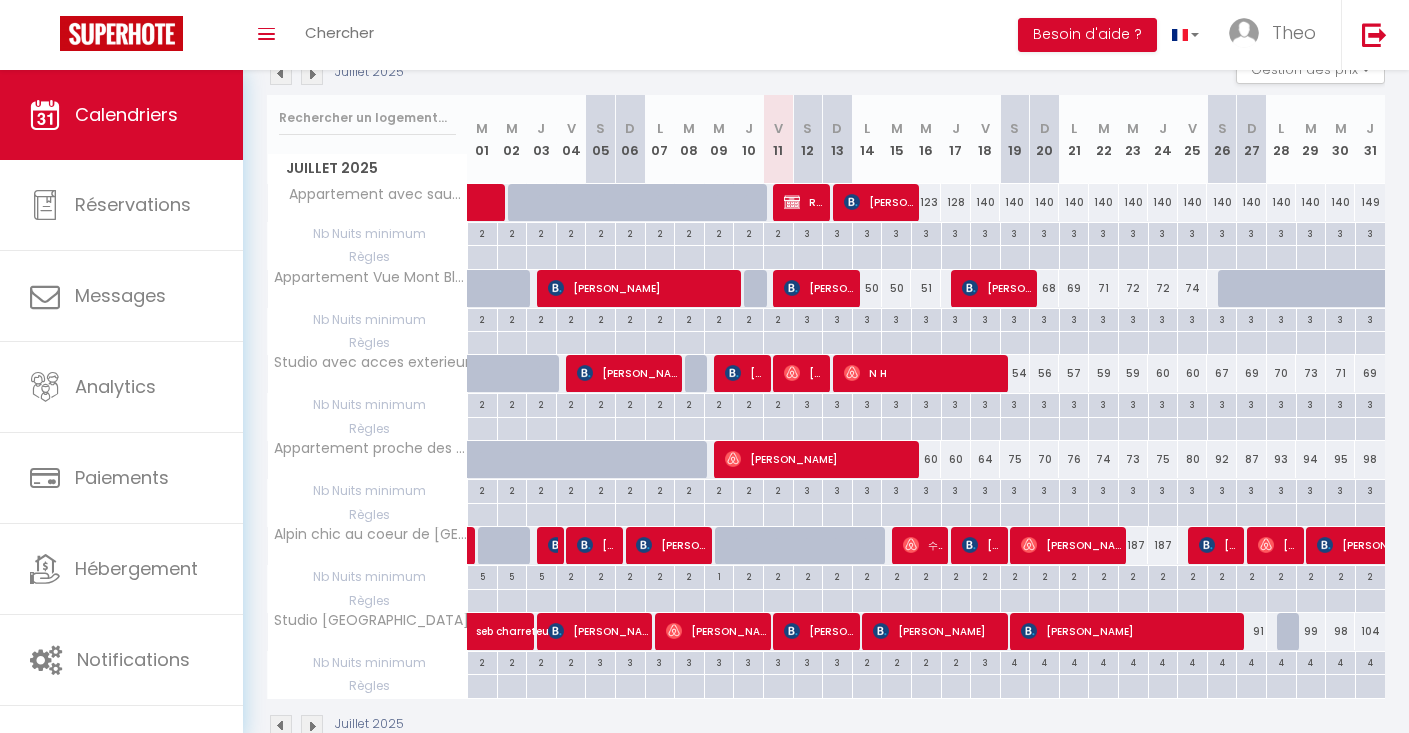 scroll, scrollTop: 218, scrollLeft: 0, axis: vertical 